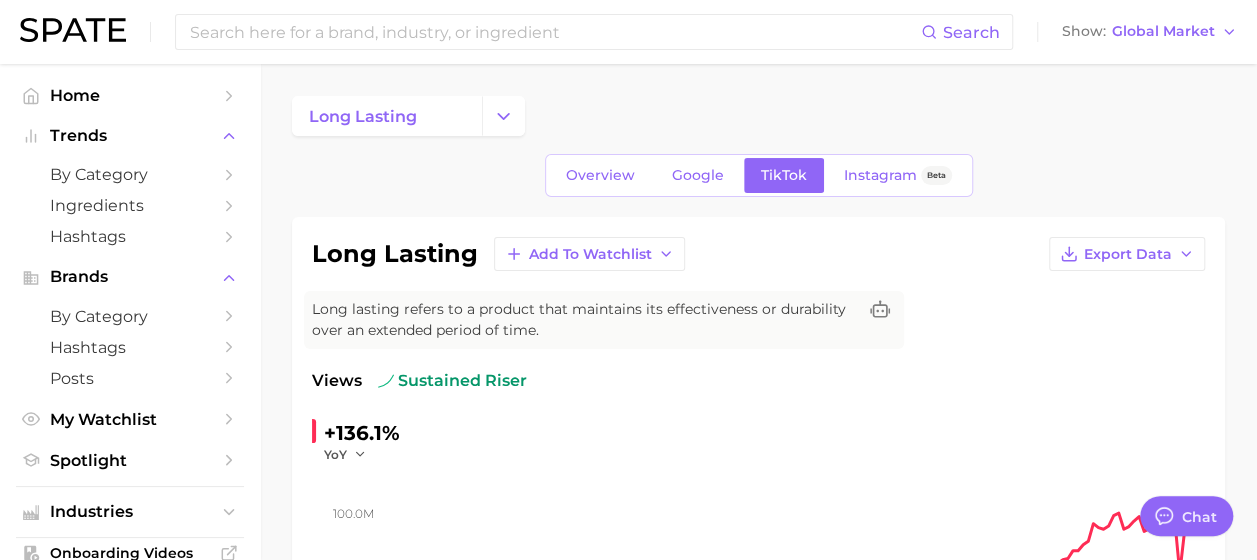 scroll, scrollTop: 0, scrollLeft: 0, axis: both 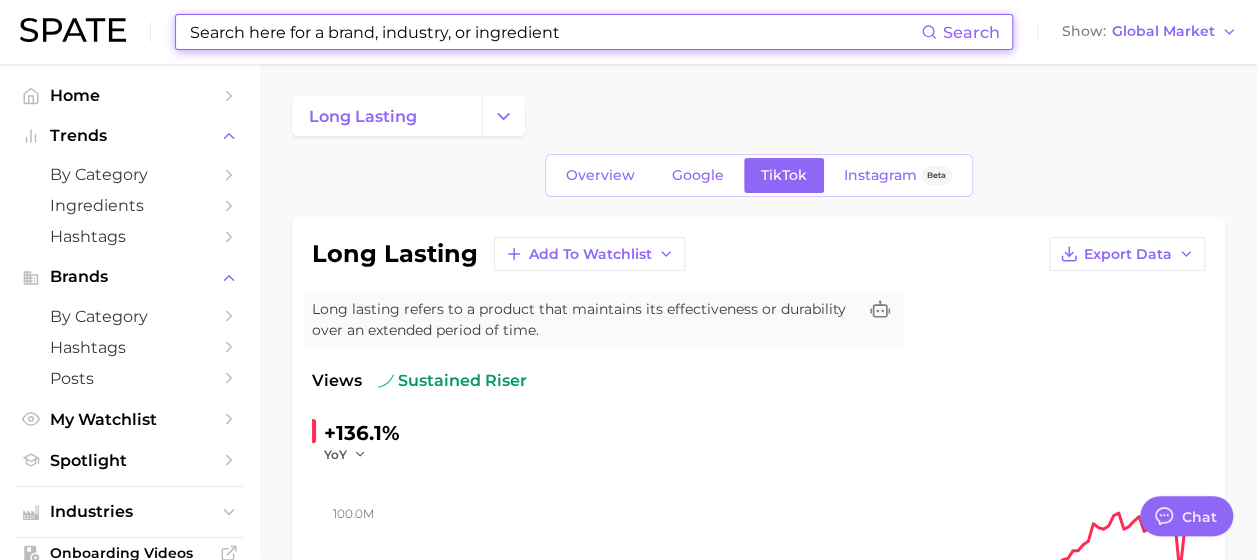 click at bounding box center (554, 32) 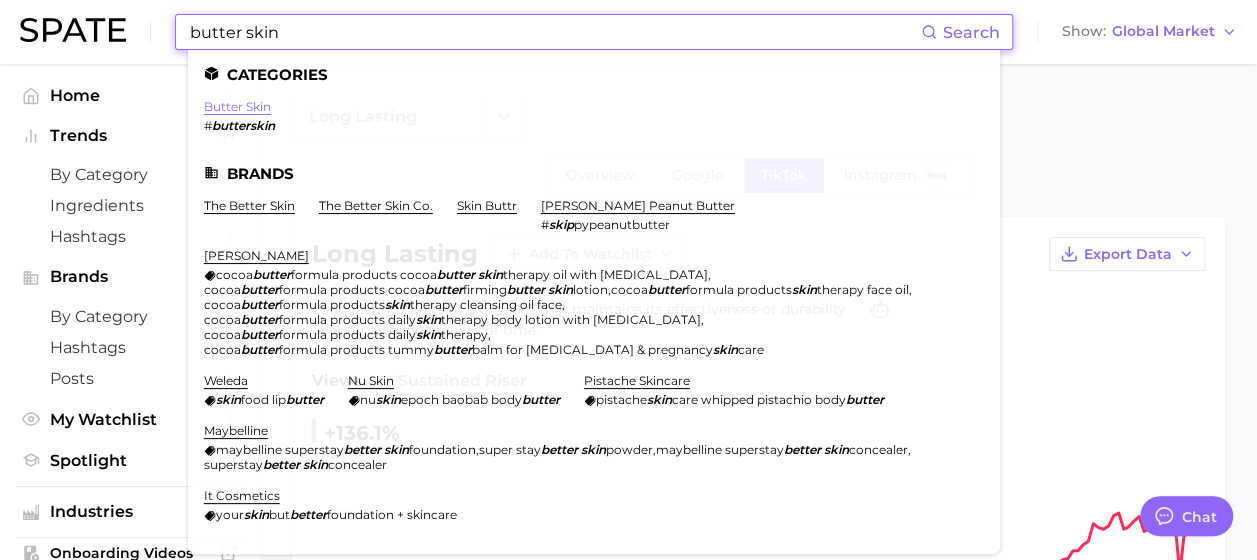 type on "butter skin" 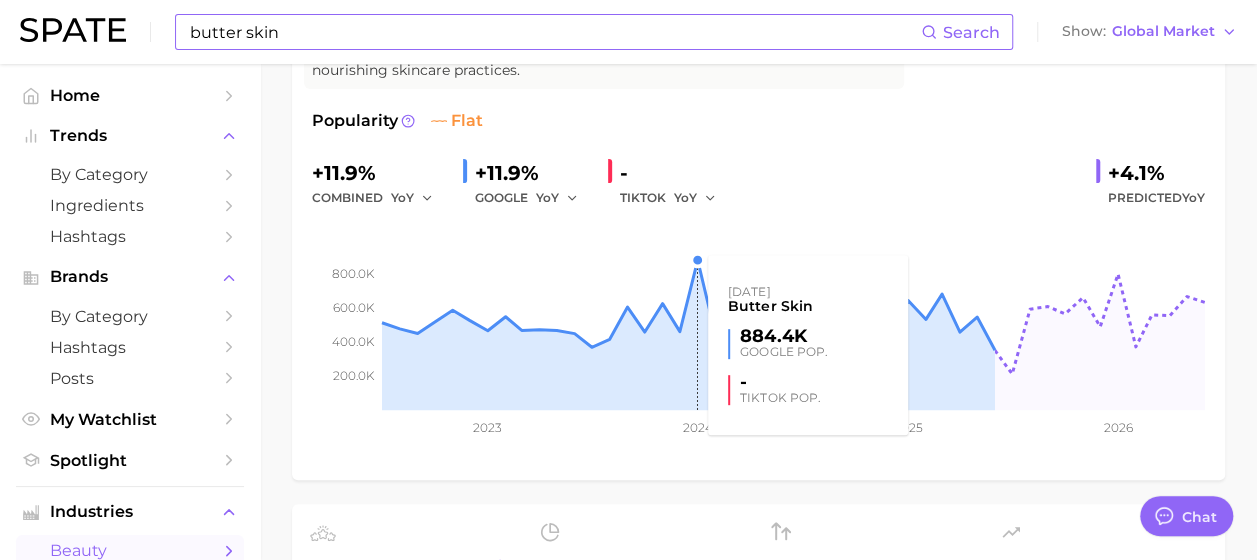 scroll, scrollTop: 0, scrollLeft: 0, axis: both 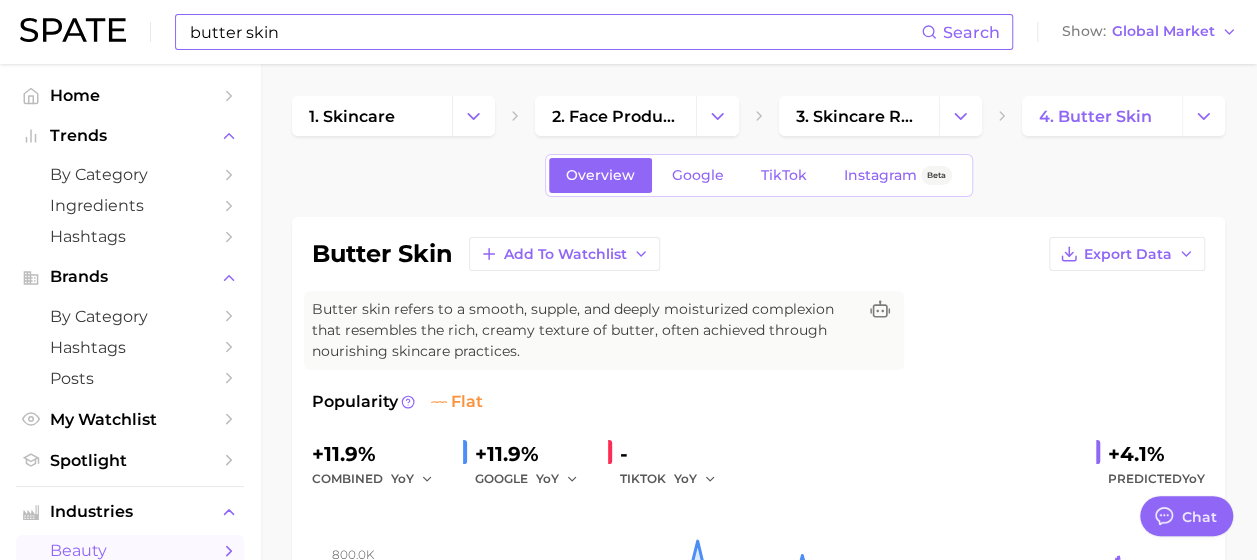 click on "-" at bounding box center [675, 454] 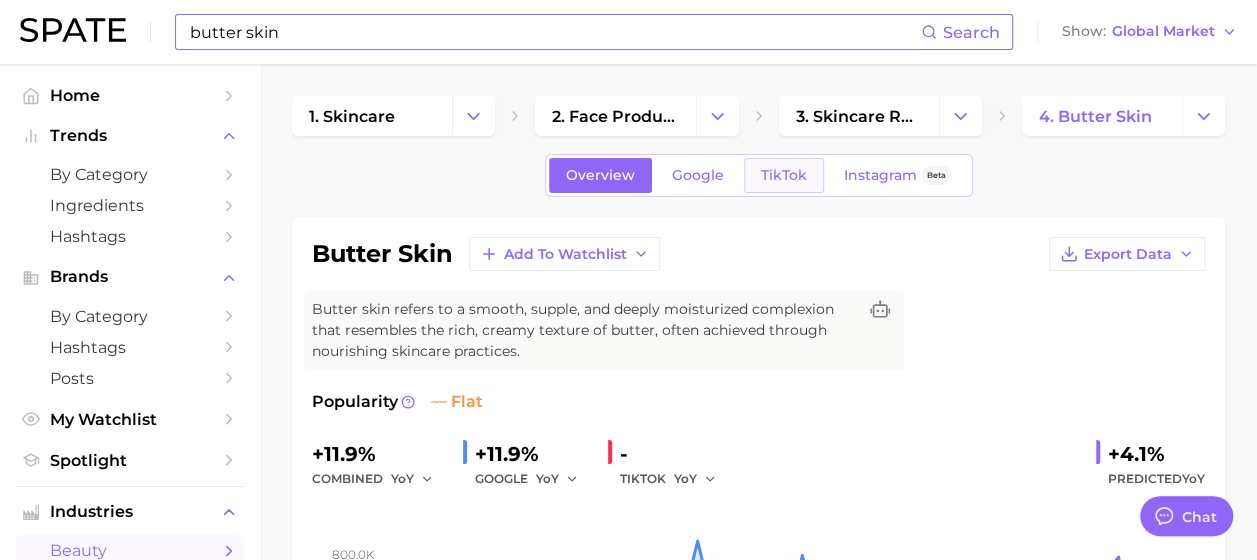 click on "TikTok" at bounding box center [784, 175] 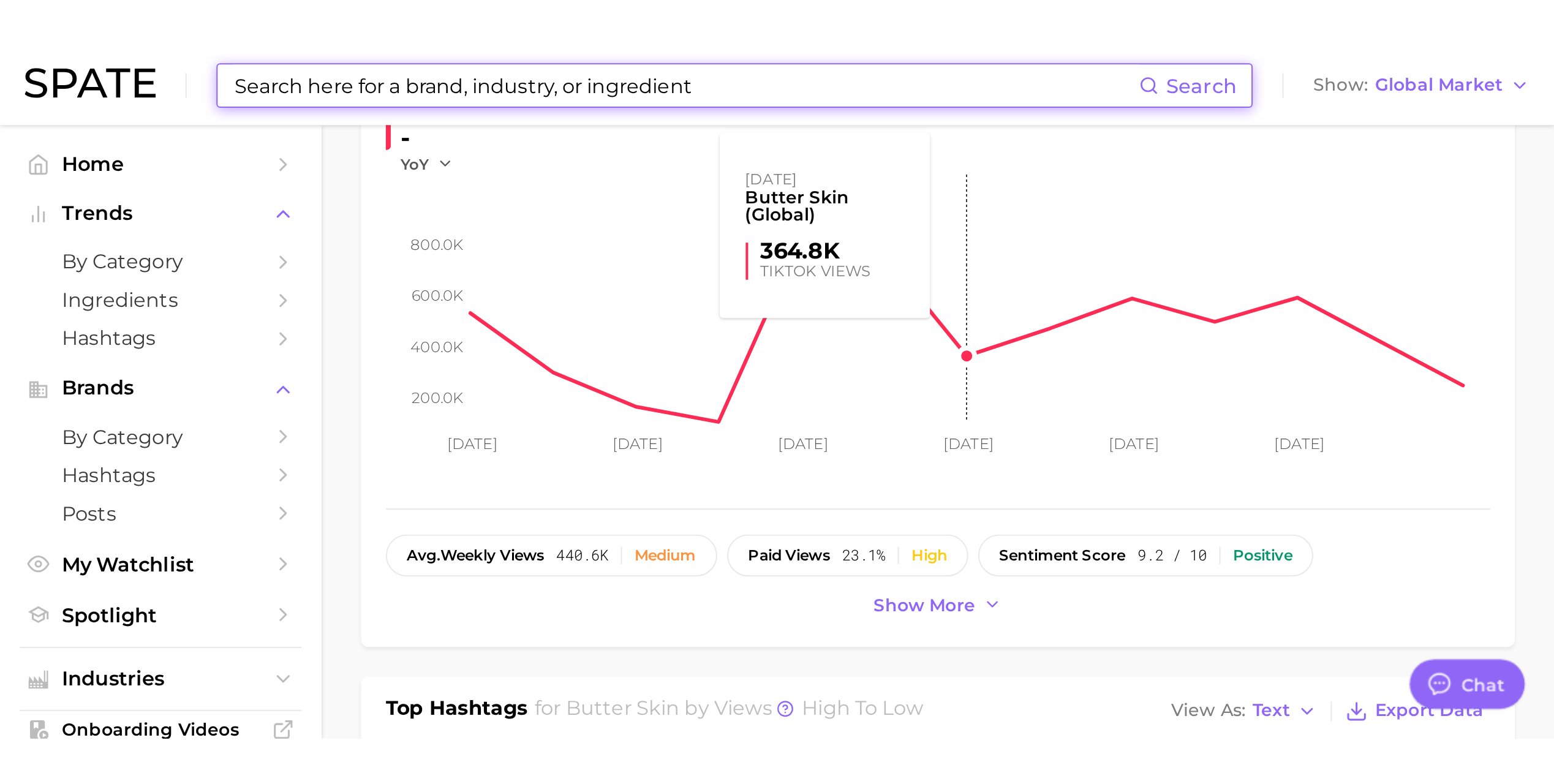 scroll, scrollTop: 245, scrollLeft: 0, axis: vertical 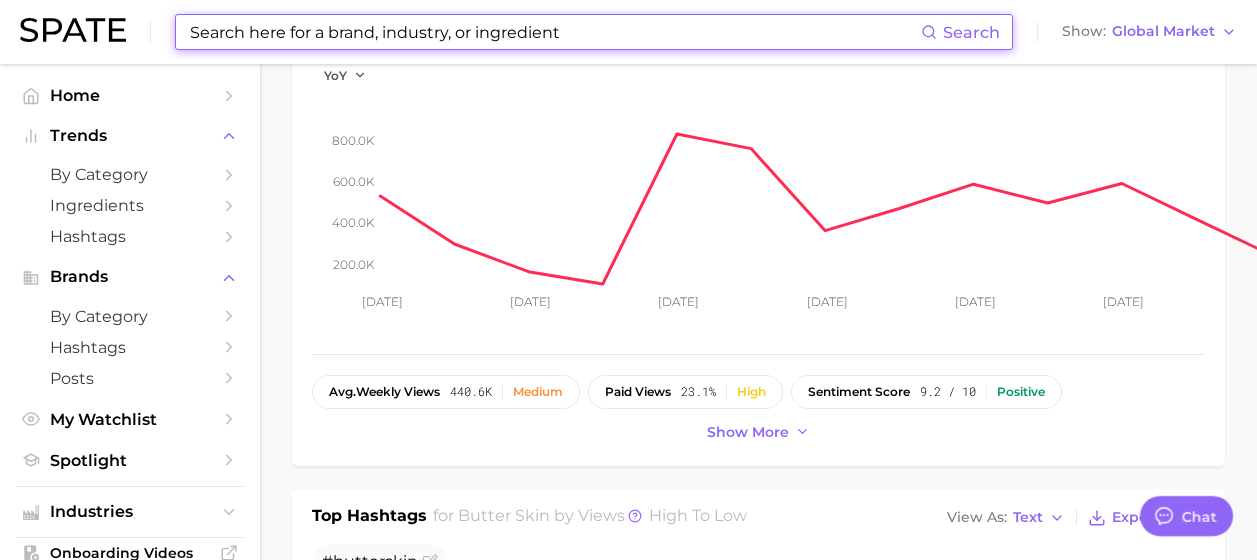 type on "x" 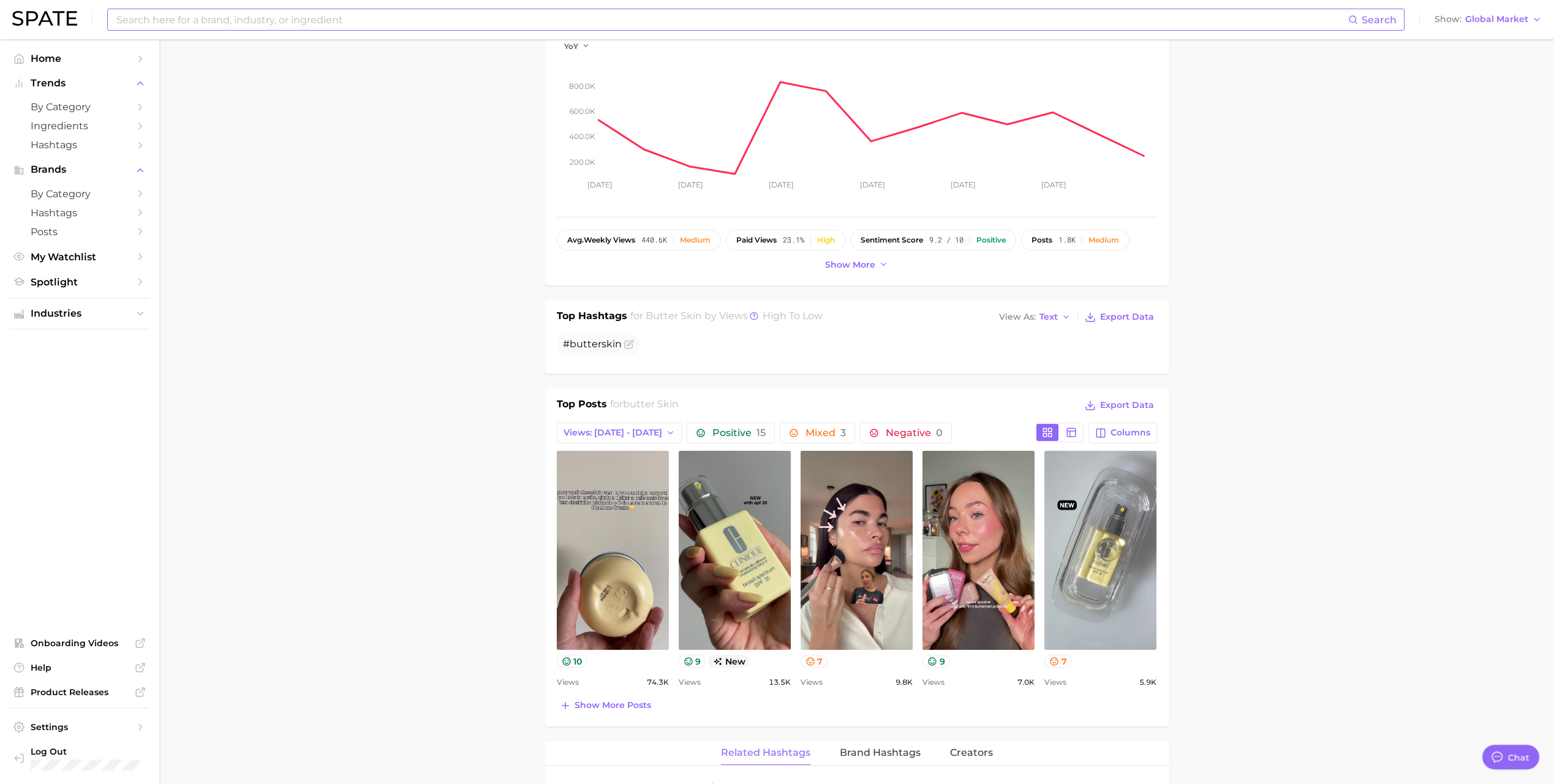 scroll, scrollTop: 0, scrollLeft: 0, axis: both 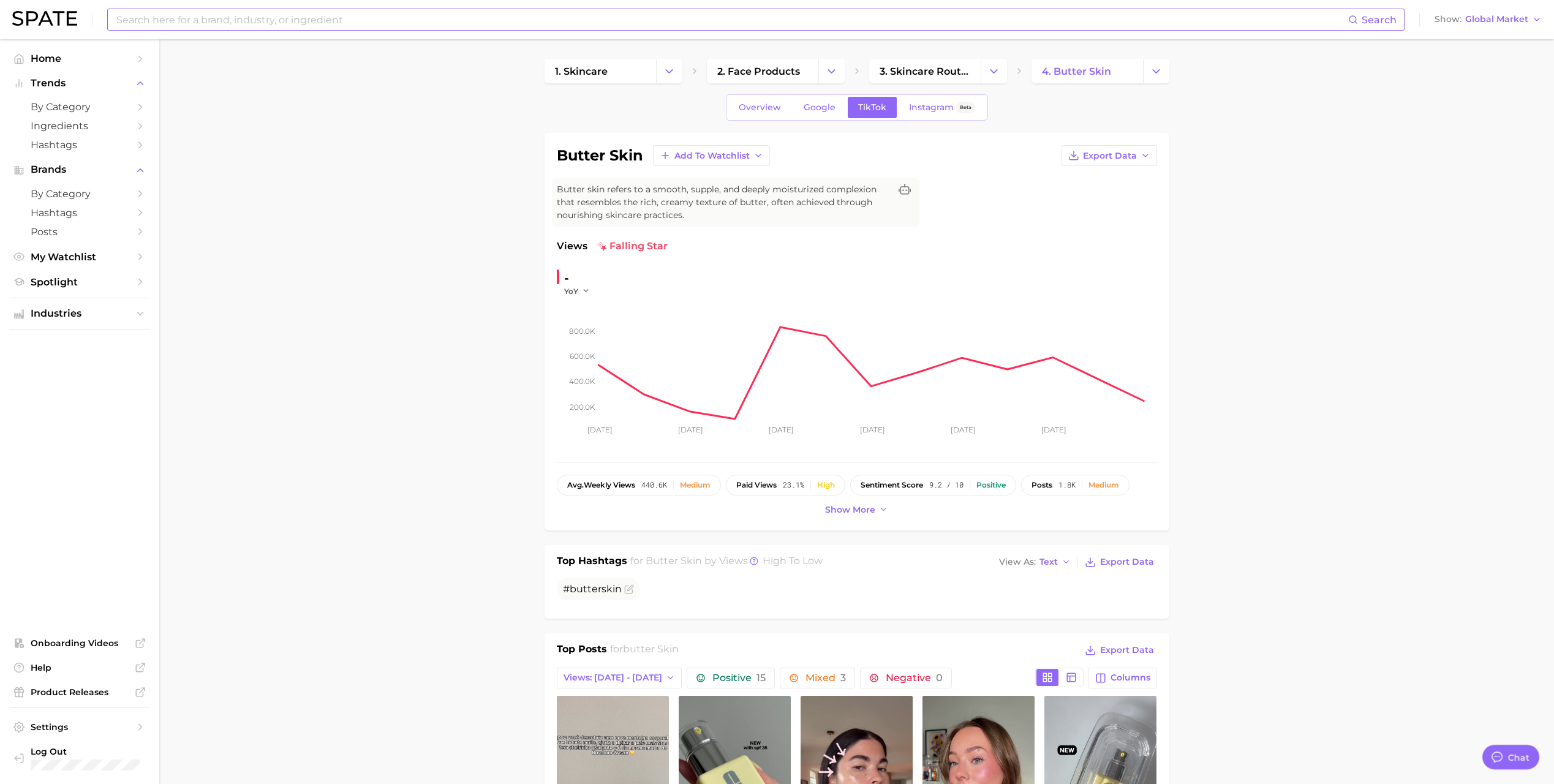 click at bounding box center (731, 20) 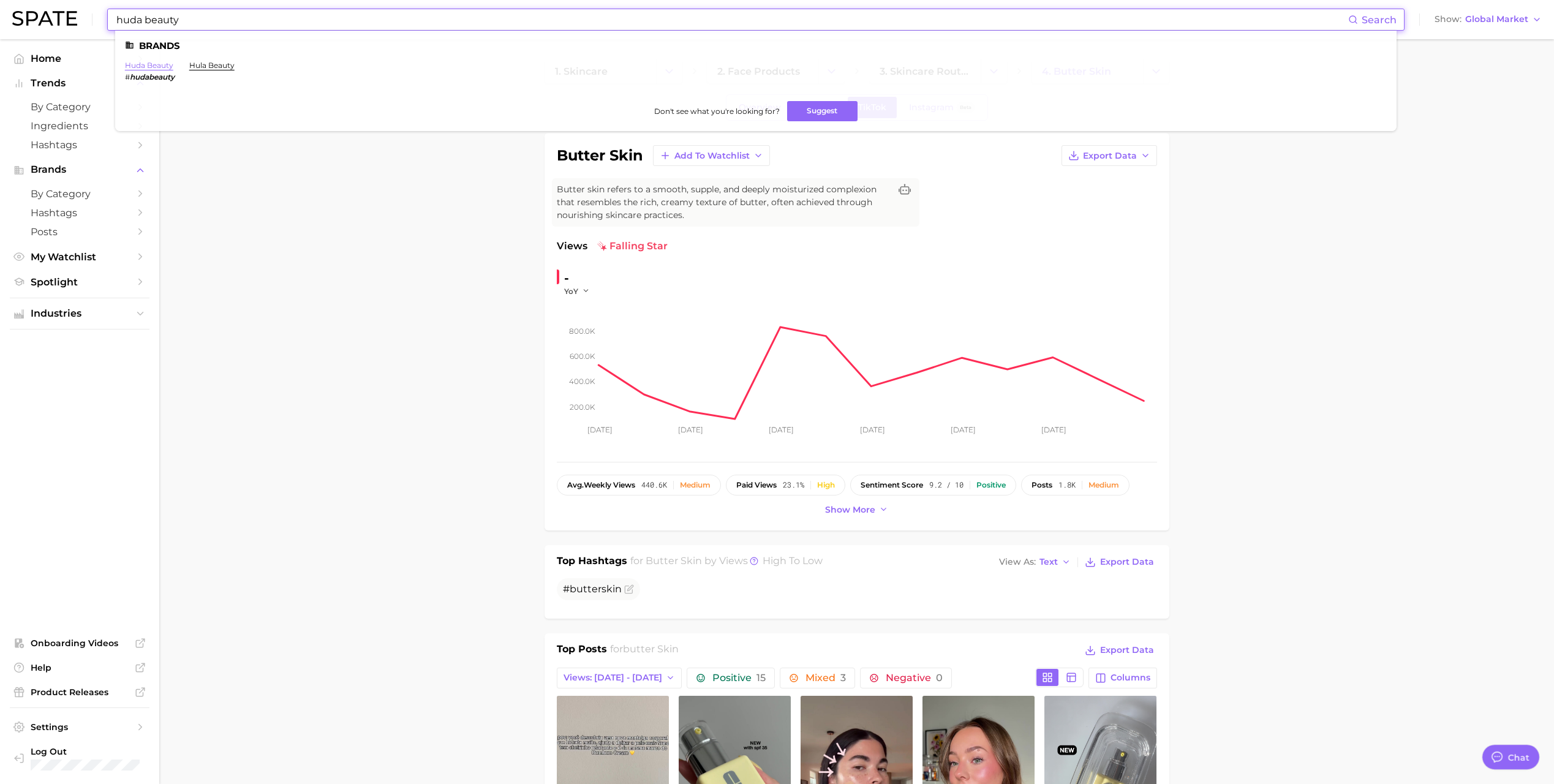 type on "huda beauty" 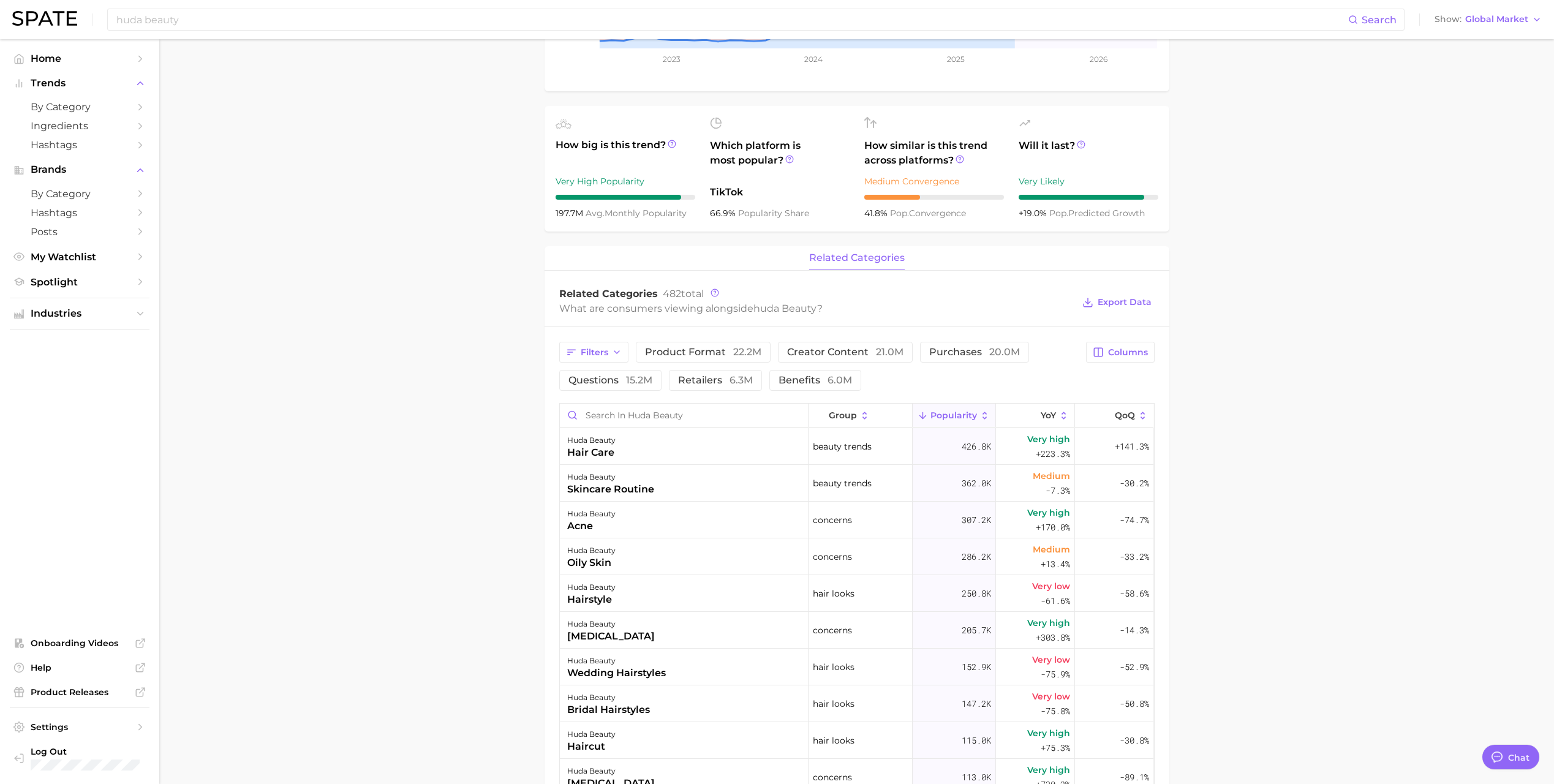 scroll, scrollTop: 306, scrollLeft: 0, axis: vertical 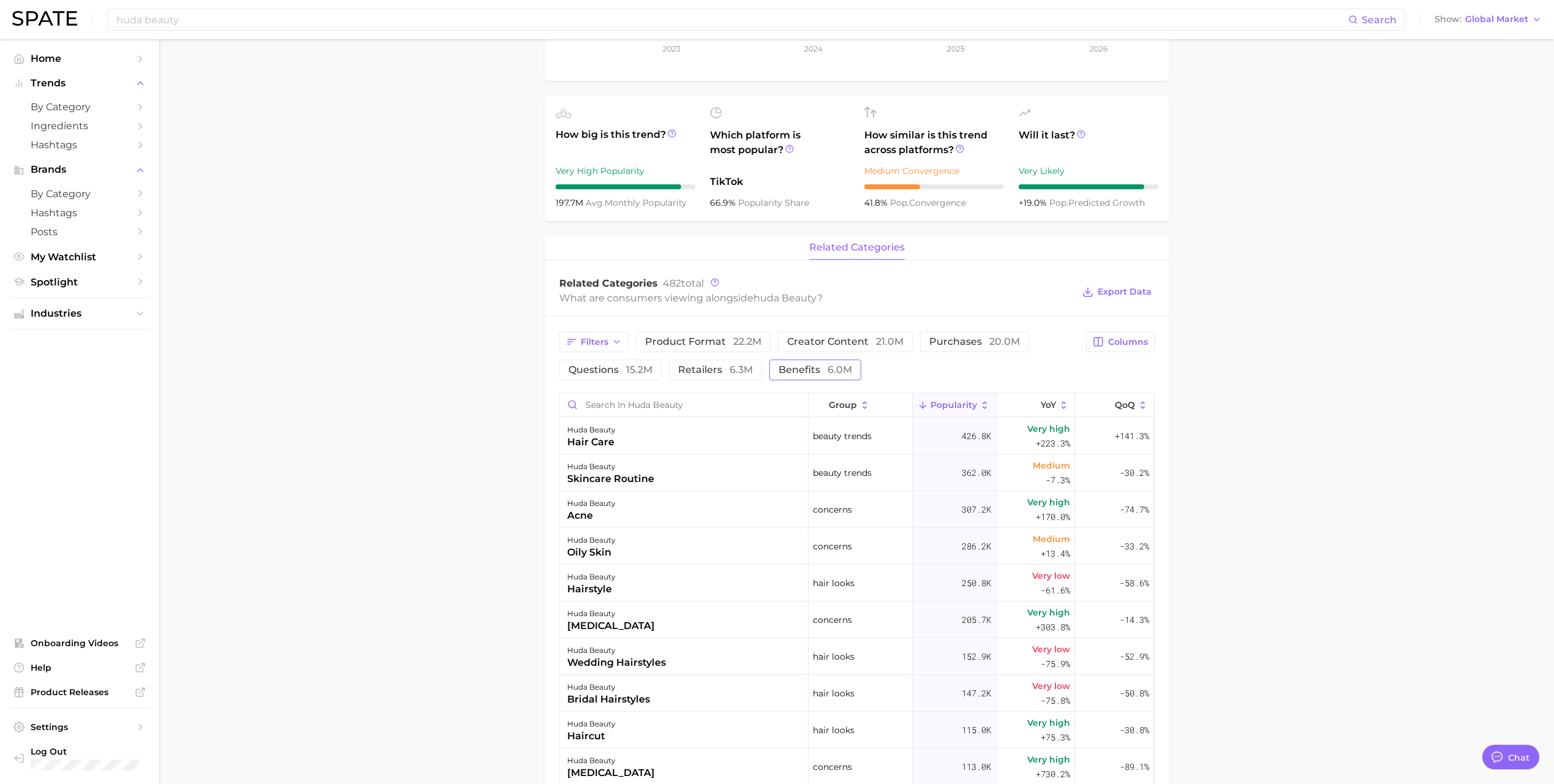 click on "benefits   6.0m" at bounding box center [815, 370] 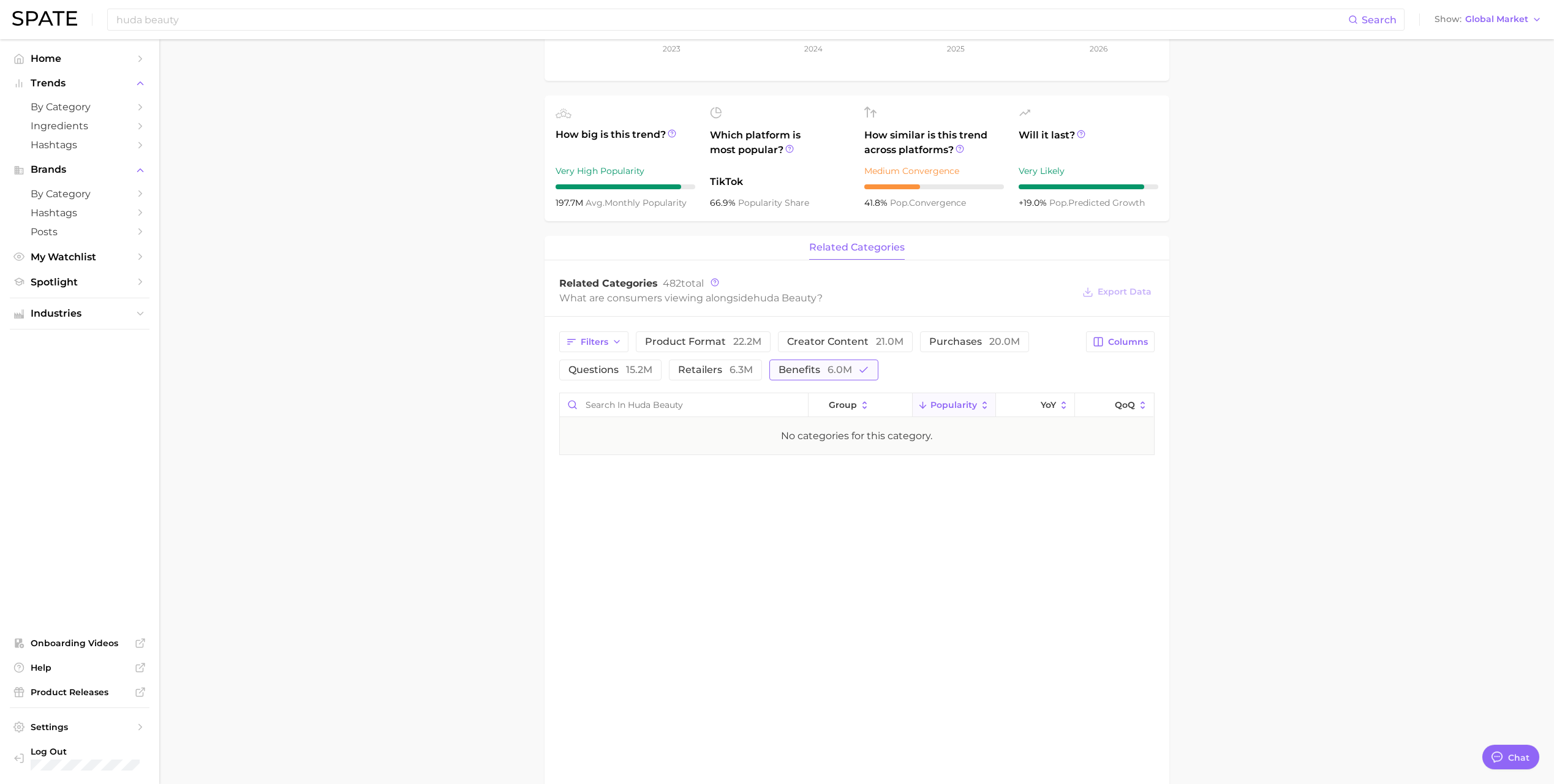 click on "6.0m" at bounding box center (840, 369) 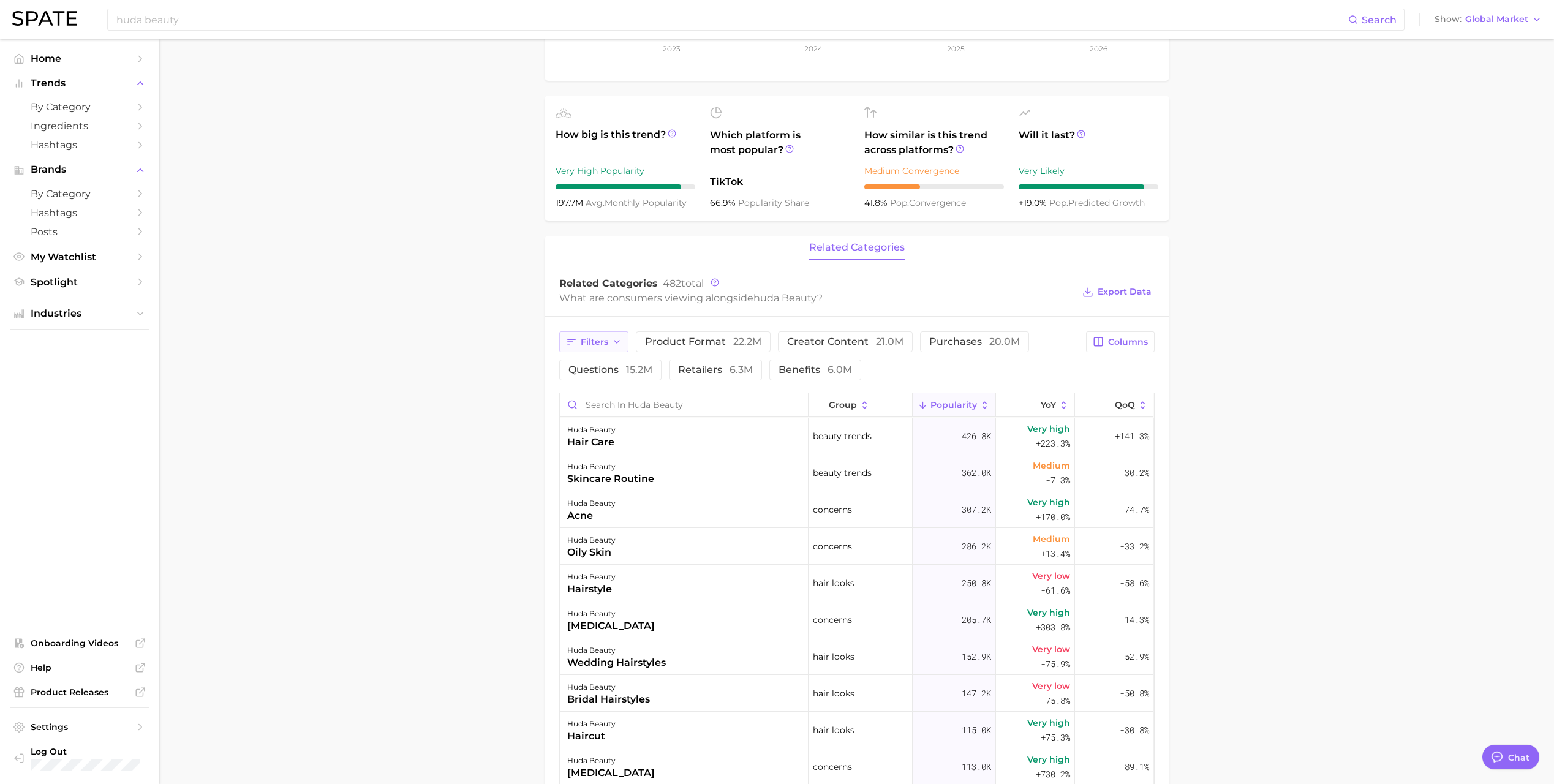 click on "Filters" at bounding box center (594, 342) 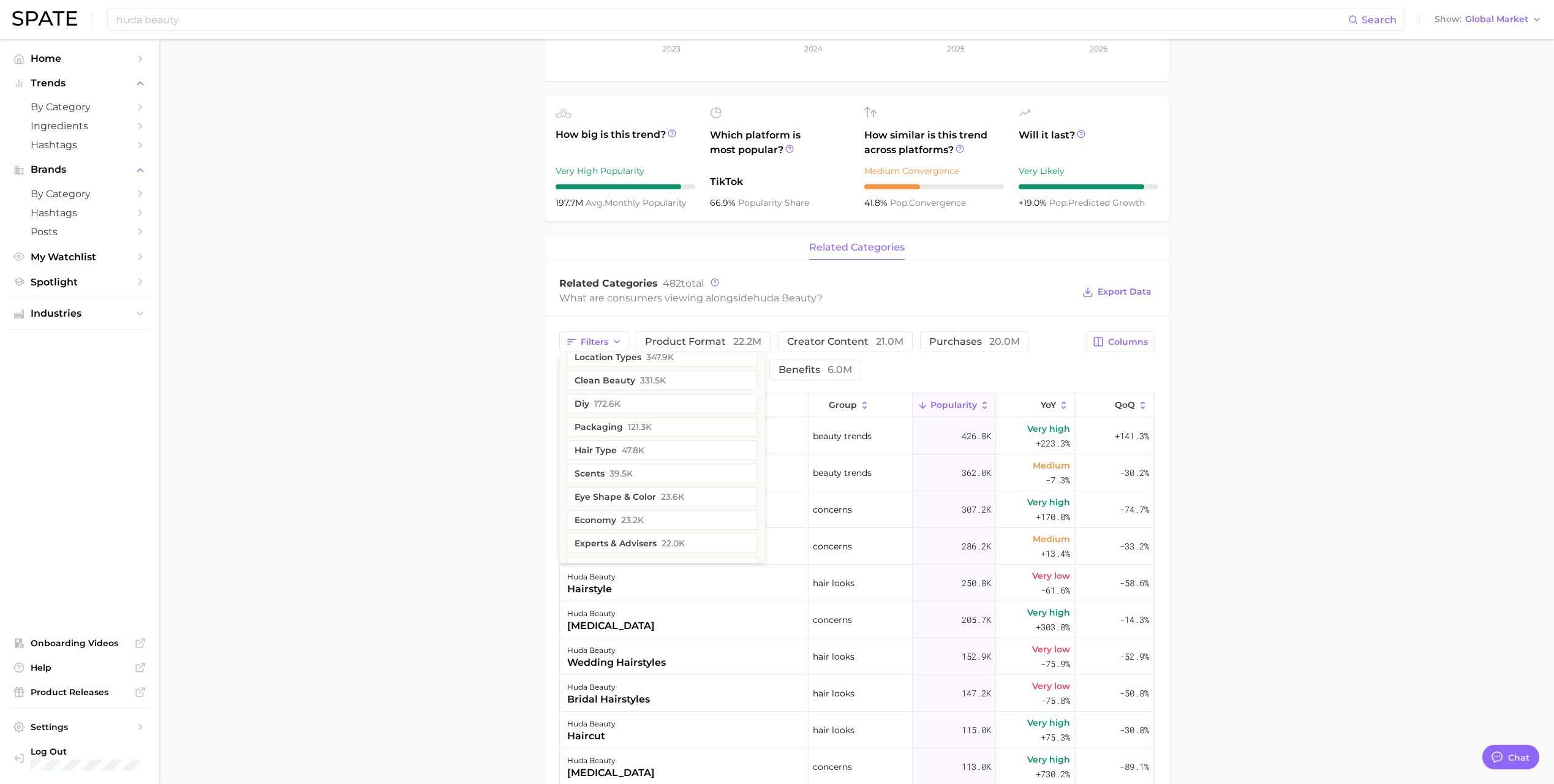 scroll, scrollTop: 546, scrollLeft: 0, axis: vertical 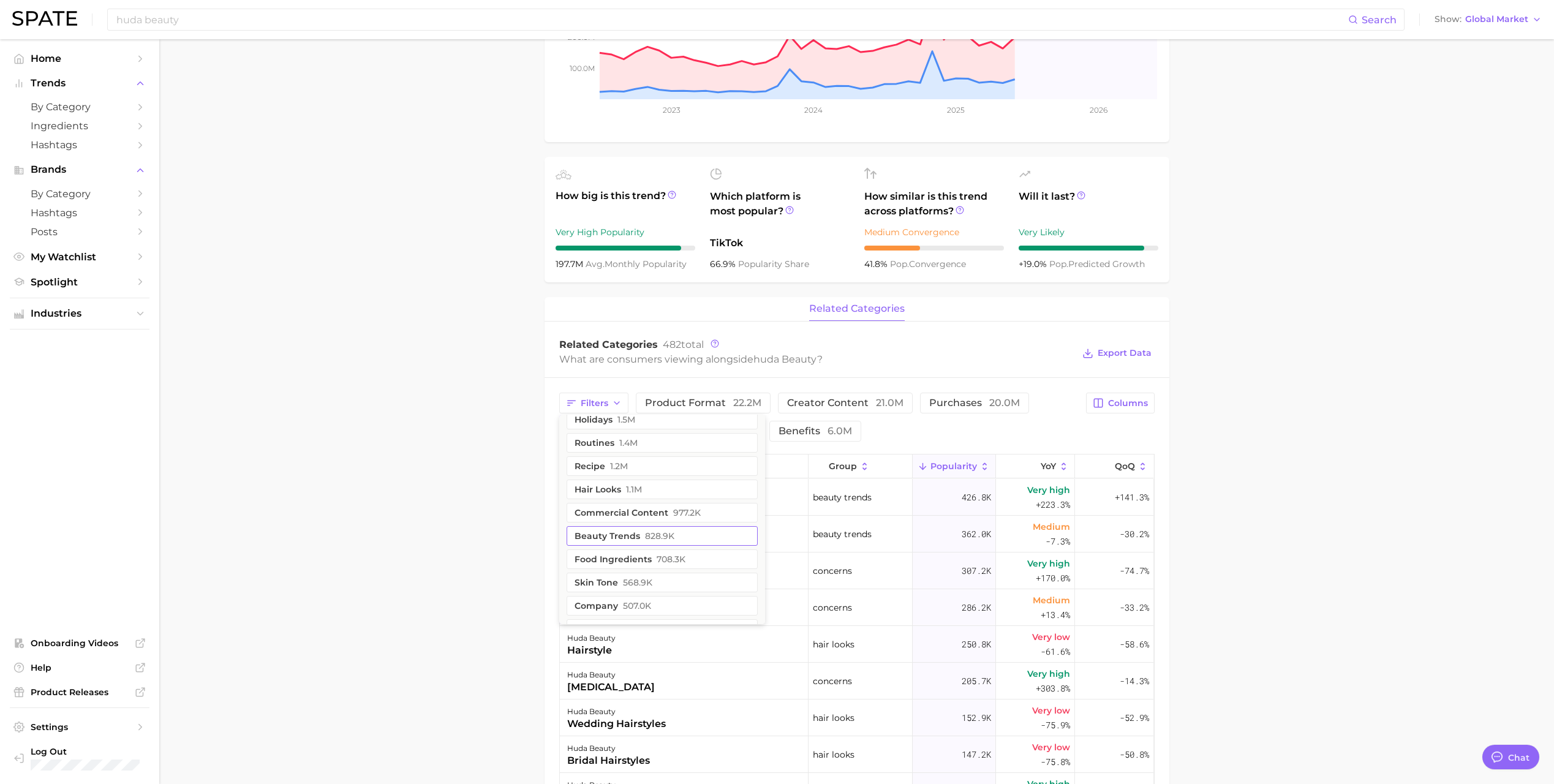 click on "828.9k" at bounding box center (660, 536) 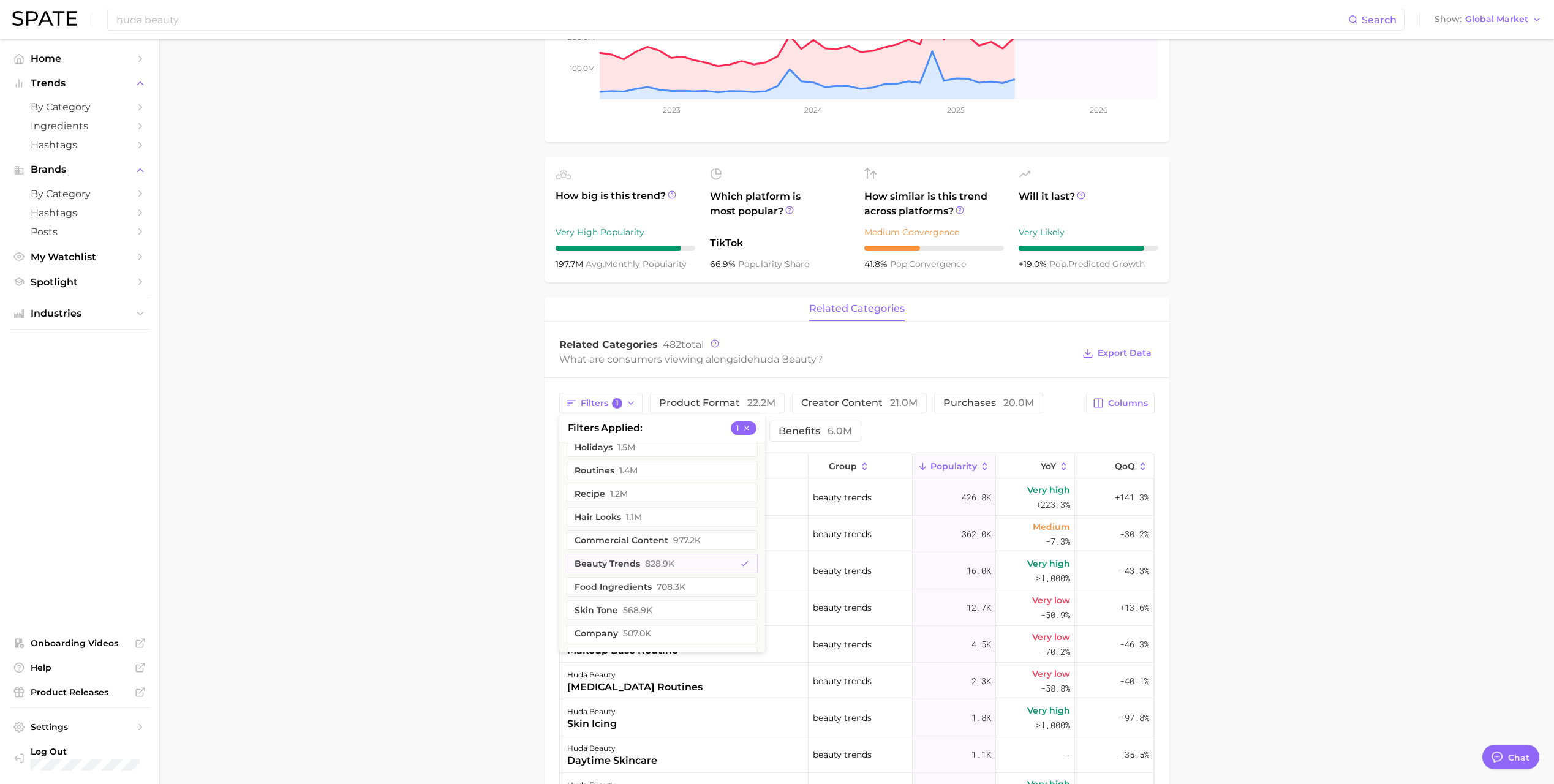 click on "Overview Google TikTok Instagram Beta brand huda beauty Add to Watchlist Export Data Popularity sustained riser +27.5% combined YoY +50.1% GOOGLE YoY +18.6% TIKTOK YoY +19.0% Predicted  YoY 100.0m 200.0m 2023 2024 2025 2026 How big is this trend? Very High Popularity 197.7m avg.  monthly popularity Which platform is most popular? TikTok 66.9% popularity share How similar is this trend across platforms? Medium Convergence 41.8% pop.  convergence Will it last? Very Likely +19.0% pop.  predicted growth related categories Related Categories 482  total What are consumers viewing alongside  huda beauty ? Export Data Filters 1 filters applied 1 demographics   5.2m geographic location   4.8m influencers   4.7m sentiment   4.1m colors & prints   2.5m body parts   2.5m theme   2.4m concerns   1.9m social media   1.9m ingredients   1.8m holidays   1.5m routines   1.4m recipe   1.2m hair looks   1.1m commercial content   977.2k beauty trends   828.9k food ingredients   708.3k skin tone   568.9k company   507.0k dupes" at bounding box center [856, 554] 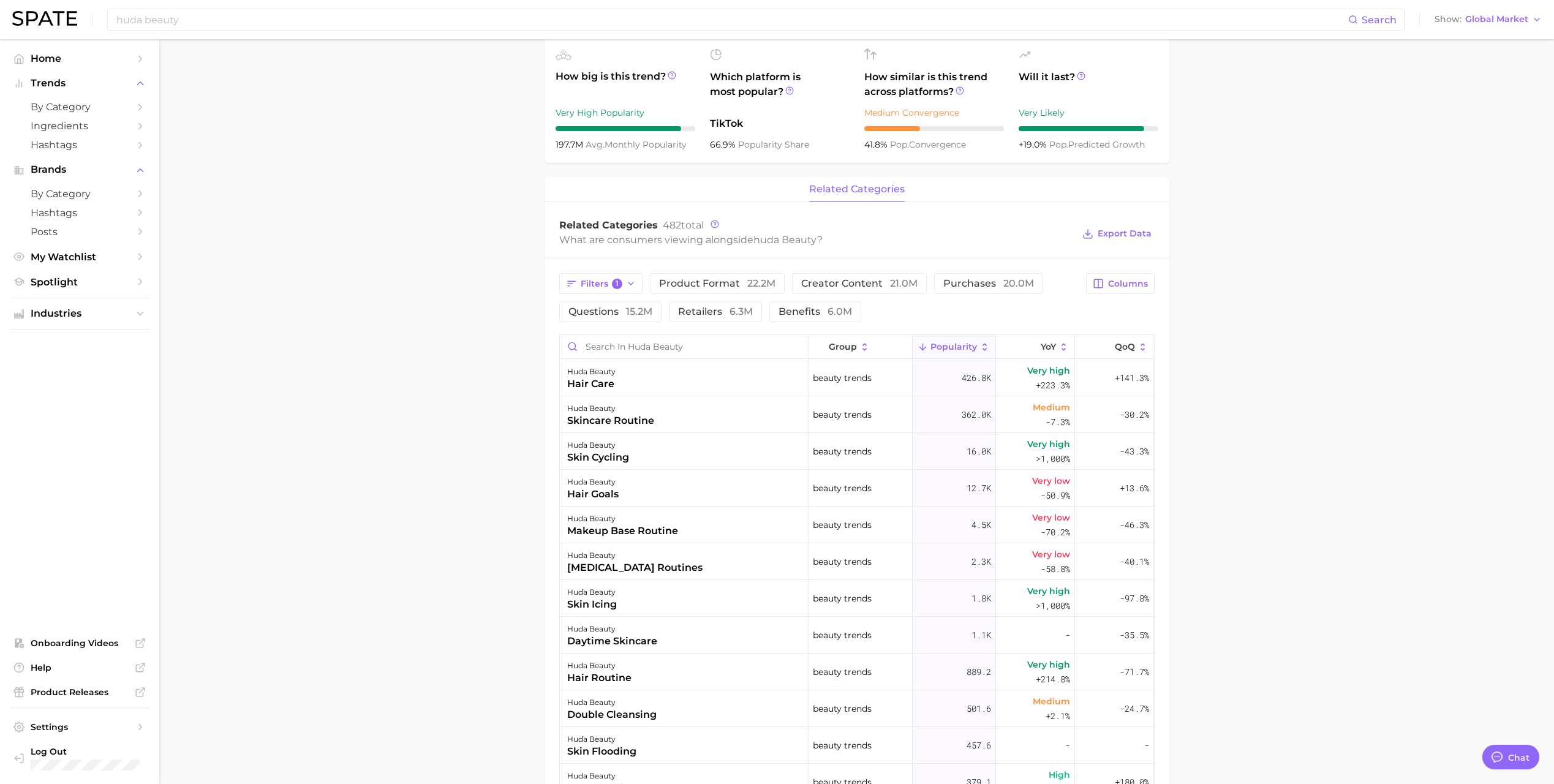 scroll, scrollTop: 368, scrollLeft: 0, axis: vertical 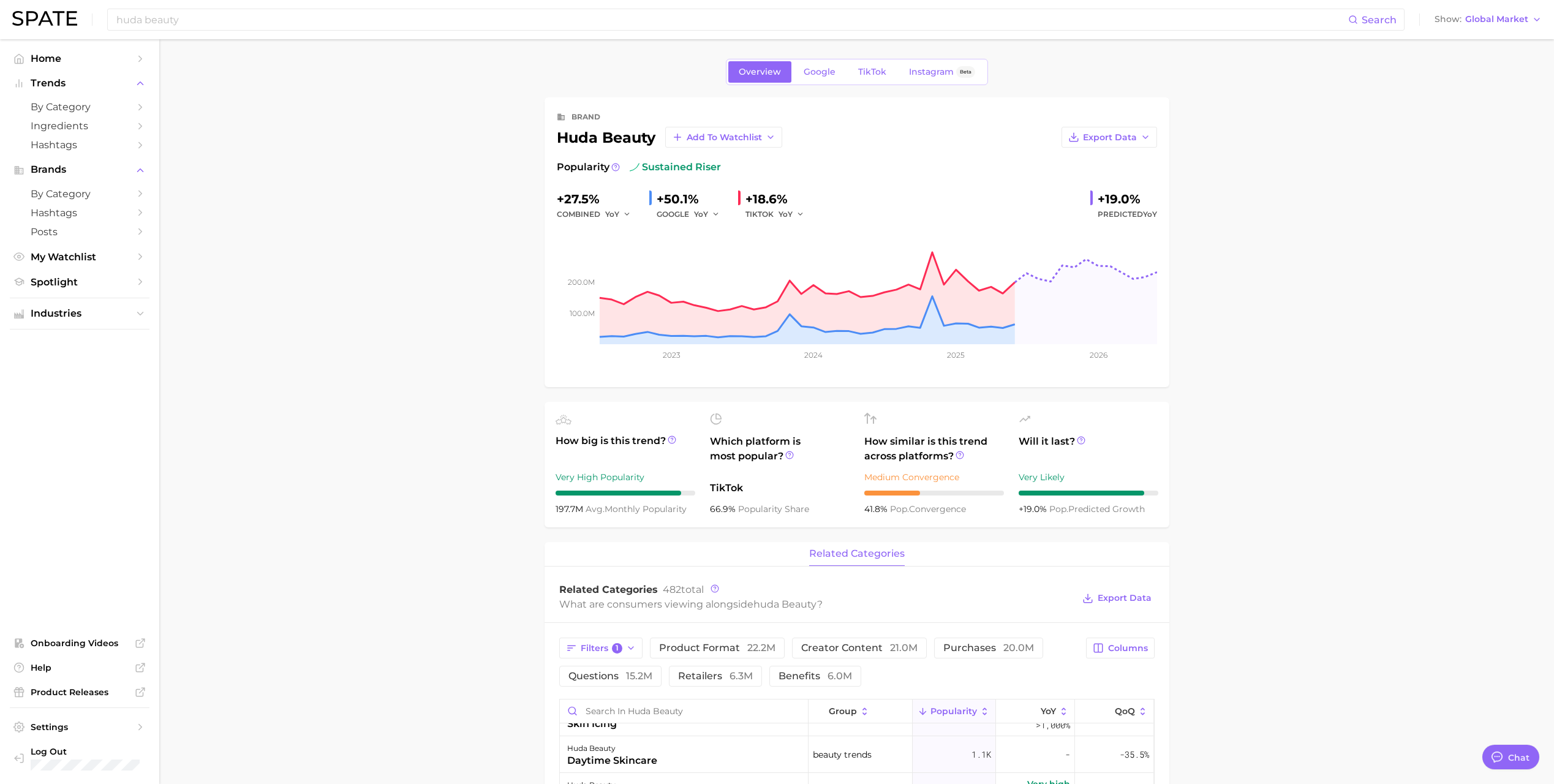 click on "huda beauty Search Show Global Market" at bounding box center (777, 20) 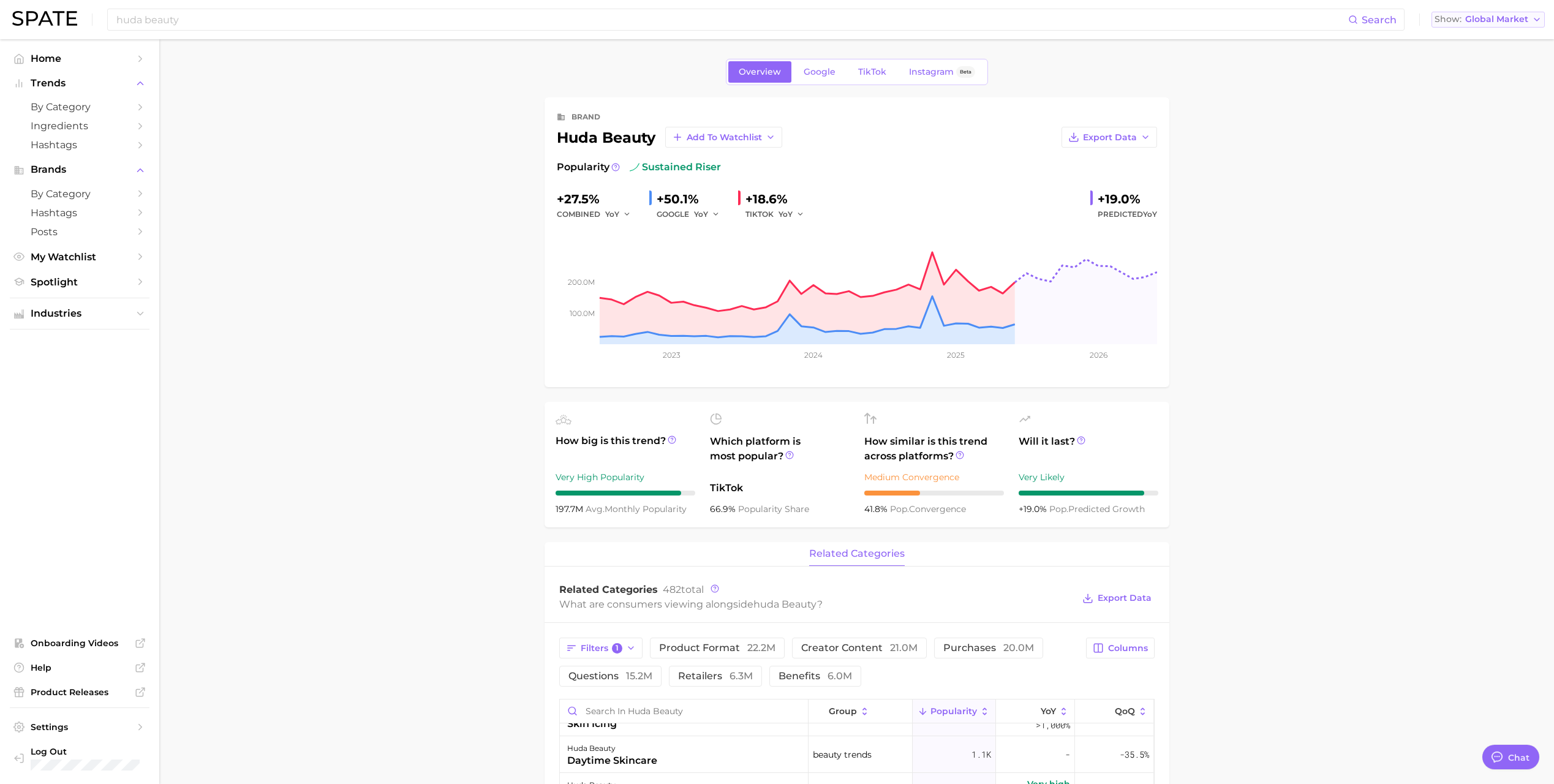 click on "Global Market" at bounding box center [1496, 19] 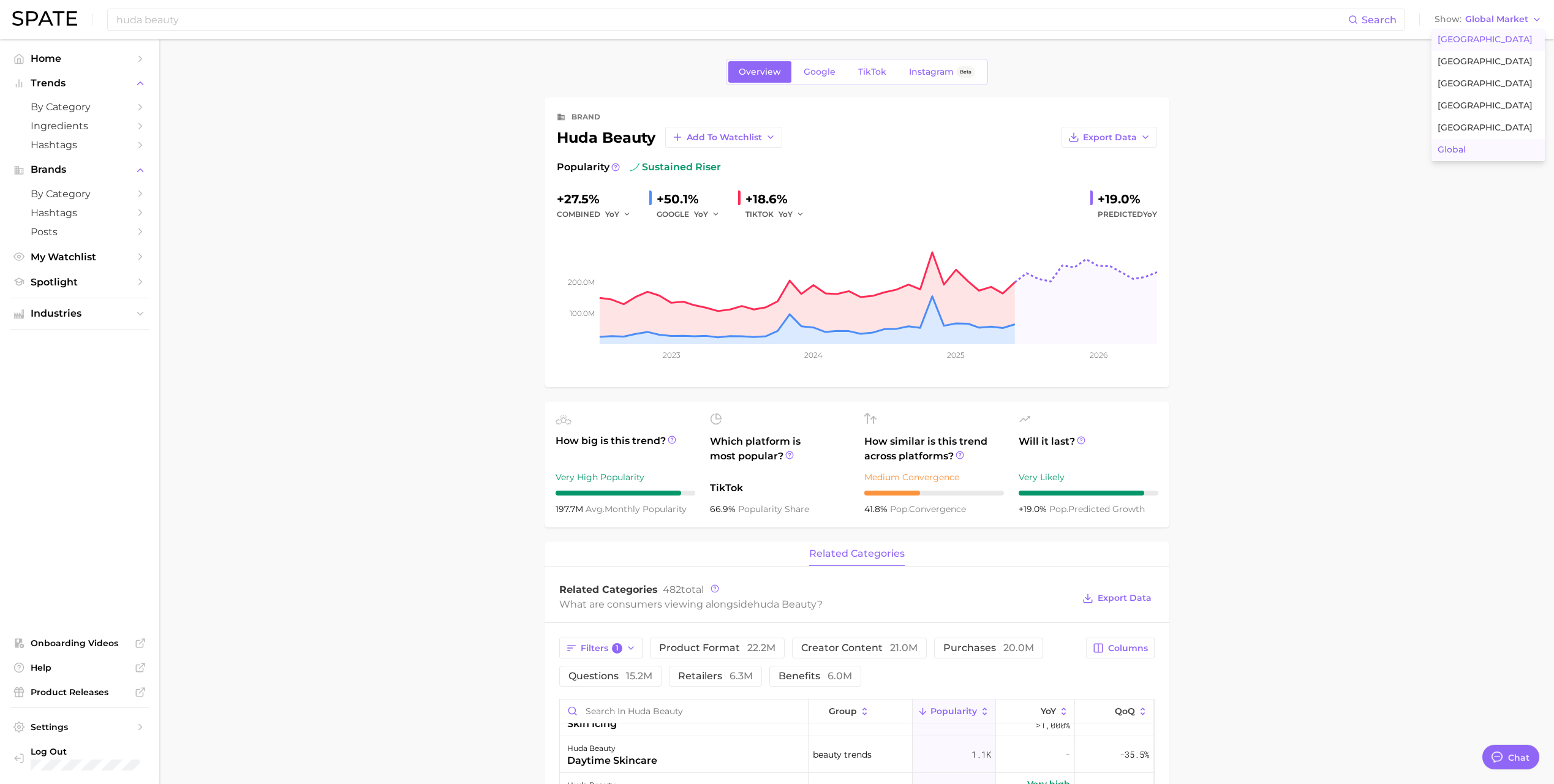 click on "[GEOGRAPHIC_DATA]" at bounding box center [1488, 40] 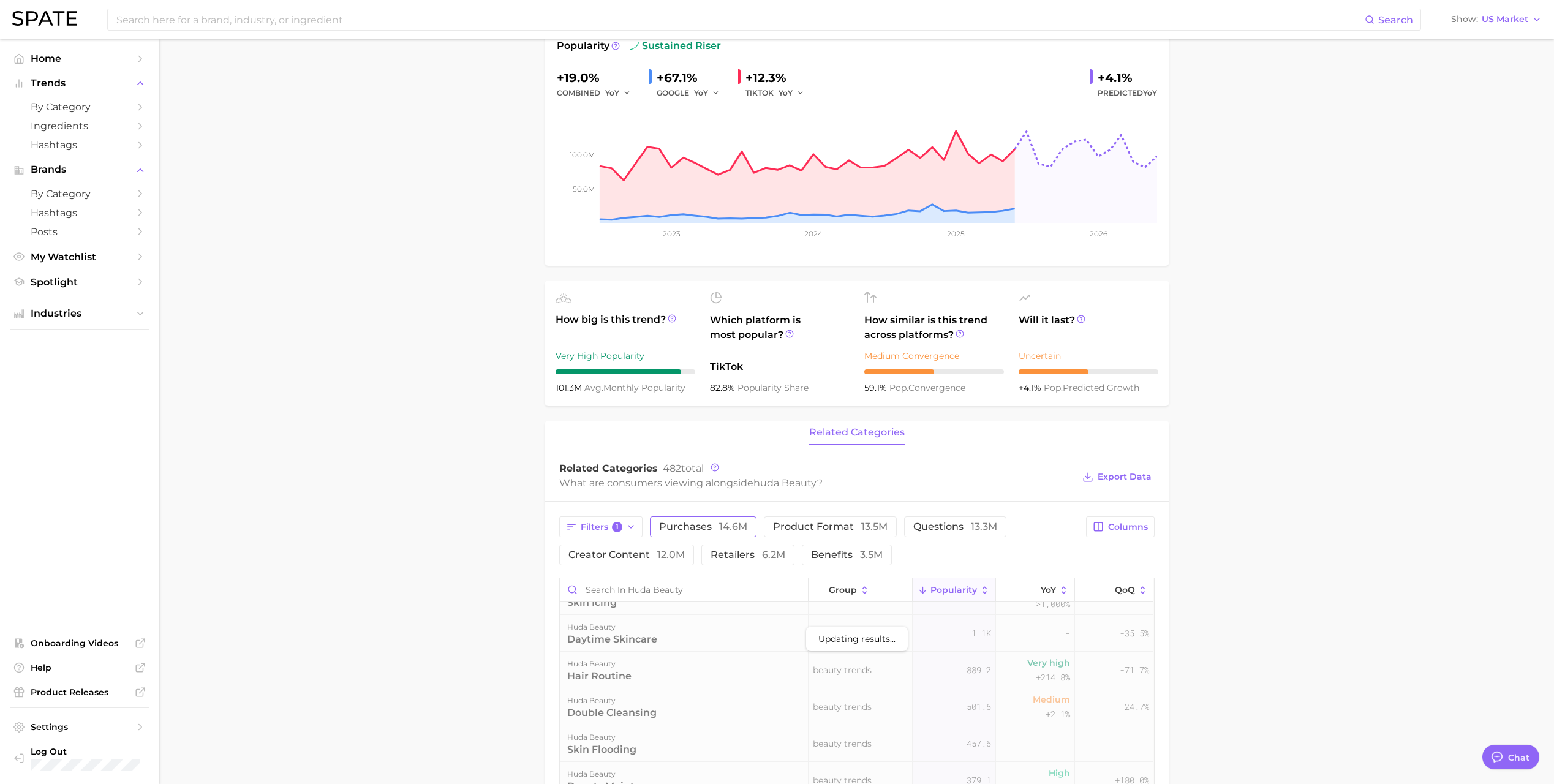 scroll, scrollTop: 123, scrollLeft: 0, axis: vertical 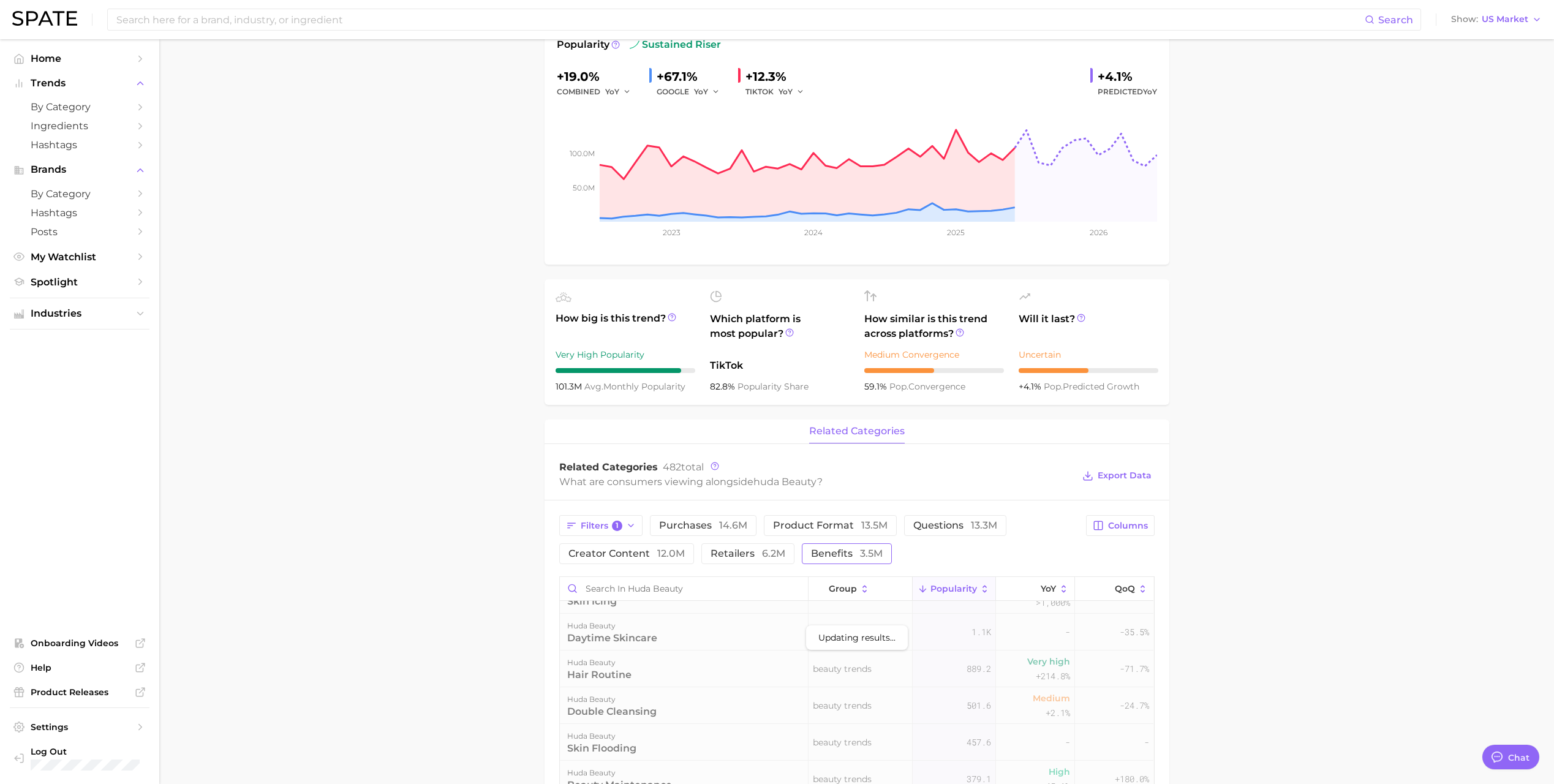 click on "benefits   3.5m" at bounding box center [847, 554] 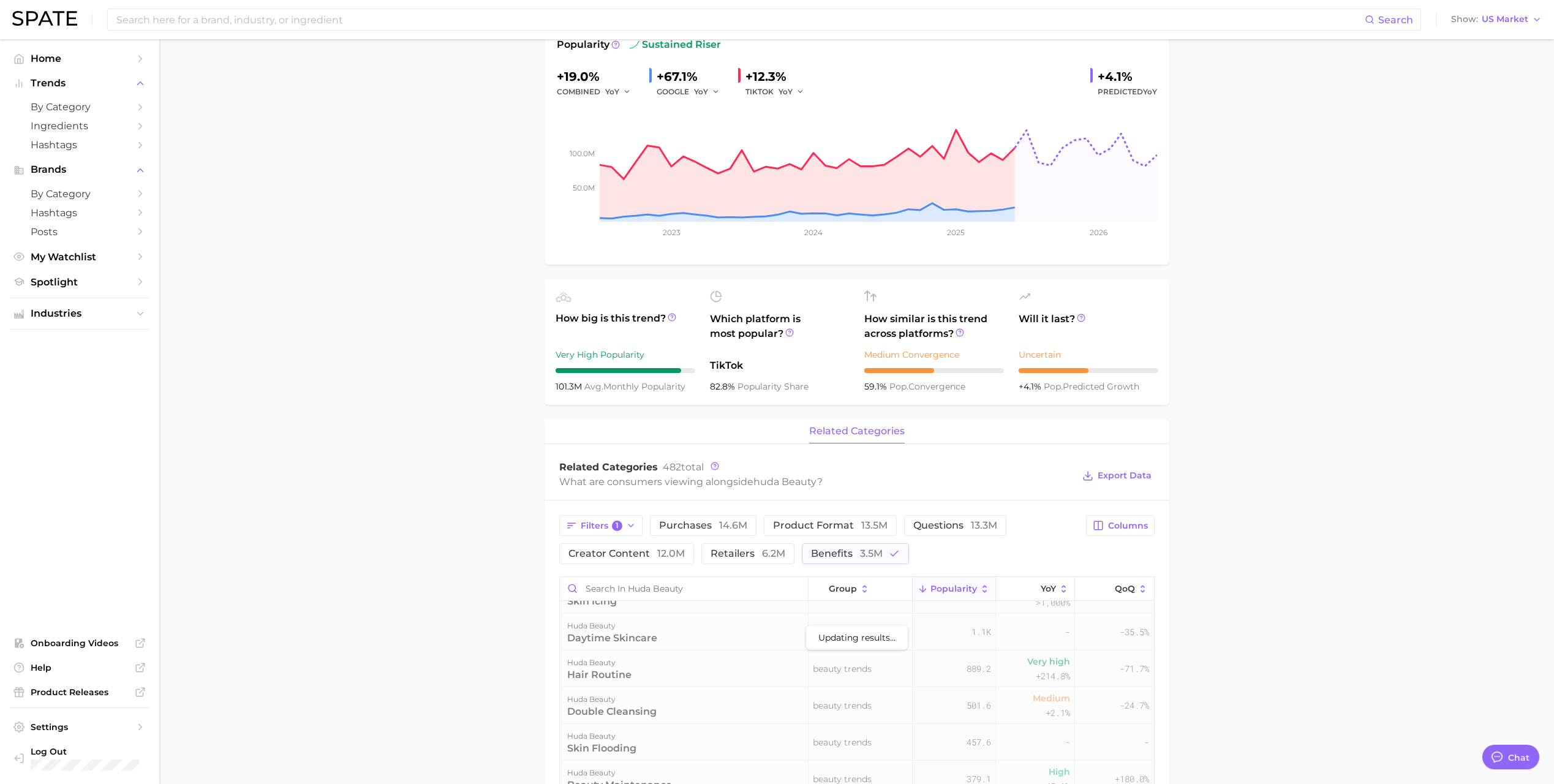 scroll, scrollTop: 0, scrollLeft: 0, axis: both 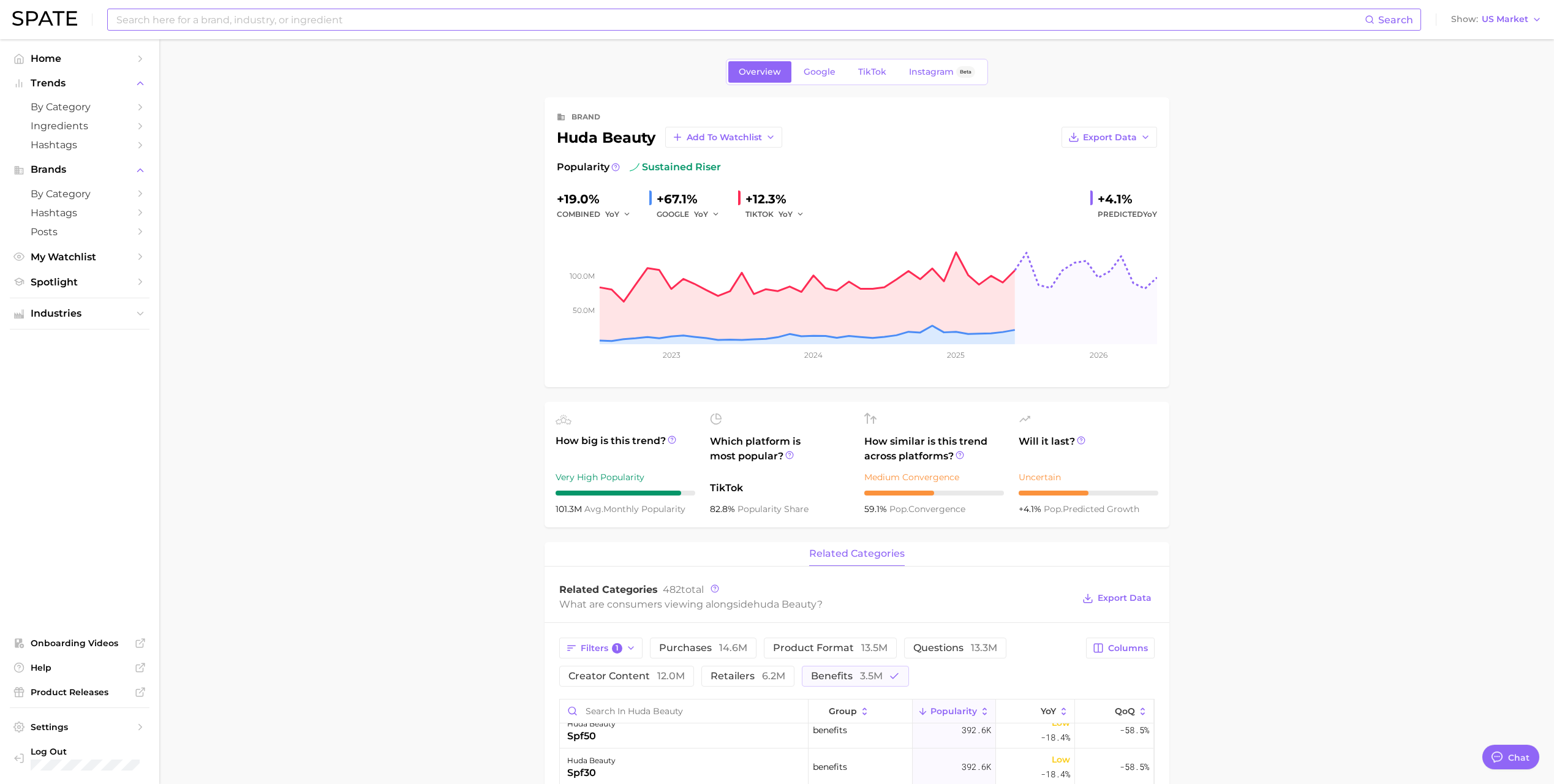 click at bounding box center [740, 20] 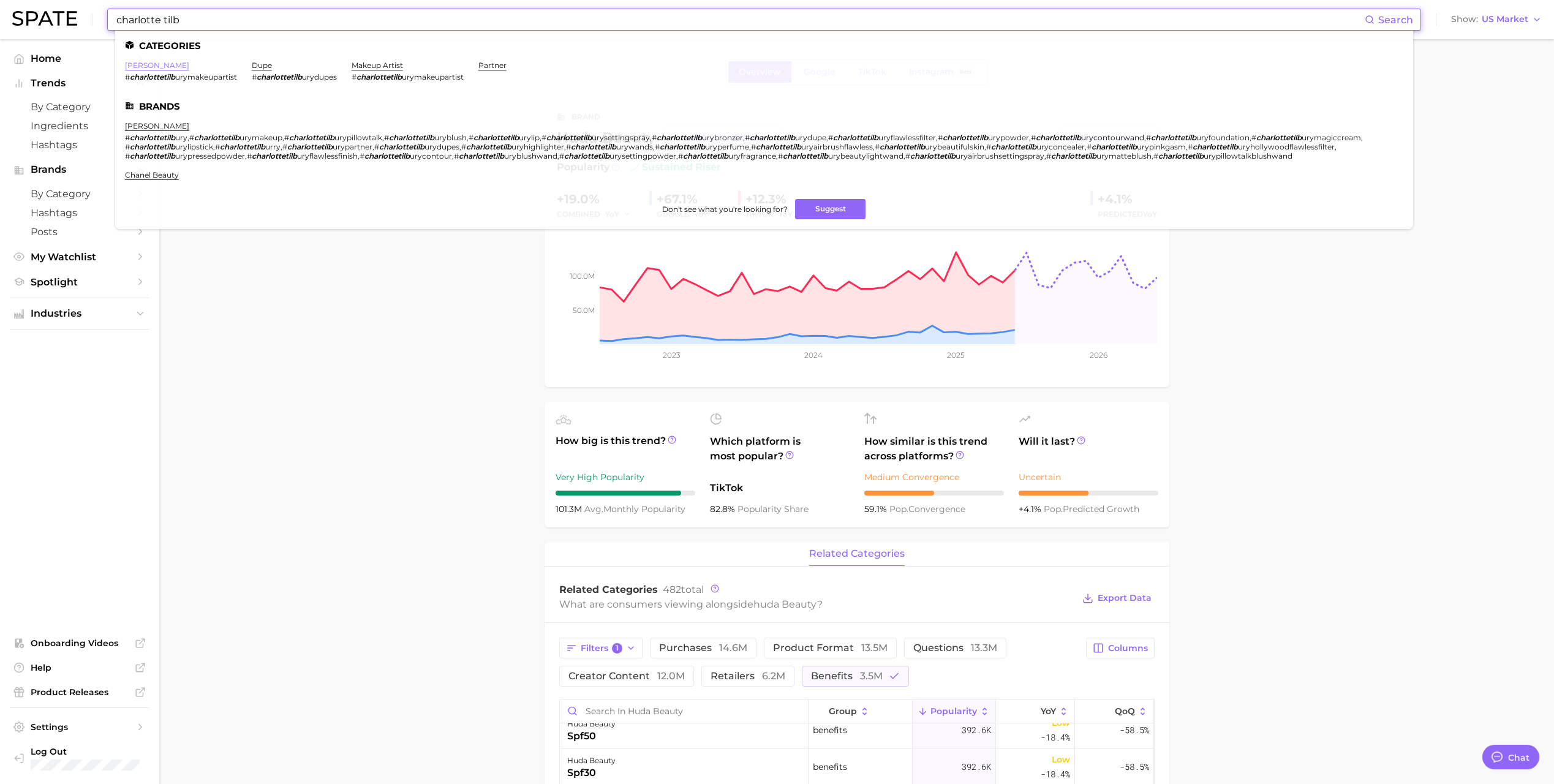 type on "charlotte tilb" 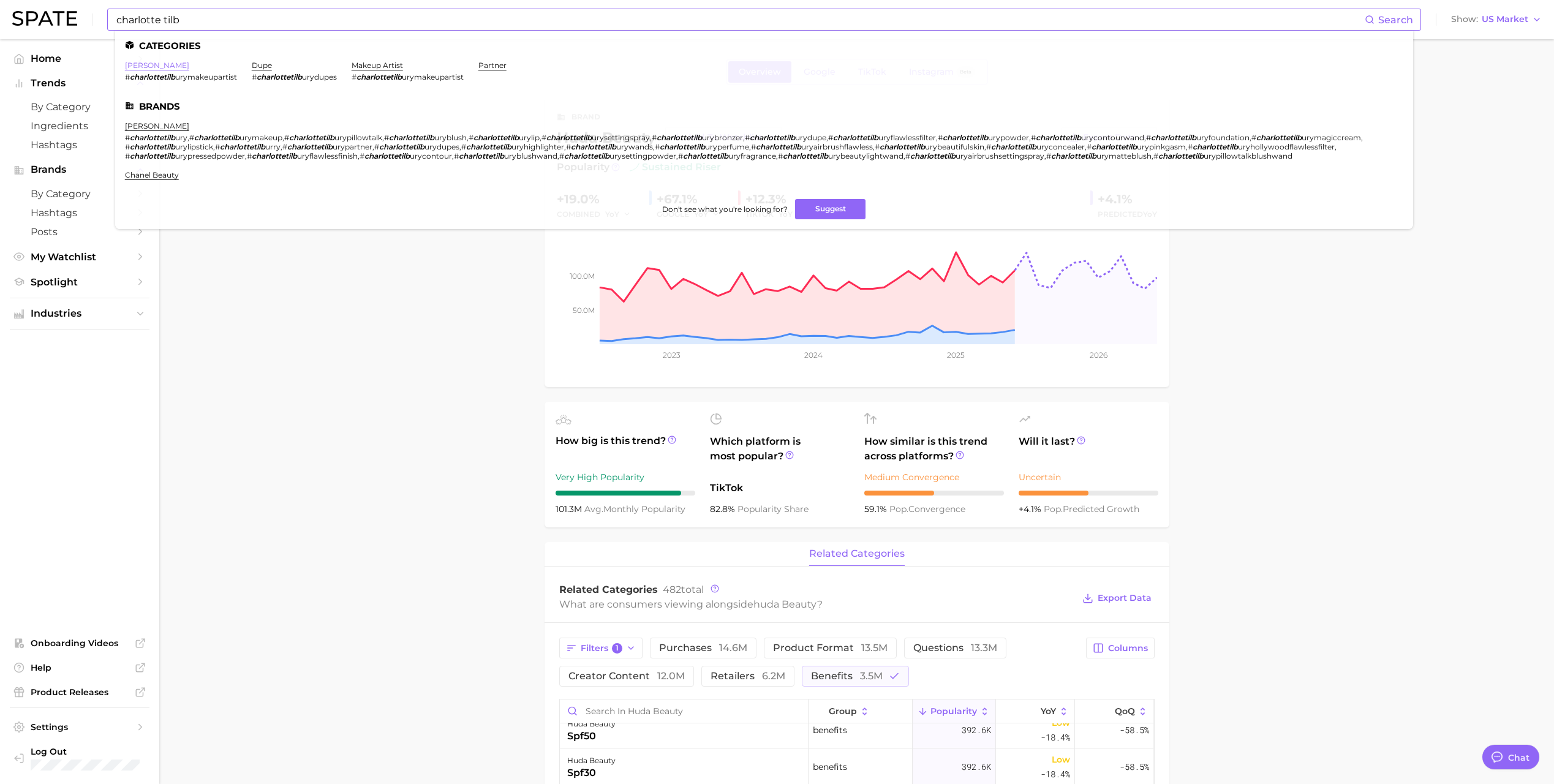 click on "[PERSON_NAME]" at bounding box center (157, 65) 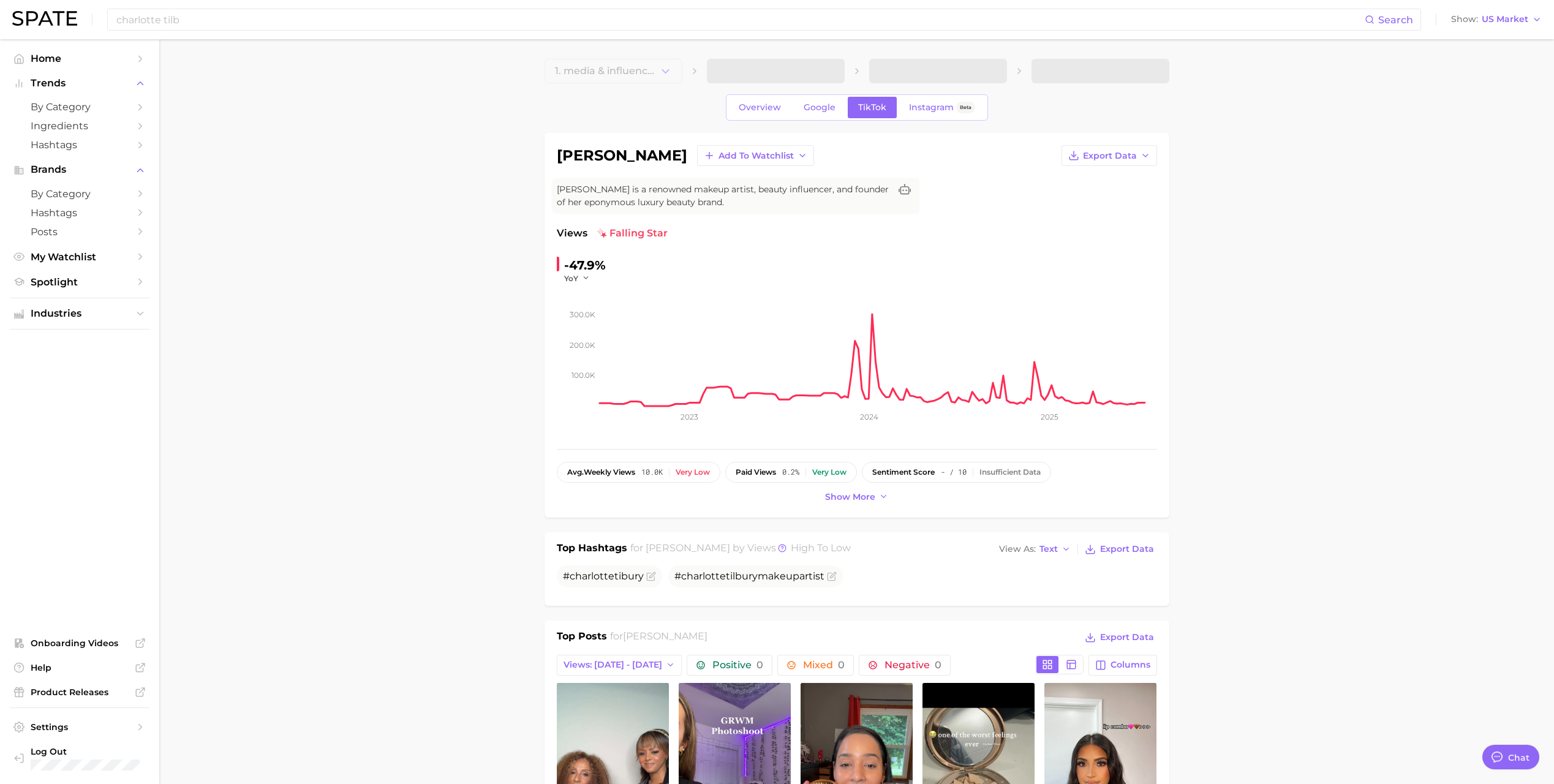 scroll, scrollTop: 0, scrollLeft: 0, axis: both 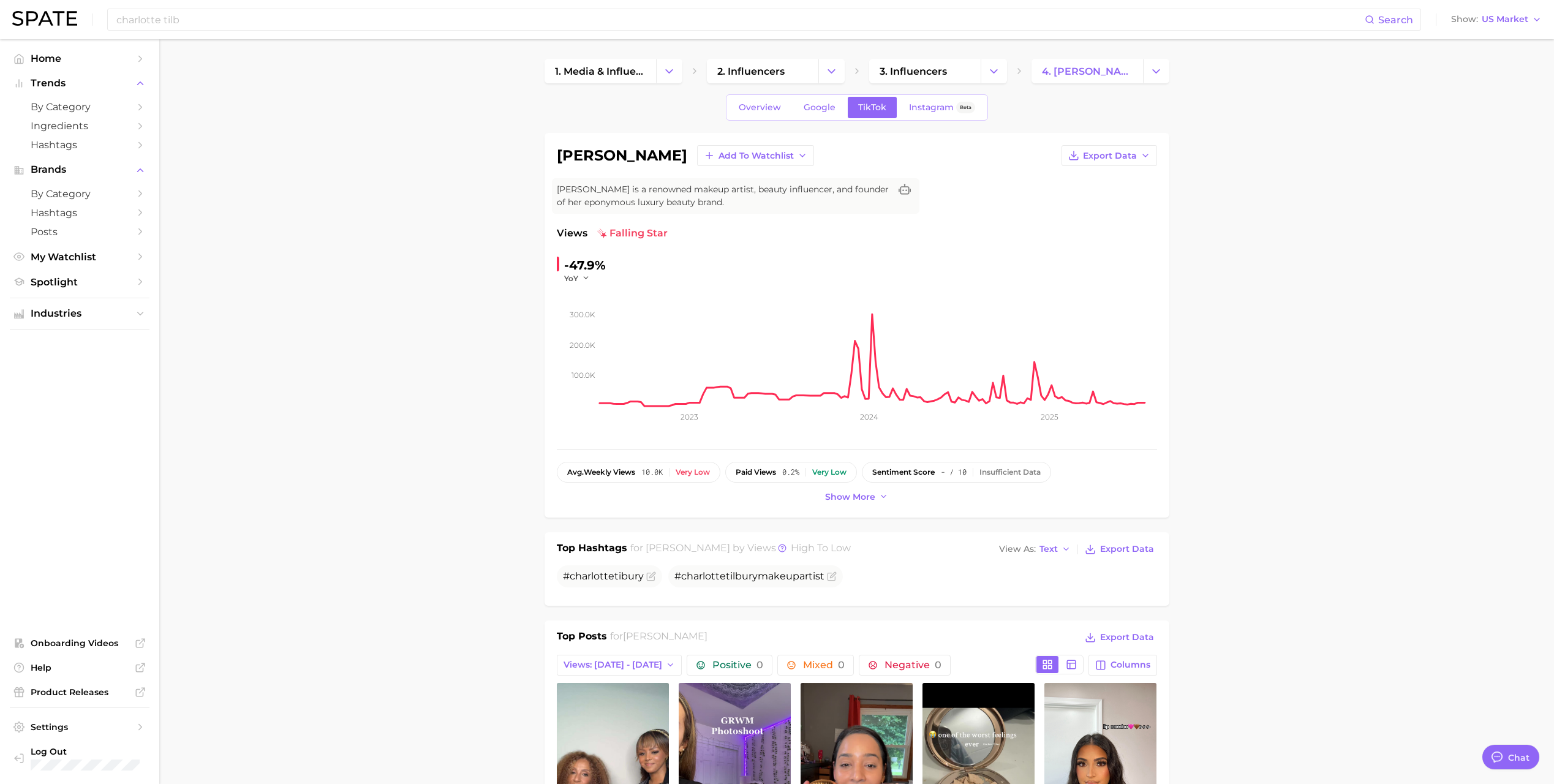 drag, startPoint x: 756, startPoint y: 94, endPoint x: 756, endPoint y: 101, distance: 7 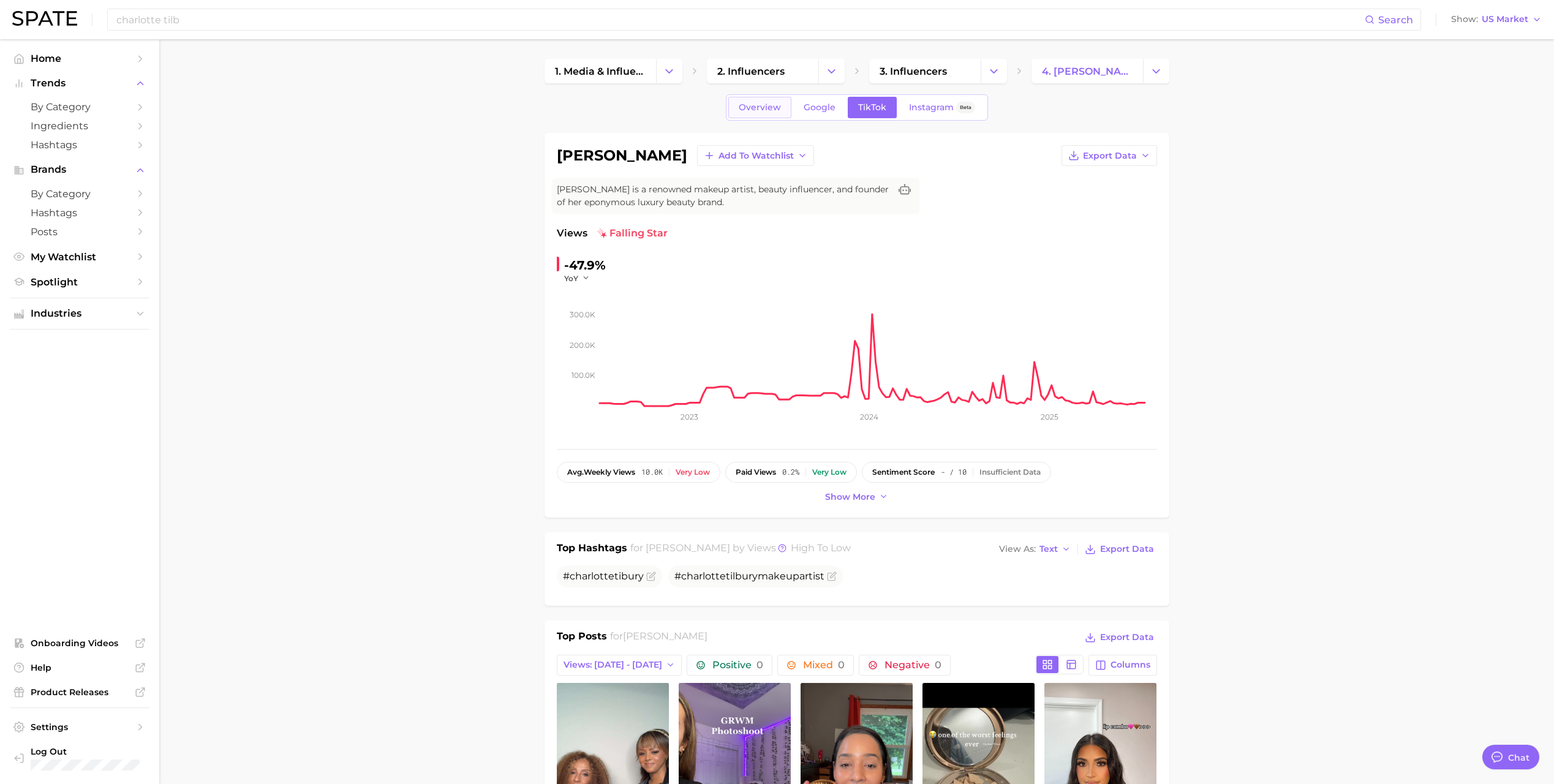 click on "Overview" at bounding box center [760, 107] 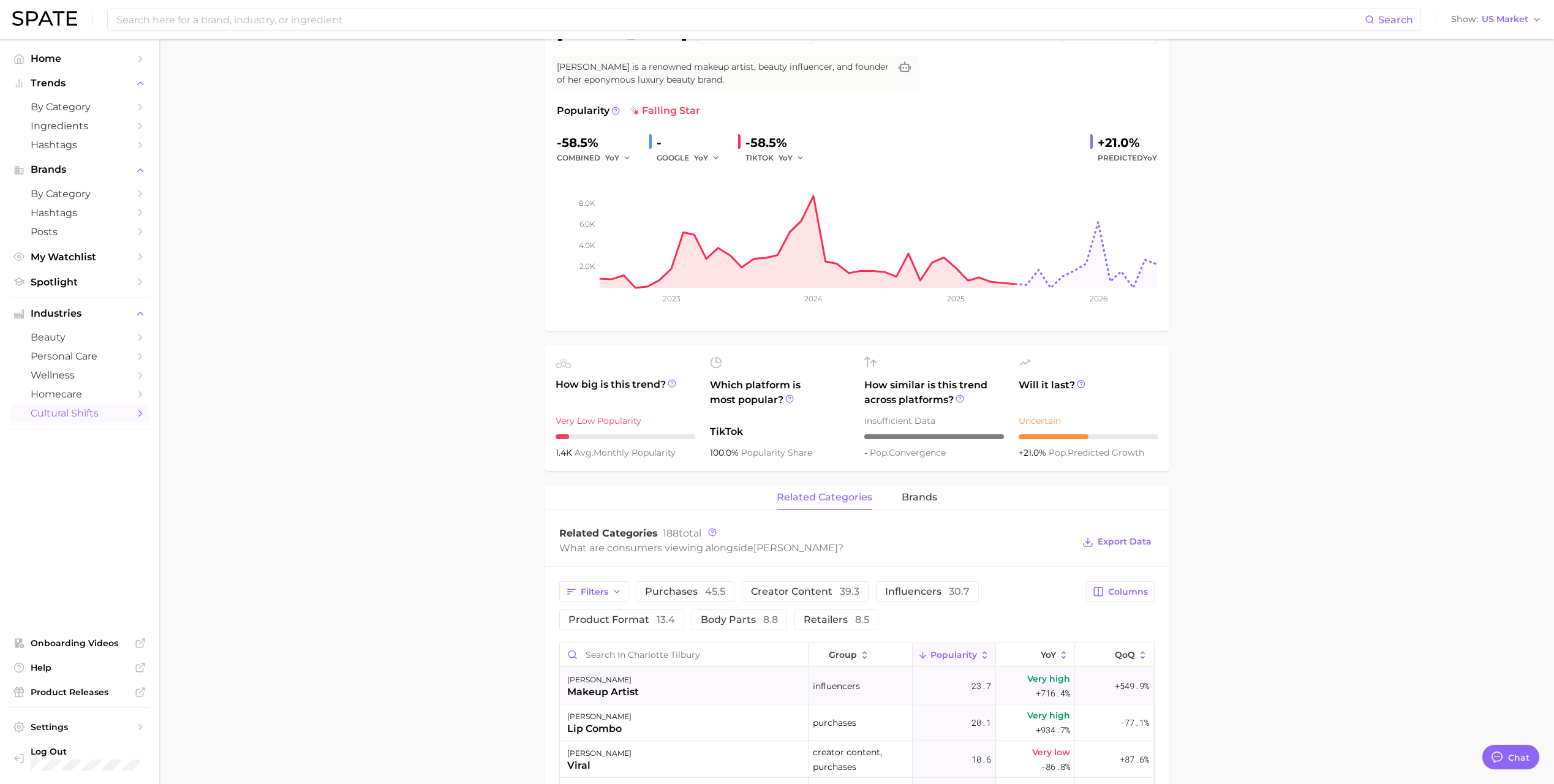 scroll, scrollTop: 184, scrollLeft: 0, axis: vertical 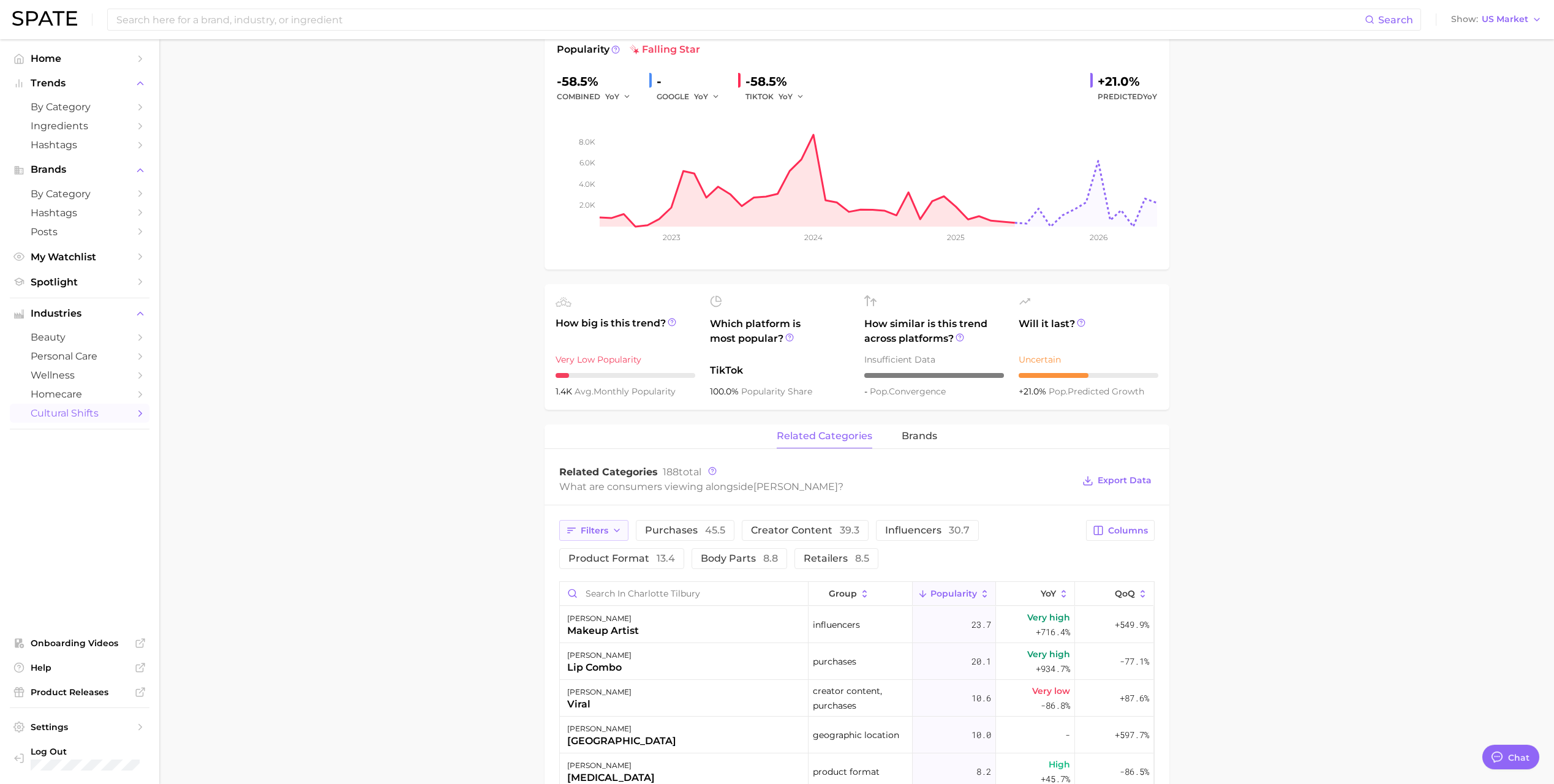 click on "Filters" at bounding box center (594, 530) 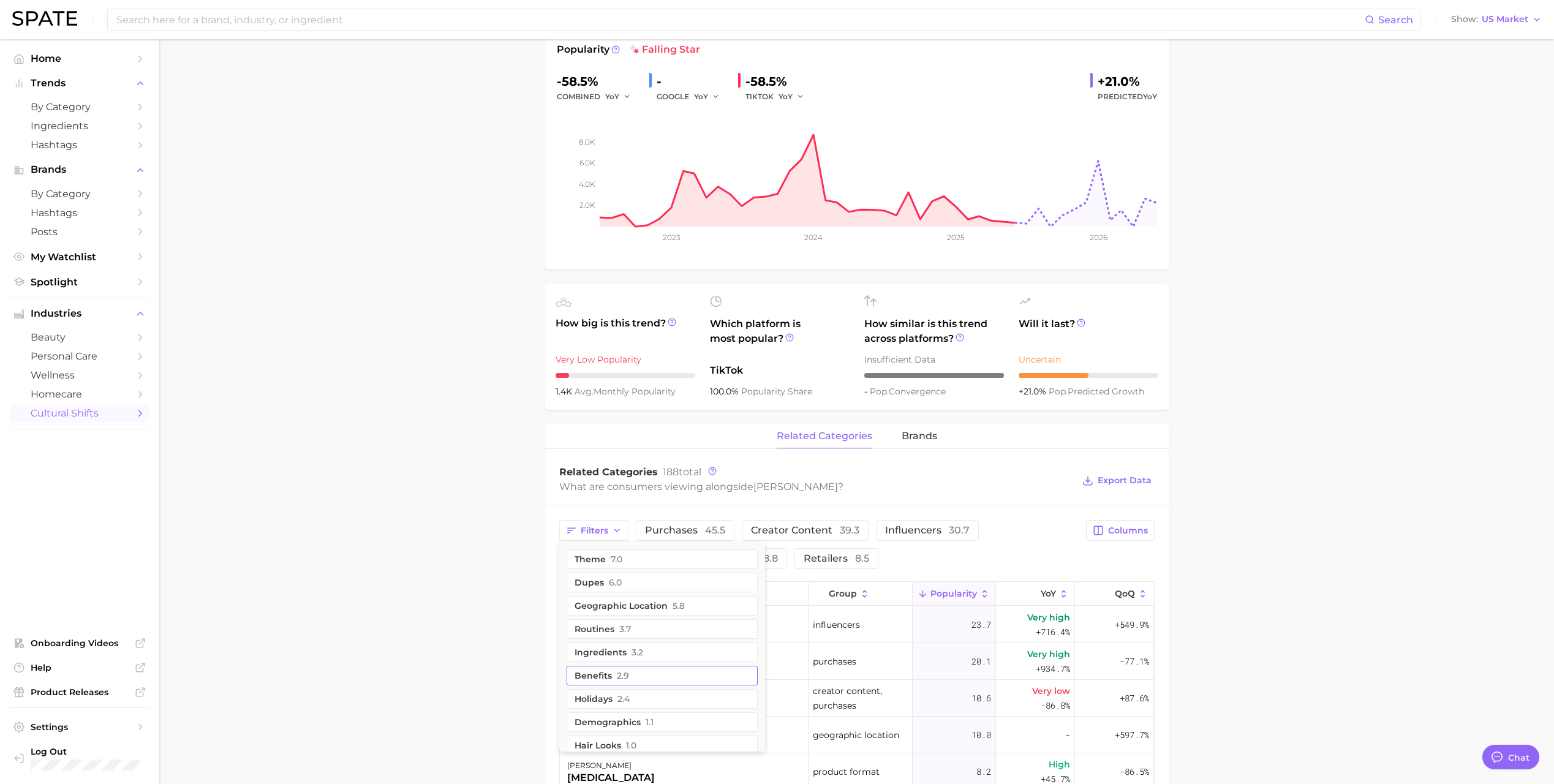 click on "2.9" at bounding box center [623, 676] 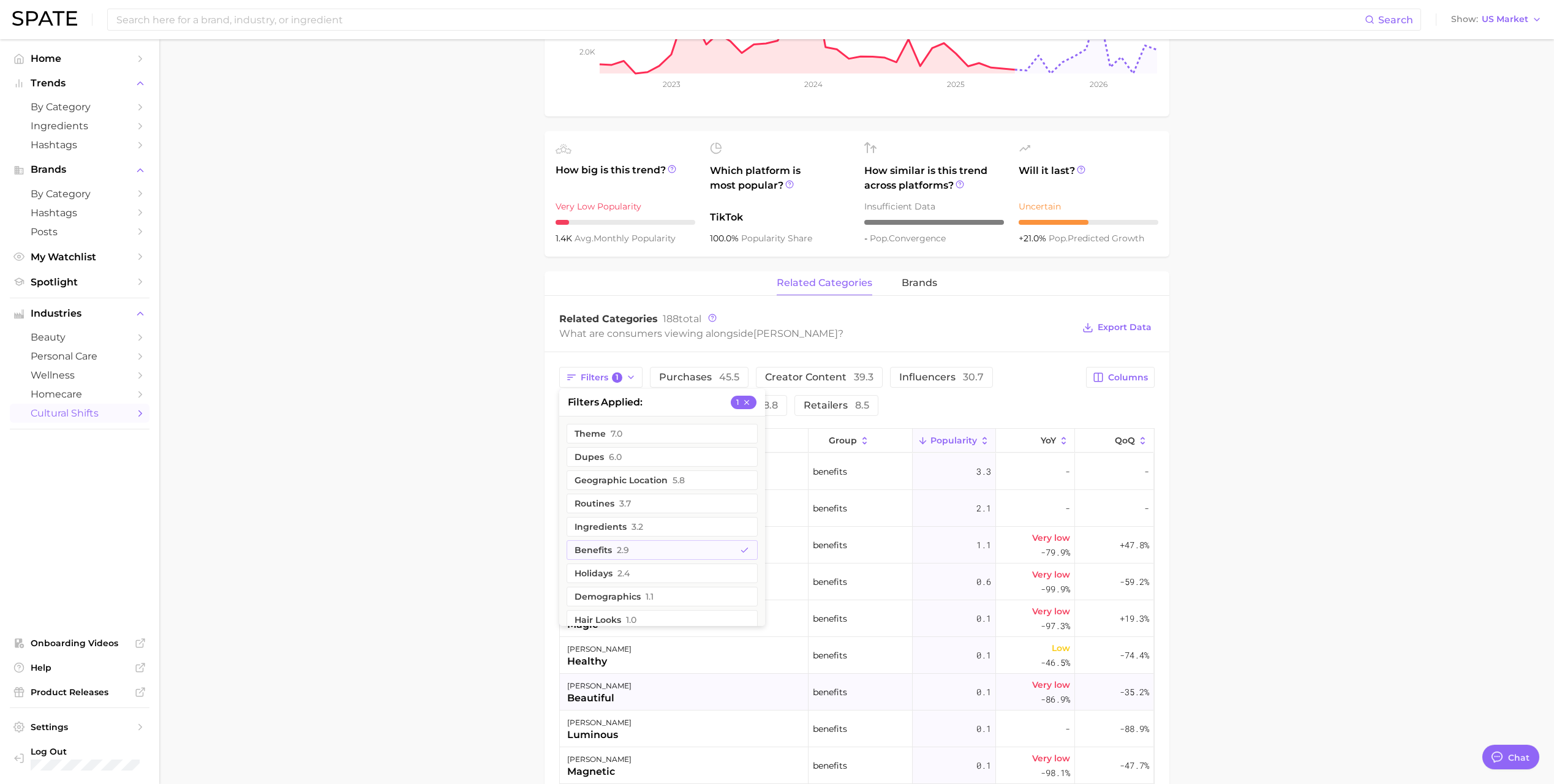 scroll, scrollTop: 429, scrollLeft: 0, axis: vertical 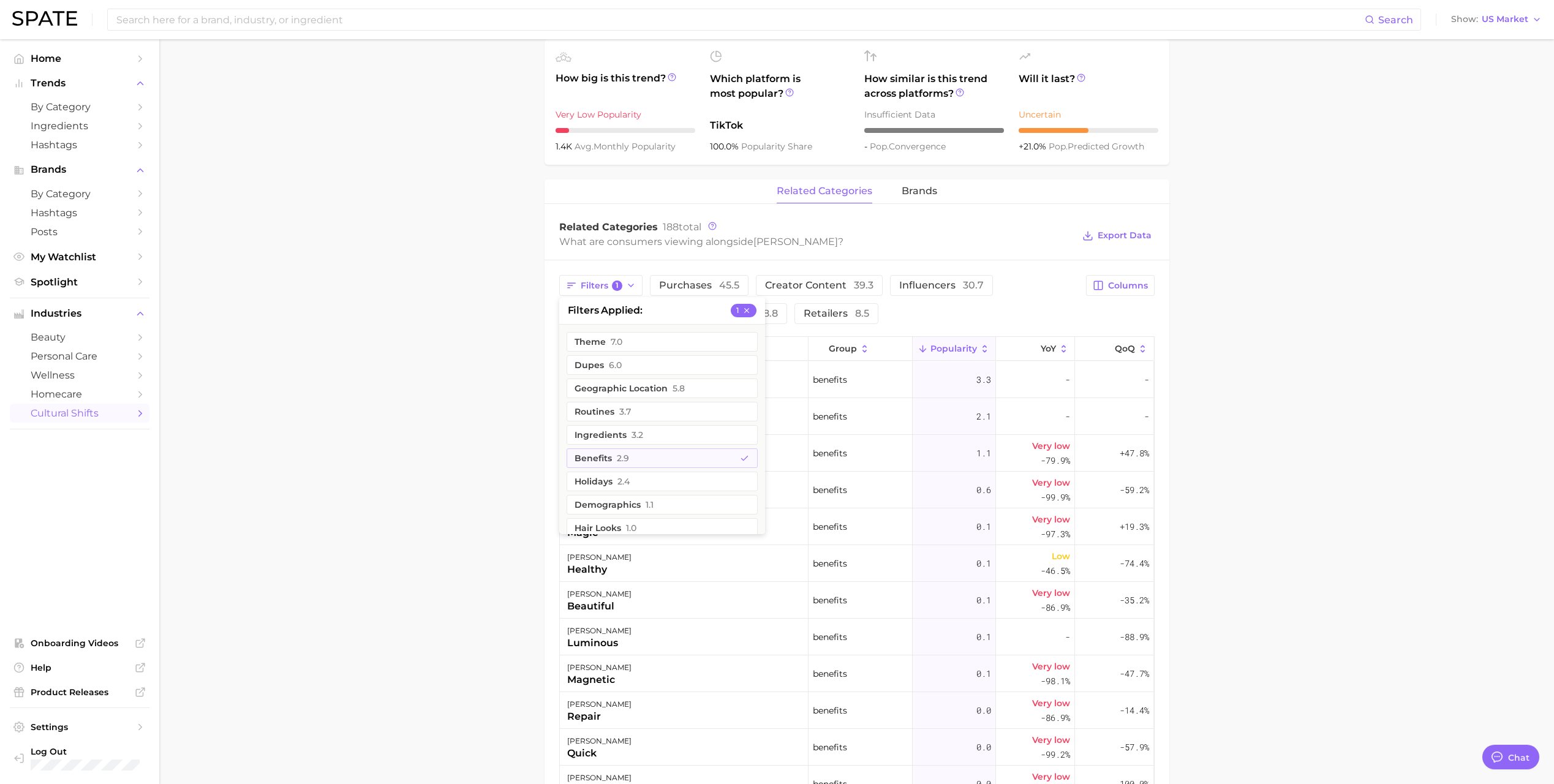 click on "1. media & influencers 2. influencers 3. influencers 4. [PERSON_NAME] Overview Google TikTok Instagram Beta [PERSON_NAME] Add to Watchlist Export Data [PERSON_NAME] is a renowned makeup artist, beauty influencer, and founder of her eponymous luxury beauty brand. Popularity falling star -58.5% combined YoY - GOOGLE YoY -58.5% TIKTOK YoY +21.0% Predicted  YoY 2.0k 4.0k 6.0k 8.0k 2023 2024 2025 2026 How big is this trend? Very Low Popularity 1.4k avg.  monthly popularity Which platform is most popular? TikTok 100.0% popularity share How similar is this trend across platforms? Insufficient Data - pop.  convergence Will it last? Uncertain +21.0% pop.  predicted growth related categories brands Related Categories 188  total What are consumers viewing alongside  [PERSON_NAME] ? Export Data Filters 1 filters applied 1 theme   7.0 dupes   6.0 geographic location   5.8 routines   3.7 ingredients   3.2 benefits   2.9 holidays   2.4 demographics   1.1 hair looks   1.0 skin tone   1.0 questions   0.8   0.6" at bounding box center [856, 278] 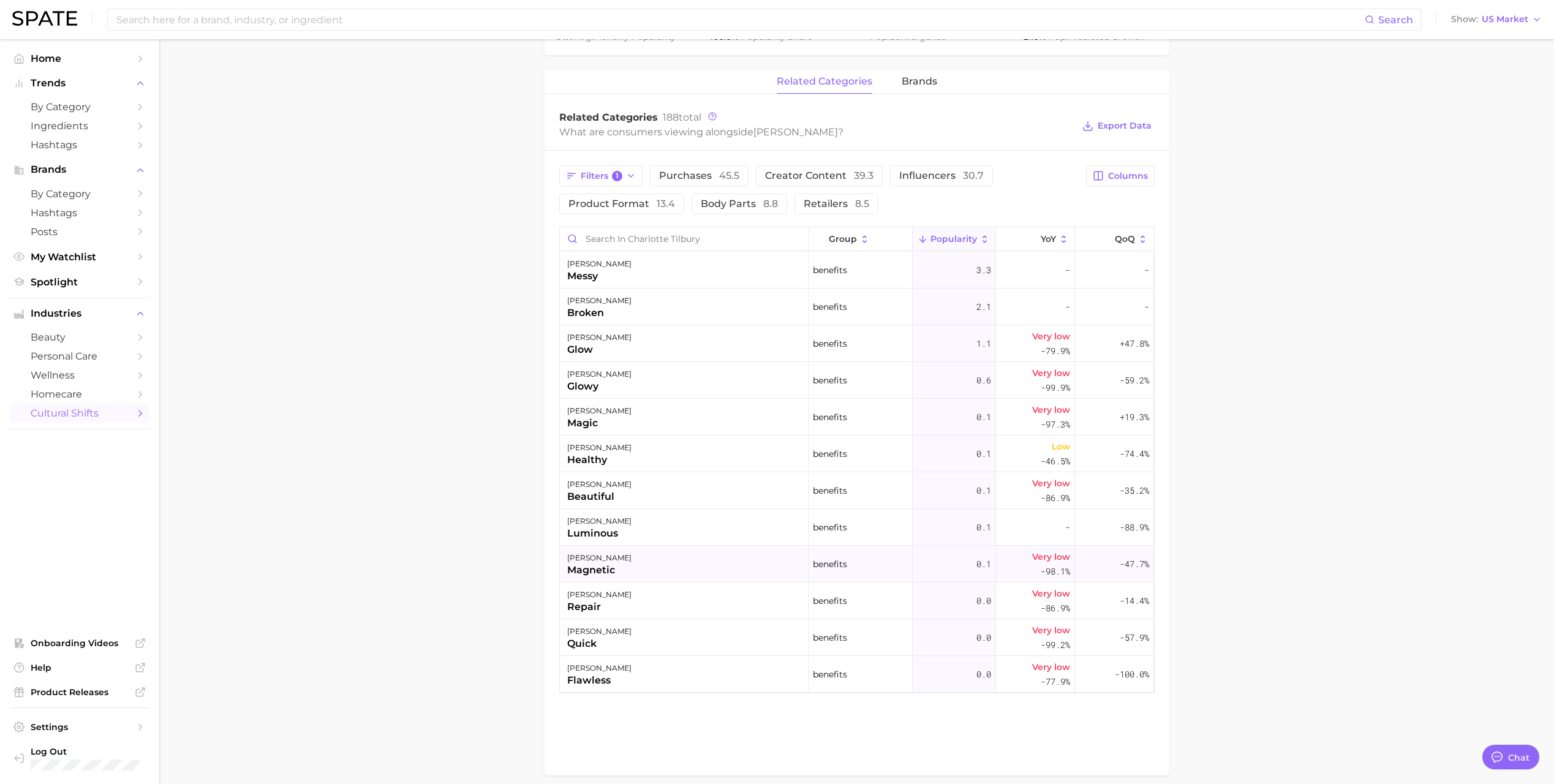 scroll, scrollTop: 591, scrollLeft: 0, axis: vertical 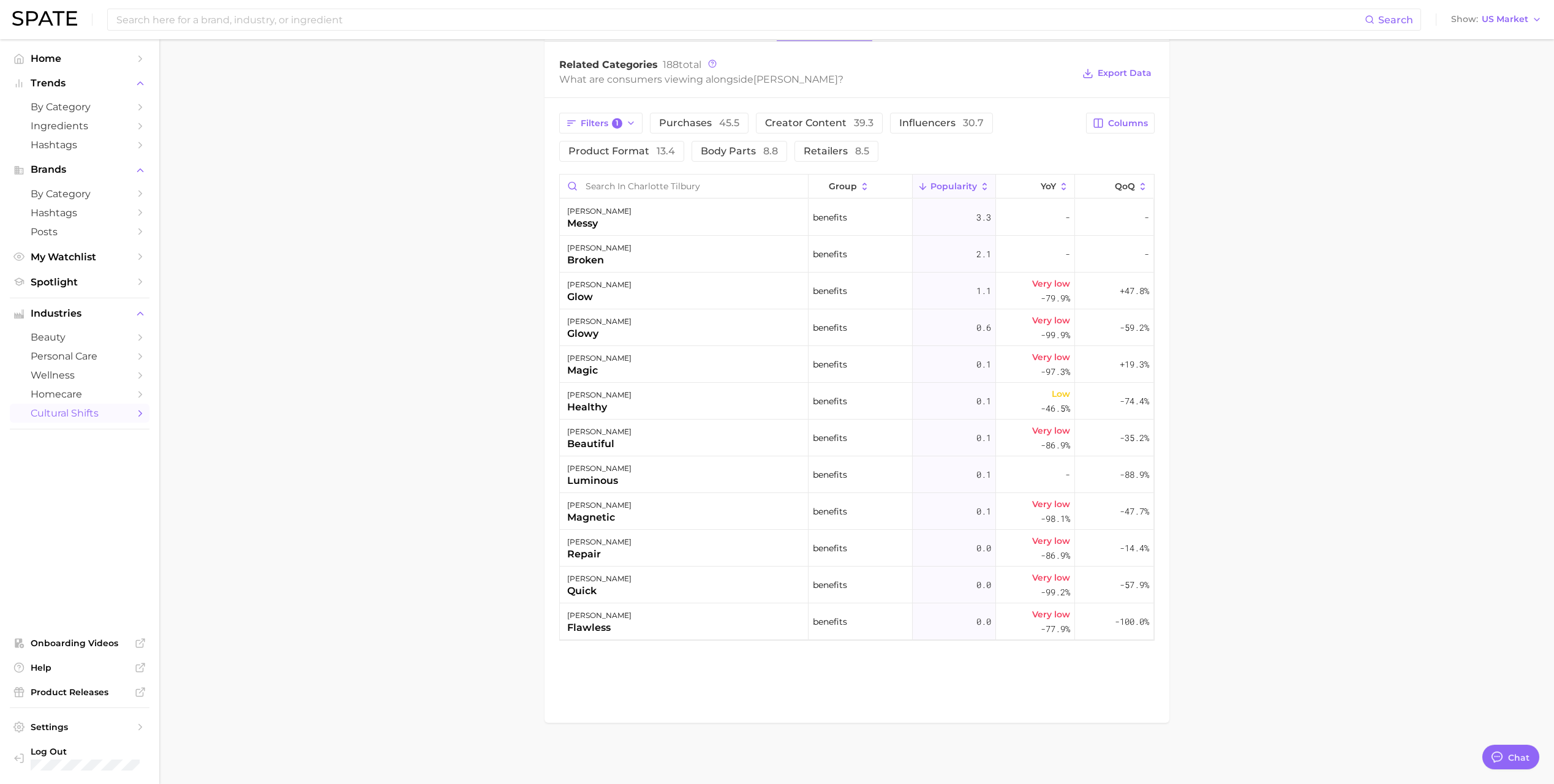 click on "Popularity" at bounding box center (954, 186) 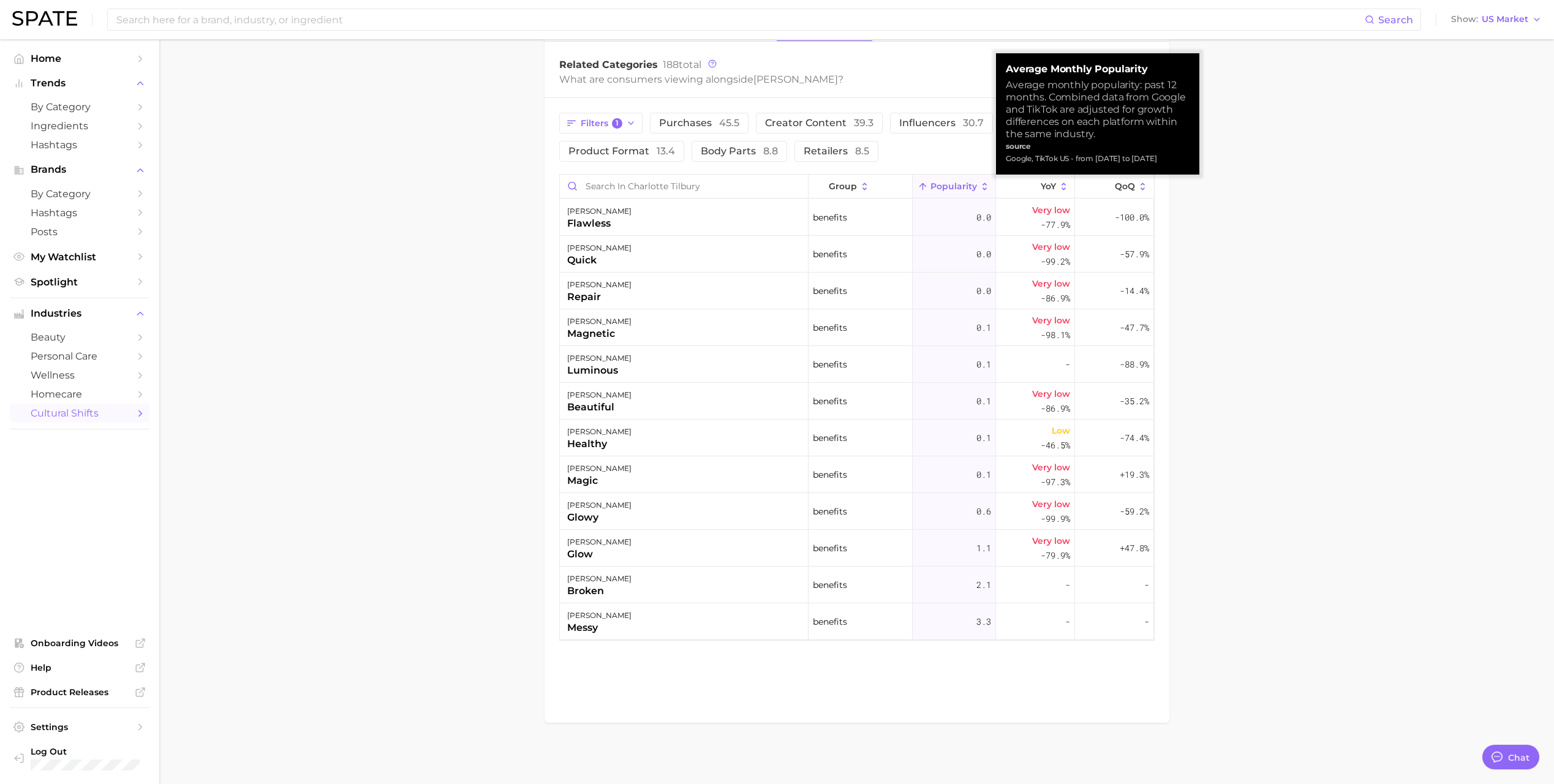 click on "Popularity" at bounding box center (954, 186) 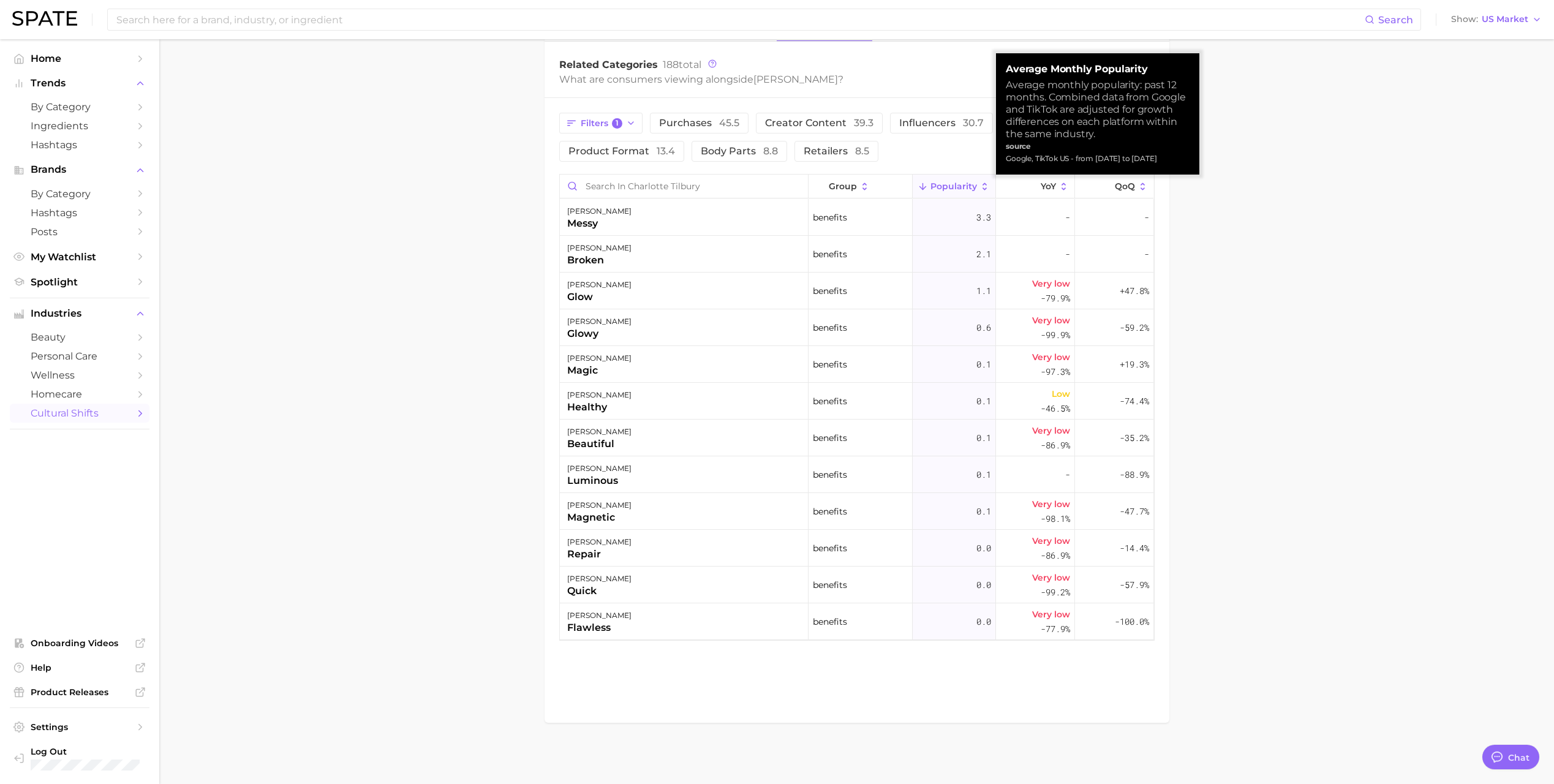 click on "Popularity" at bounding box center [954, 186] 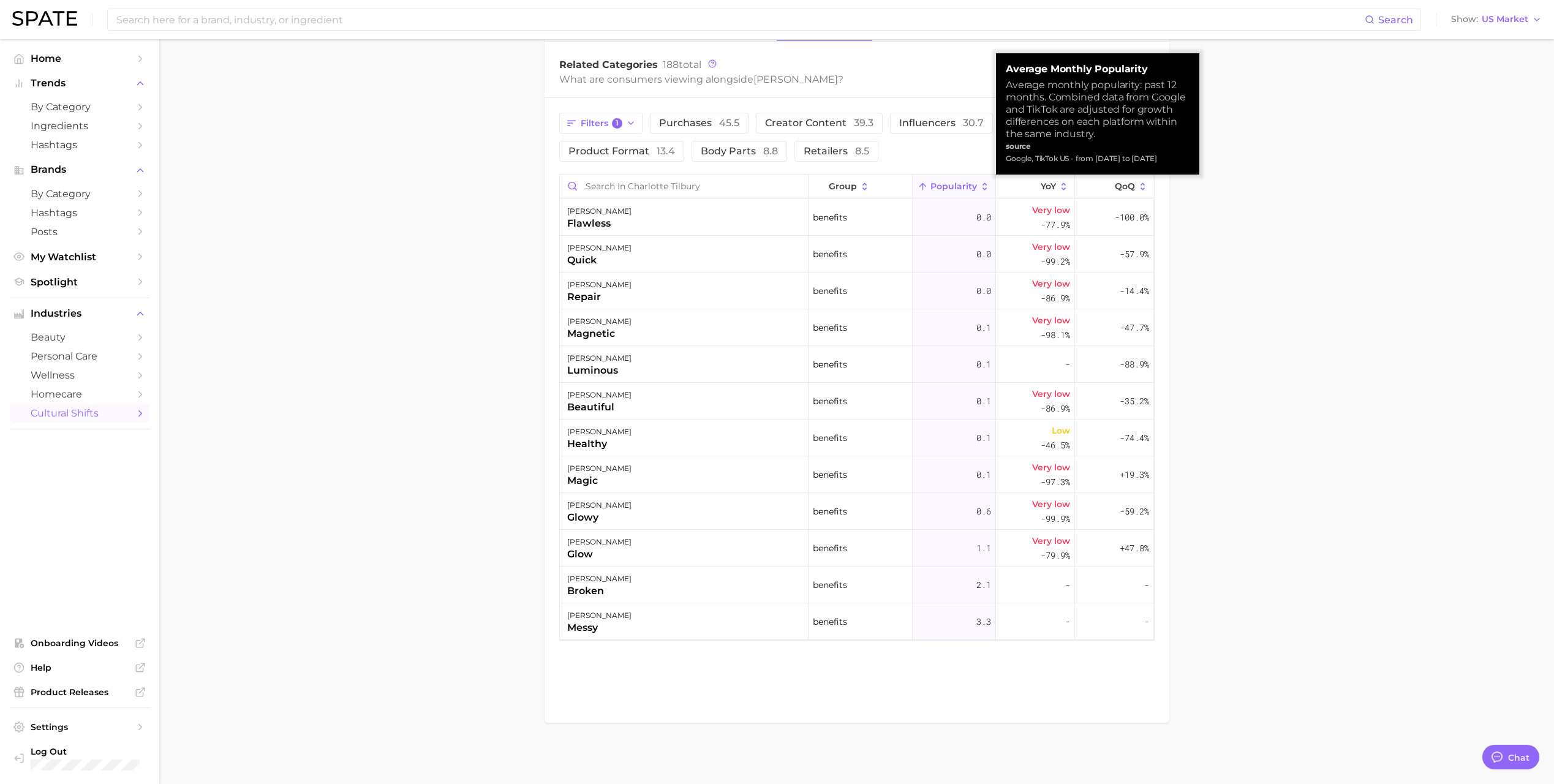 click on "Popularity" at bounding box center [954, 186] 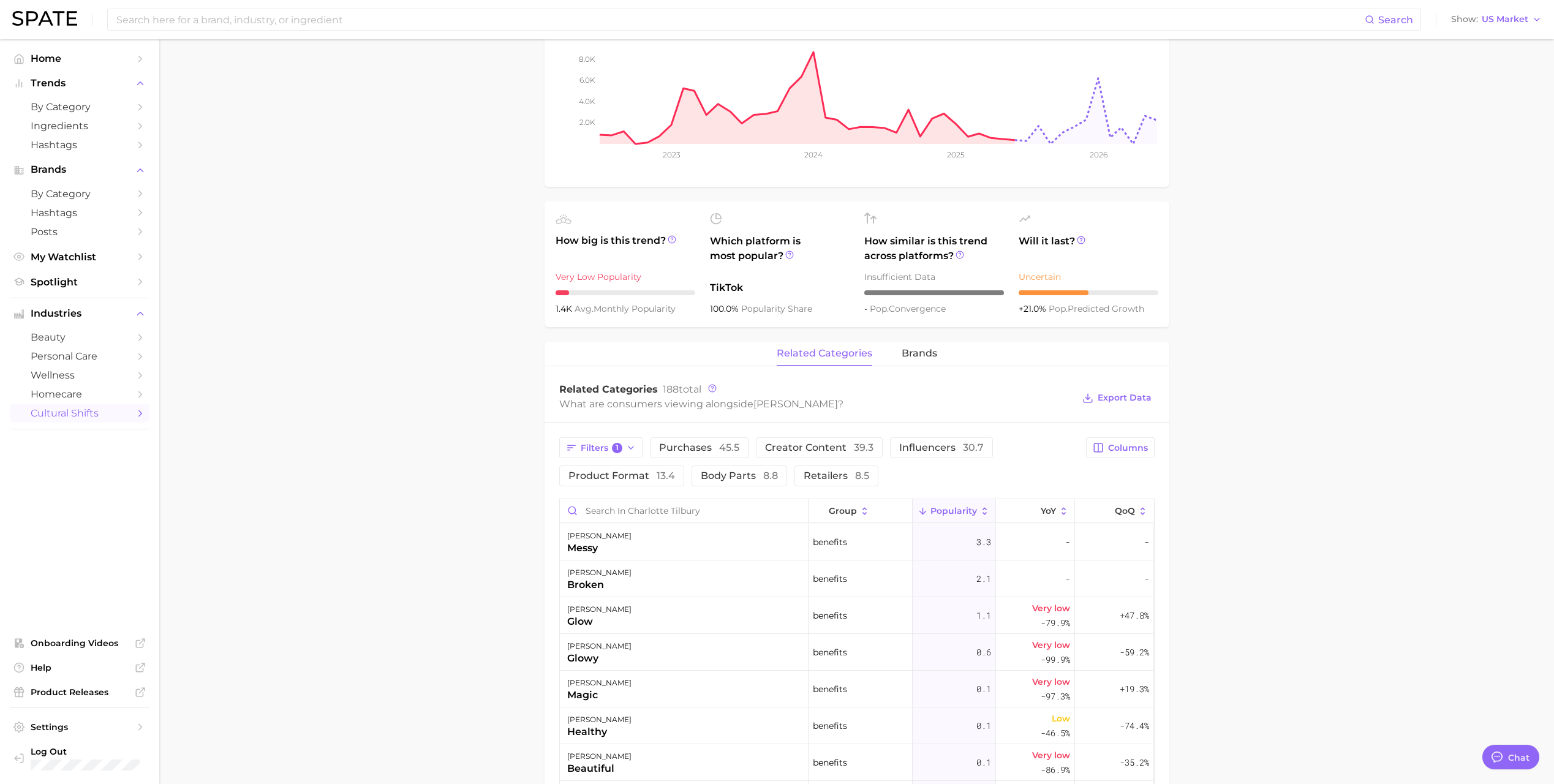 scroll, scrollTop: 245, scrollLeft: 0, axis: vertical 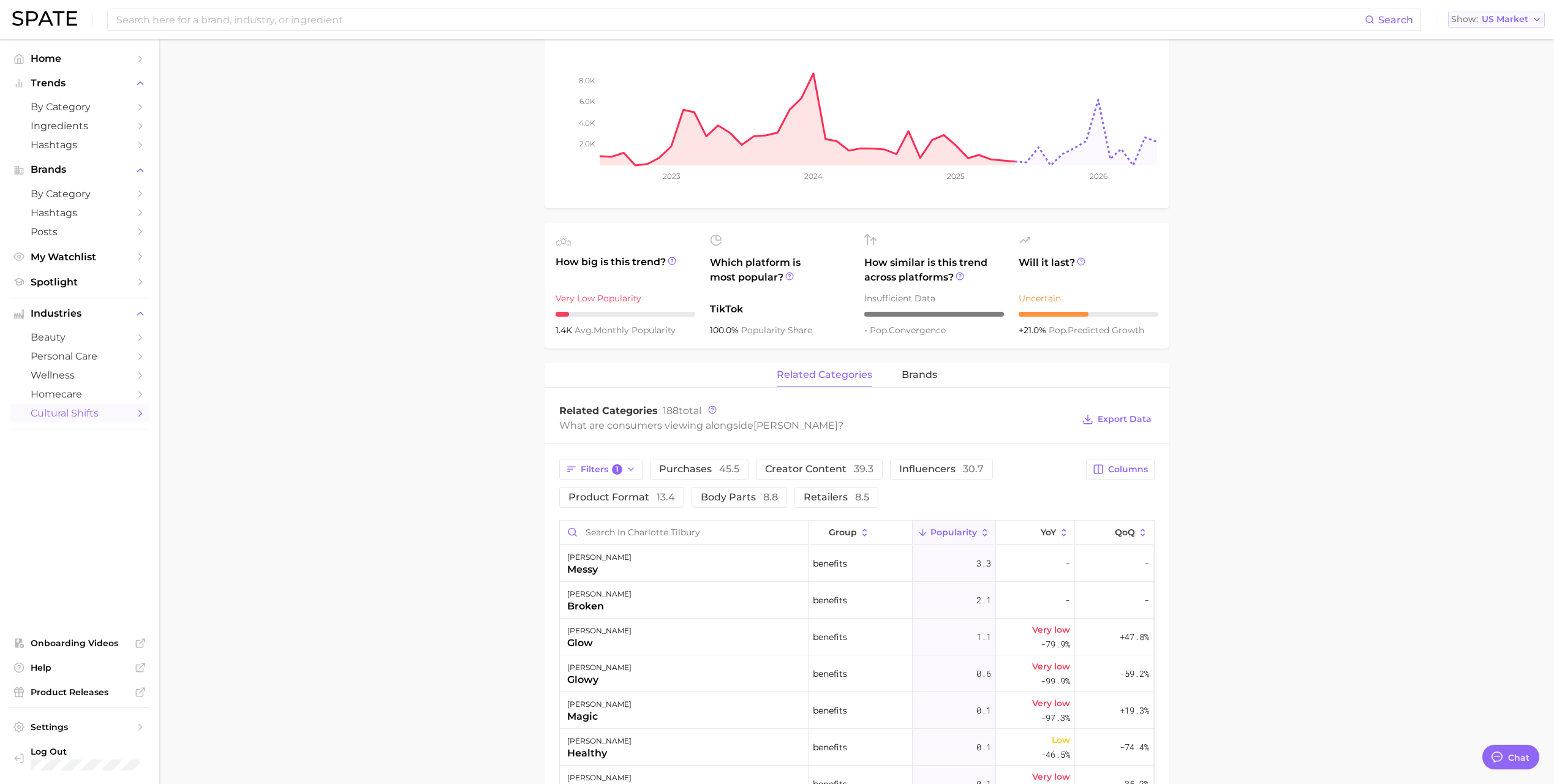 click on "US Market" at bounding box center [1505, 19] 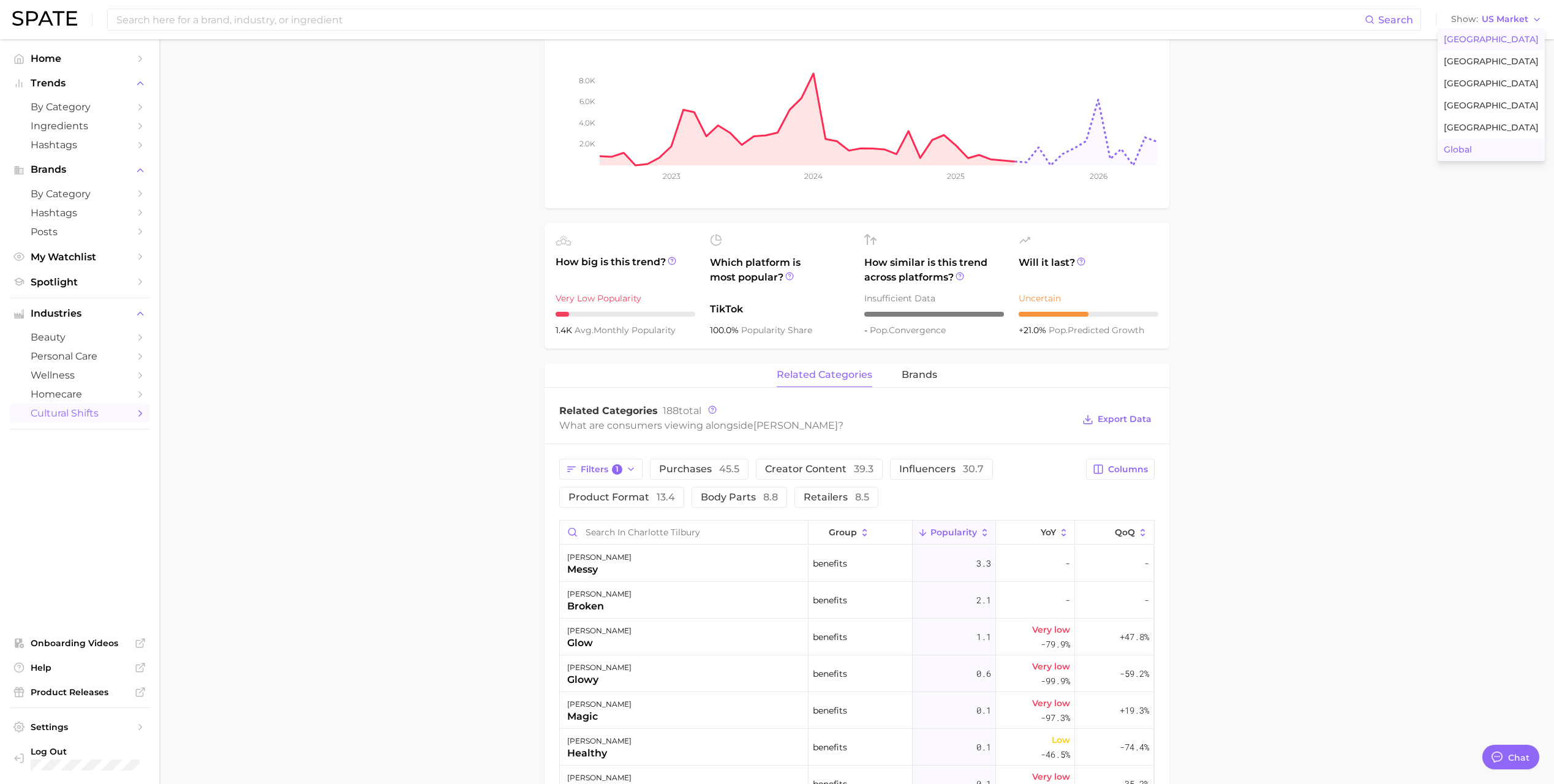 click on "Global" at bounding box center [1458, 149] 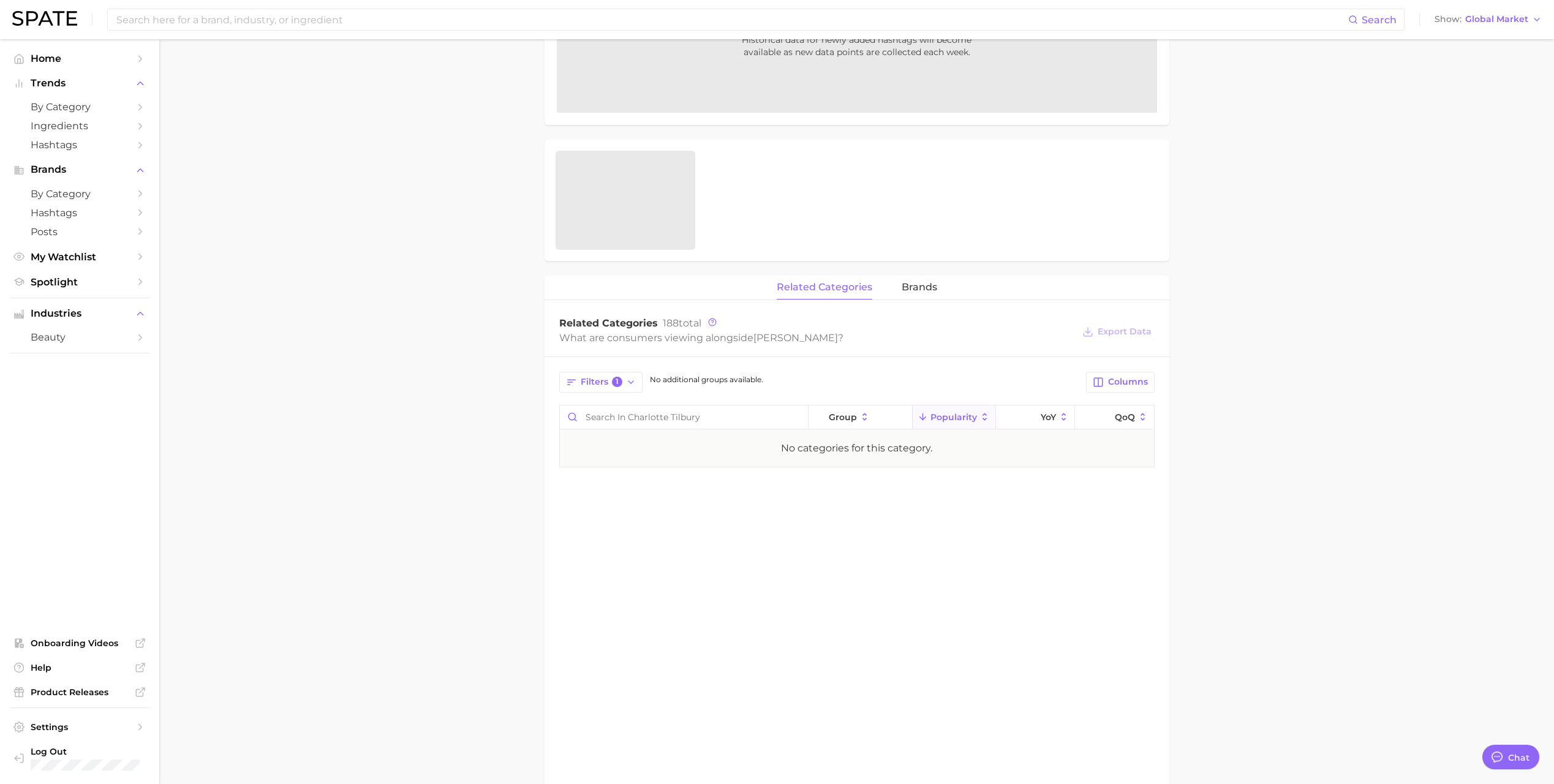 scroll, scrollTop: 306, scrollLeft: 0, axis: vertical 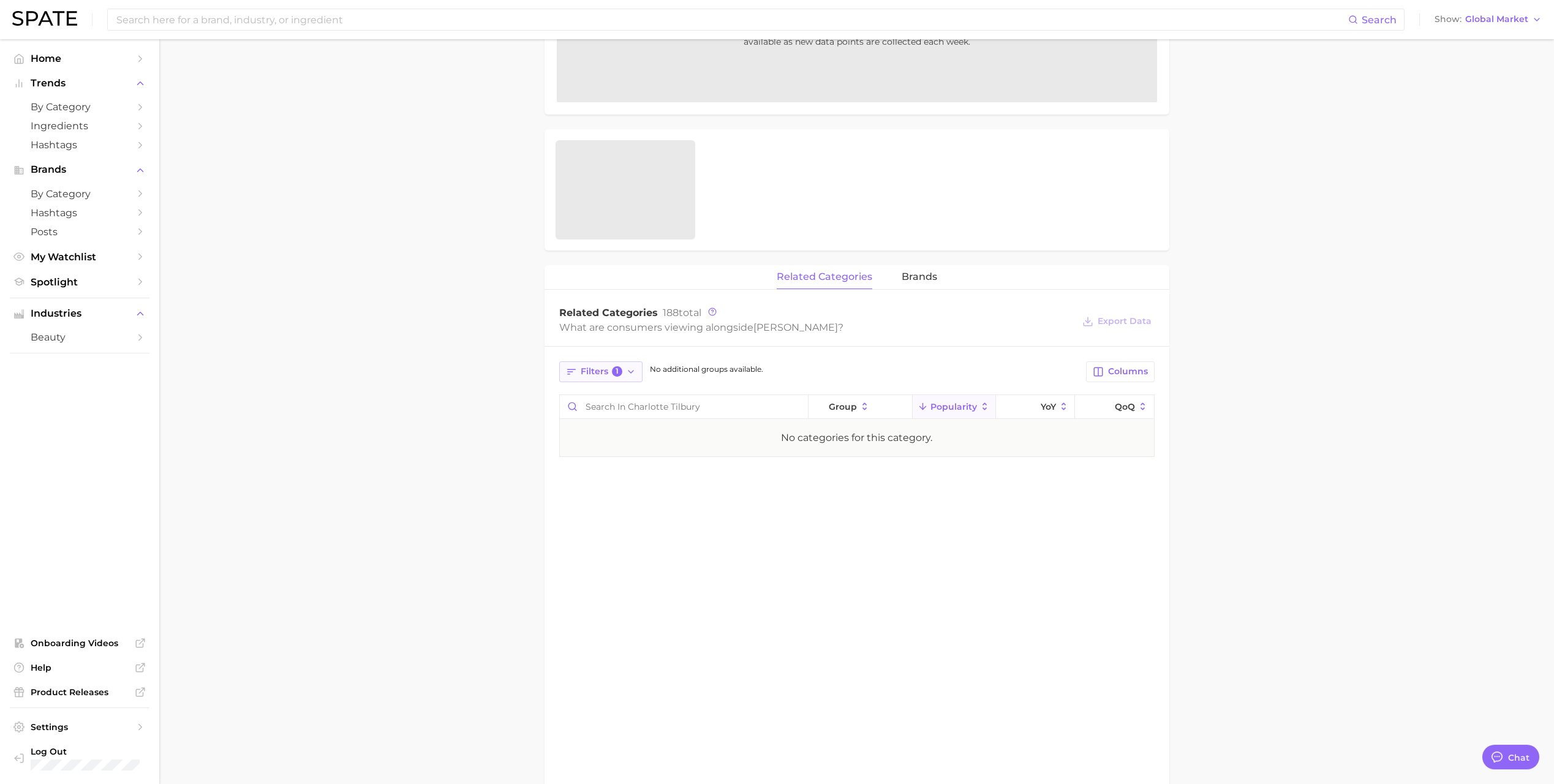 click on "Filters 1" at bounding box center (601, 372) 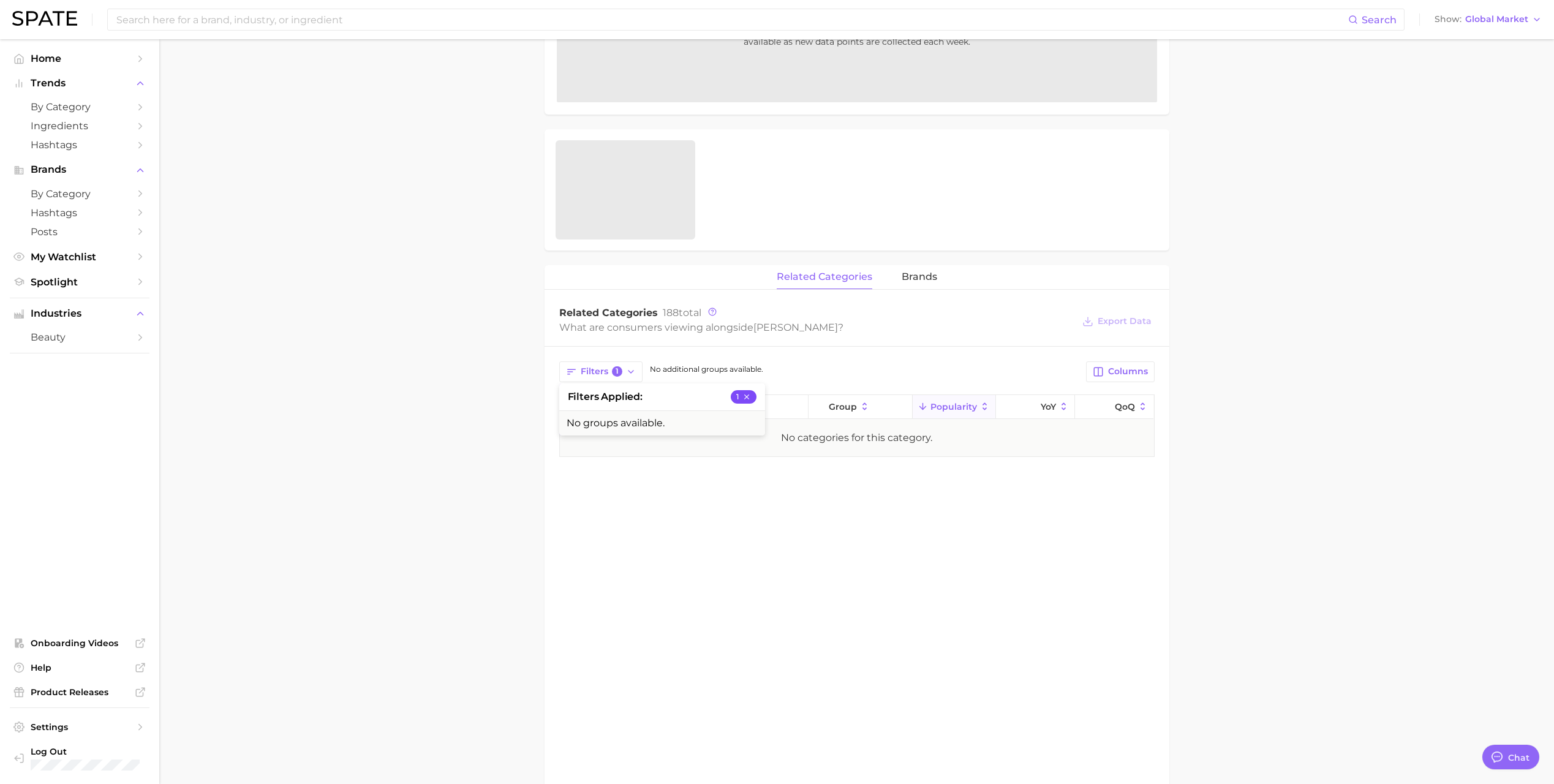 click on "1" at bounding box center [744, 397] 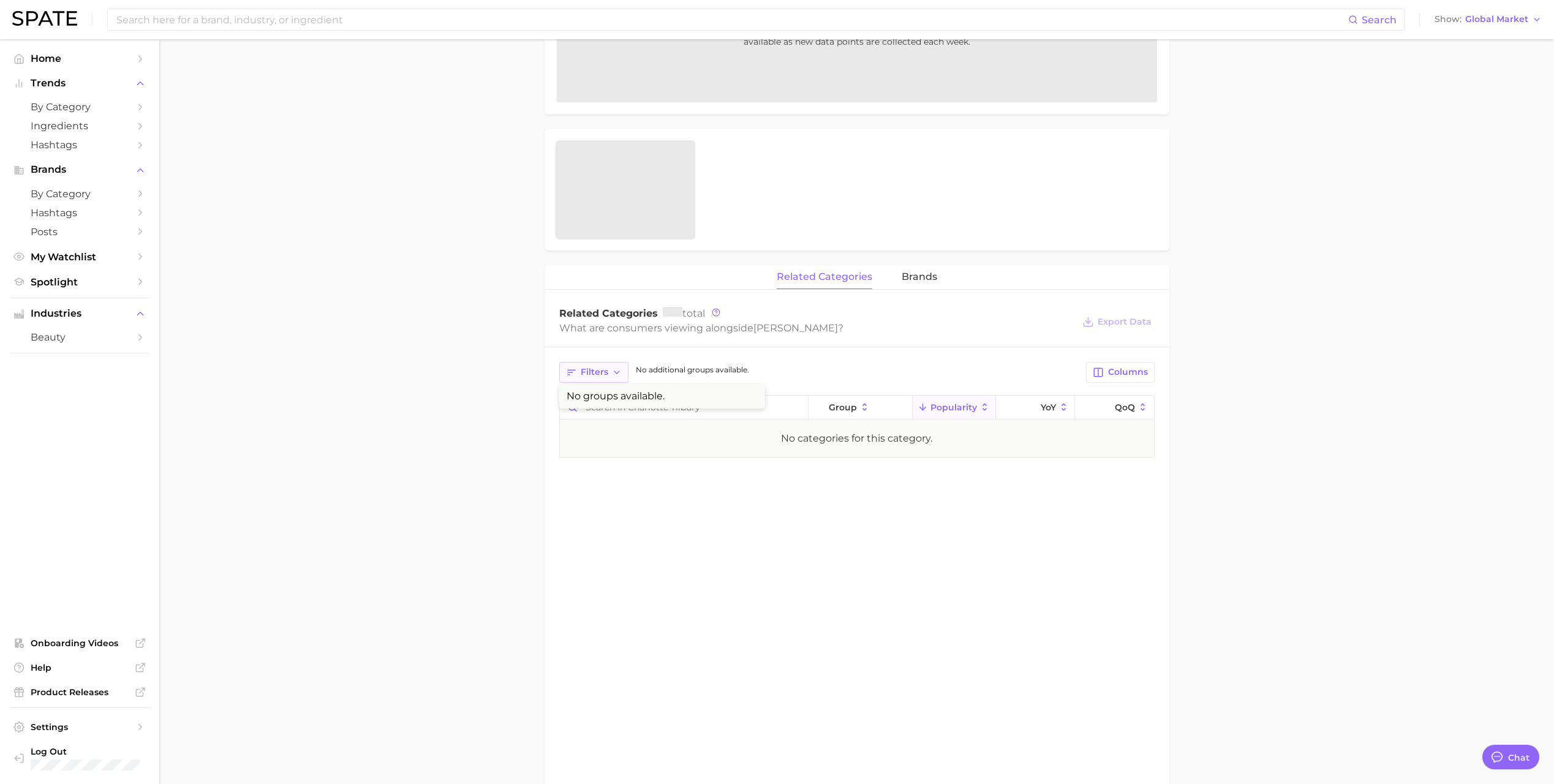 click on "Filters" at bounding box center (594, 372) 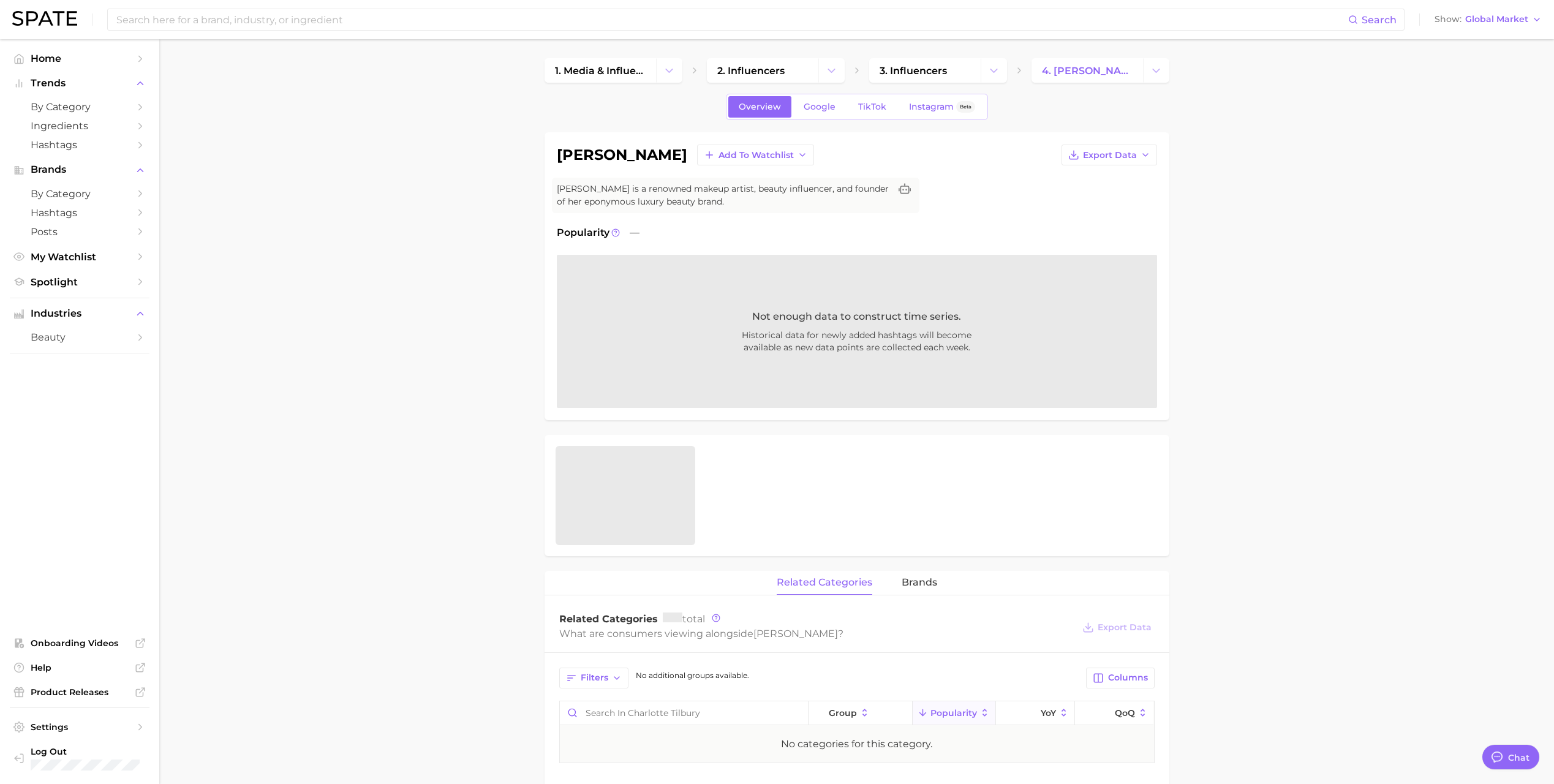 scroll, scrollTop: 0, scrollLeft: 0, axis: both 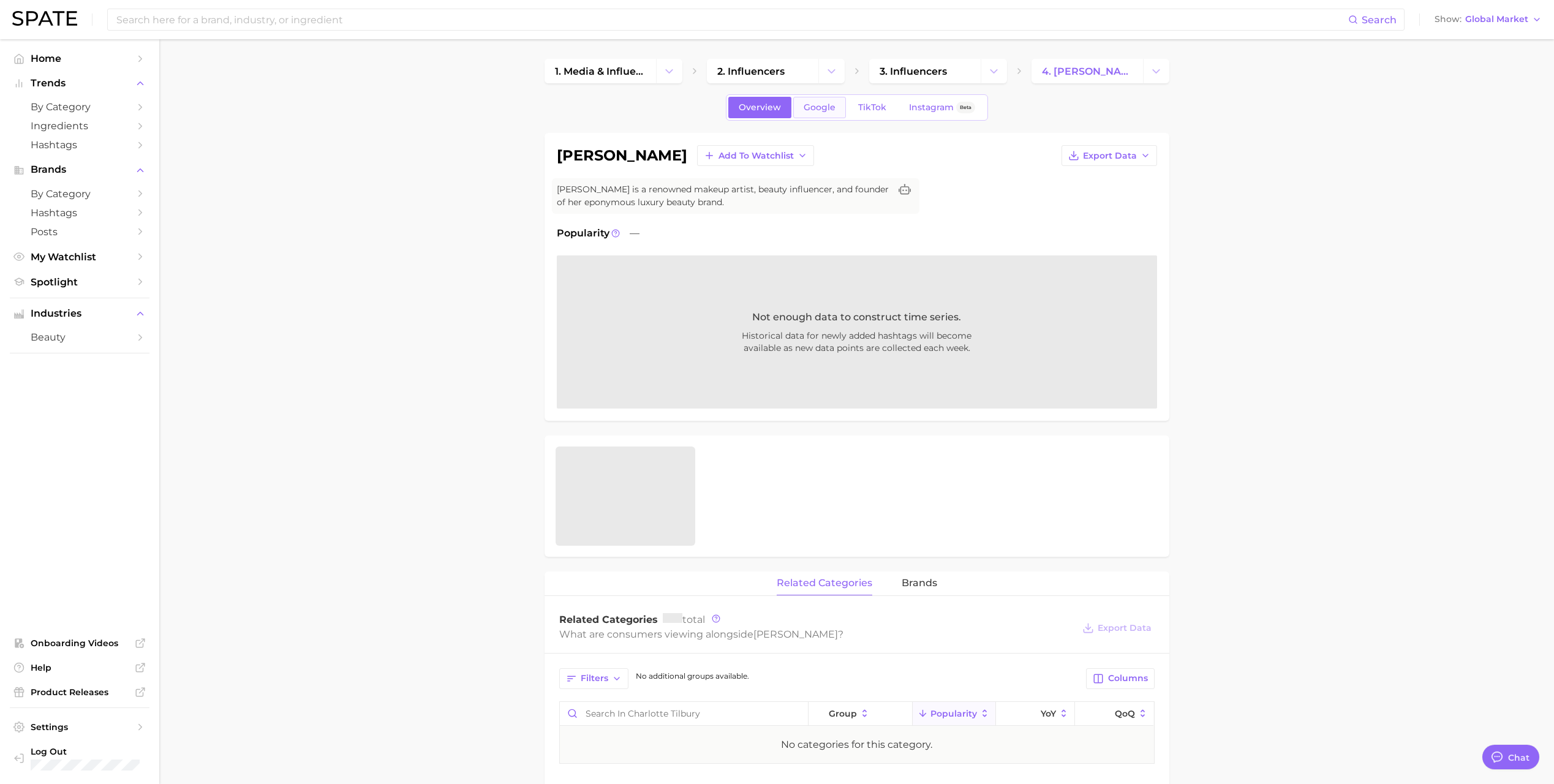 click on "Google" at bounding box center (820, 107) 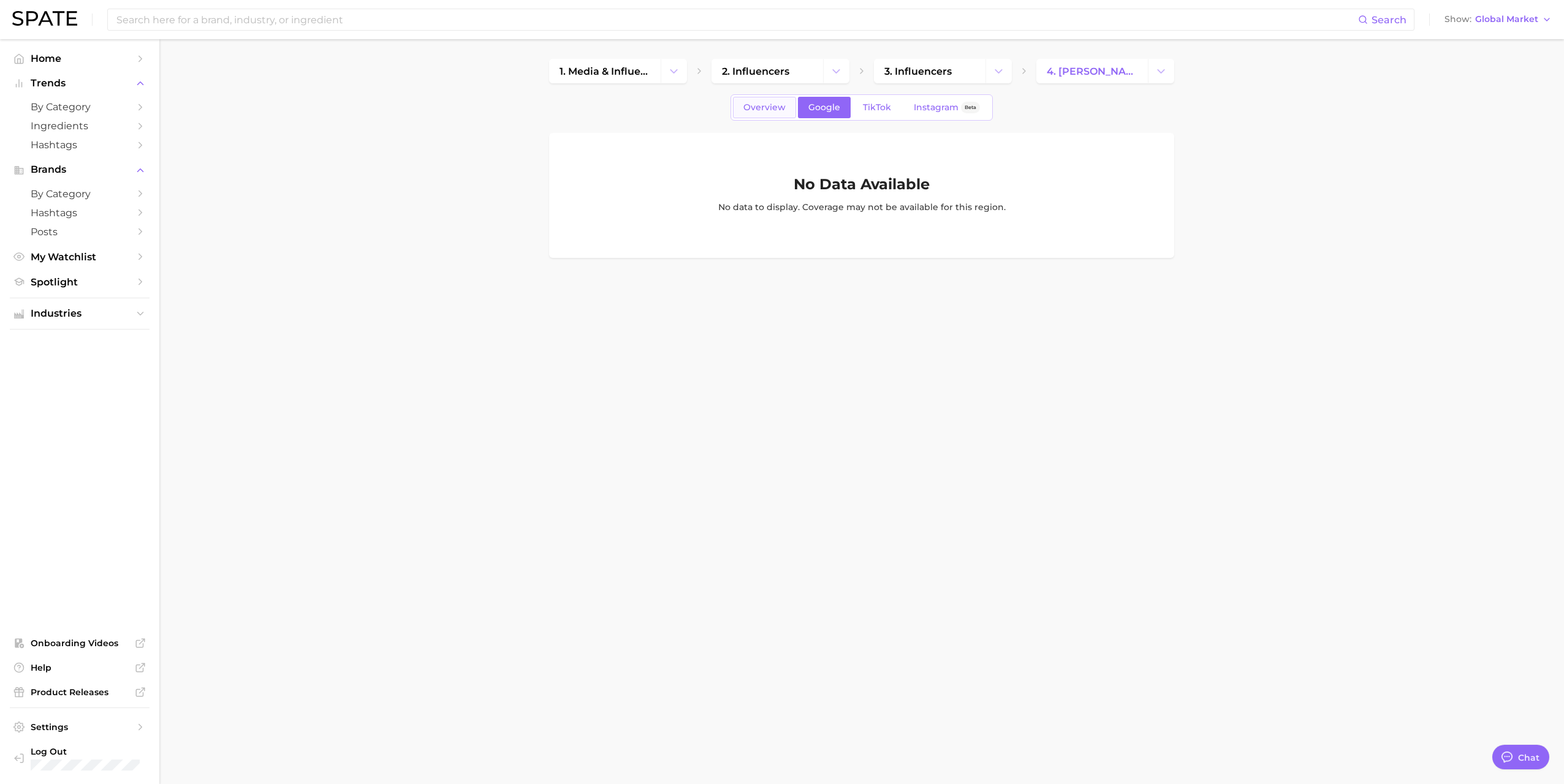 click on "Overview" at bounding box center [764, 107] 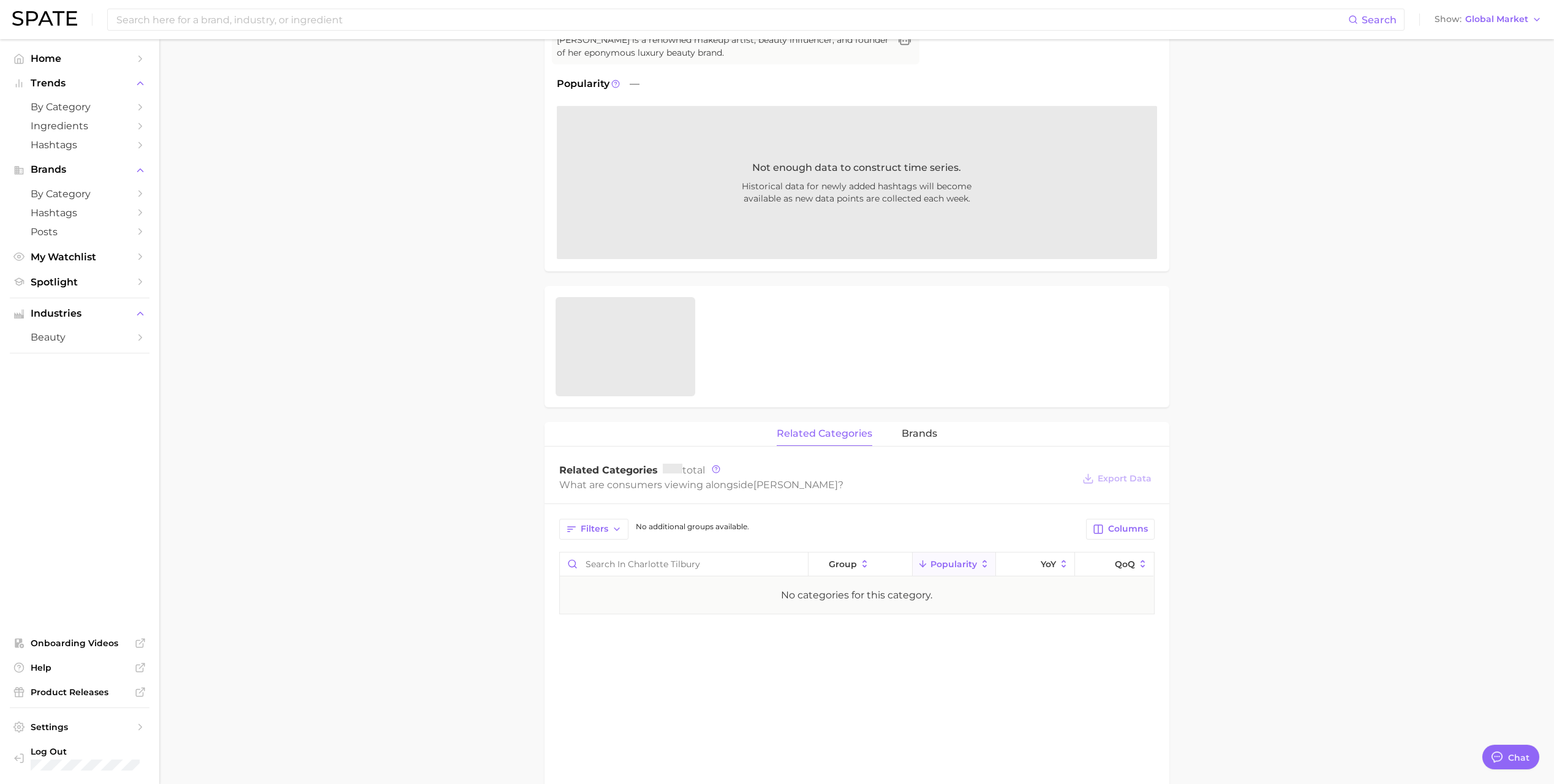scroll, scrollTop: 245, scrollLeft: 0, axis: vertical 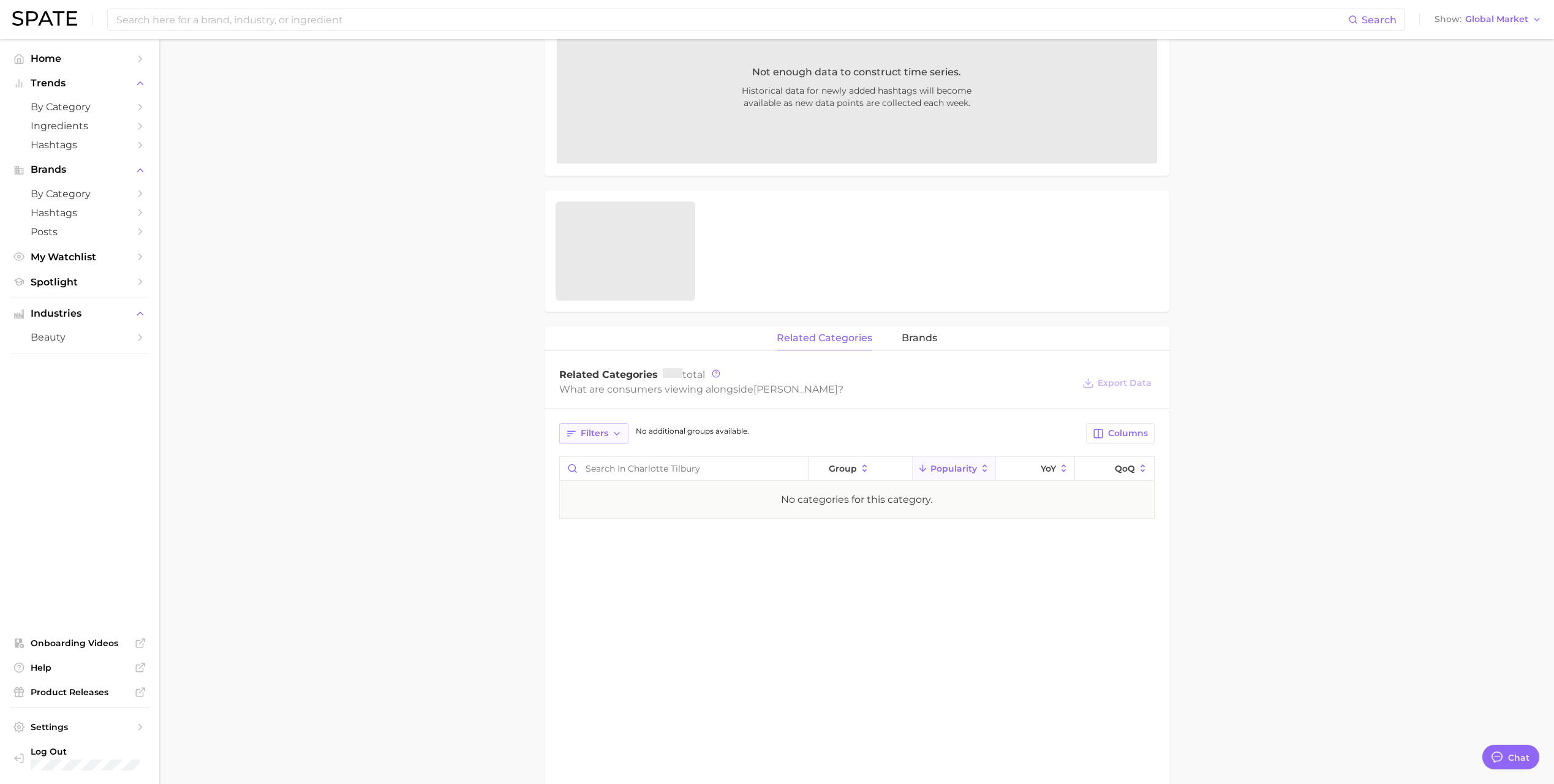 click on "Filters" at bounding box center [594, 434] 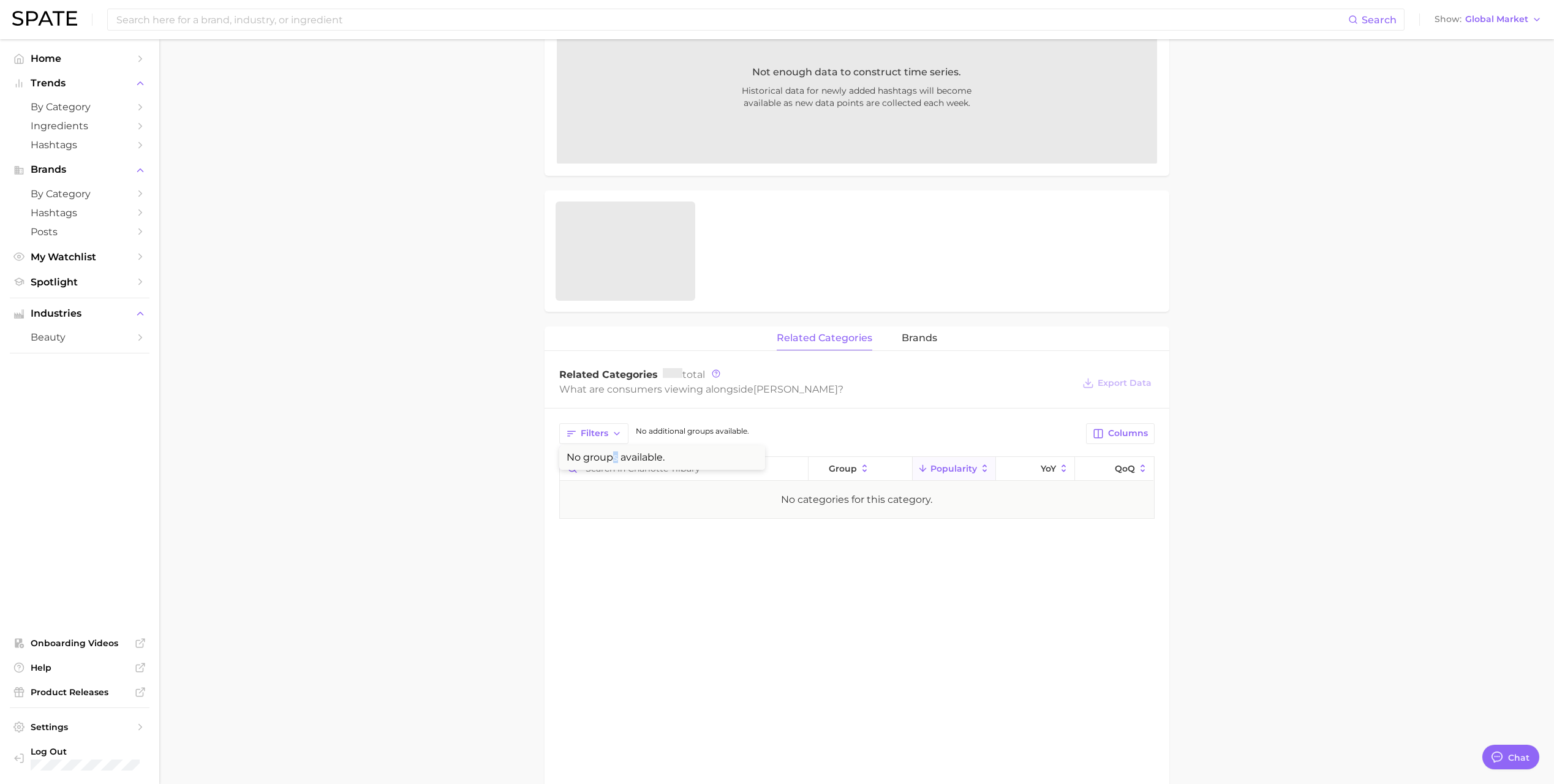 click on "No groups available." at bounding box center [662, 458] 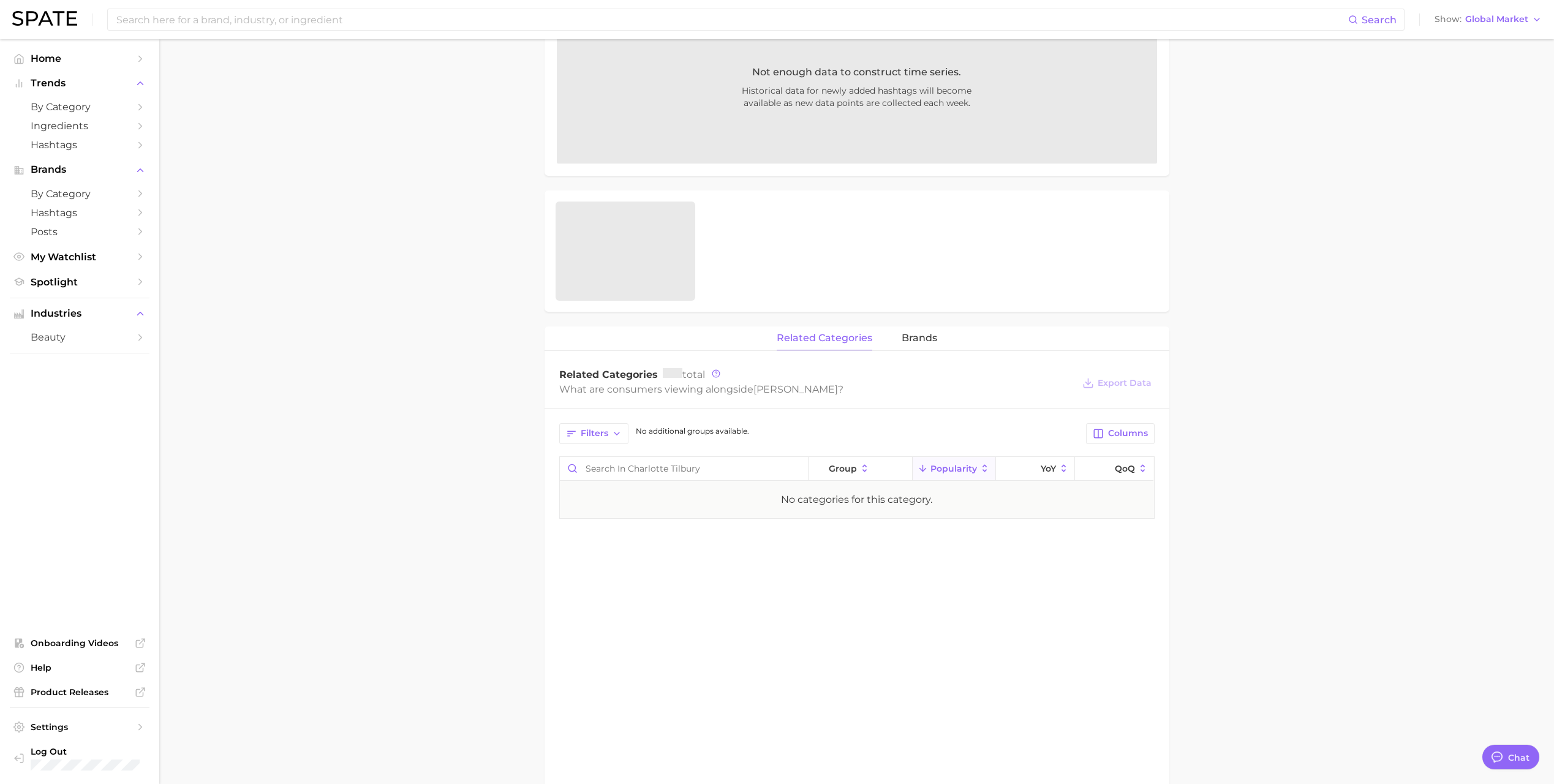 drag, startPoint x: 616, startPoint y: 458, endPoint x: 746, endPoint y: 407, distance: 139.64598 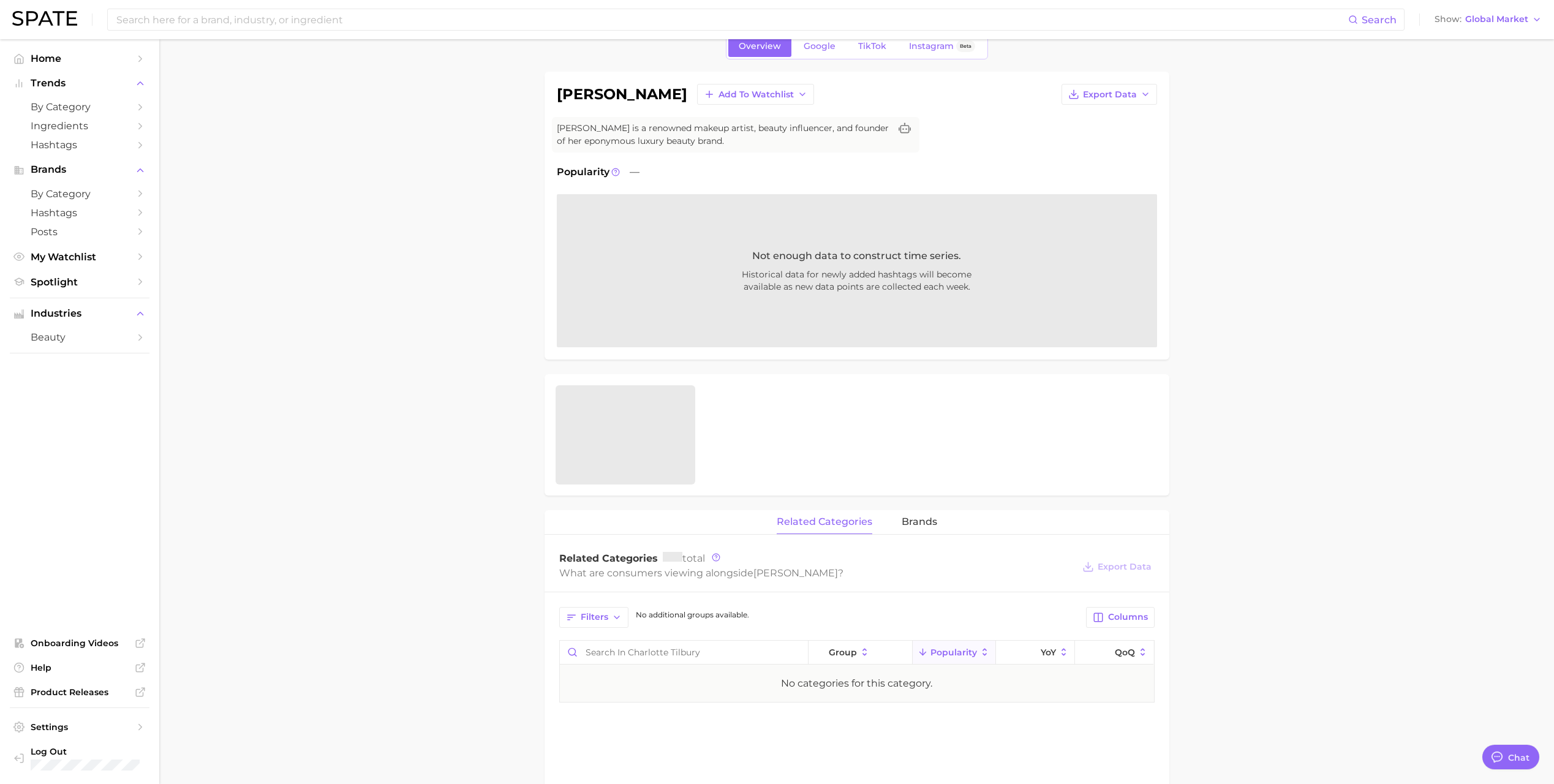 scroll, scrollTop: 0, scrollLeft: 0, axis: both 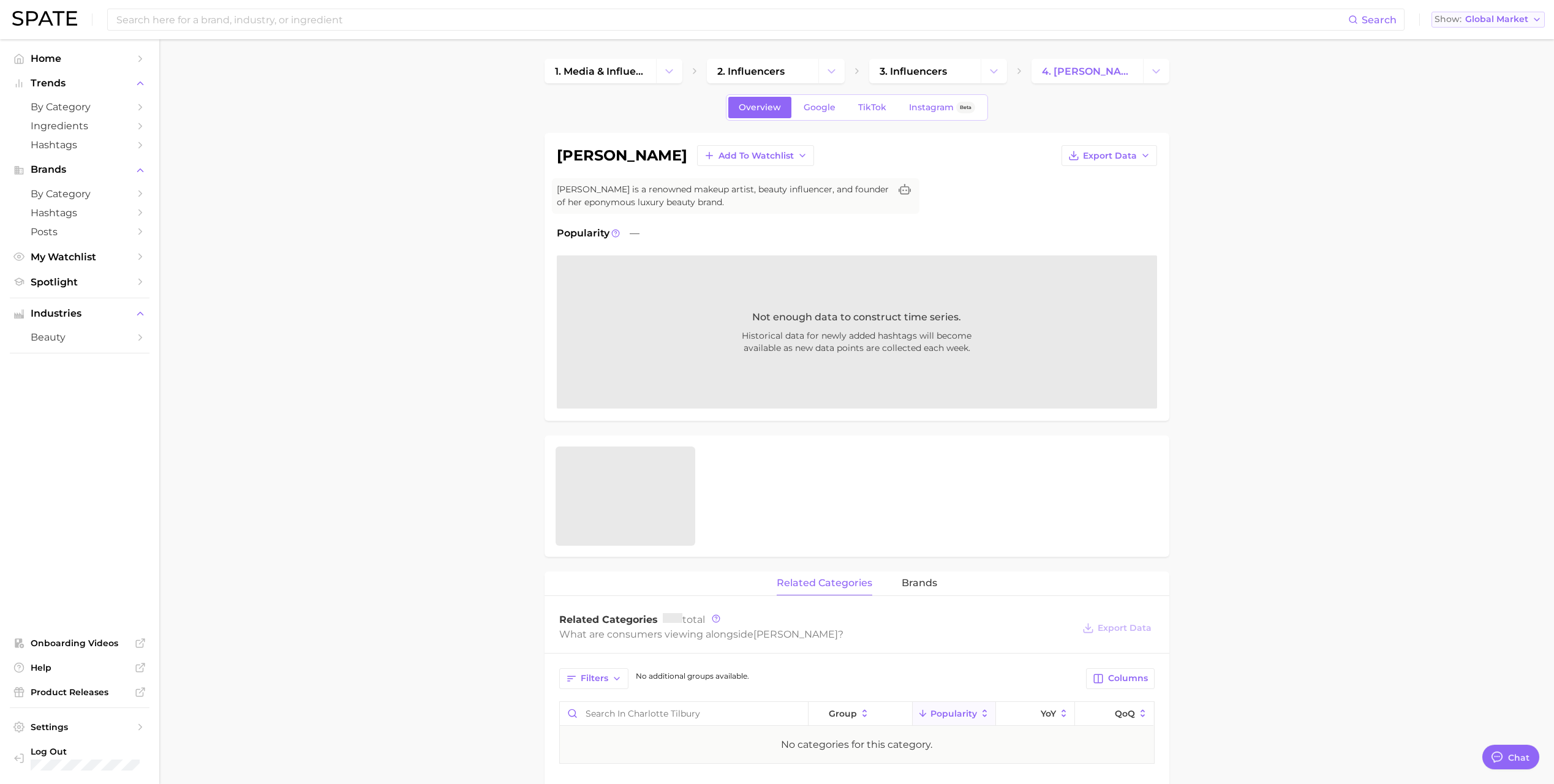 click on "Global Market" at bounding box center [1496, 19] 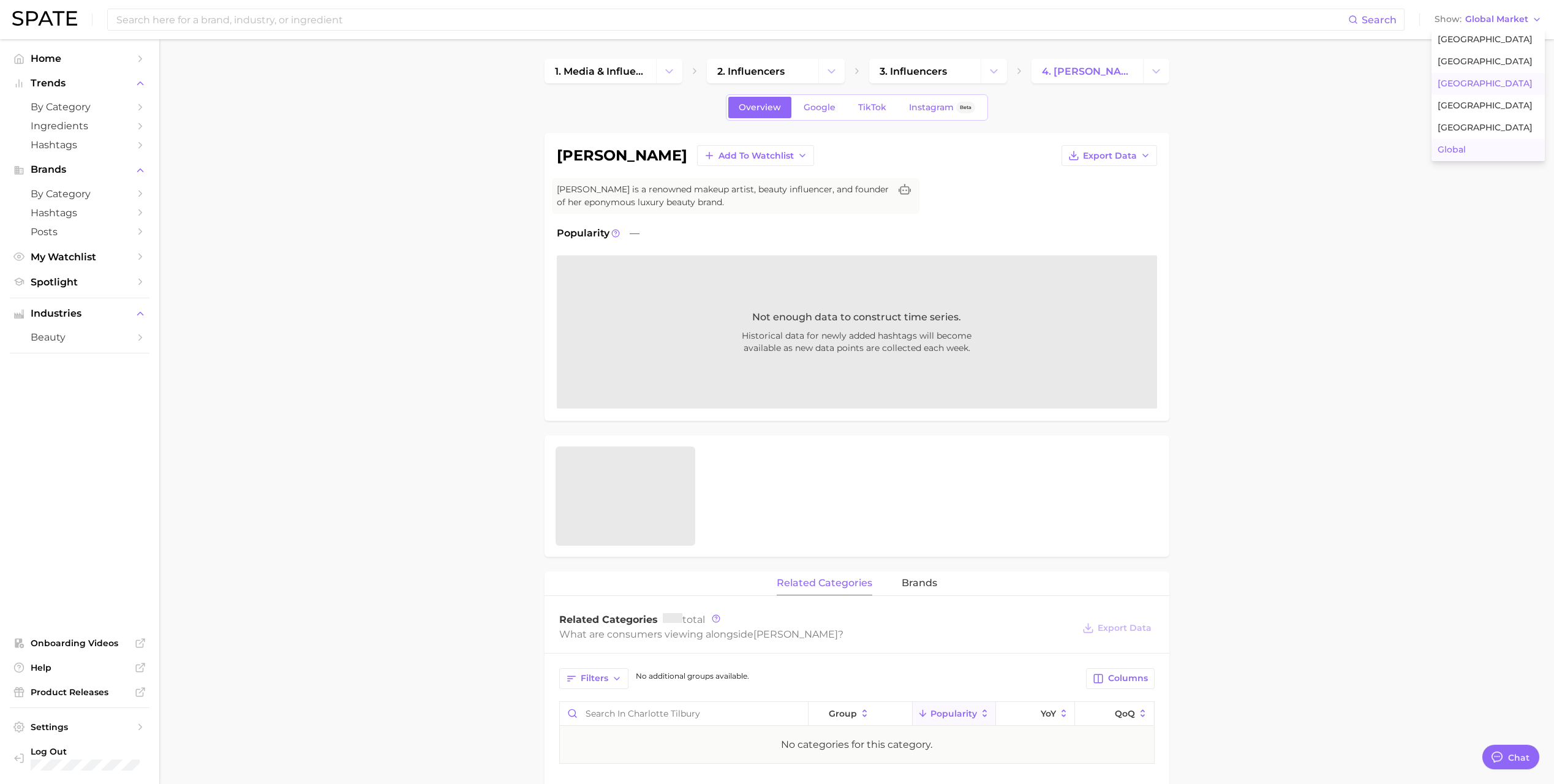 click on "[GEOGRAPHIC_DATA]" at bounding box center [1488, 84] 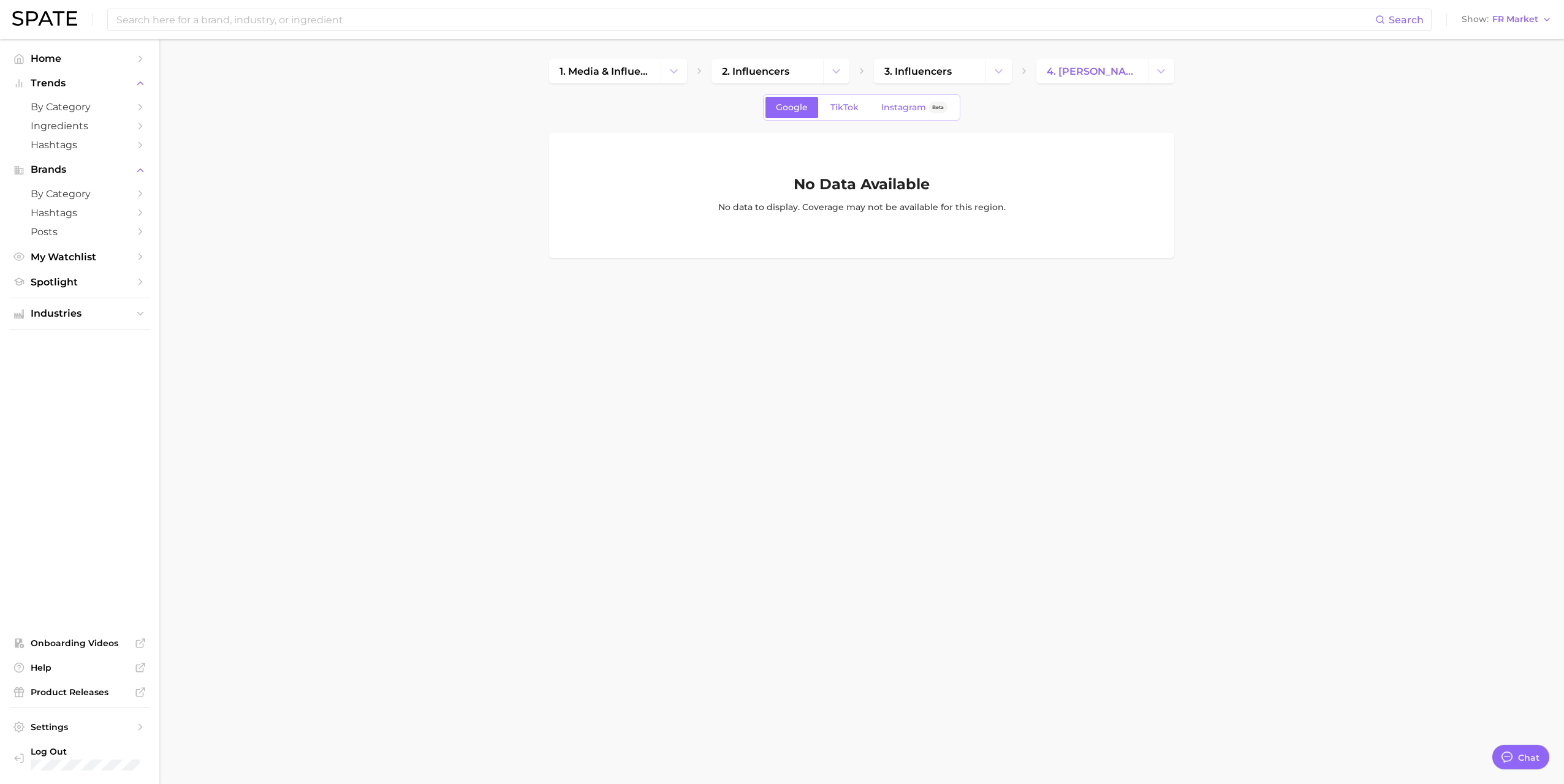 click on "Show FR Market" at bounding box center [1506, 20] 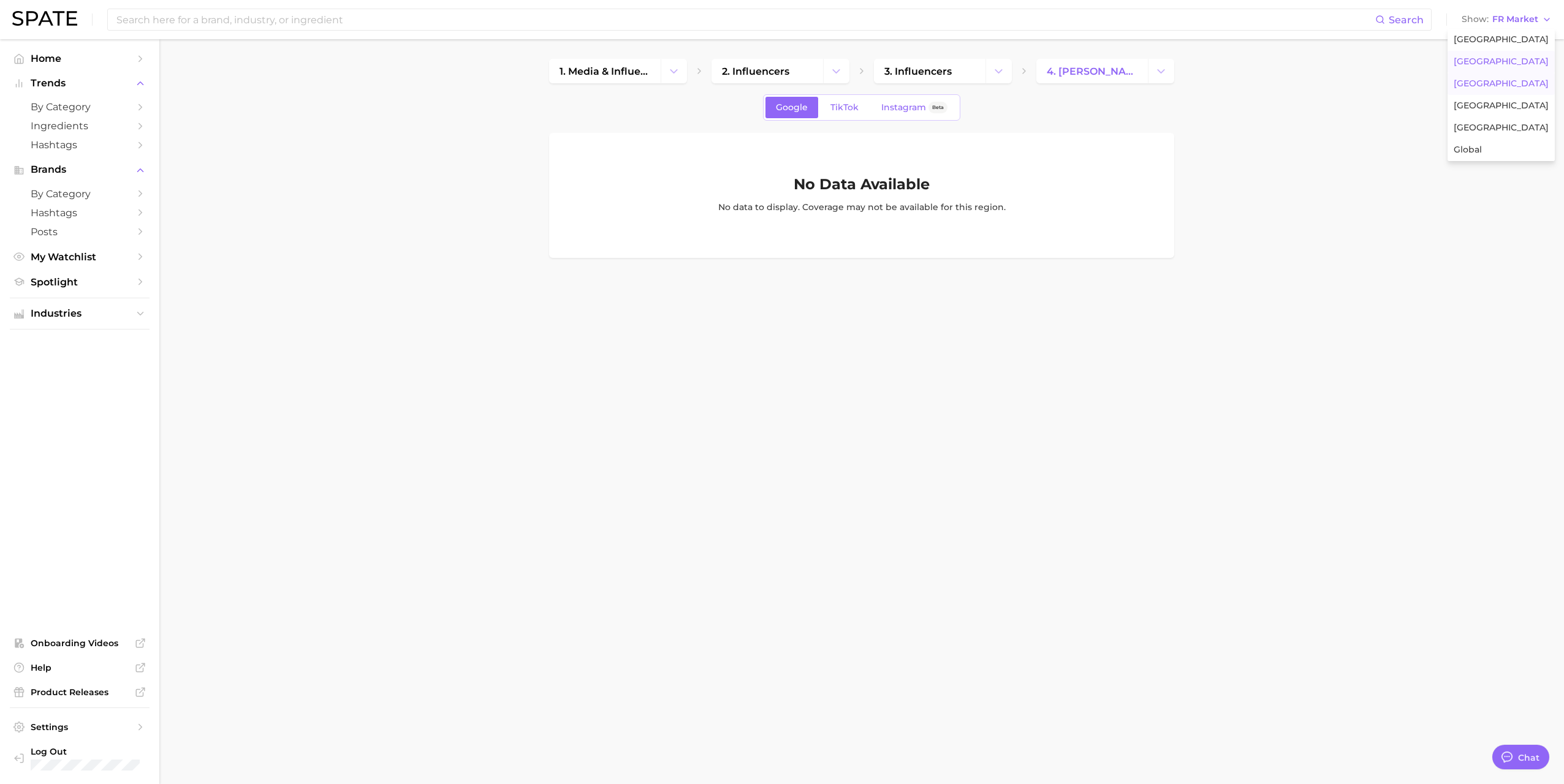 click on "[GEOGRAPHIC_DATA]" at bounding box center (1501, 61) 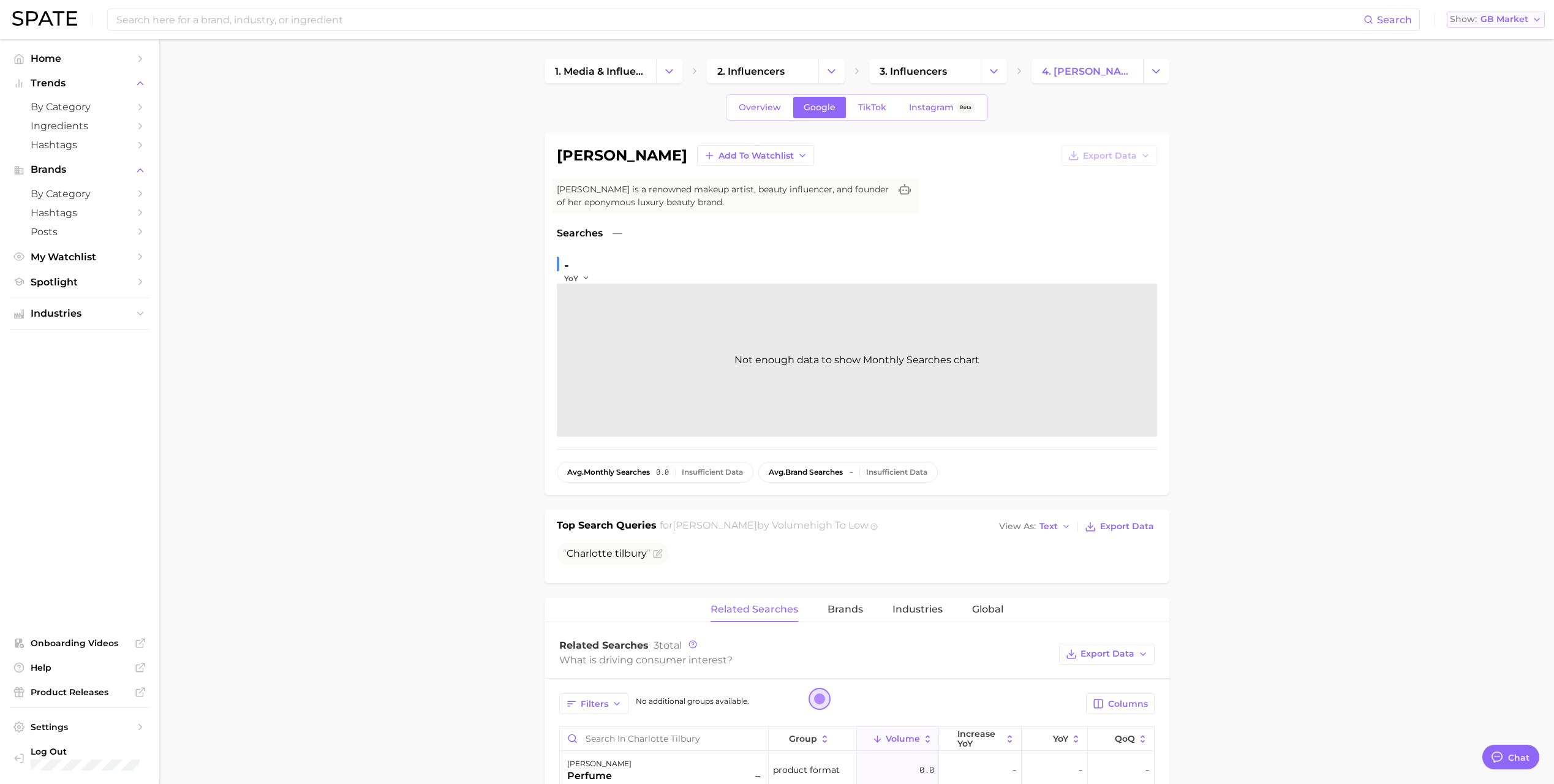 click on "GB Market" at bounding box center [1504, 19] 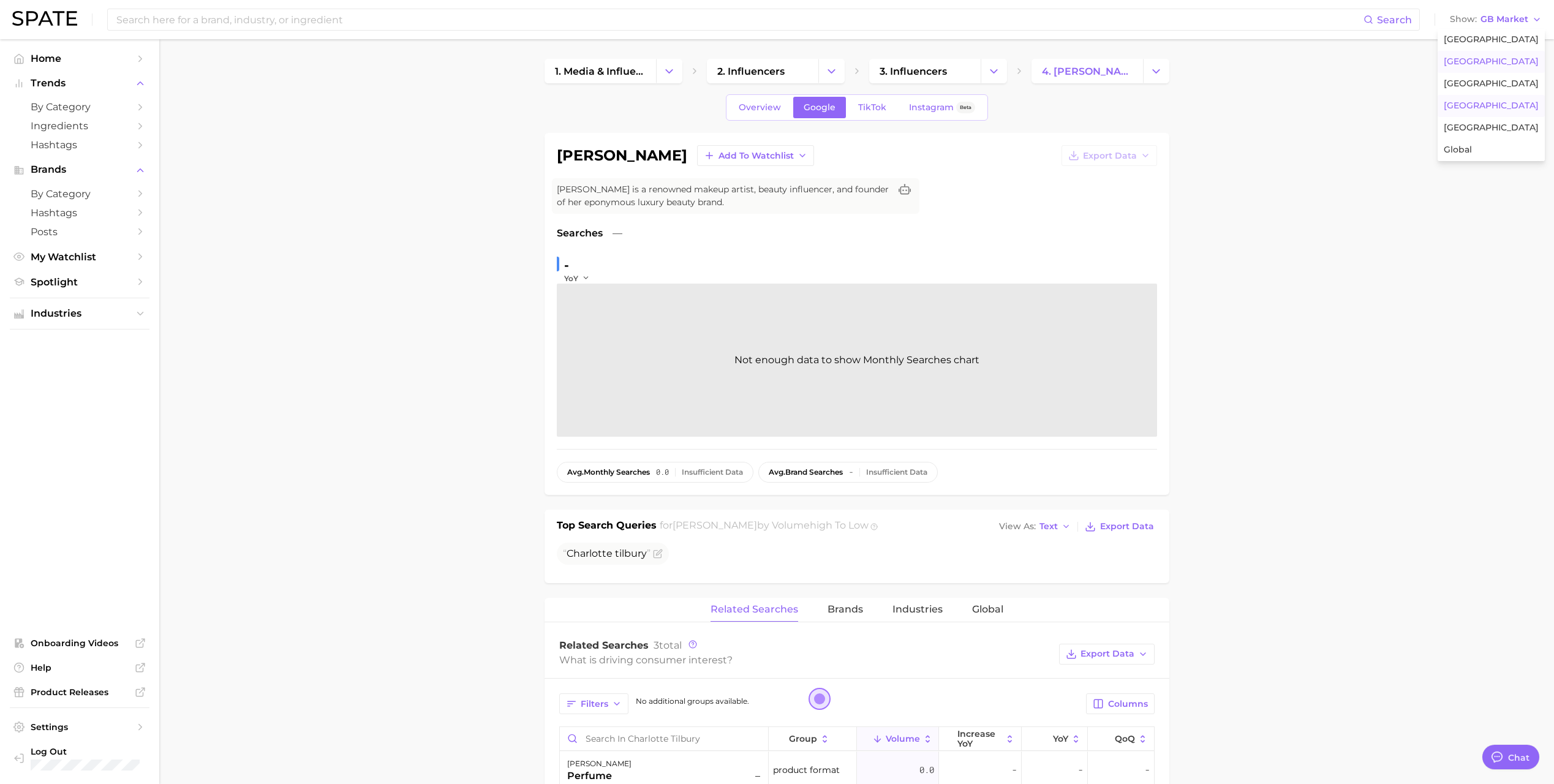 click on "[GEOGRAPHIC_DATA]" at bounding box center [1491, 105] 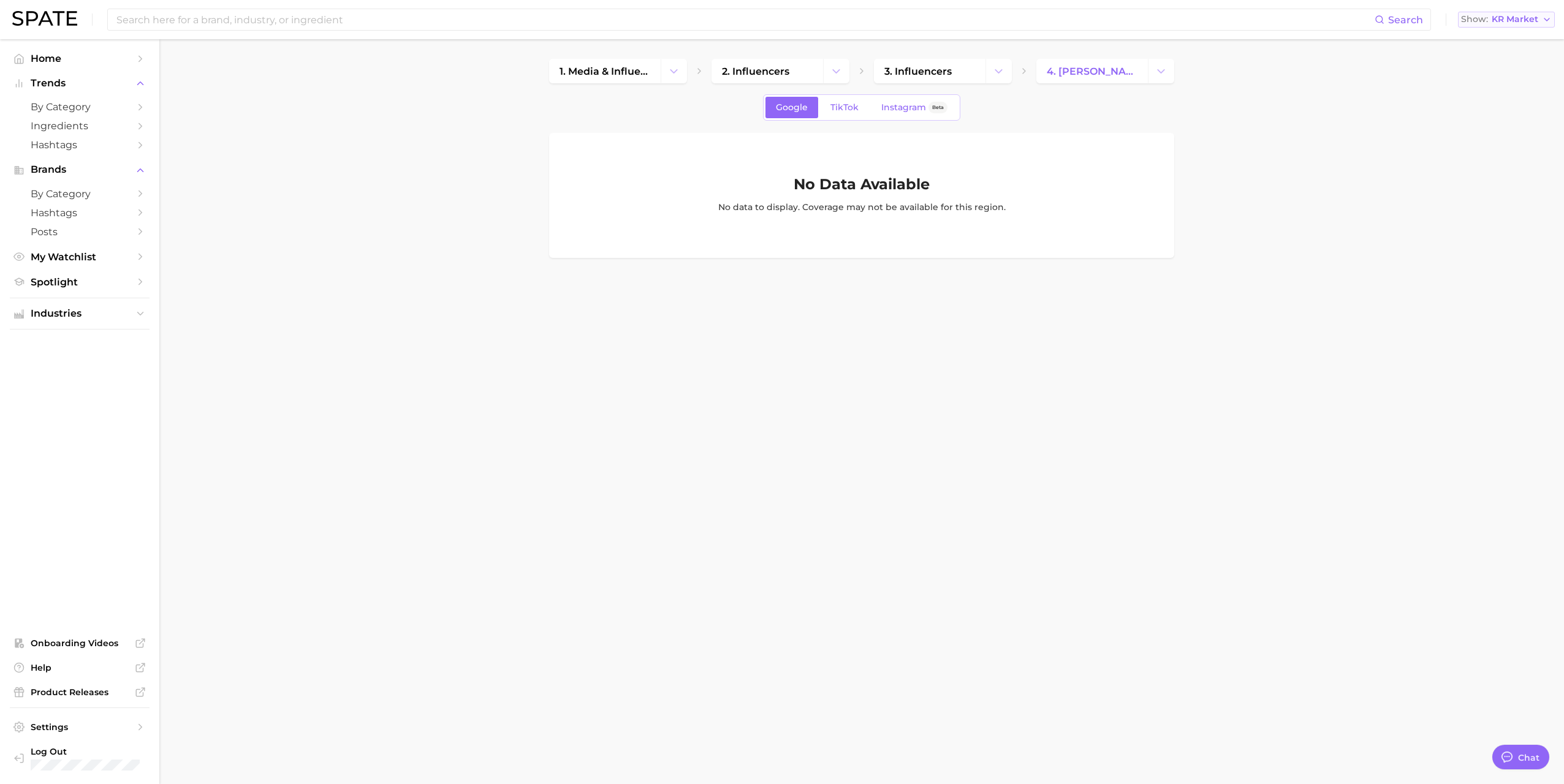 click on "KR Market" at bounding box center (1515, 19) 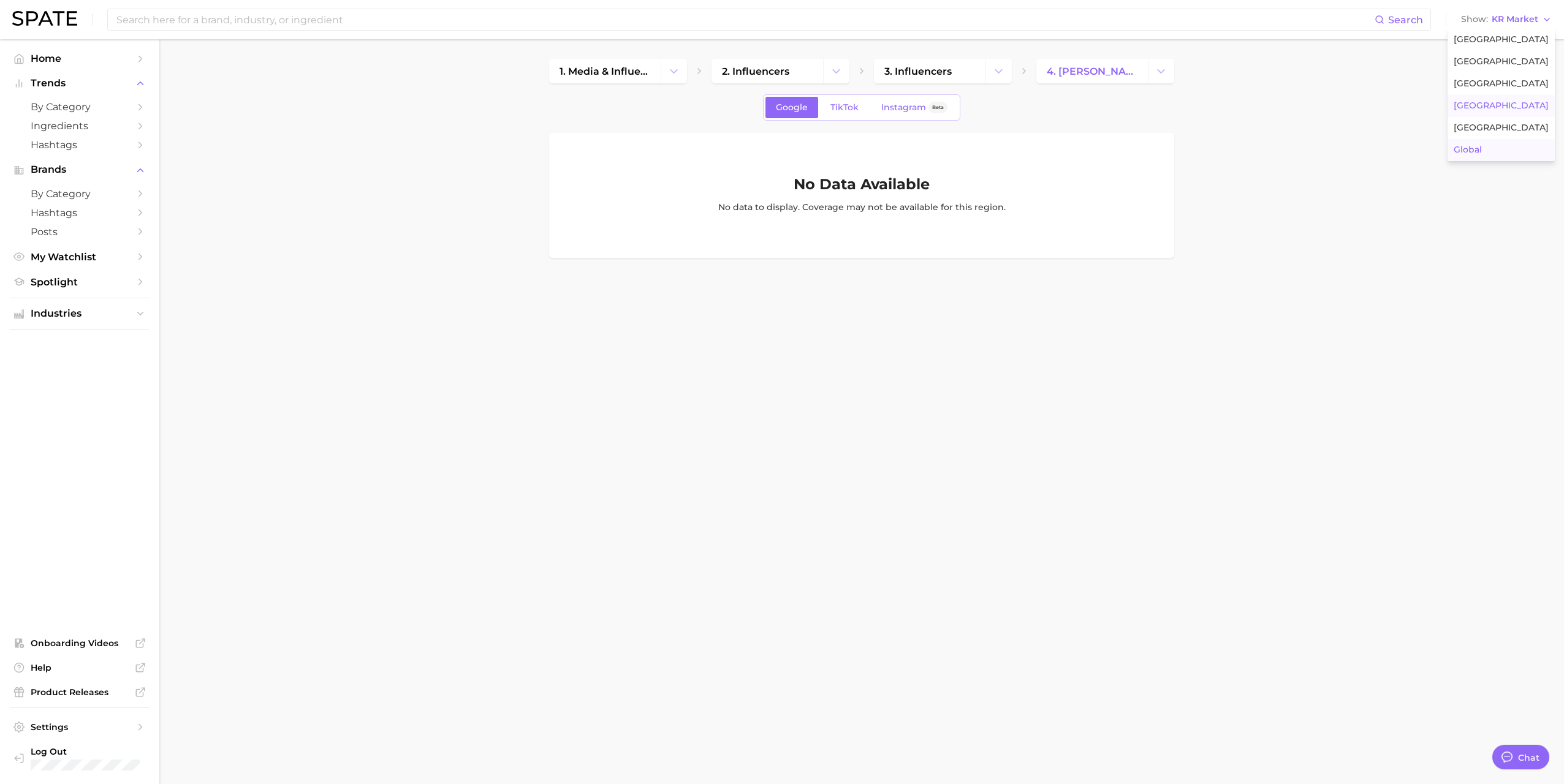 click on "Global" at bounding box center [1501, 150] 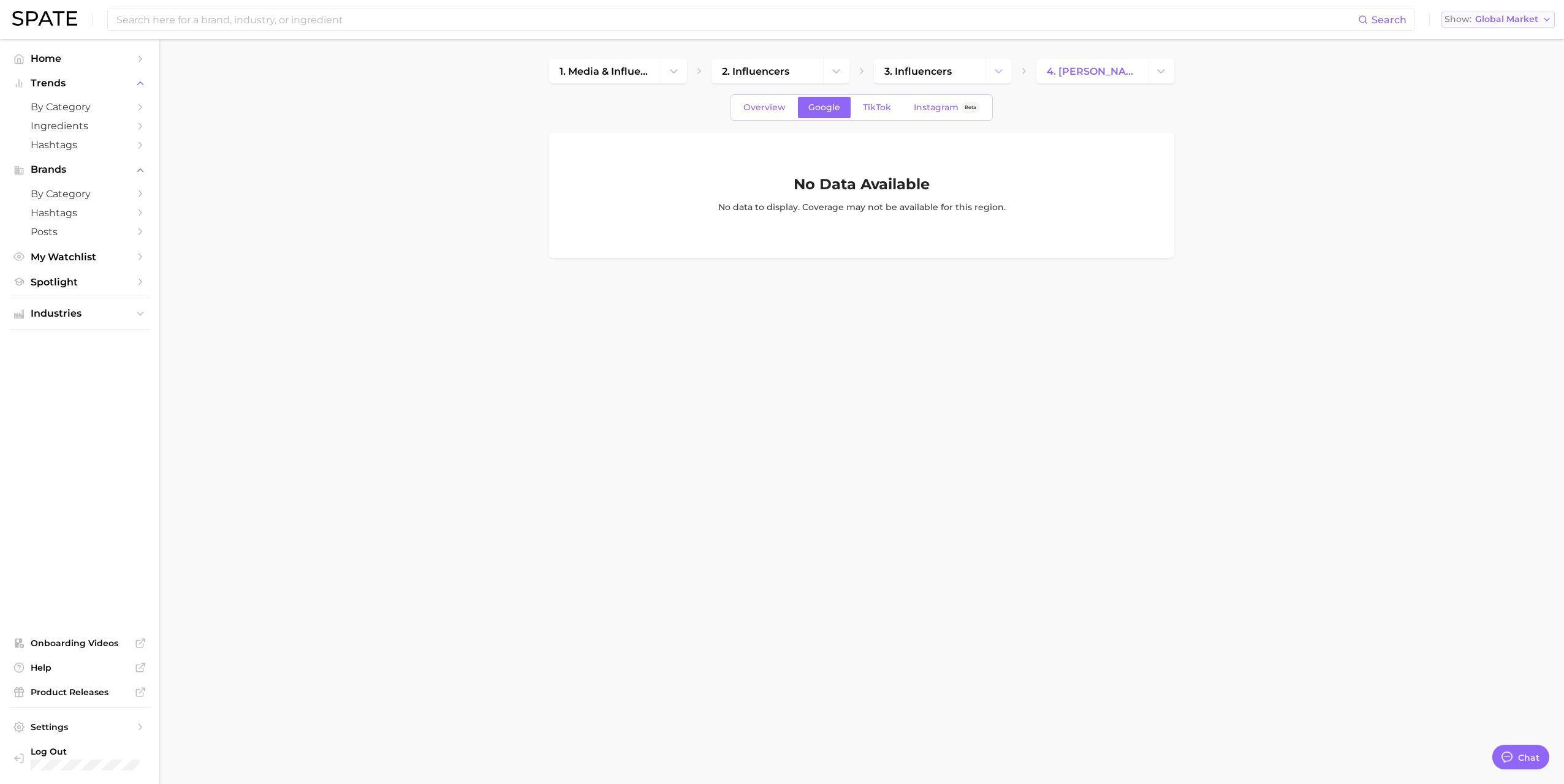 click on "Show Global Market" at bounding box center [1498, 20] 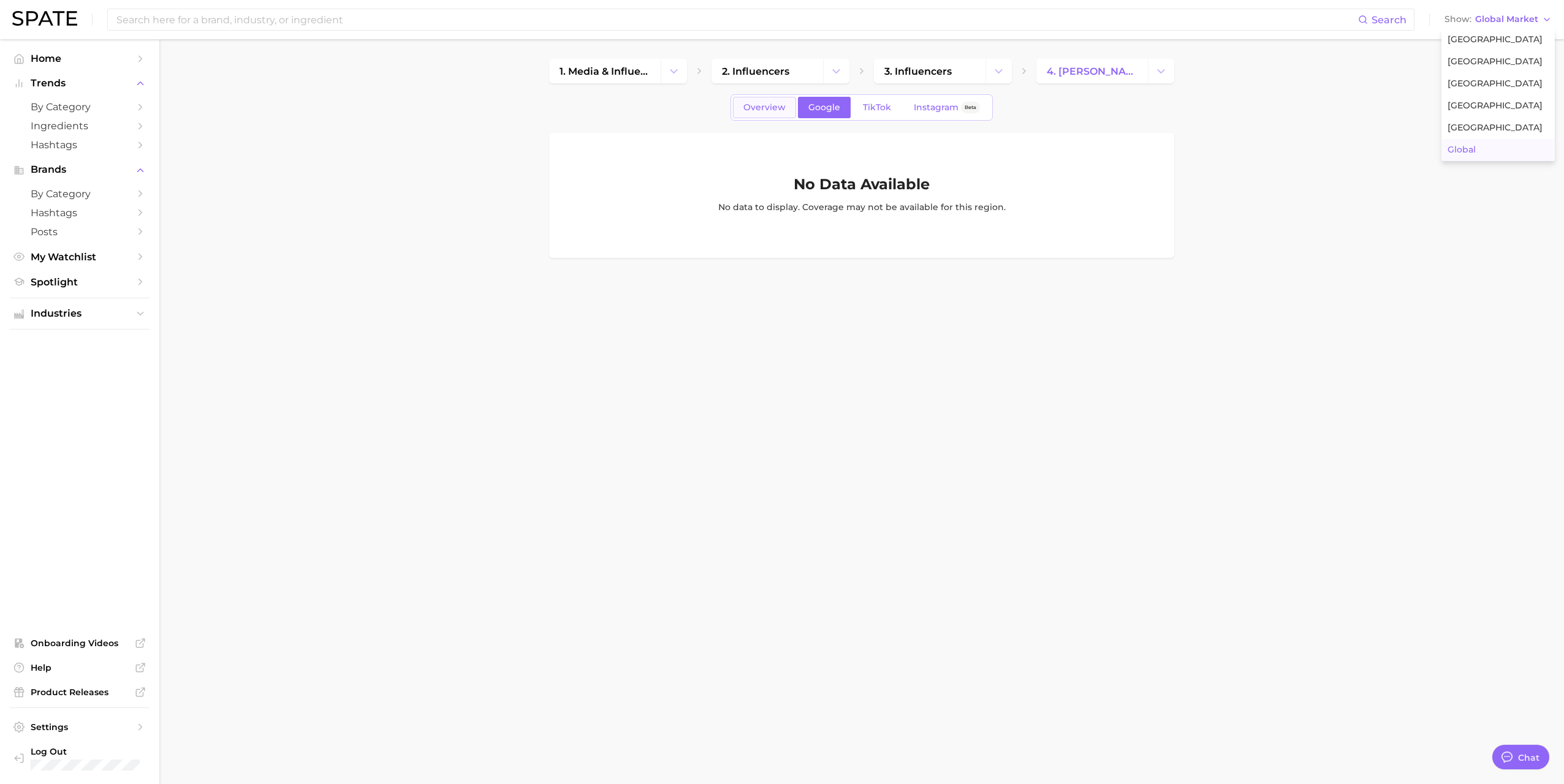 click on "Overview" at bounding box center (764, 107) 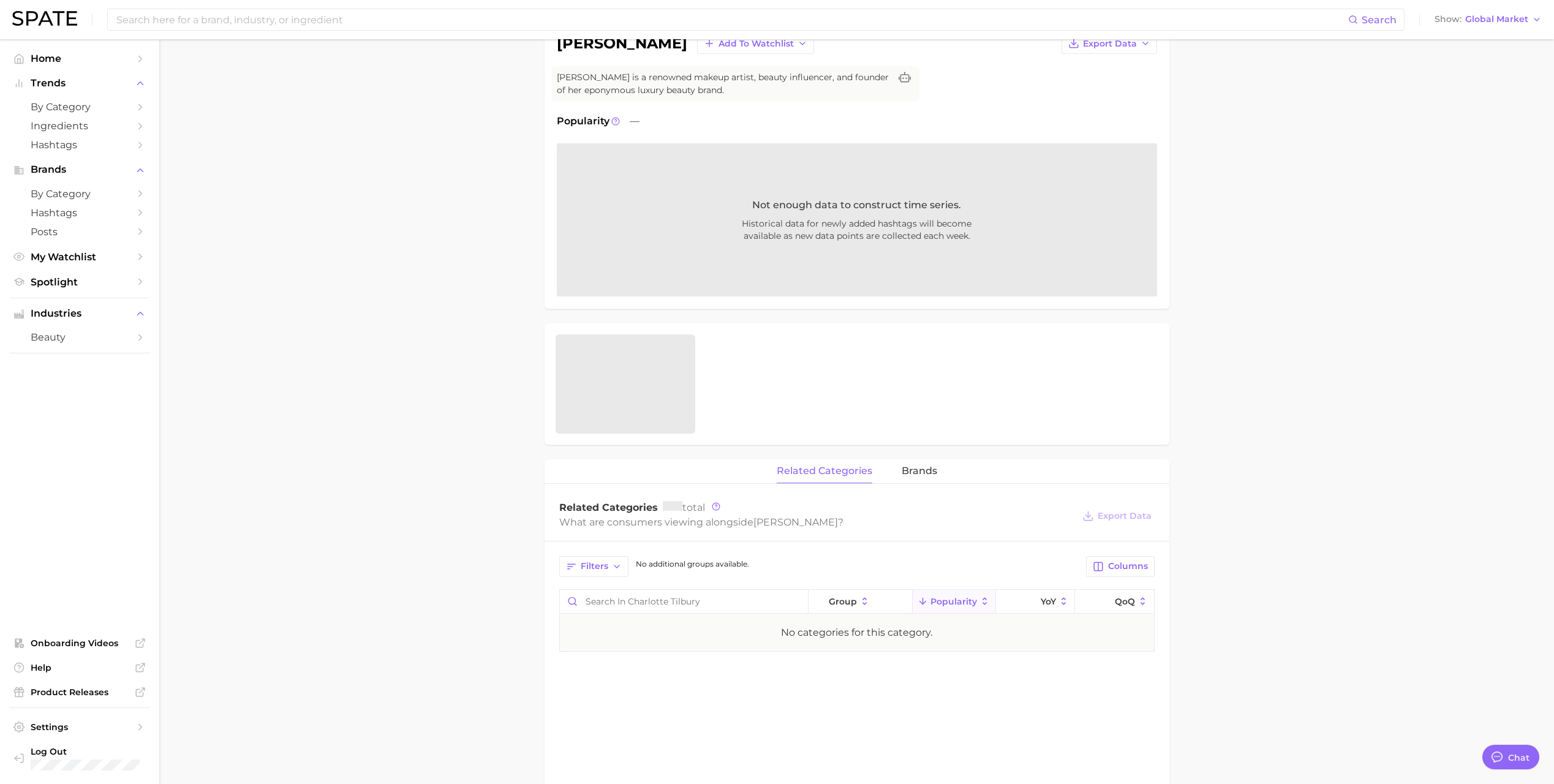 scroll, scrollTop: 0, scrollLeft: 0, axis: both 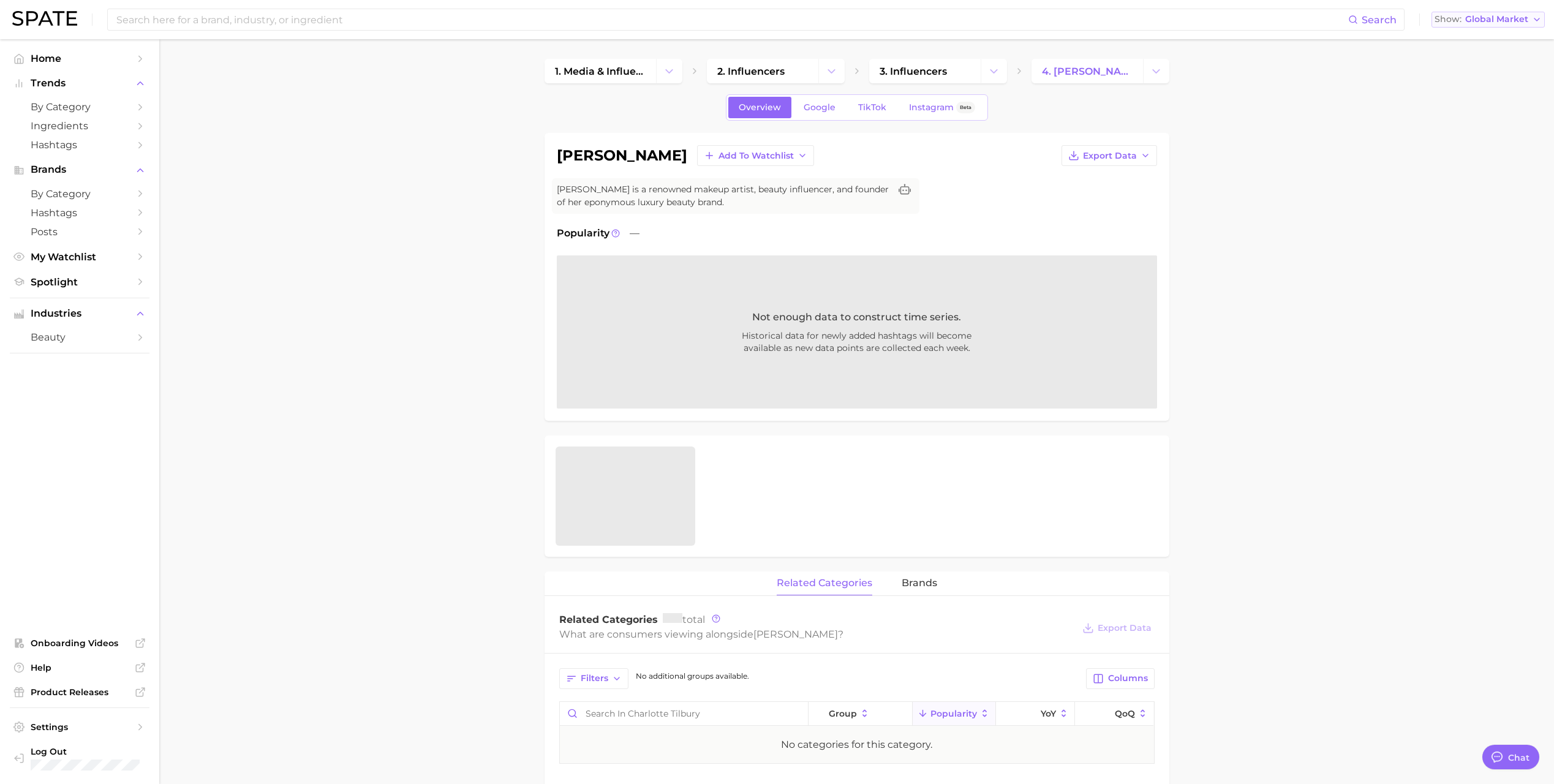 click on "Global Market" at bounding box center [1496, 19] 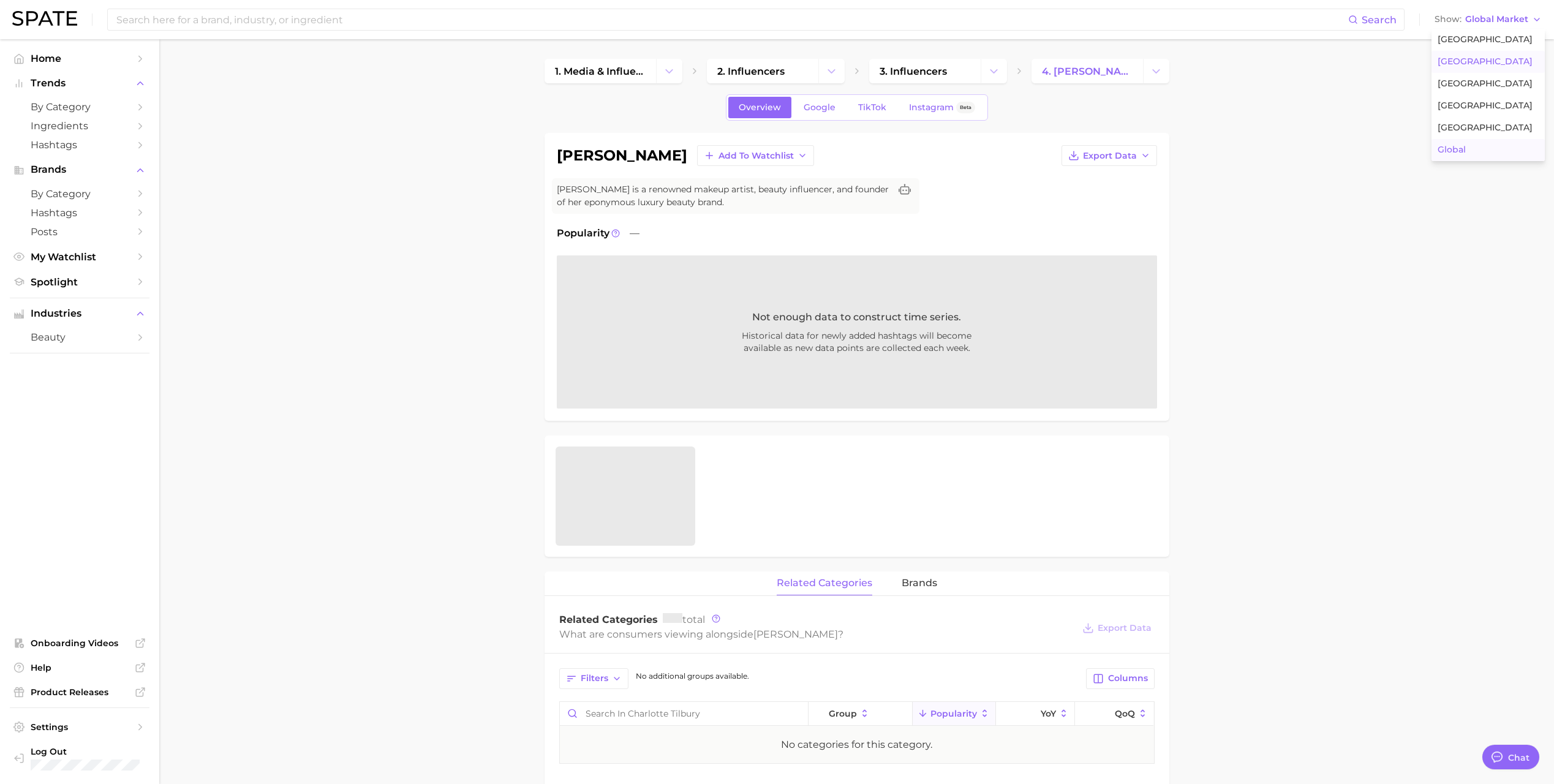 click on "[GEOGRAPHIC_DATA]" at bounding box center (1485, 61) 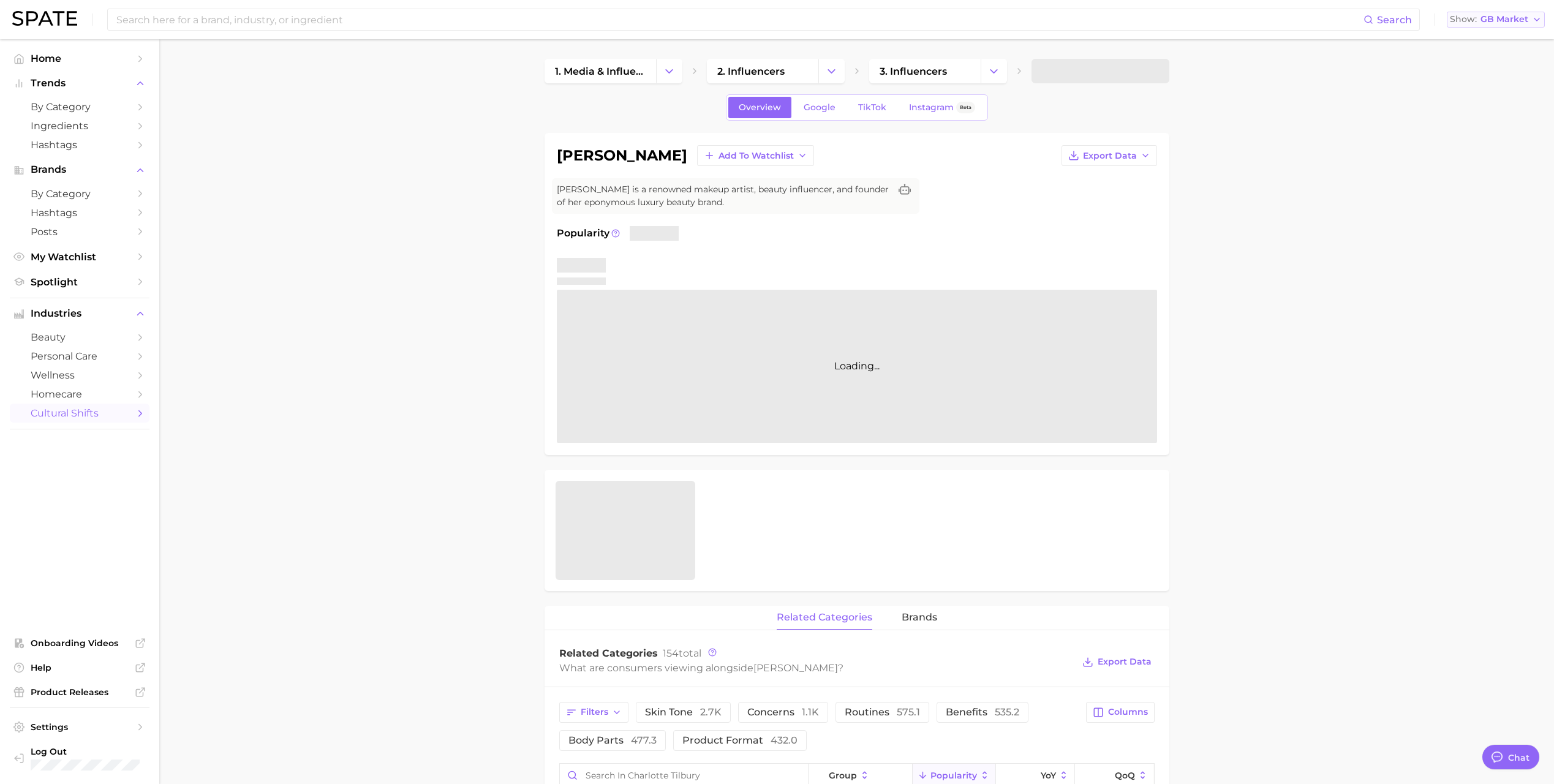 click on "GB Market" at bounding box center [1504, 19] 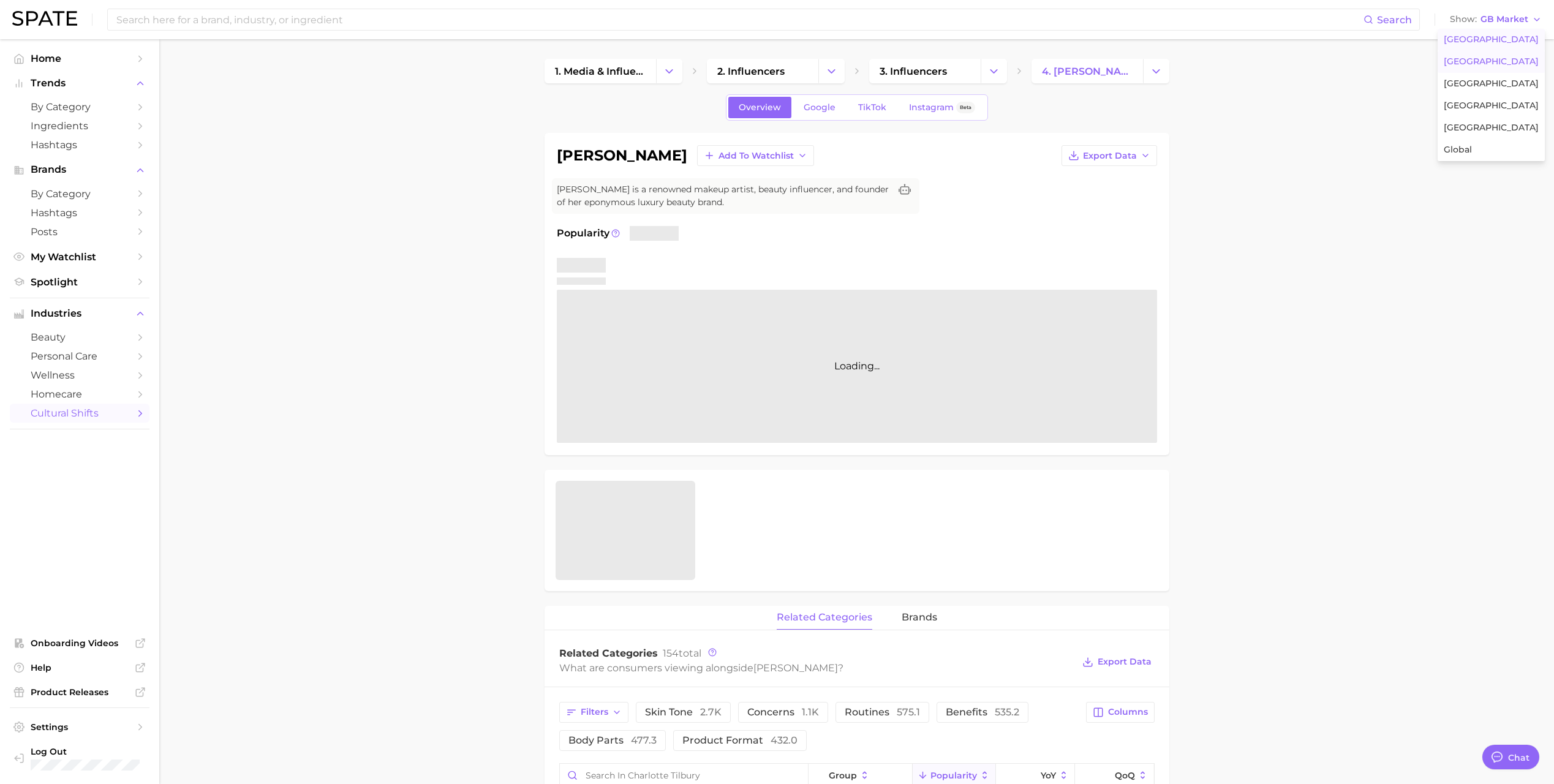click on "[GEOGRAPHIC_DATA]" at bounding box center [1491, 40] 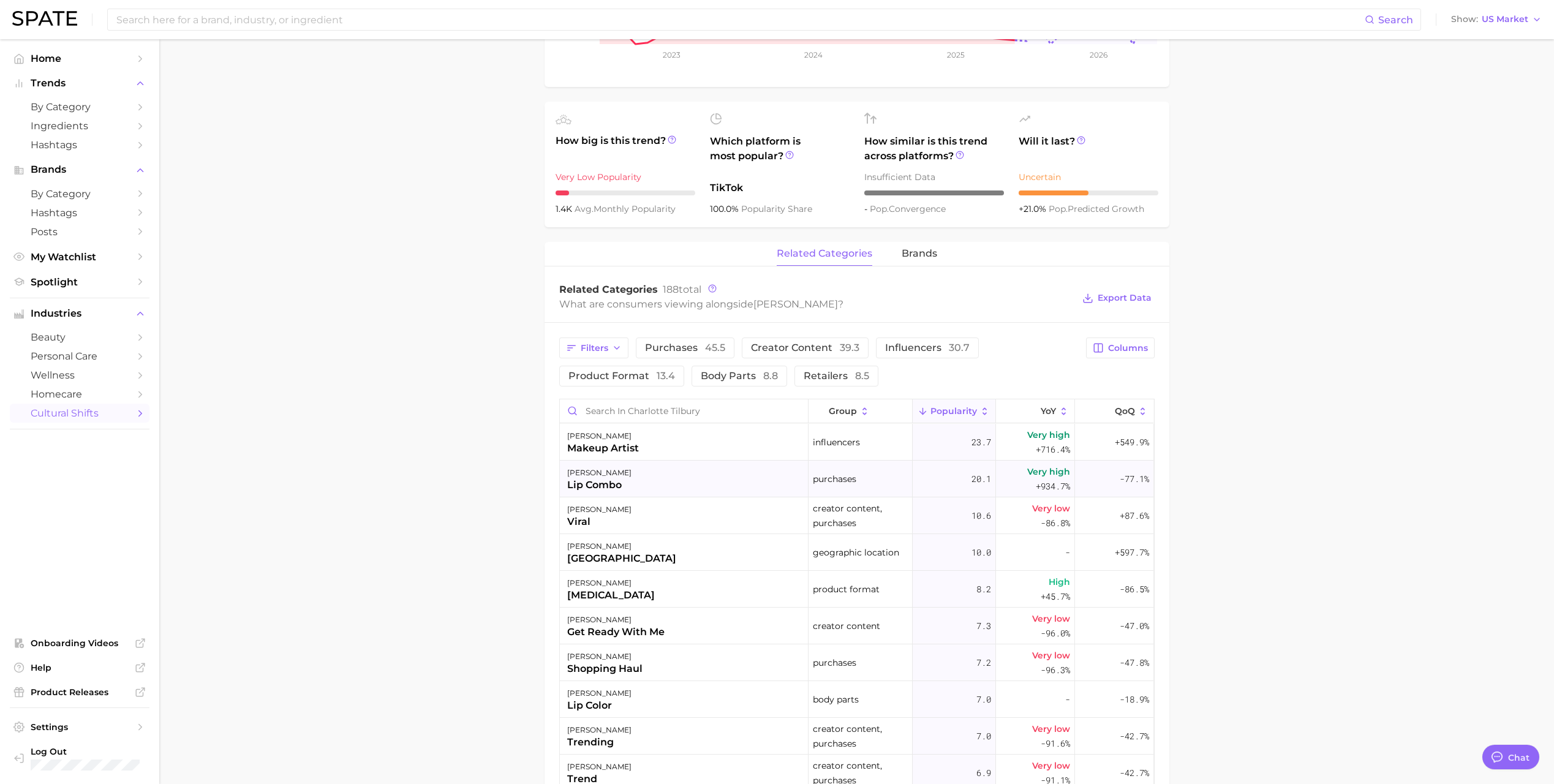 scroll, scrollTop: 368, scrollLeft: 0, axis: vertical 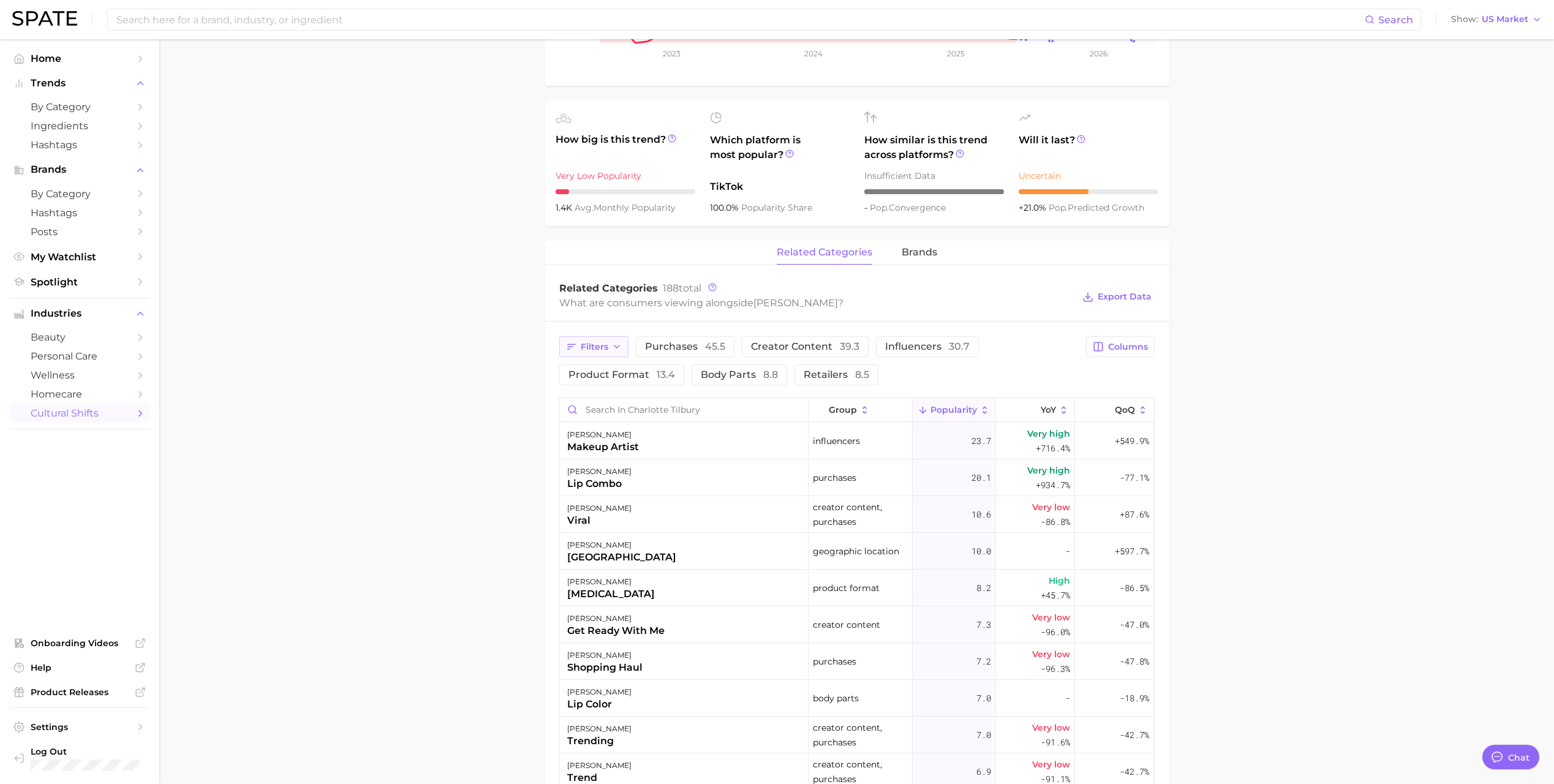 click on "Filters" at bounding box center (594, 347) 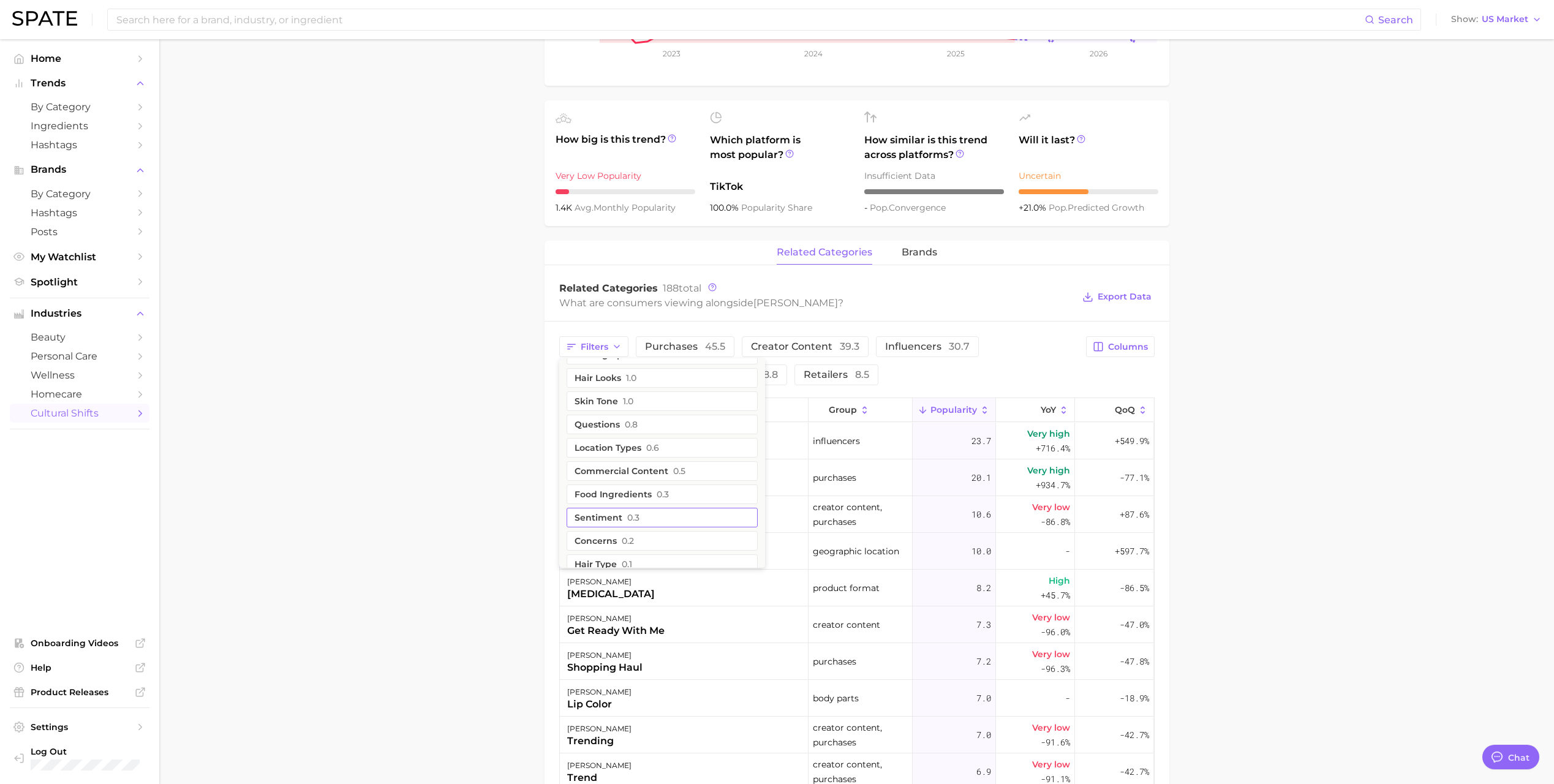 scroll, scrollTop: 244, scrollLeft: 0, axis: vertical 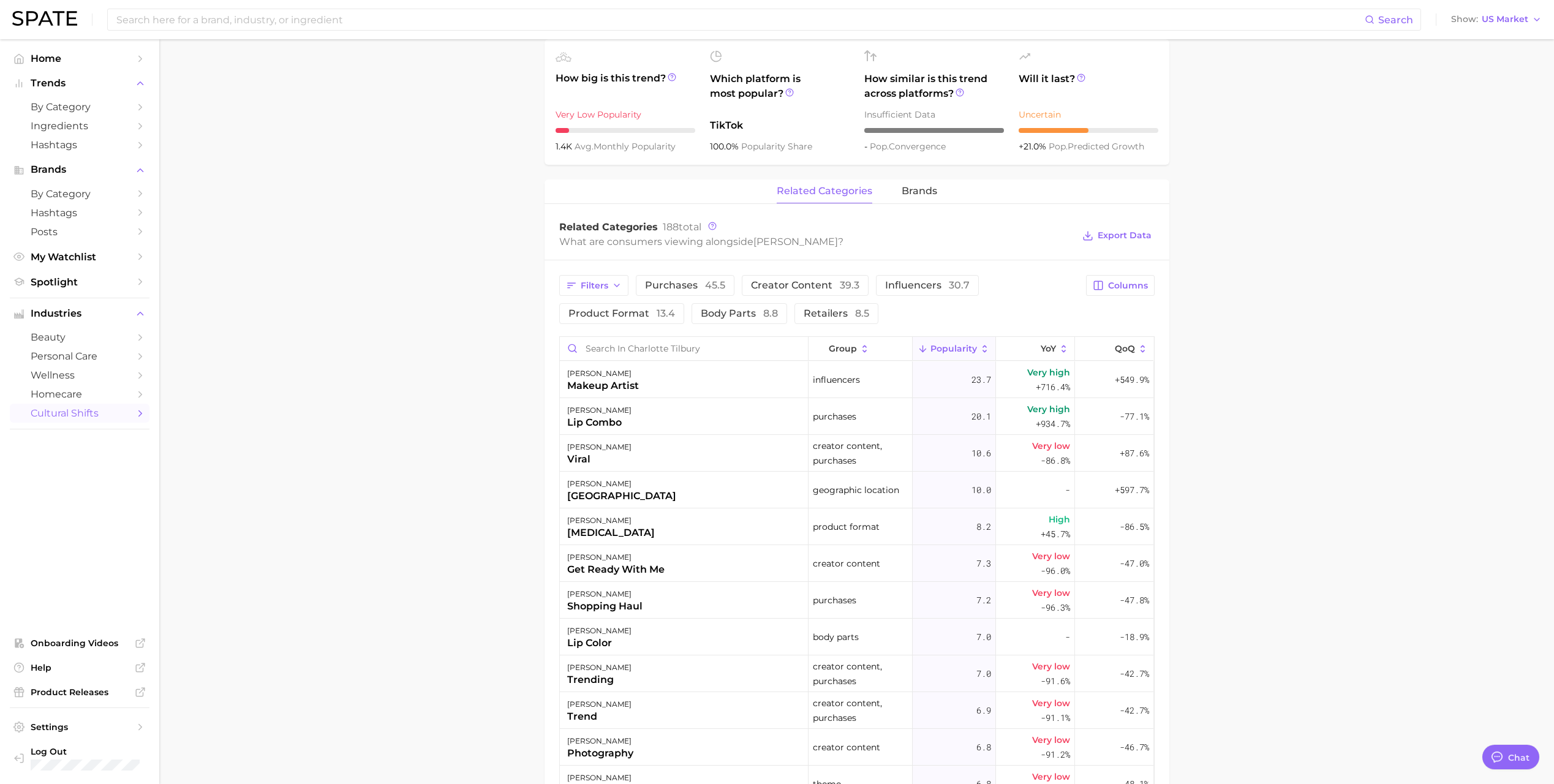 click on "Filters purchases   45.5 creator content   39.3 influencers   30.7 product format   13.4 body parts   8.8 retailers   8.5" at bounding box center (819, 300) 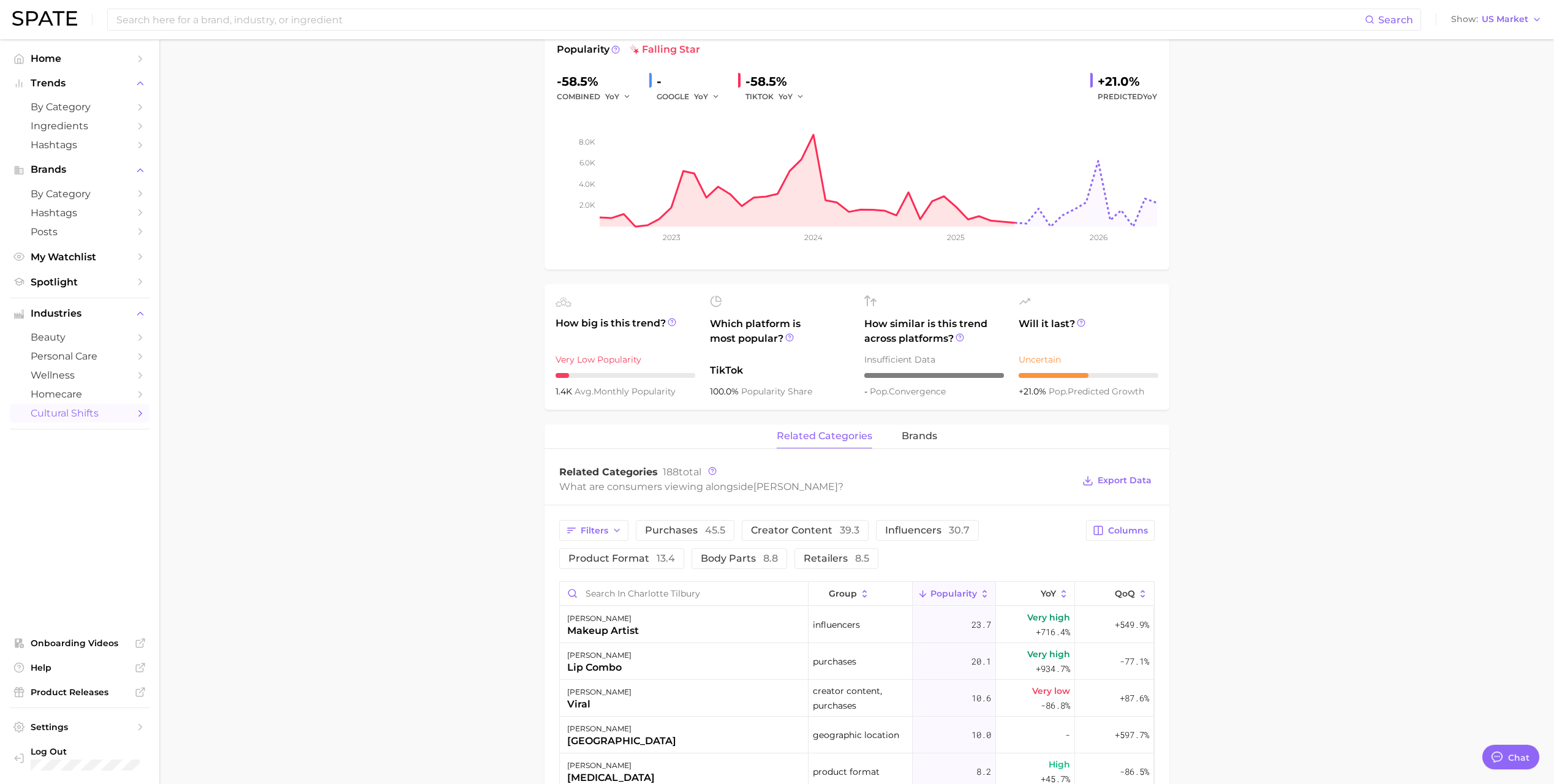 scroll, scrollTop: 0, scrollLeft: 0, axis: both 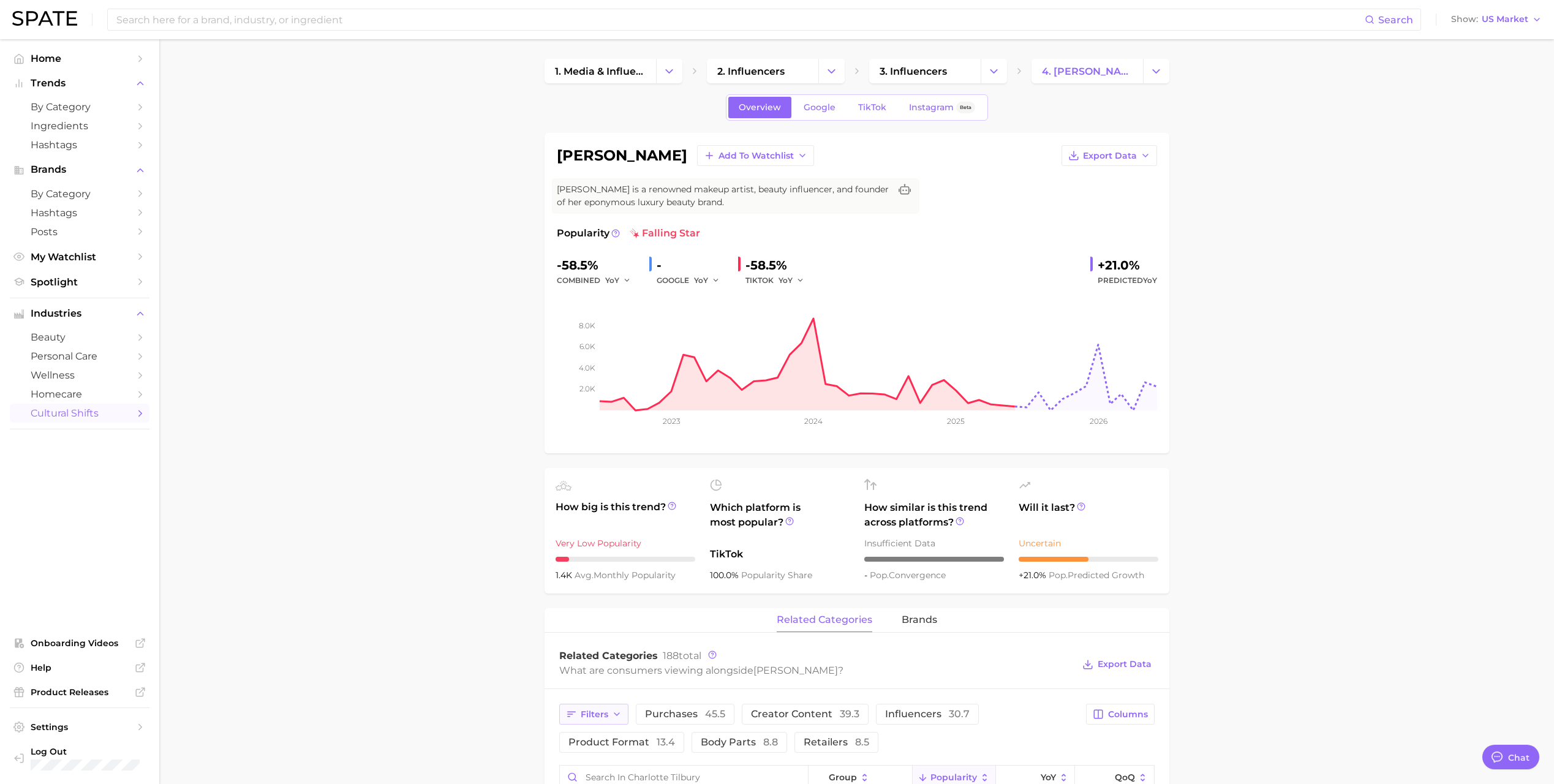 click on "Filters" at bounding box center [594, 714] 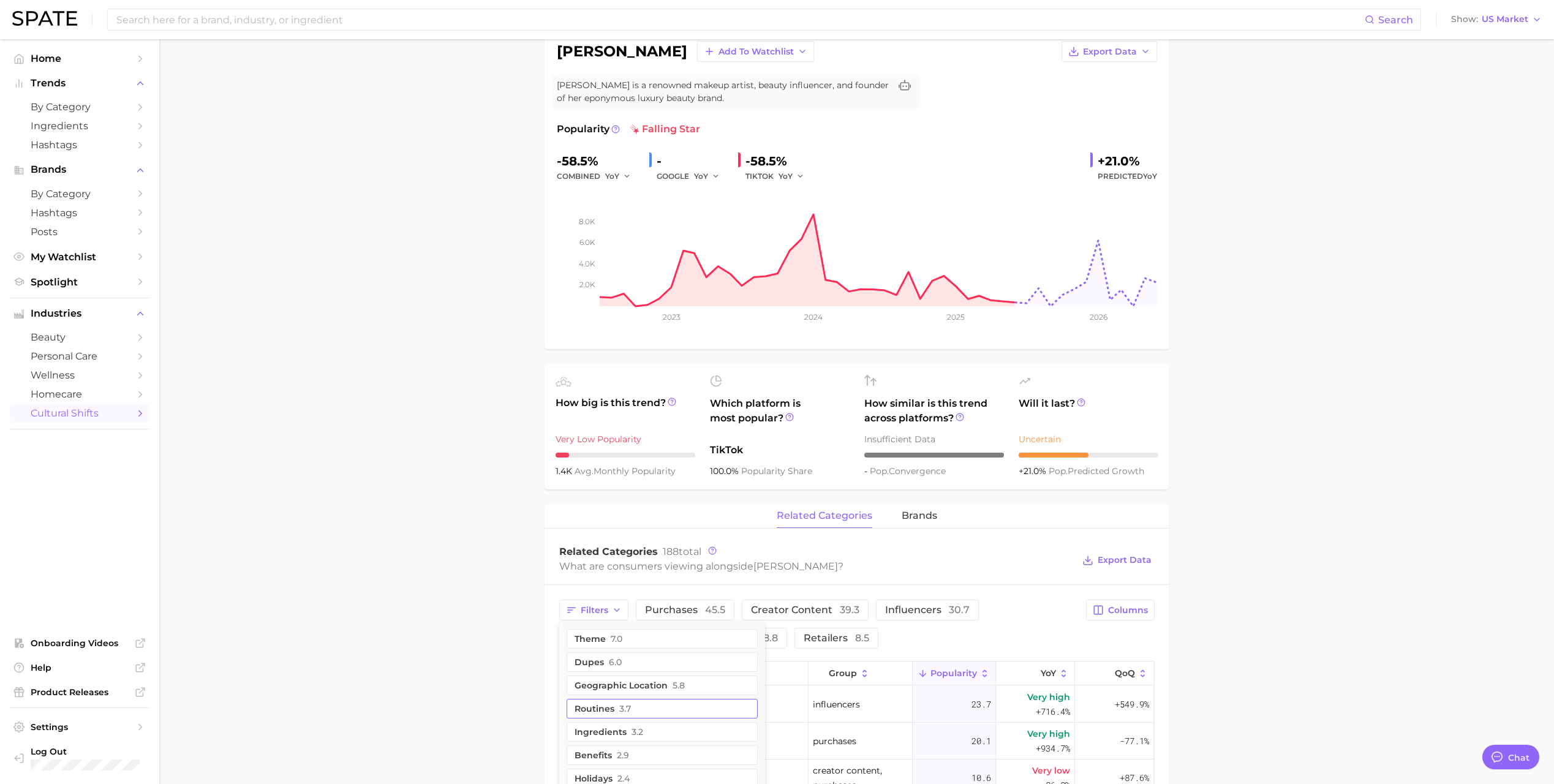 scroll, scrollTop: 123, scrollLeft: 0, axis: vertical 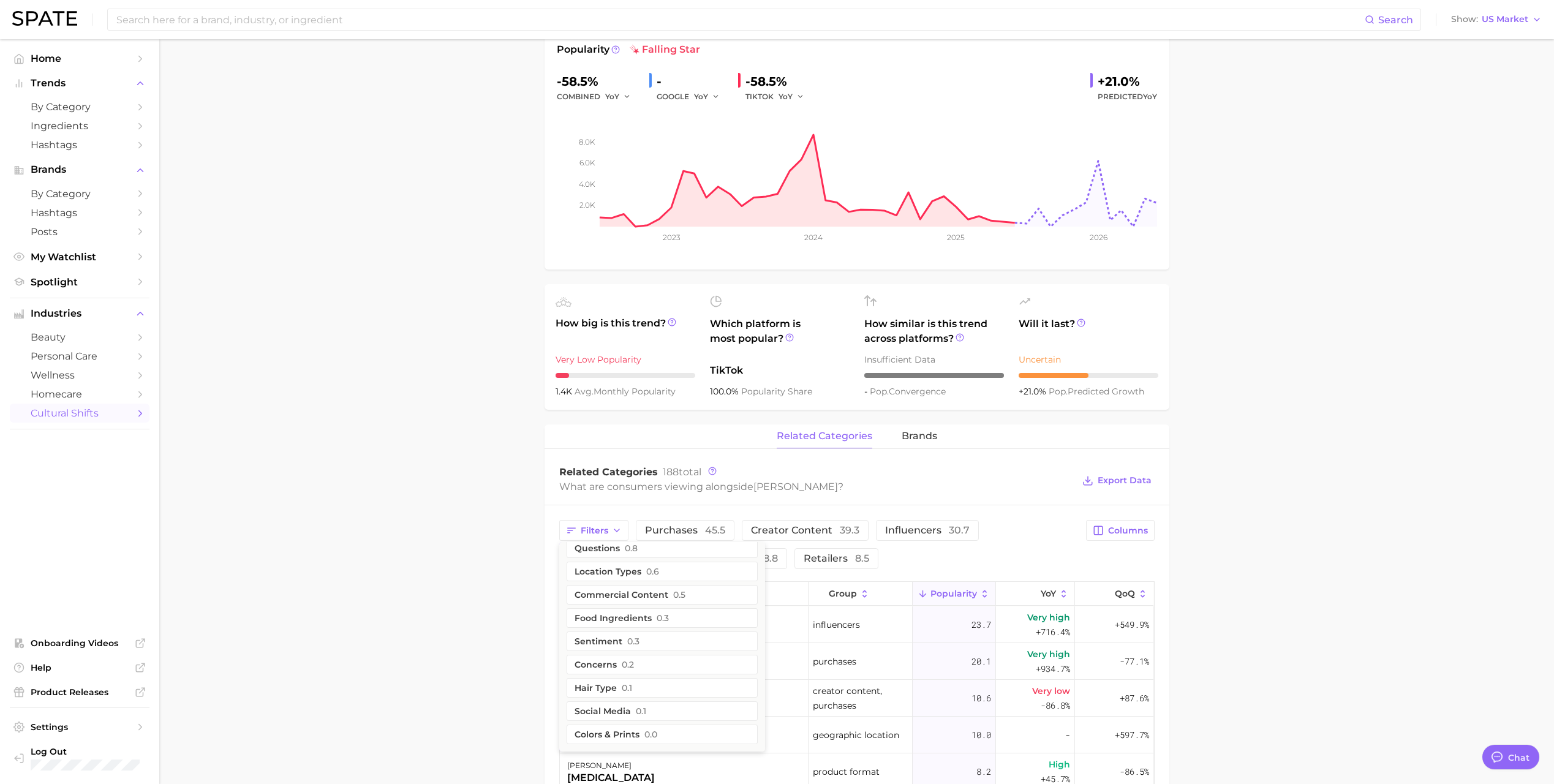 click on "1. media & influencers 2. influencers 3. influencers 4. charlotte tilbury Overview Google TikTok Instagram Beta charlotte tilbury Add to Watchlist Export Data Charlotte Tilbury is a renowned makeup artist, beauty influencer, and founder of her eponymous luxury beauty brand. Popularity falling star -58.5% combined YoY - GOOGLE YoY -58.5% TIKTOK YoY +21.0% Predicted  YoY 2.0k 4.0k 6.0k 8.0k 2023 2024 2025 2026 How big is this trend? Very Low Popularity 1.4k avg.  monthly popularity Which platform is most popular? TikTok 100.0% popularity share How similar is this trend across platforms? Insufficient Data - pop.  convergence Will it last? Uncertain +21.0% pop.  predicted growth related categories brands Related Categories 188  total What are consumers viewing alongside  charlotte tilbury ? Export Data Filters theme   7.0 dupes   6.0 geographic location   5.8 routines   3.7 ingredients   3.2 benefits   2.9 holidays   2.4 demographics   1.1 hair looks   1.0 skin tone   1.0 questions   0.8 location types   0.6" at bounding box center [856, 648] 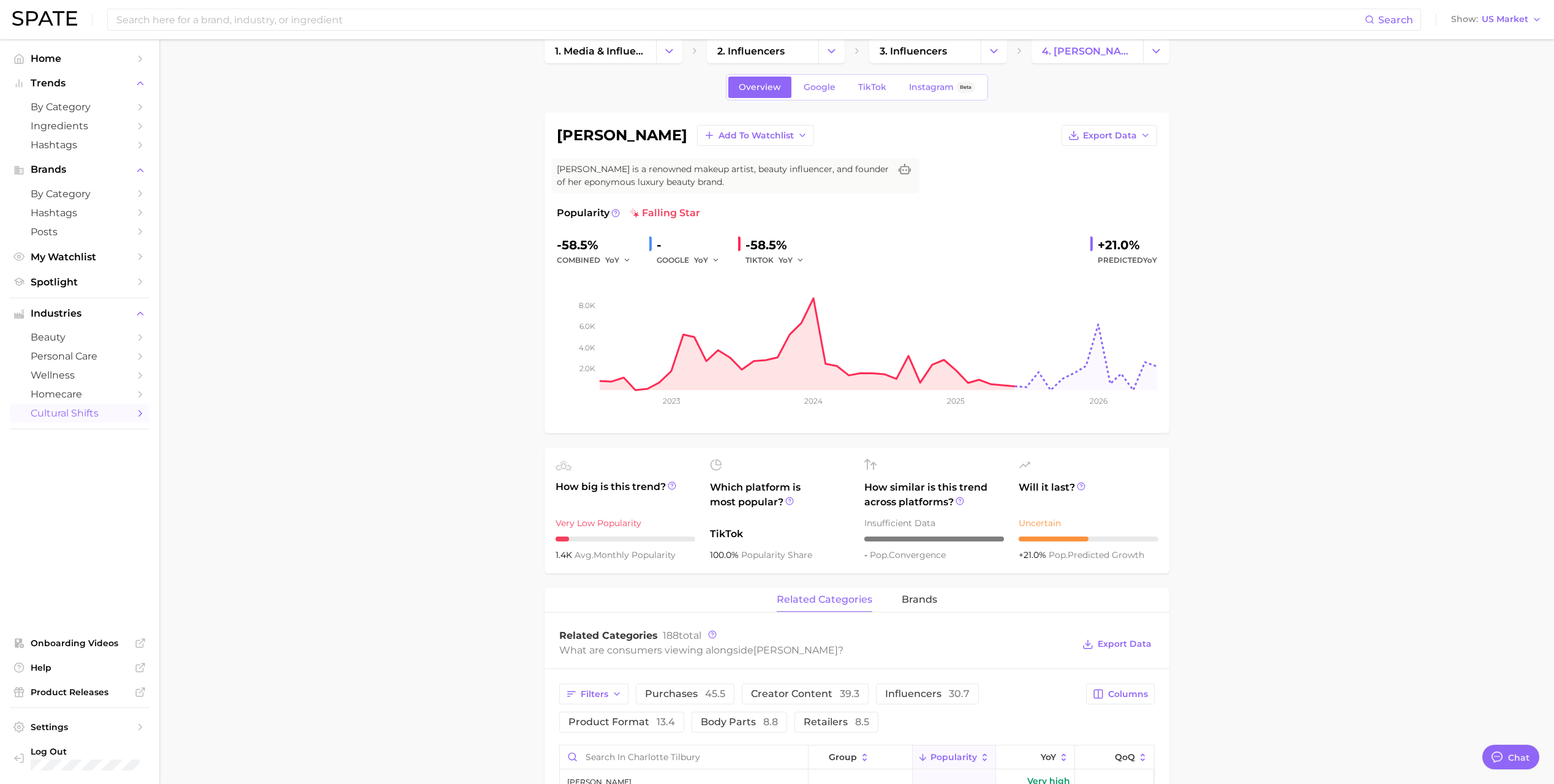 scroll, scrollTop: 0, scrollLeft: 0, axis: both 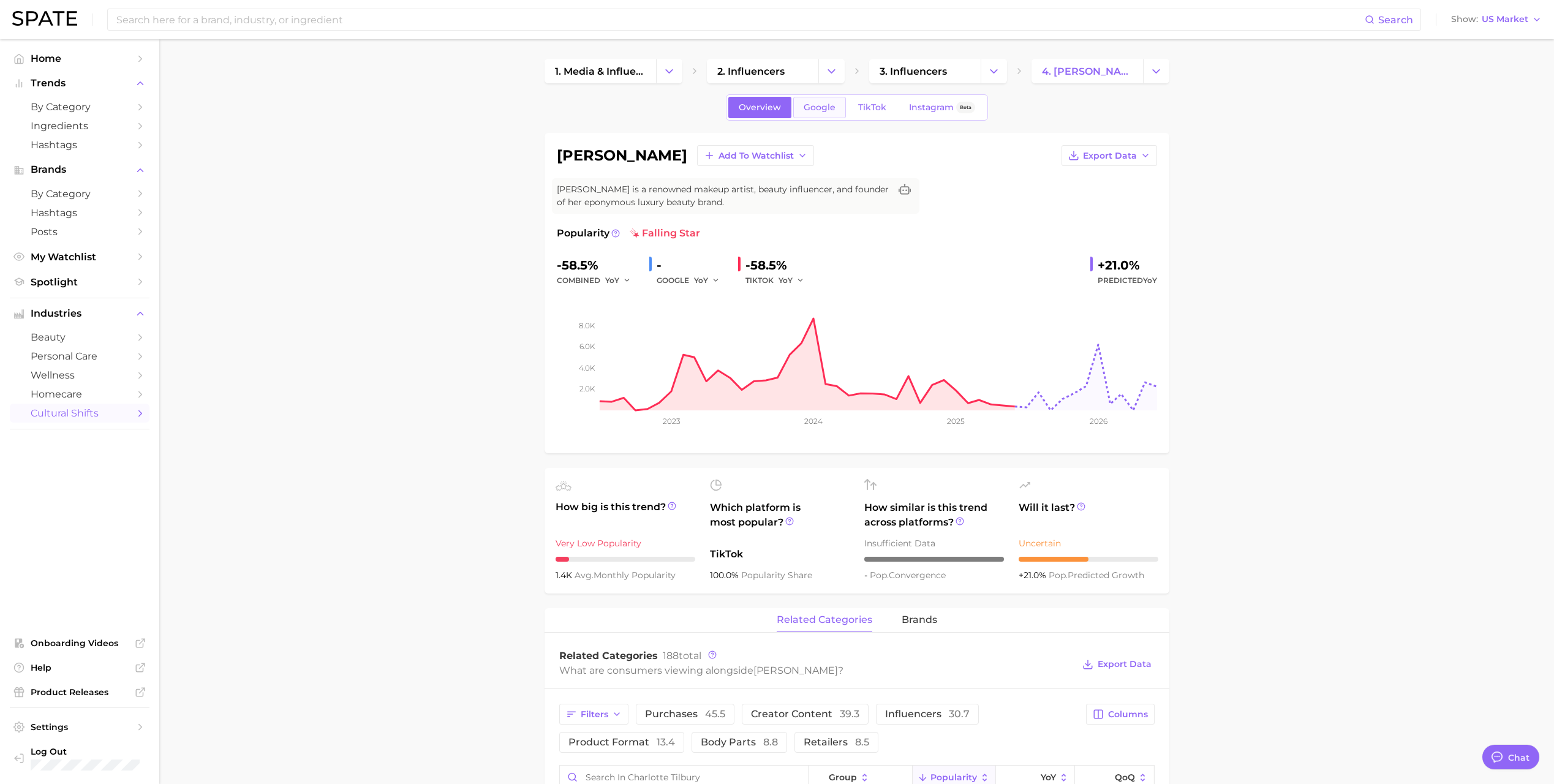 click on "Google" at bounding box center (820, 107) 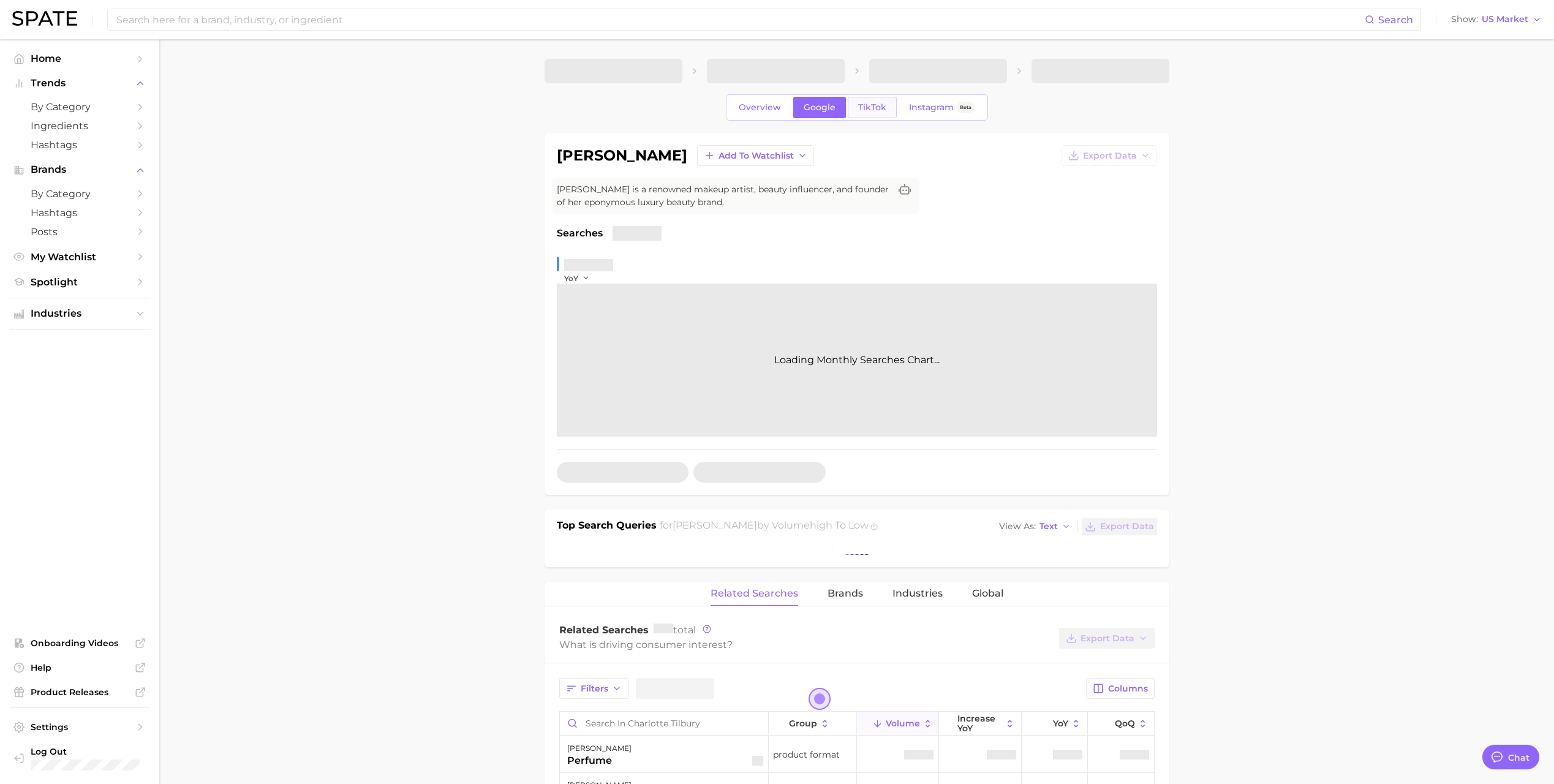 click on "TikTok" at bounding box center [872, 107] 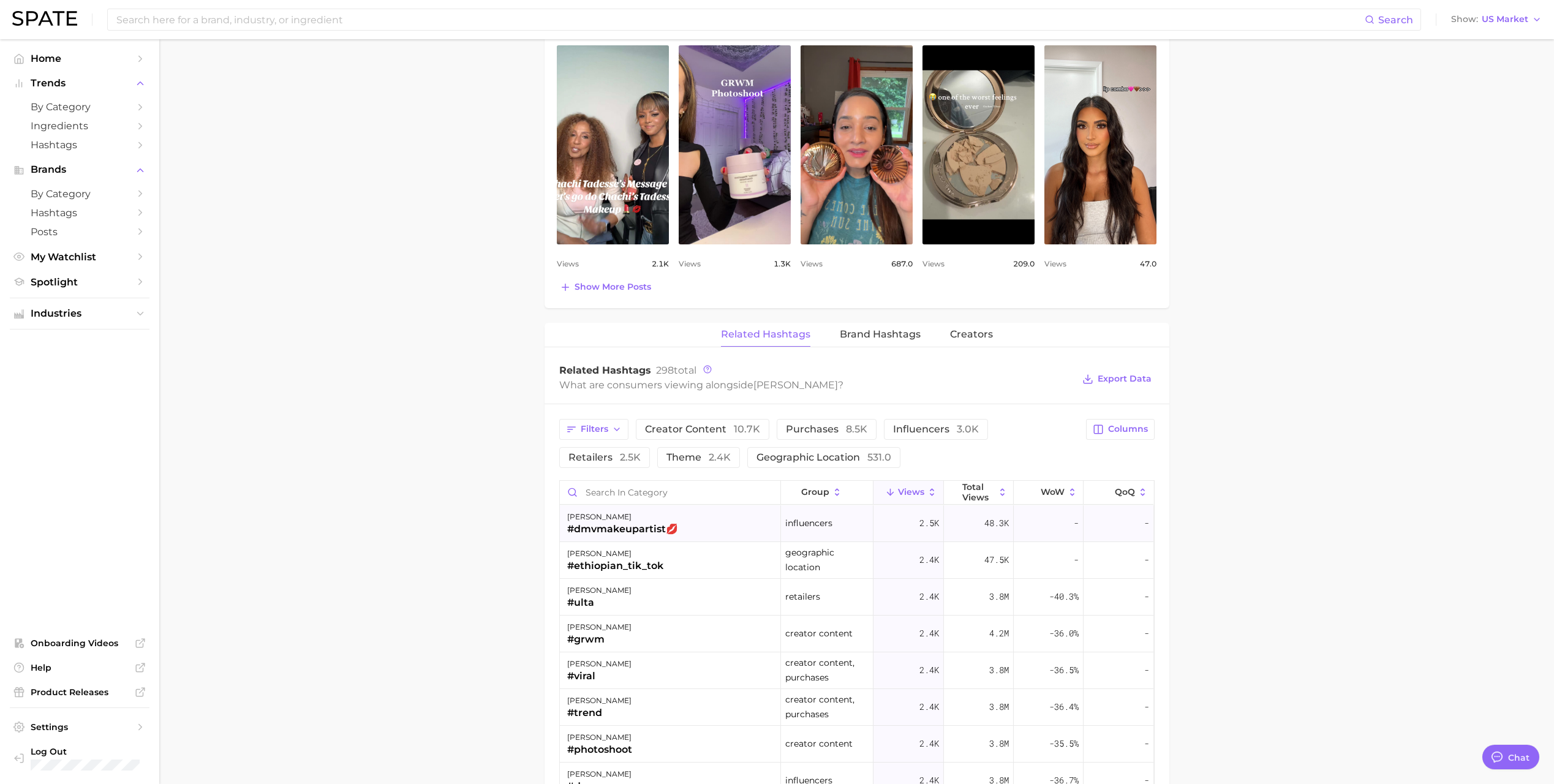 scroll, scrollTop: 674, scrollLeft: 0, axis: vertical 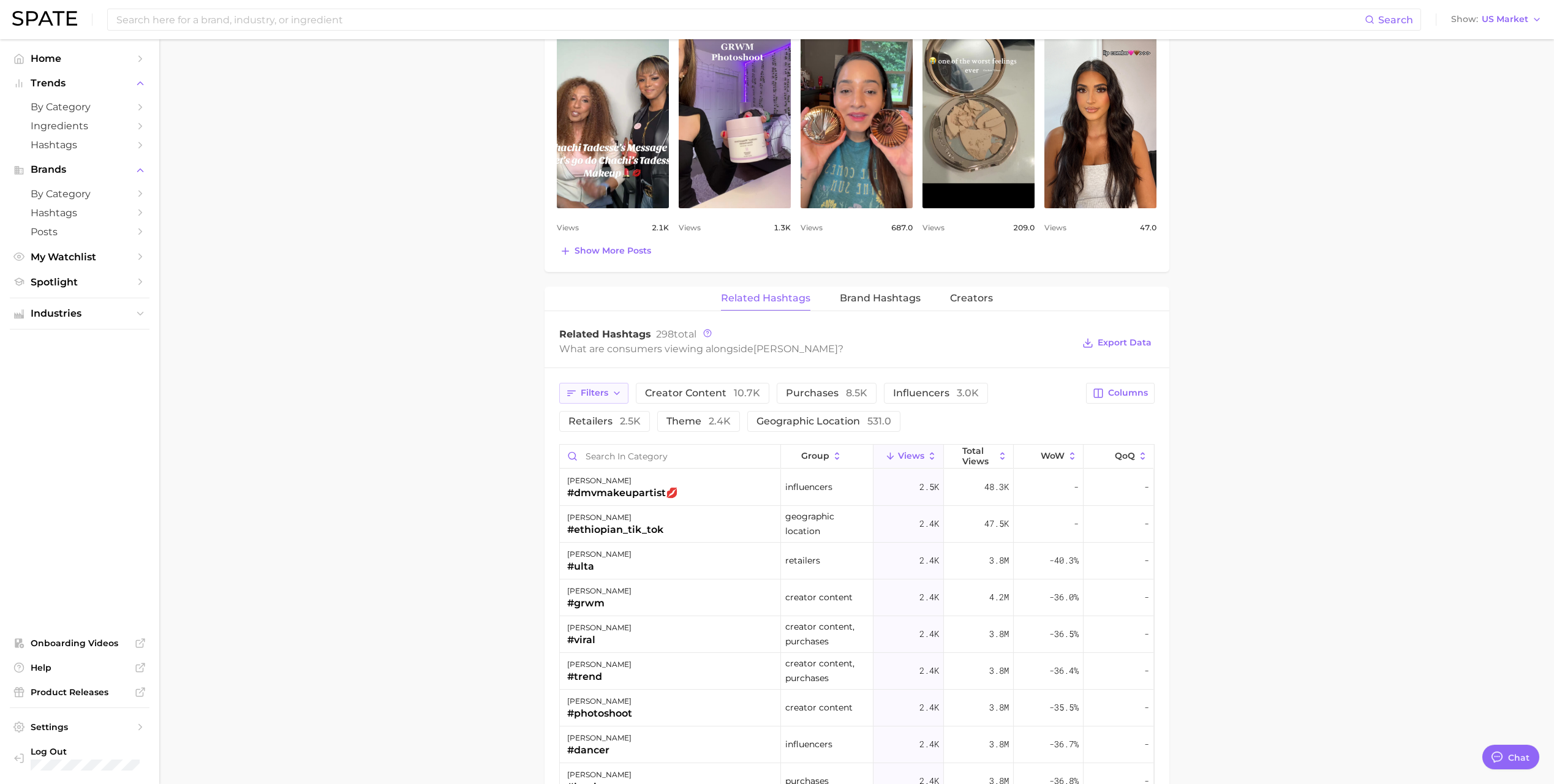 click 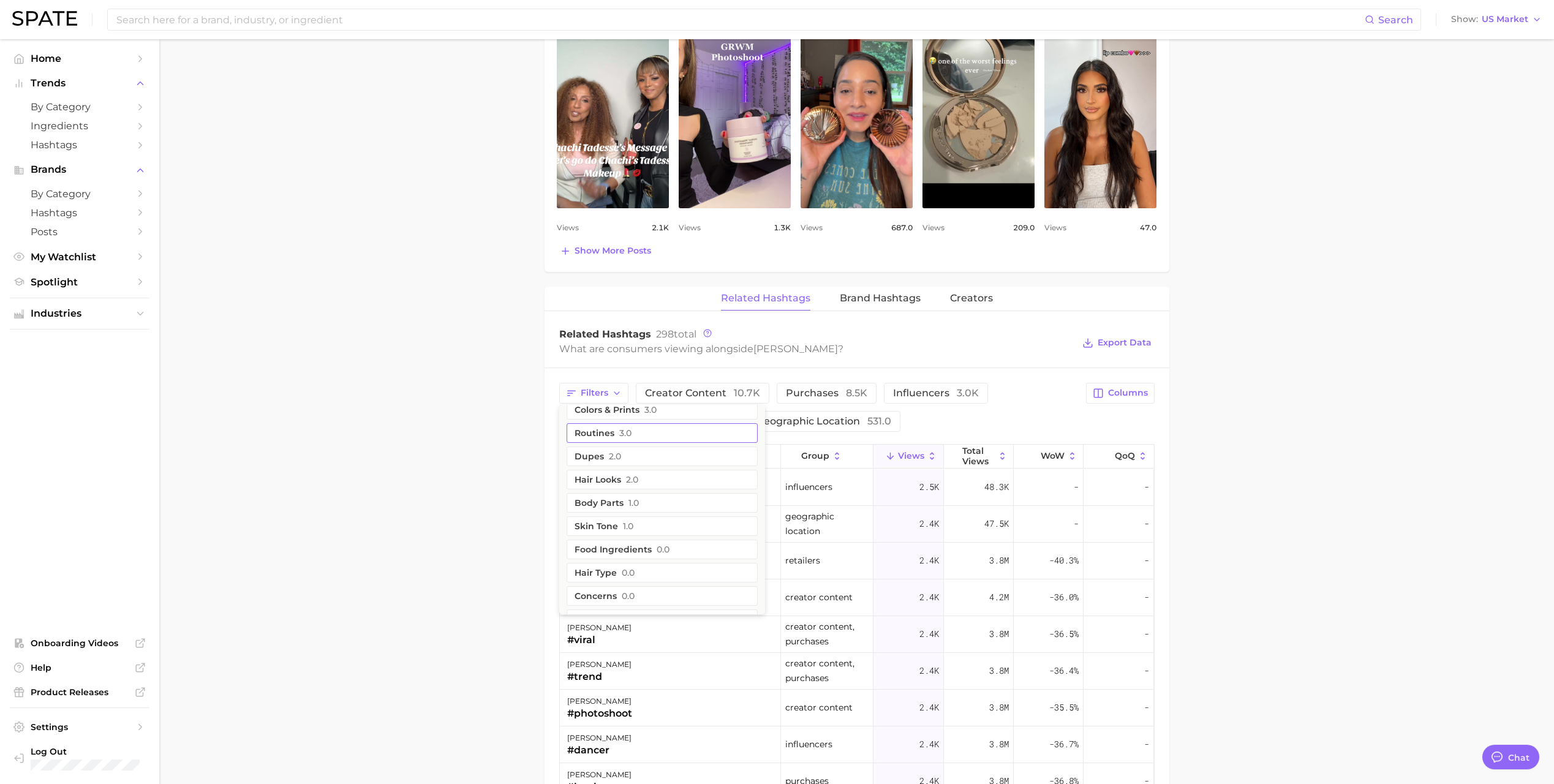 scroll, scrollTop: 267, scrollLeft: 0, axis: vertical 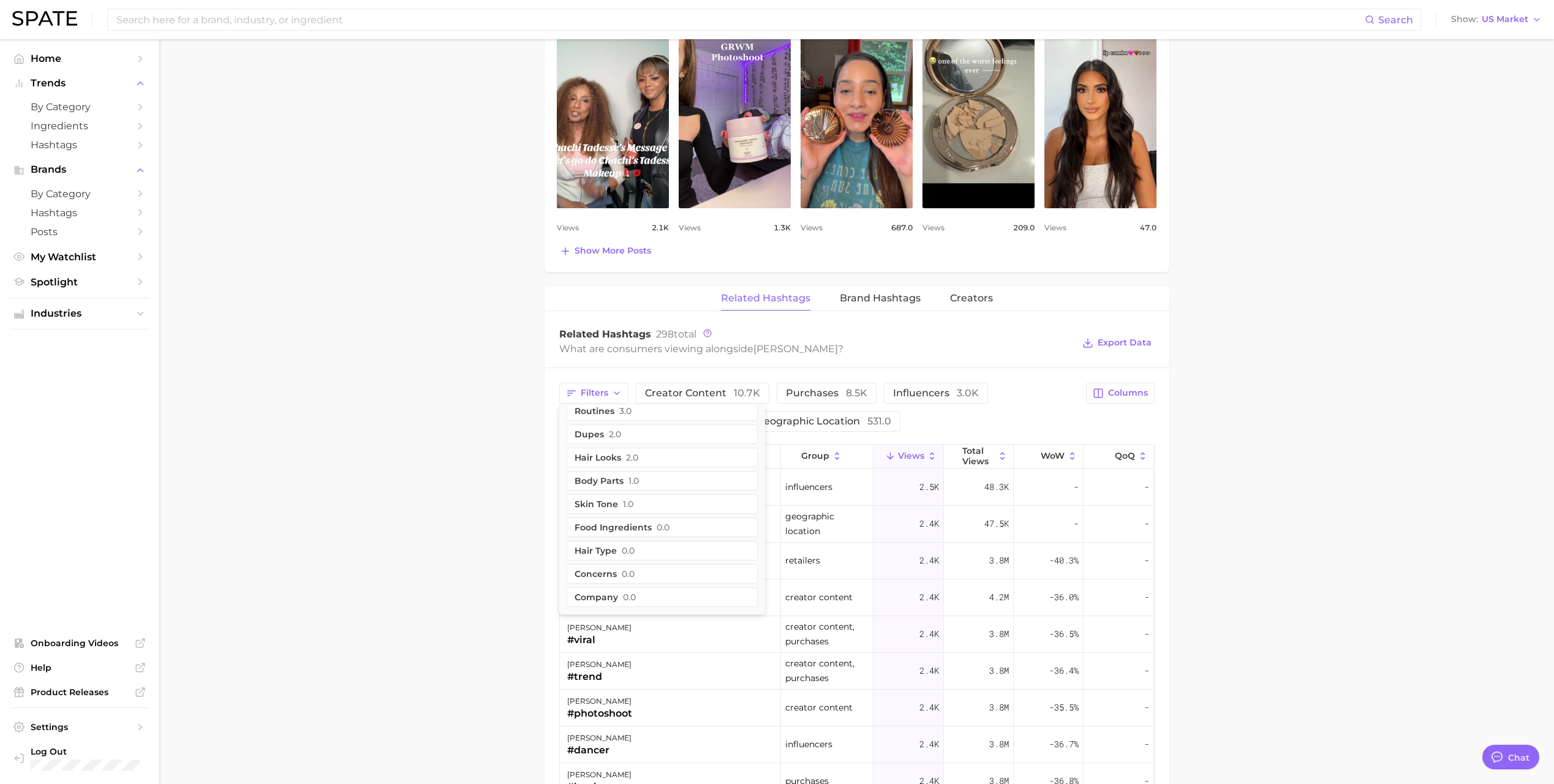 click on "1. media & influencers 2. influencers 3. influencers 4. charlotte tilbury Overview Google TikTok Instagram Beta charlotte tilbury Add to Watchlist Export Data Charlotte Tilbury is a renowned makeup artist, beauty influencer, and founder of her eponymous luxury beauty brand. Views falling star -47.9% YoY 100.0k 200.0k 300.0k 2023 2024 2025 avg.  weekly views 10.0k Very low paid views 0.2% Very low sentiment score - / 10 Insufficient Data posts 486.0 Medium engagement 8.6% High TikTok shop 0.1% Very low Show more Top Hashtags for   charlotte tilbury   by Views   high to low View As Text Export Data # charlotte tibury # charlotte tilbury makeupartist Top Posts for  charlotte tilbury Export Data Views: Jul 6 -  13 Positive 0 Mixed 0 Negative 0 Columns view post on TikTok Views 2.1k view post on TikTok Views 1.3k view post on TikTok Views 687.0 view post on TikTok Views 209.0 view post on TikTok Views 47.0 Show more posts Related Hashtags Brand Hashtags Creators Related Hashtags 298  total charlotte tilbury ?" at bounding box center (856, 334) 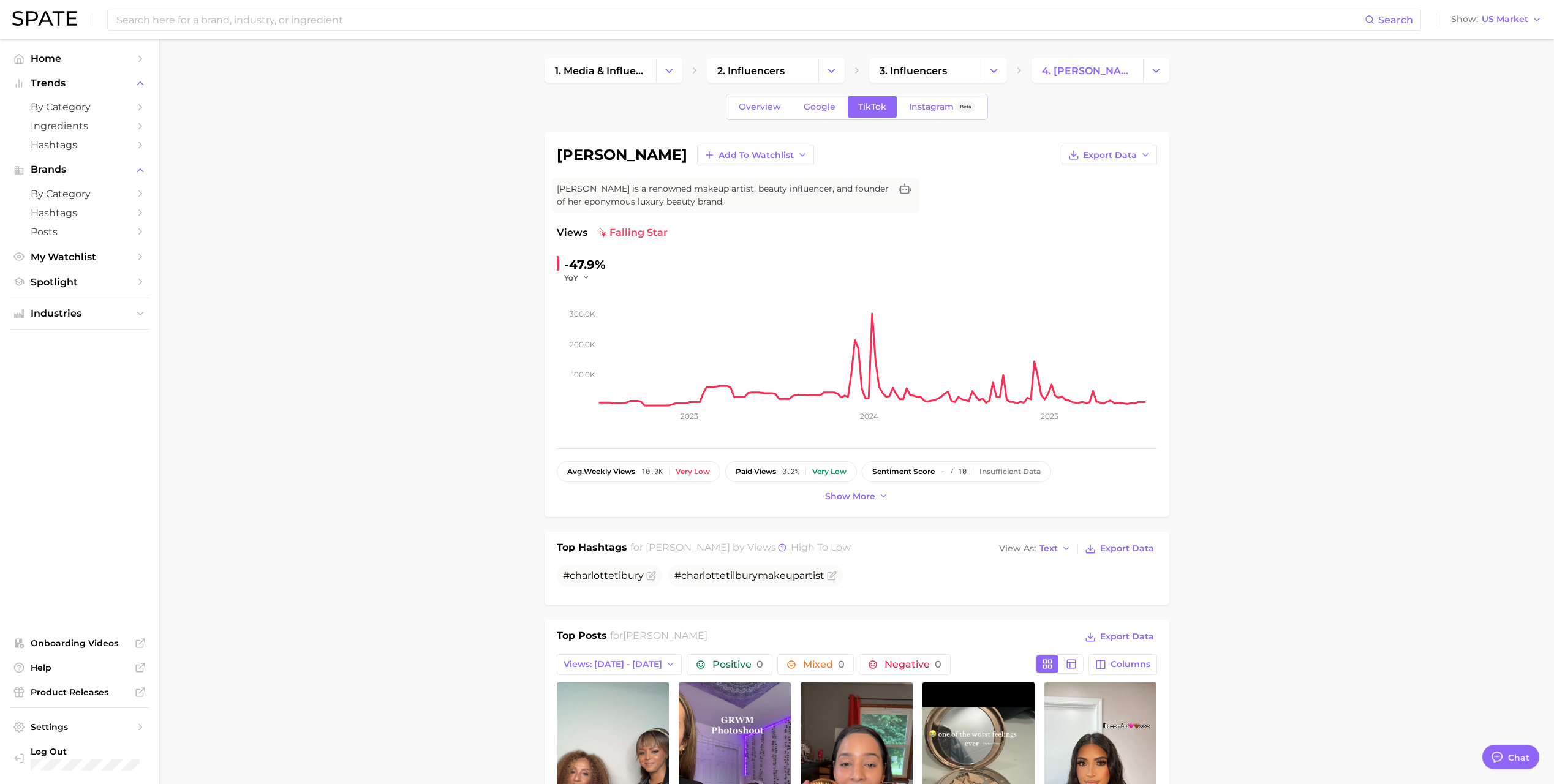 scroll, scrollTop: 0, scrollLeft: 0, axis: both 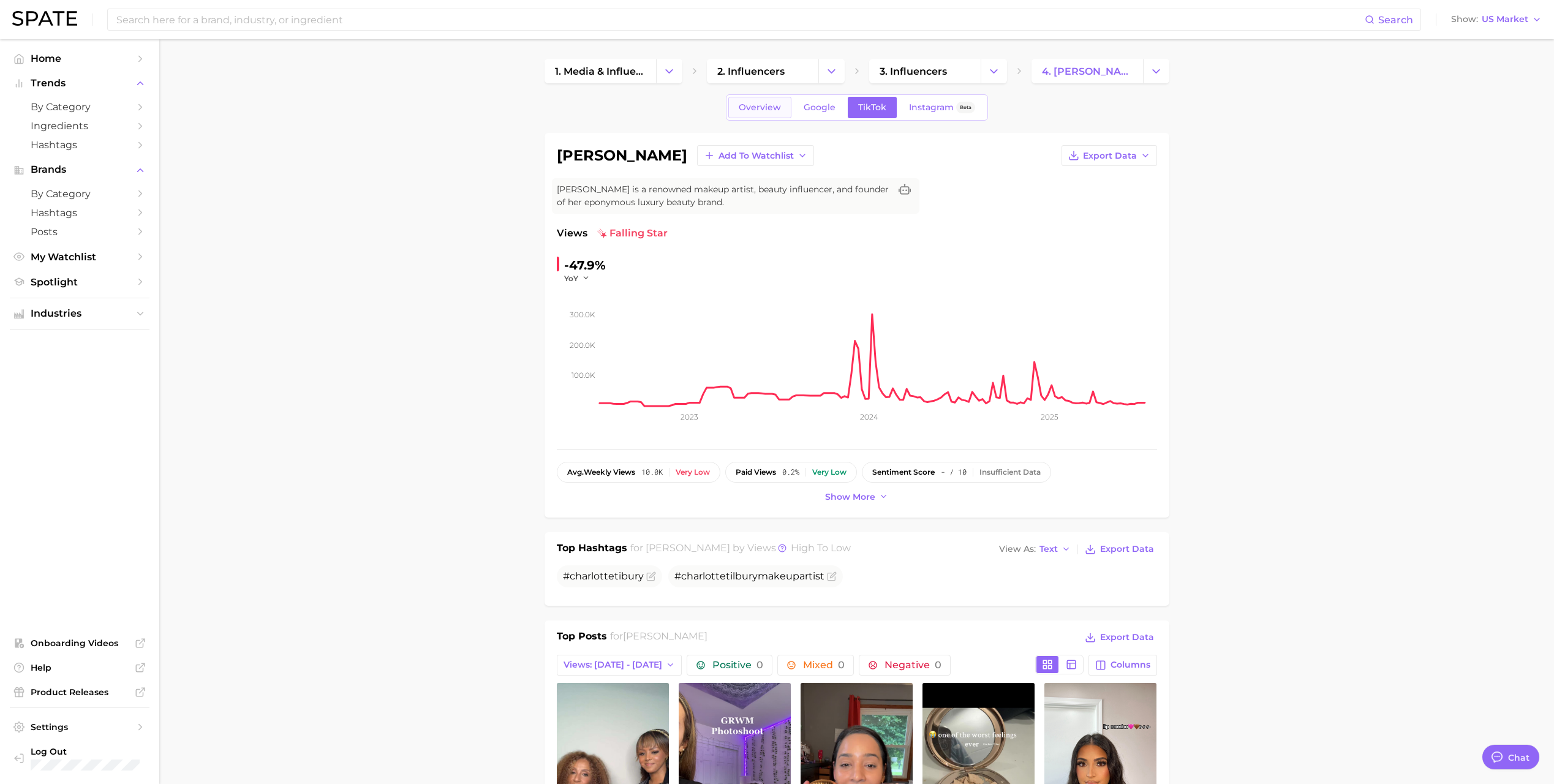 click on "Overview" at bounding box center [760, 107] 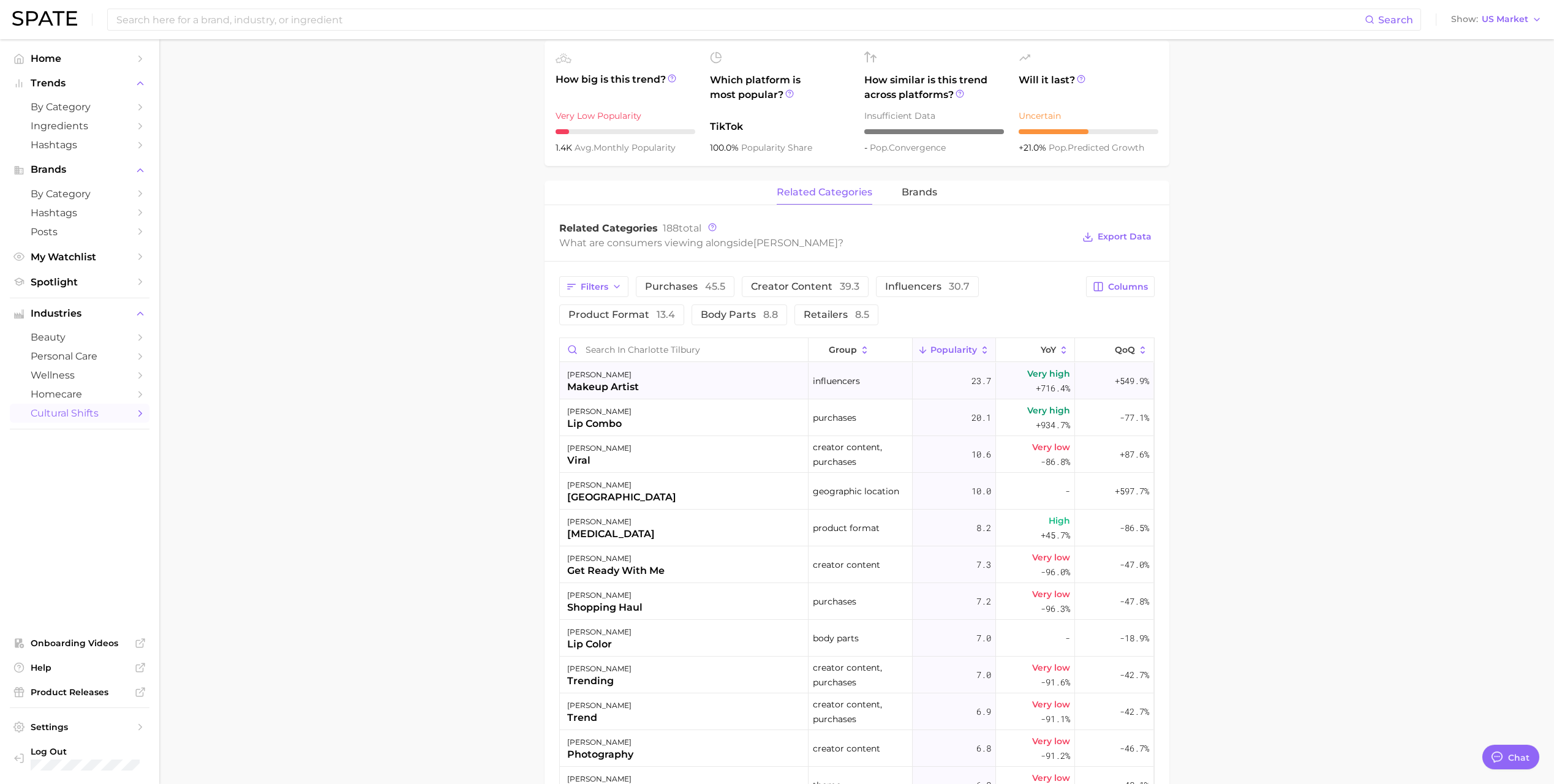 scroll, scrollTop: 429, scrollLeft: 0, axis: vertical 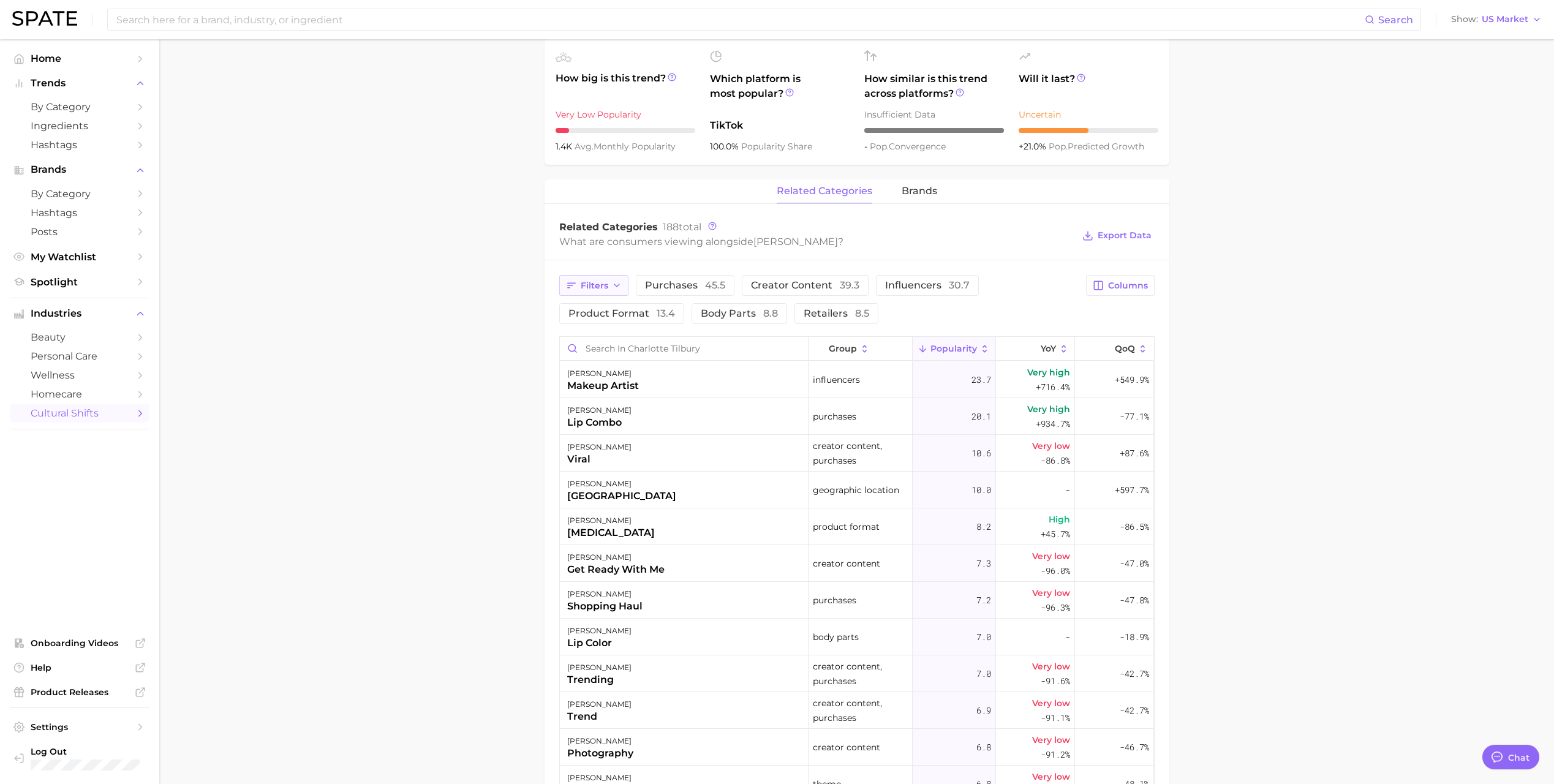 click on "Filters" at bounding box center (594, 285) 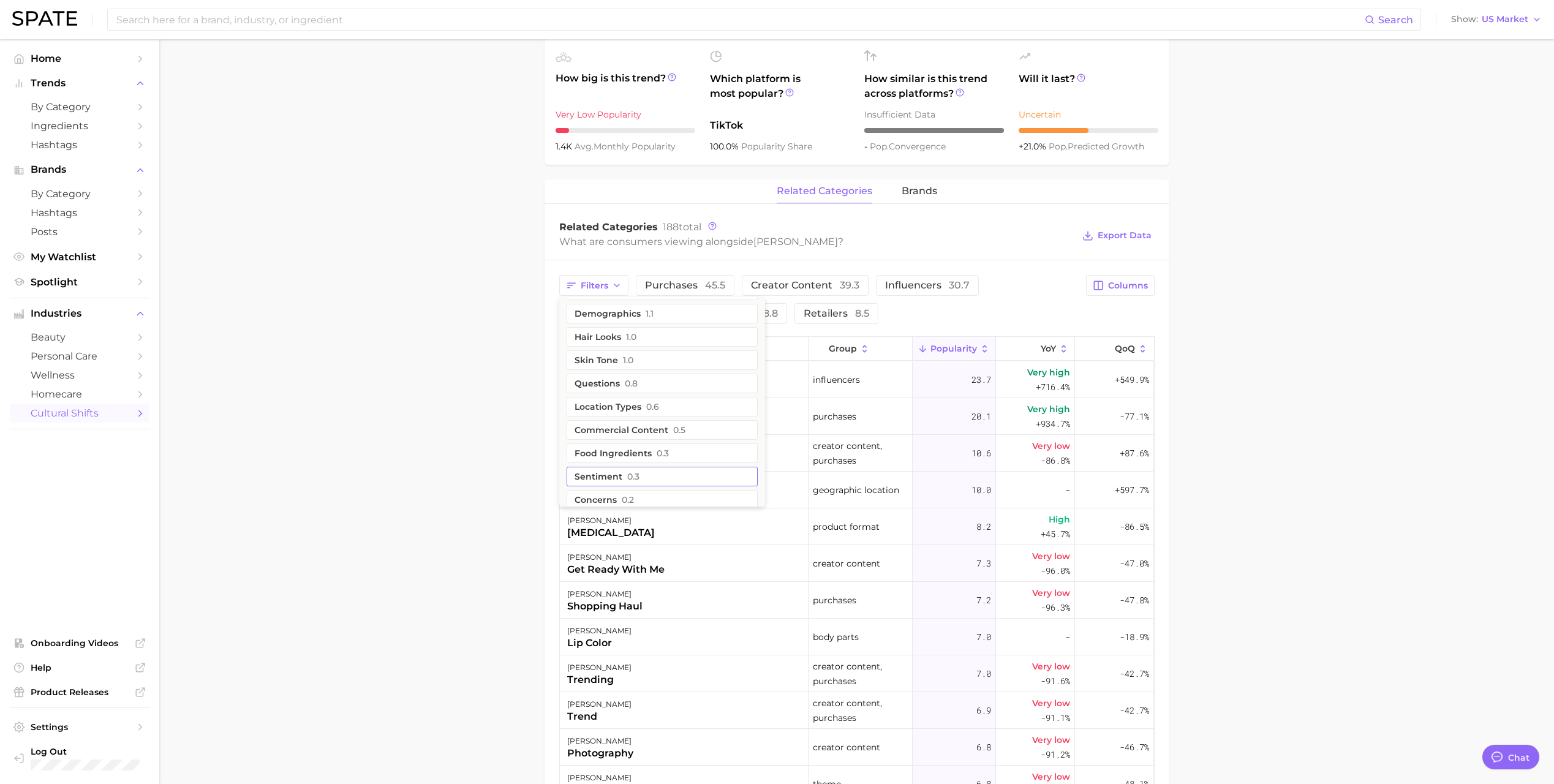 scroll, scrollTop: 244, scrollLeft: 0, axis: vertical 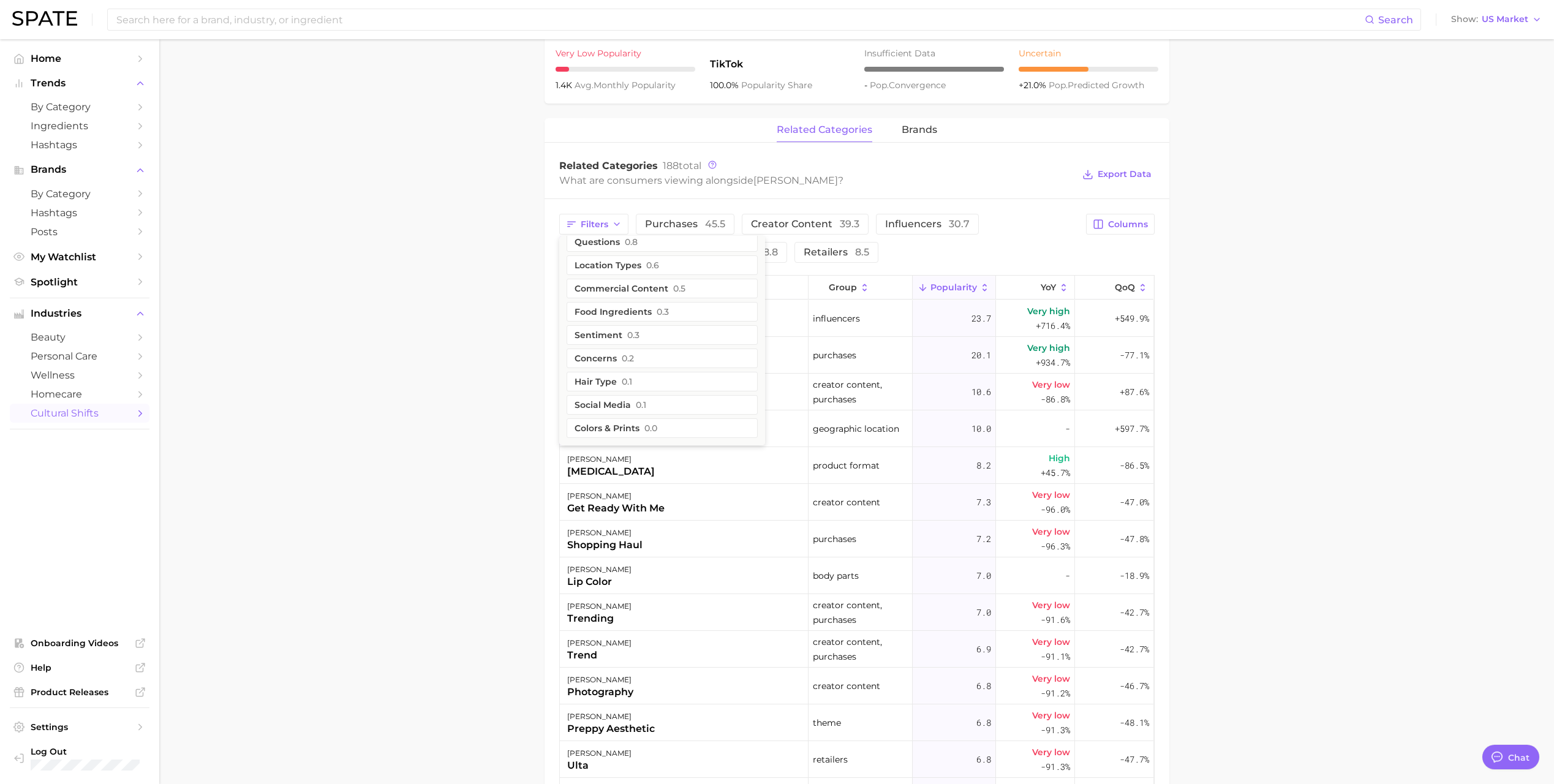 click on "1. media & influencers 2. influencers 3. influencers 4. charlotte tilbury Overview Google TikTok Instagram Beta charlotte tilbury Add to Watchlist Export Data Charlotte Tilbury is a renowned makeup artist, beauty influencer, and founder of her eponymous luxury beauty brand. Popularity falling star -58.5% combined YoY - GOOGLE YoY -58.5% TIKTOK YoY +21.0% Predicted  YoY 2.0k 4.0k 6.0k 8.0k 2023 2024 2025 2026 How big is this trend? Very Low Popularity 1.4k avg.  monthly popularity Which platform is most popular? TikTok 100.0% popularity share How similar is this trend across platforms? Insufficient Data - pop.  convergence Will it last? Uncertain +21.0% pop.  predicted growth related categories brands Related Categories 188  total What are consumers viewing alongside  charlotte tilbury ? Export Data Filters theme   7.0 dupes   6.0 geographic location   5.8 routines   3.7 ingredients   3.2 benefits   2.9 holidays   2.4 demographics   1.1 hair looks   1.0 skin tone   1.0 questions   0.8 location types   0.6" at bounding box center [856, 342] 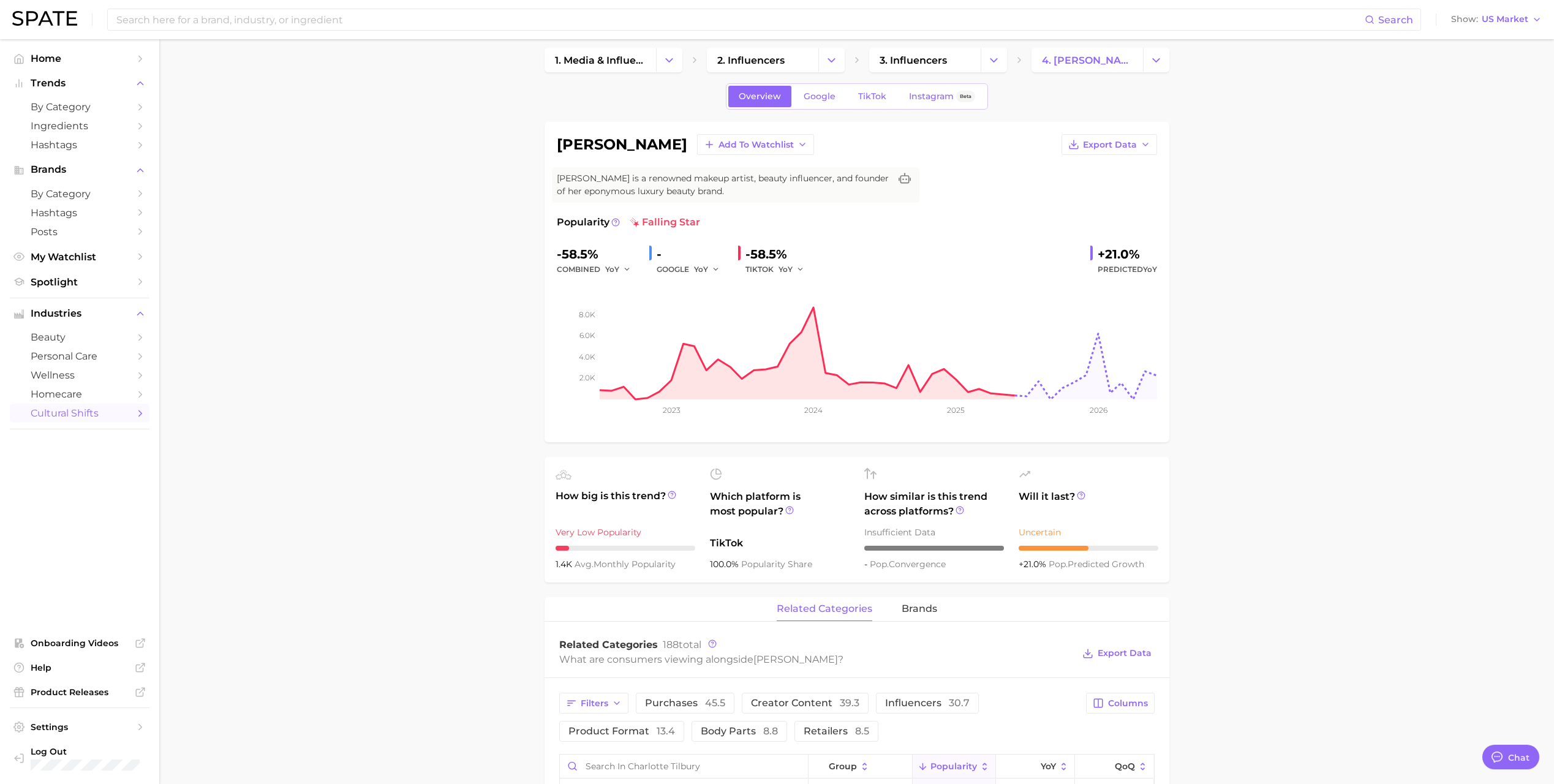 scroll, scrollTop: 0, scrollLeft: 0, axis: both 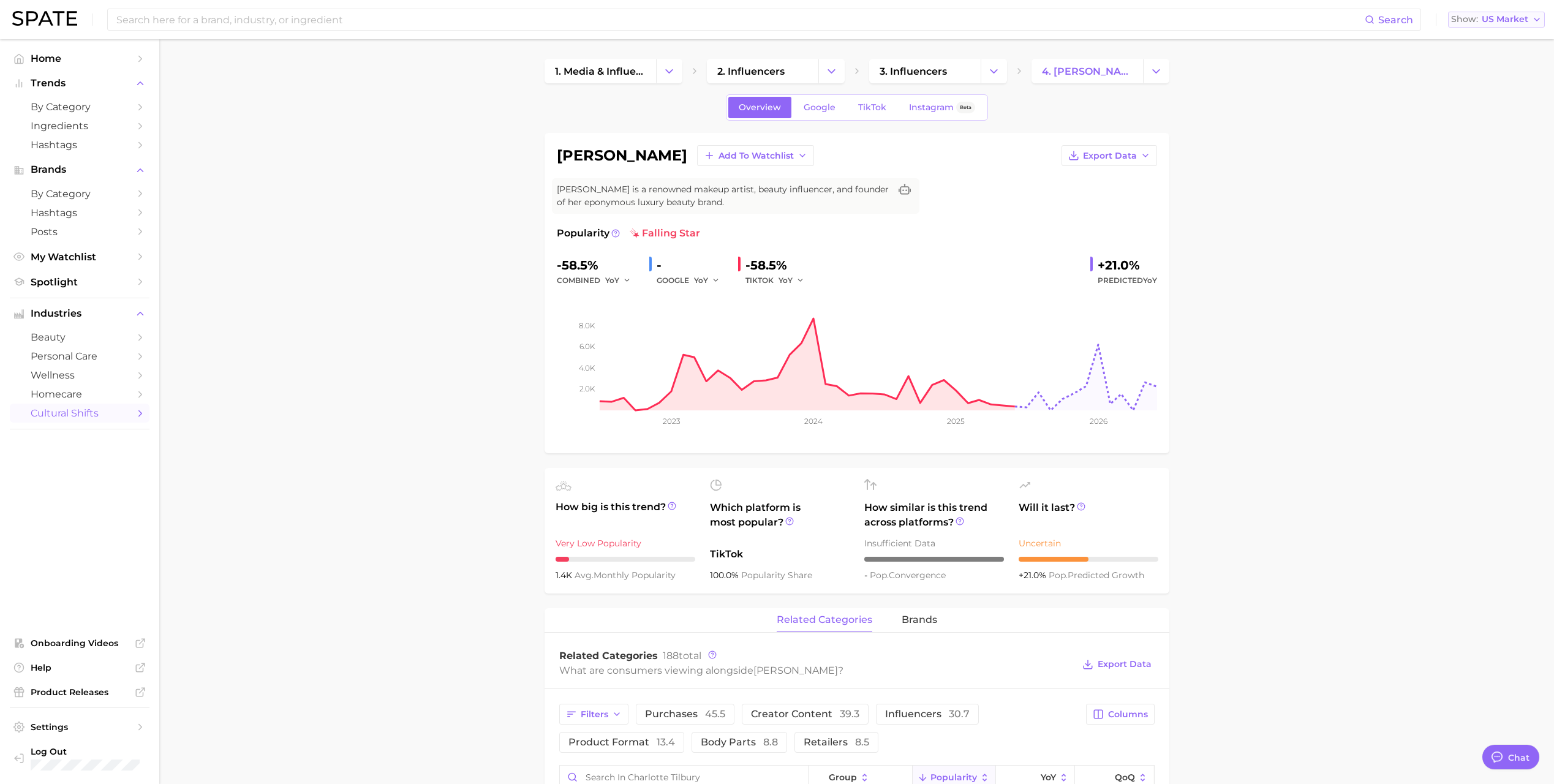 click on "US Market" at bounding box center (1505, 19) 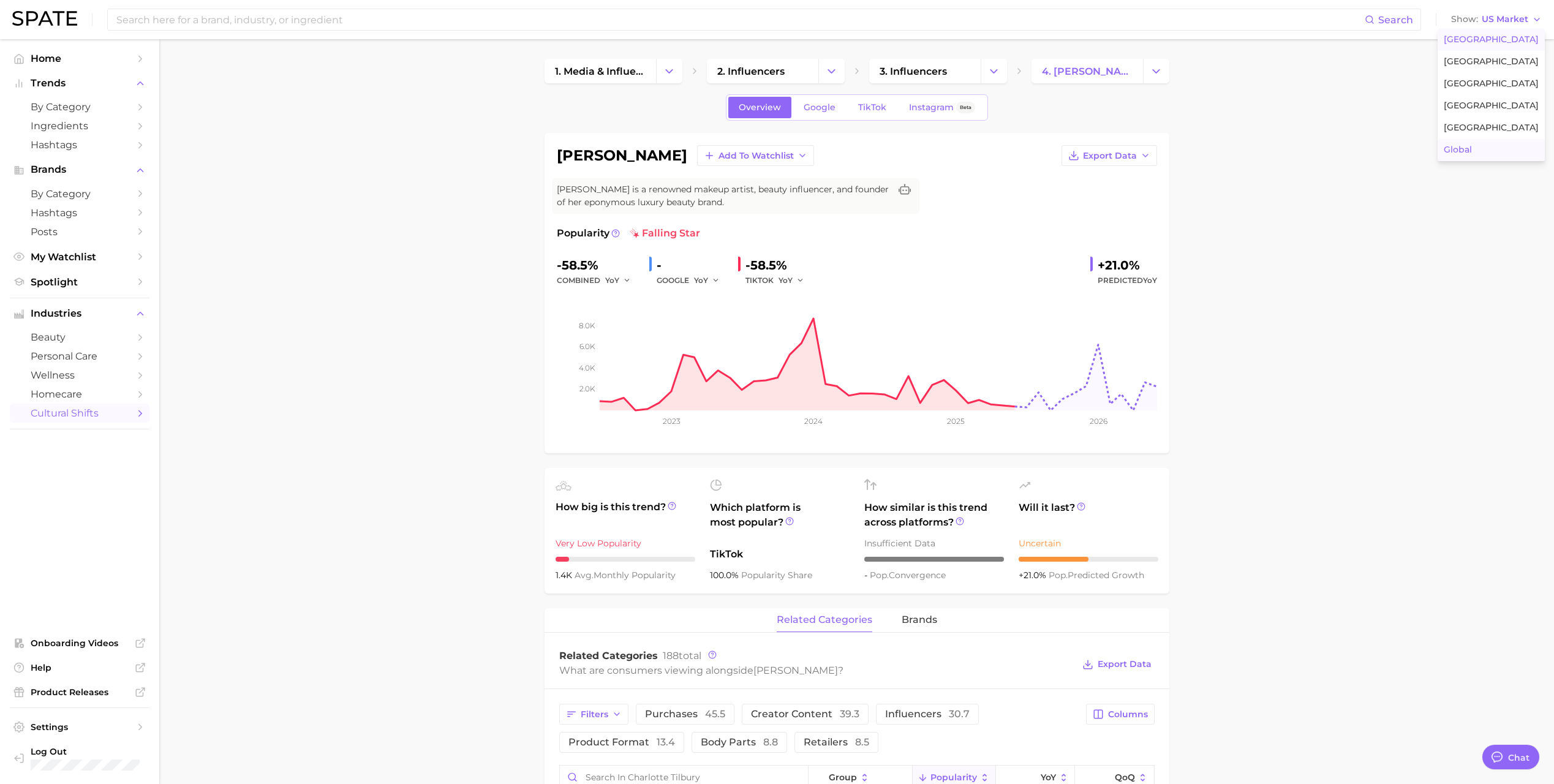 click on "Global" at bounding box center (1491, 150) 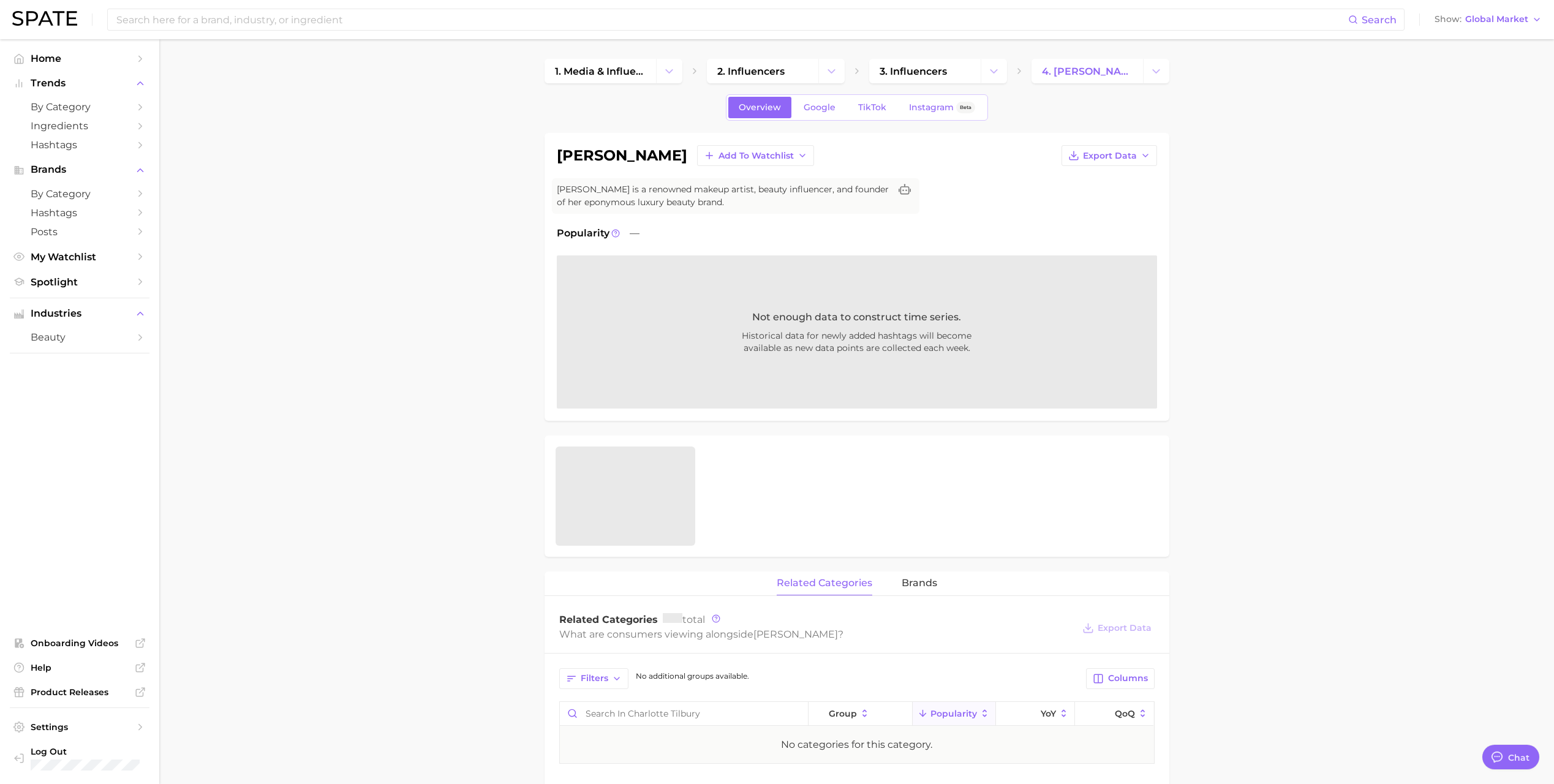 scroll, scrollTop: 245, scrollLeft: 0, axis: vertical 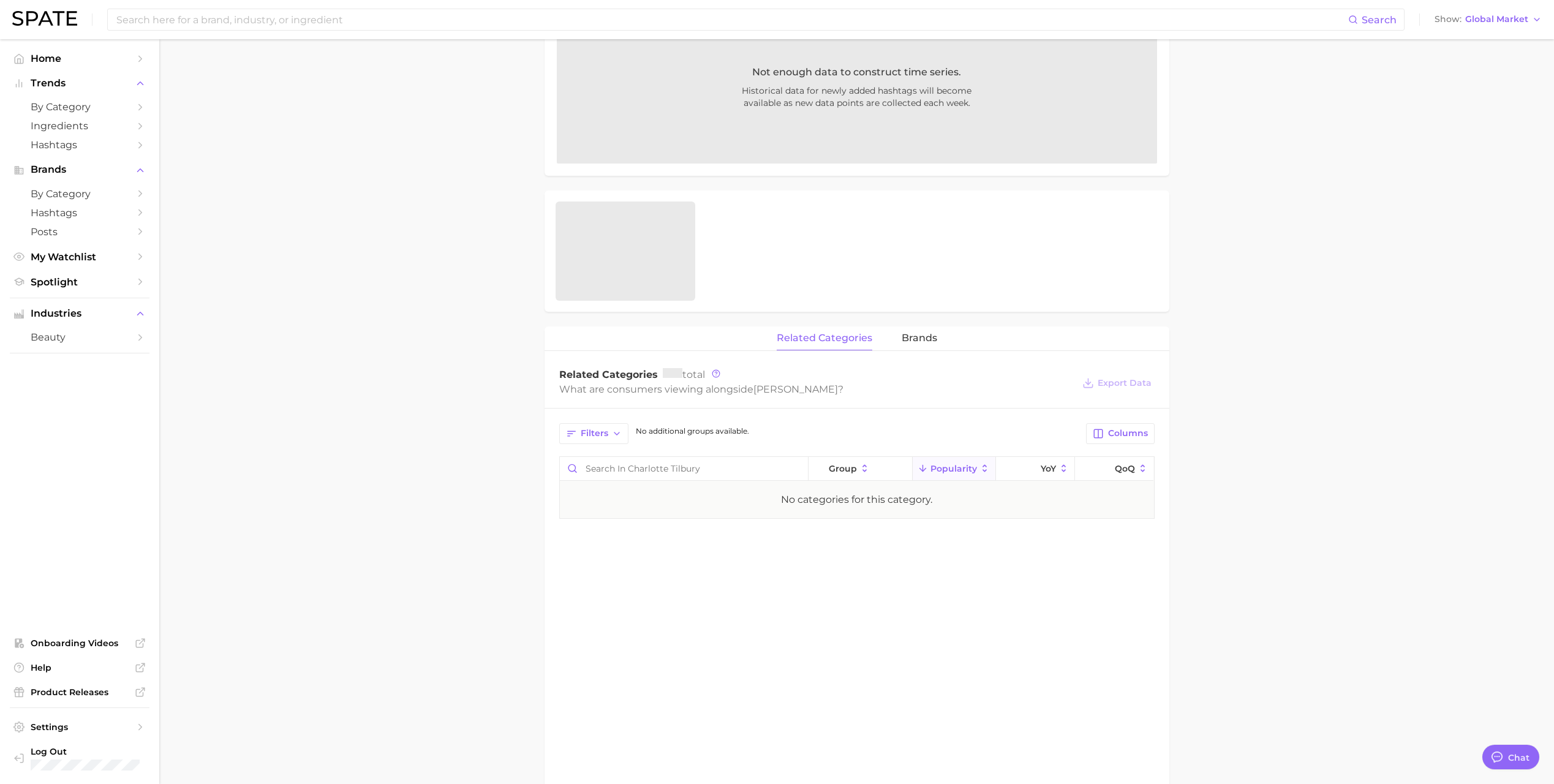 click on "Filters No additional groups available. Columns group Popularity YoY QoQ No categories for this category." at bounding box center [857, 471] 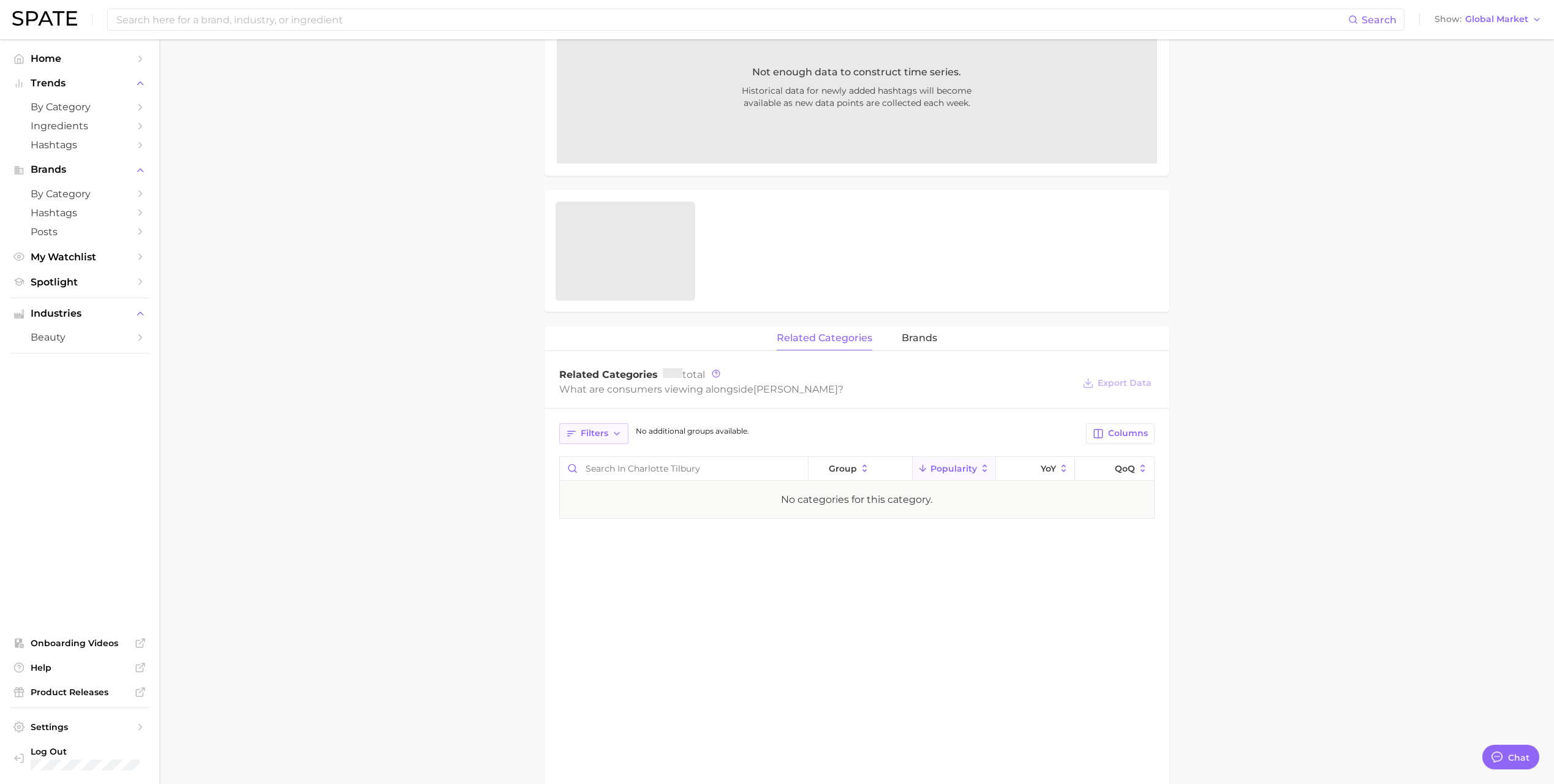 click 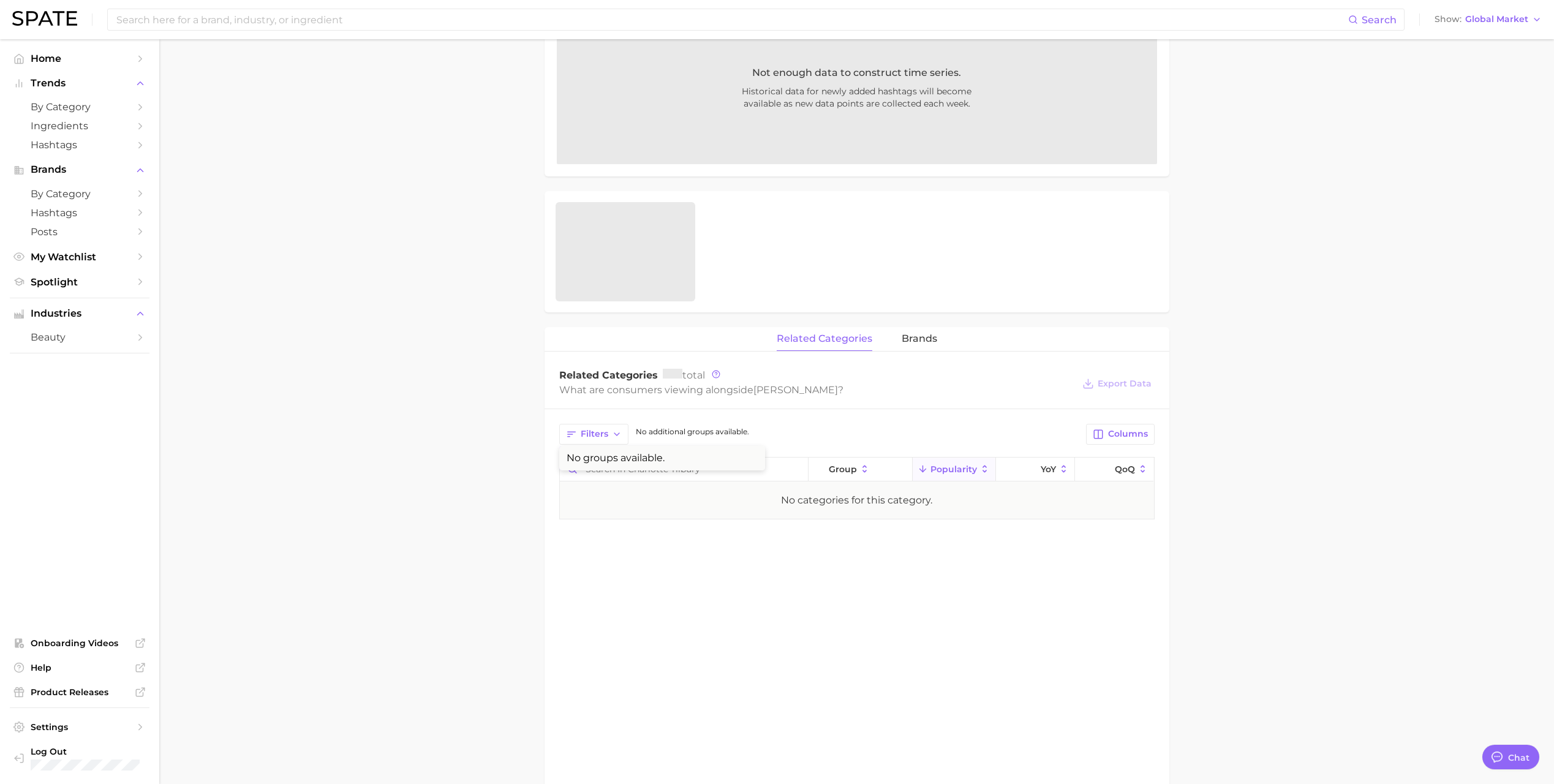 scroll 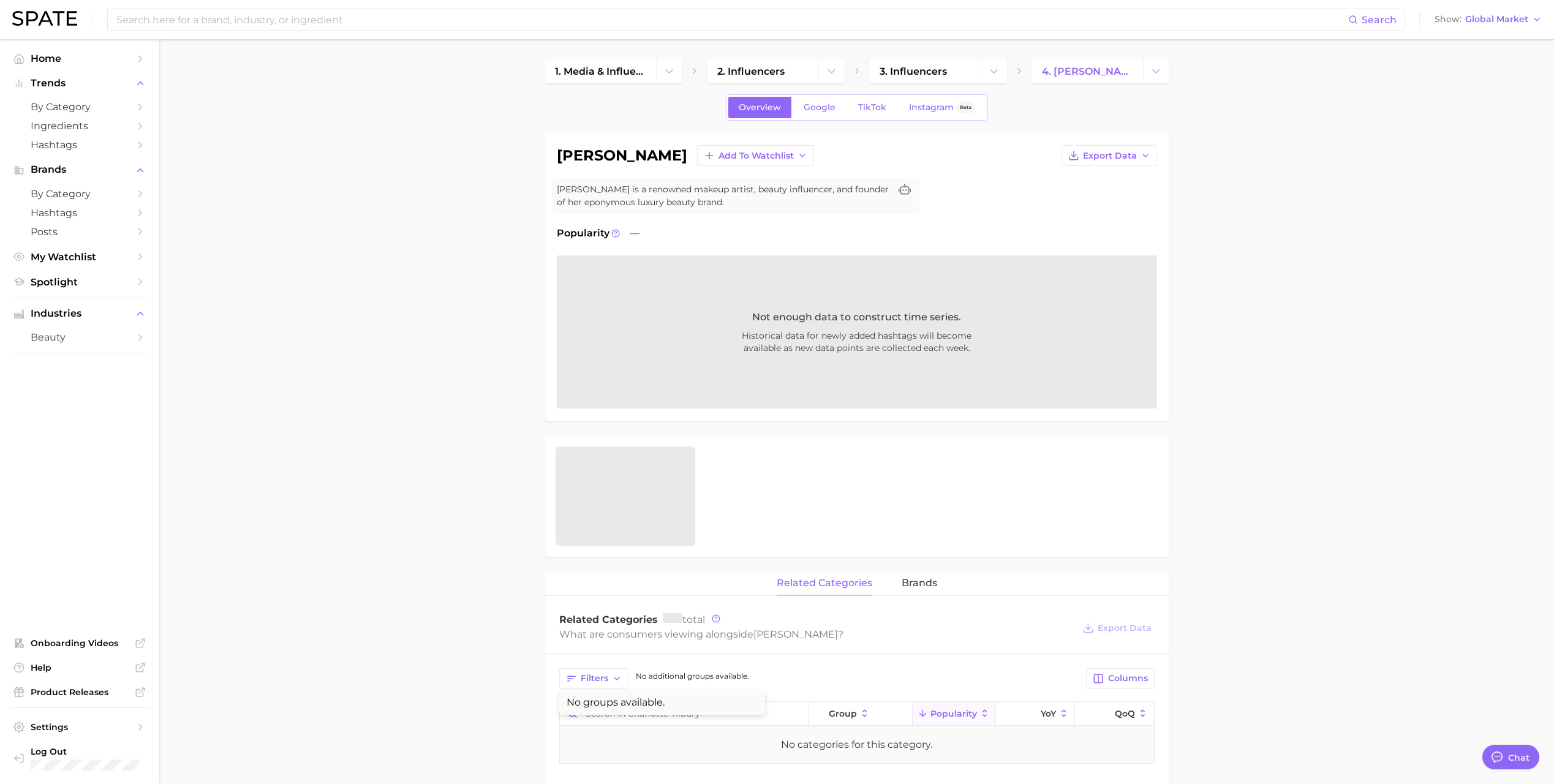 click on "1. media & influencers 2. influencers 3. influencers 4. charlotte tilbury Overview Google TikTok Instagram Beta charlotte tilbury Add to Watchlist Export Data Charlotte Tilbury is a renowned makeup artist, beauty influencer, and founder of her eponymous luxury beauty brand. Popularity — Not enough data to construct time series. Historical data for newly added hashtags will become available as new data points are collected each week. related categories brands Related Categories  total What are consumers viewing alongside  charlotte tilbury ? Export Data Filters No groups available. No additional groups available. Columns group Popularity YoY QoQ No categories for this category." at bounding box center (856, 688) 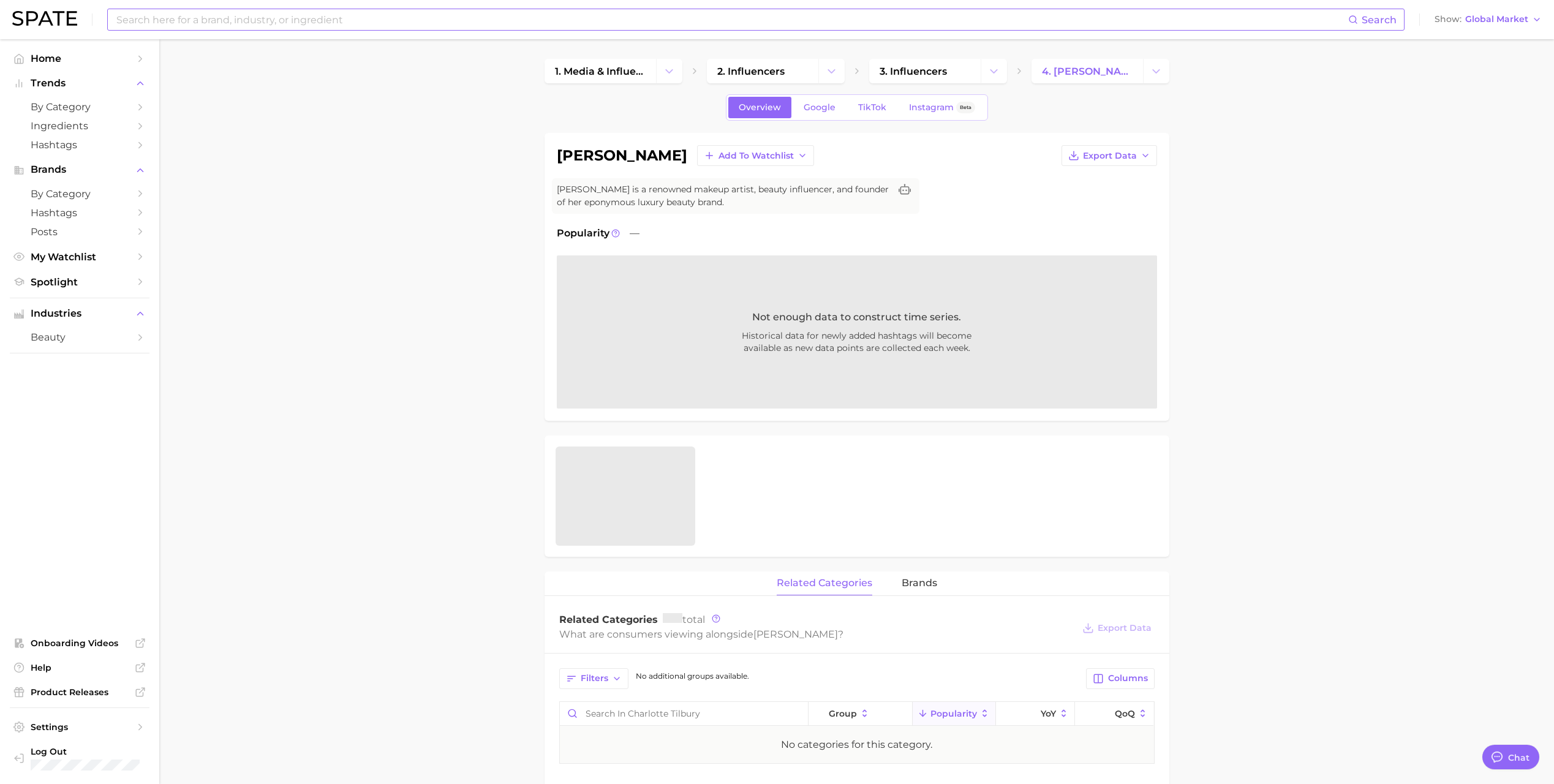 click at bounding box center (731, 20) 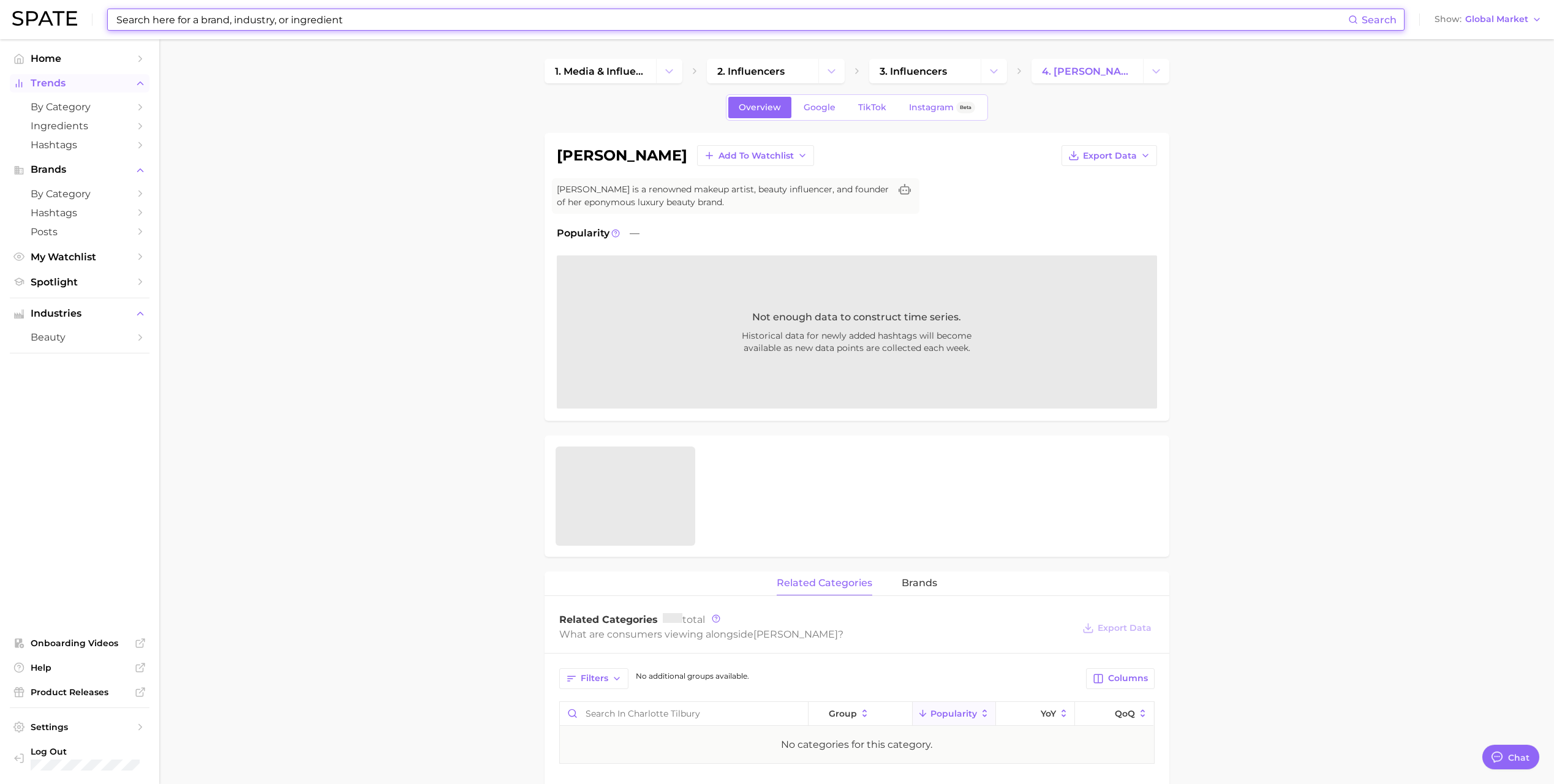 click on "Trends" at bounding box center [80, 83] 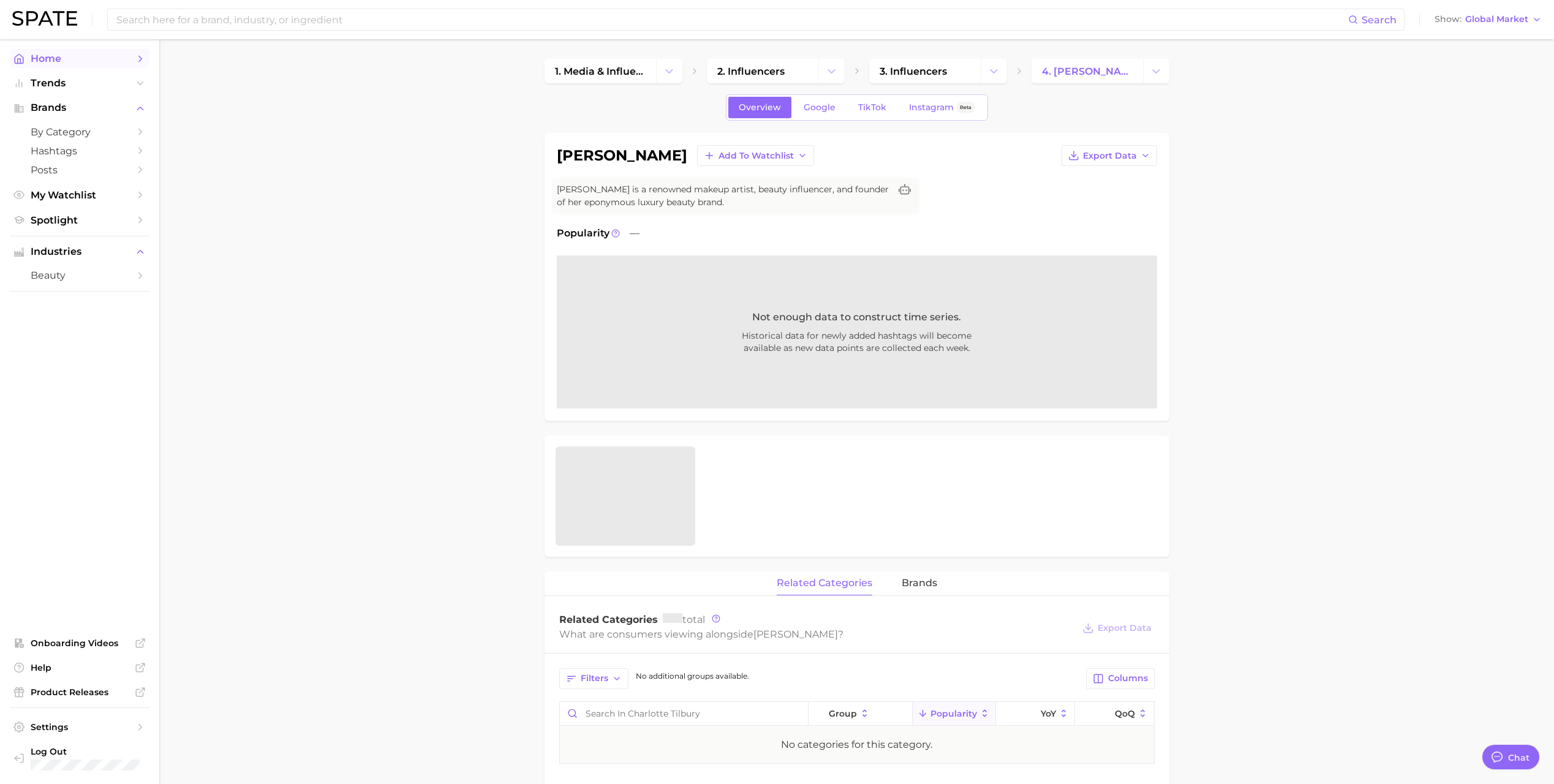 click on "Home" at bounding box center (80, 58) 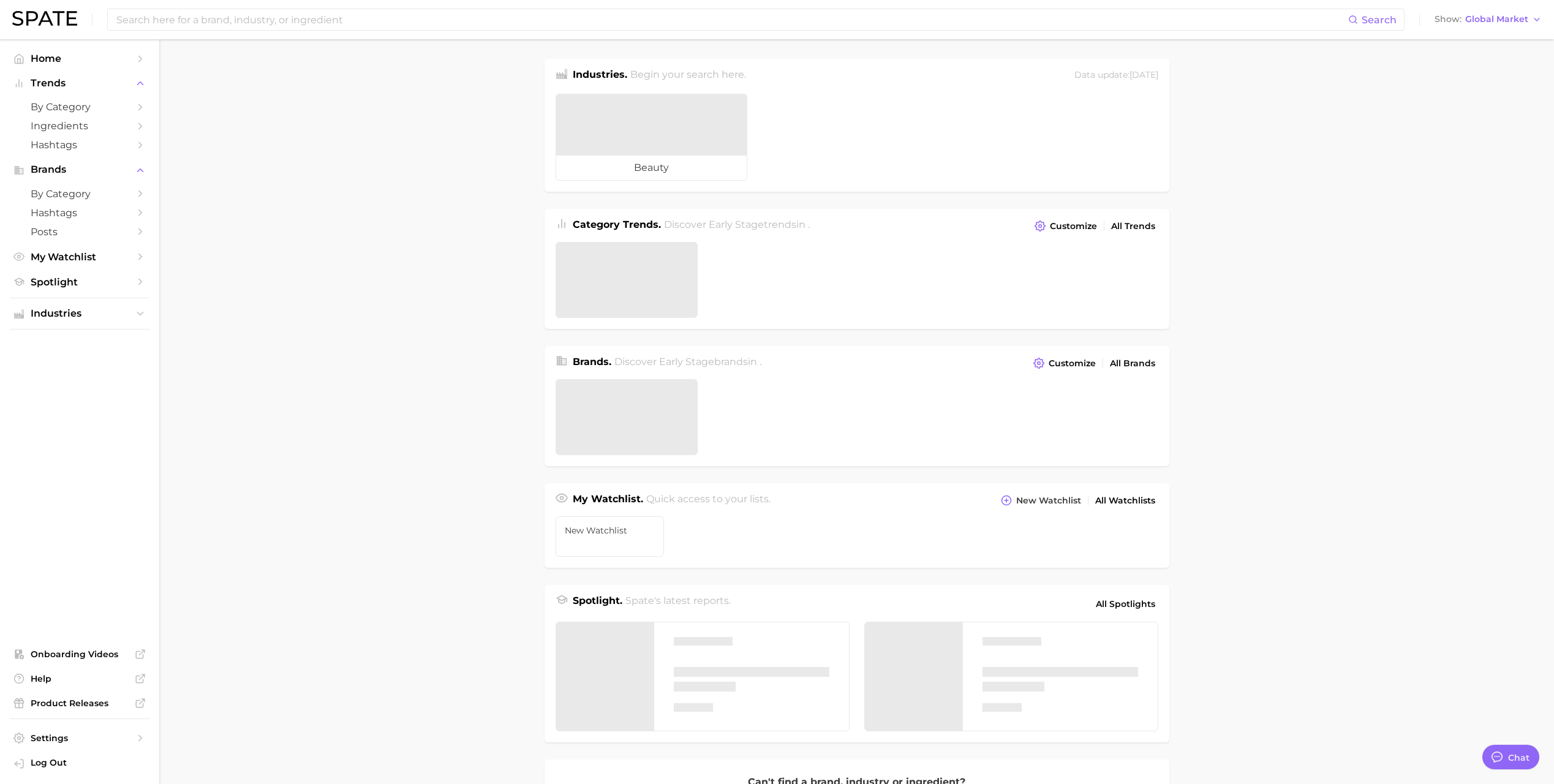 type on "x" 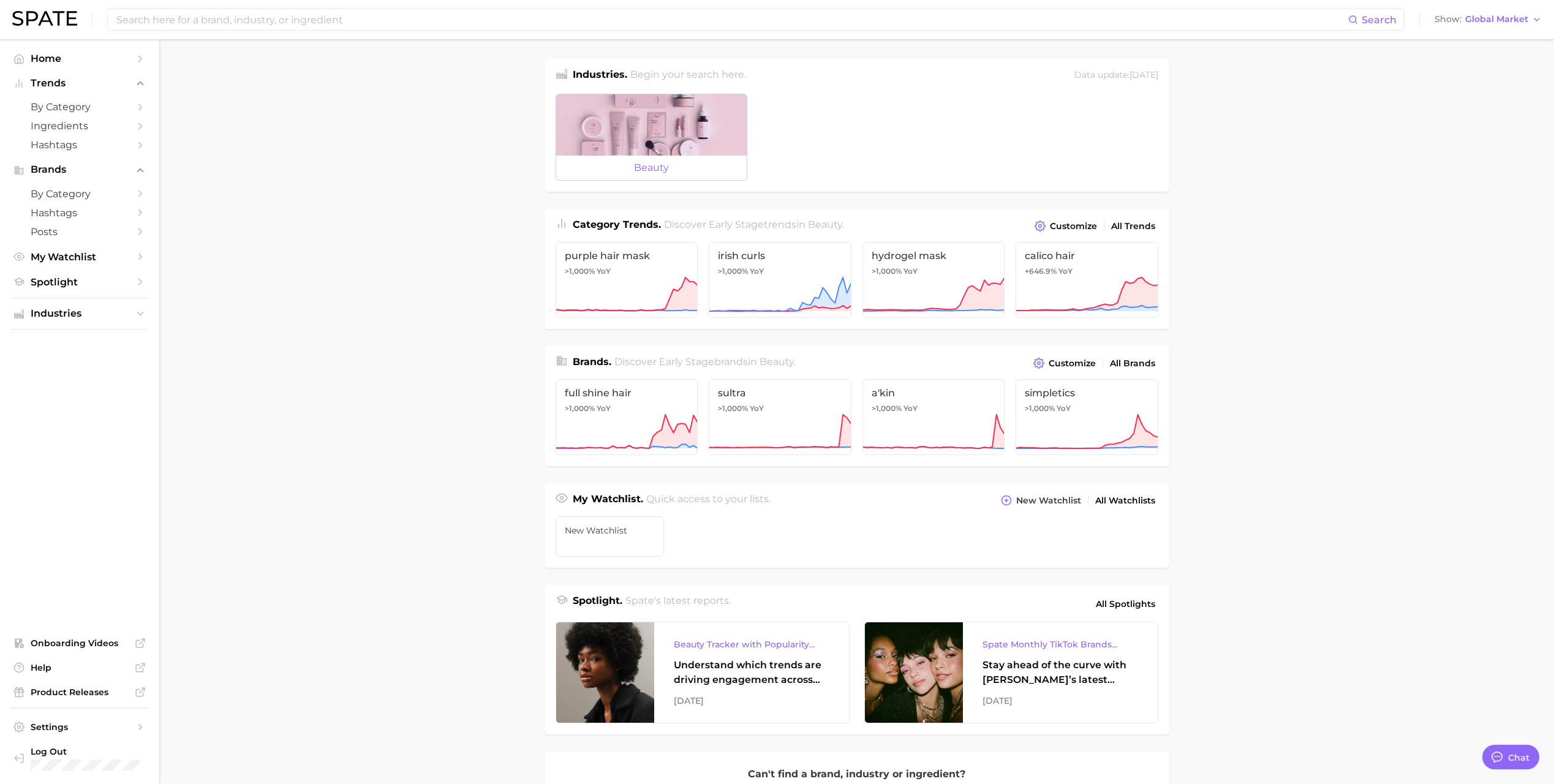 click on "beauty" at bounding box center [651, 168] 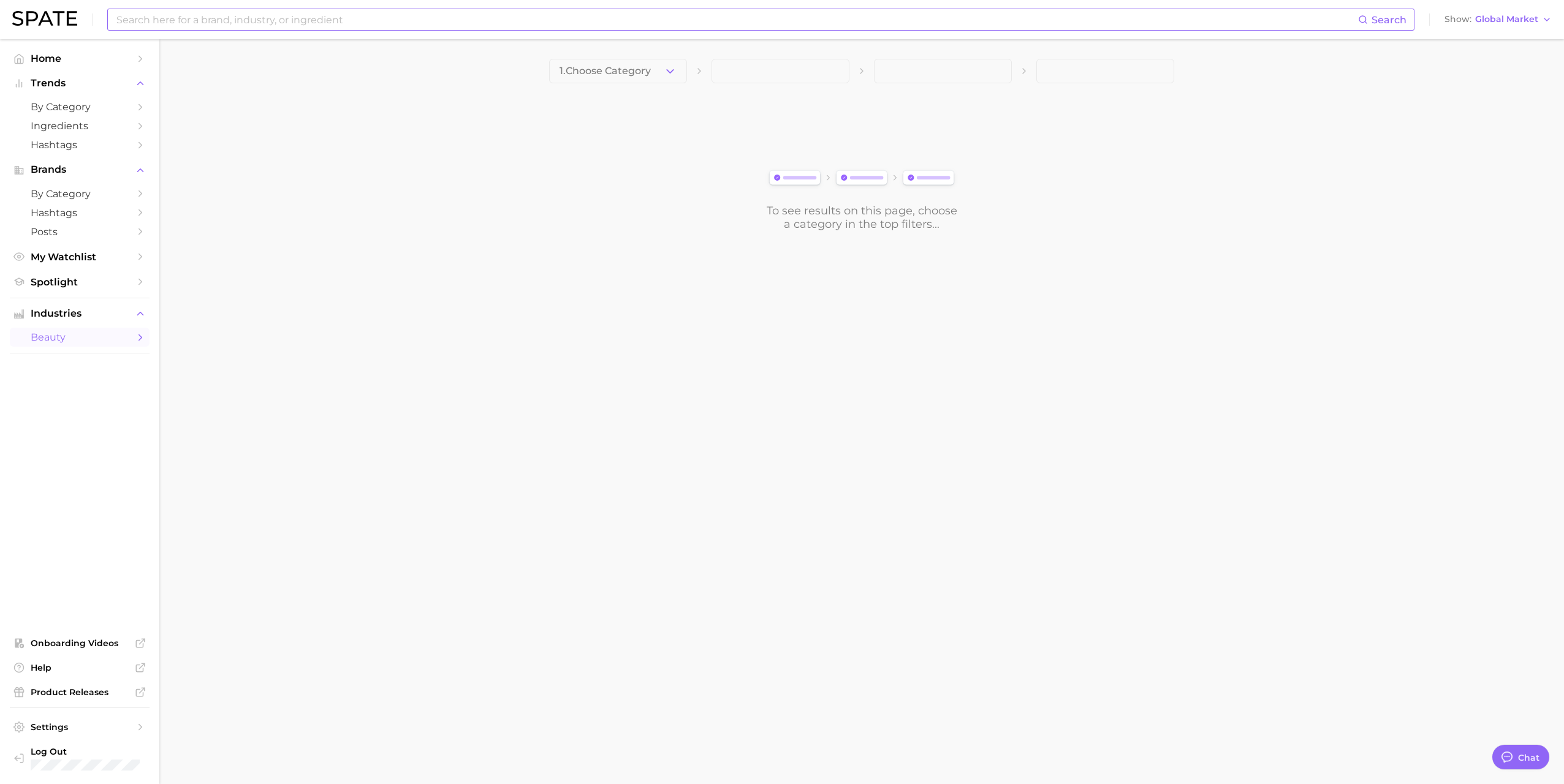 click 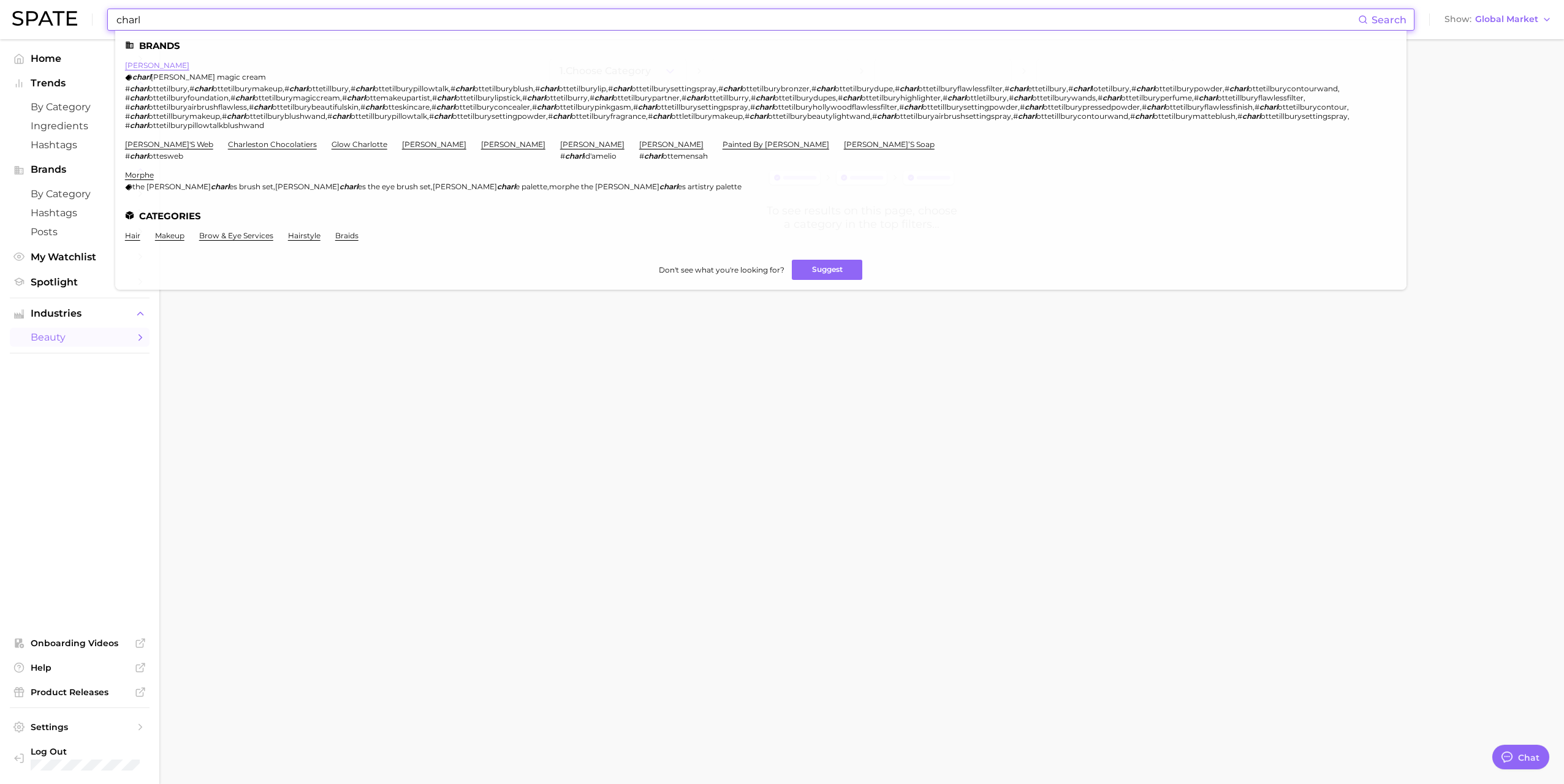 type on "charl" 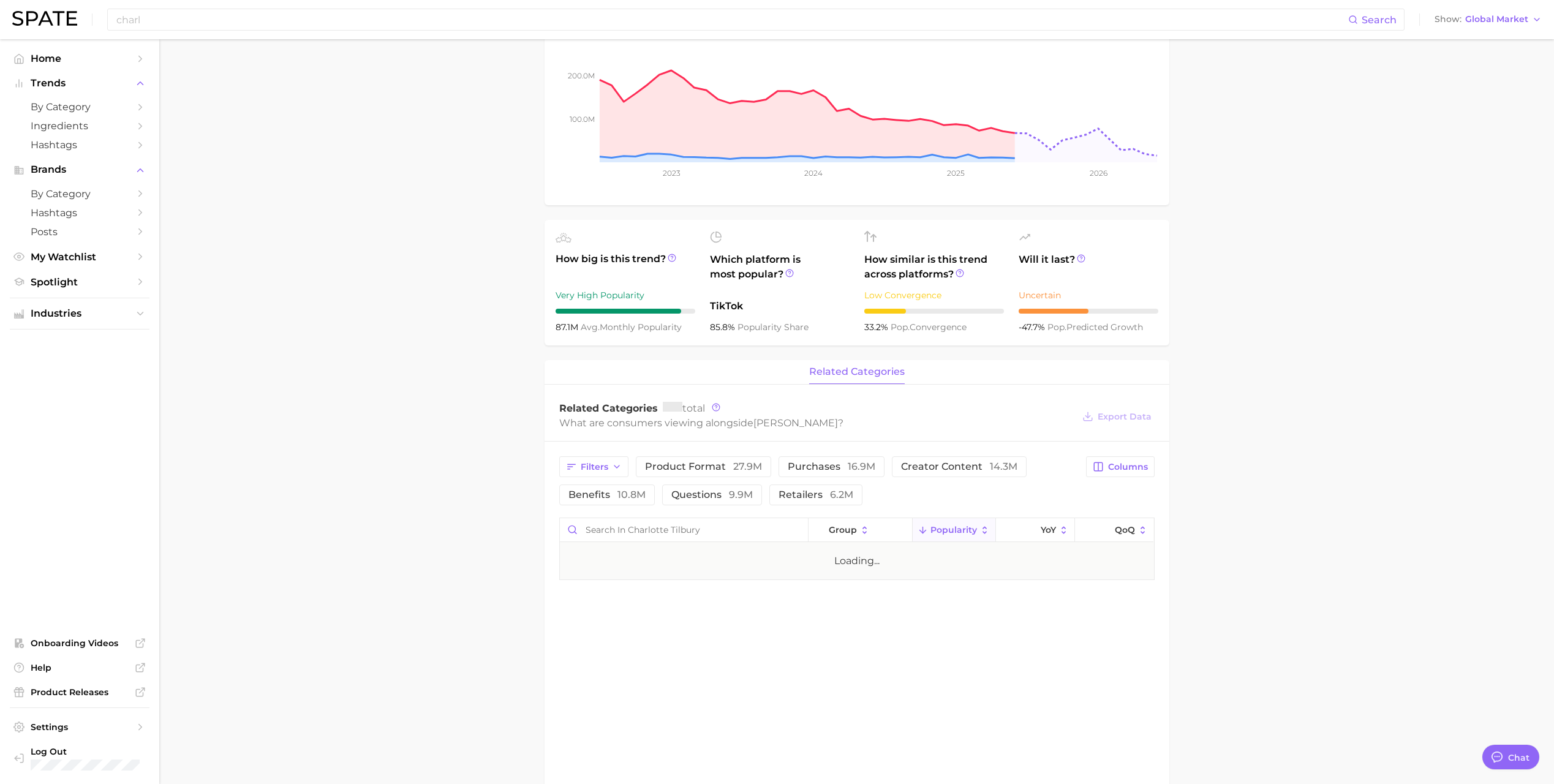 scroll, scrollTop: 184, scrollLeft: 0, axis: vertical 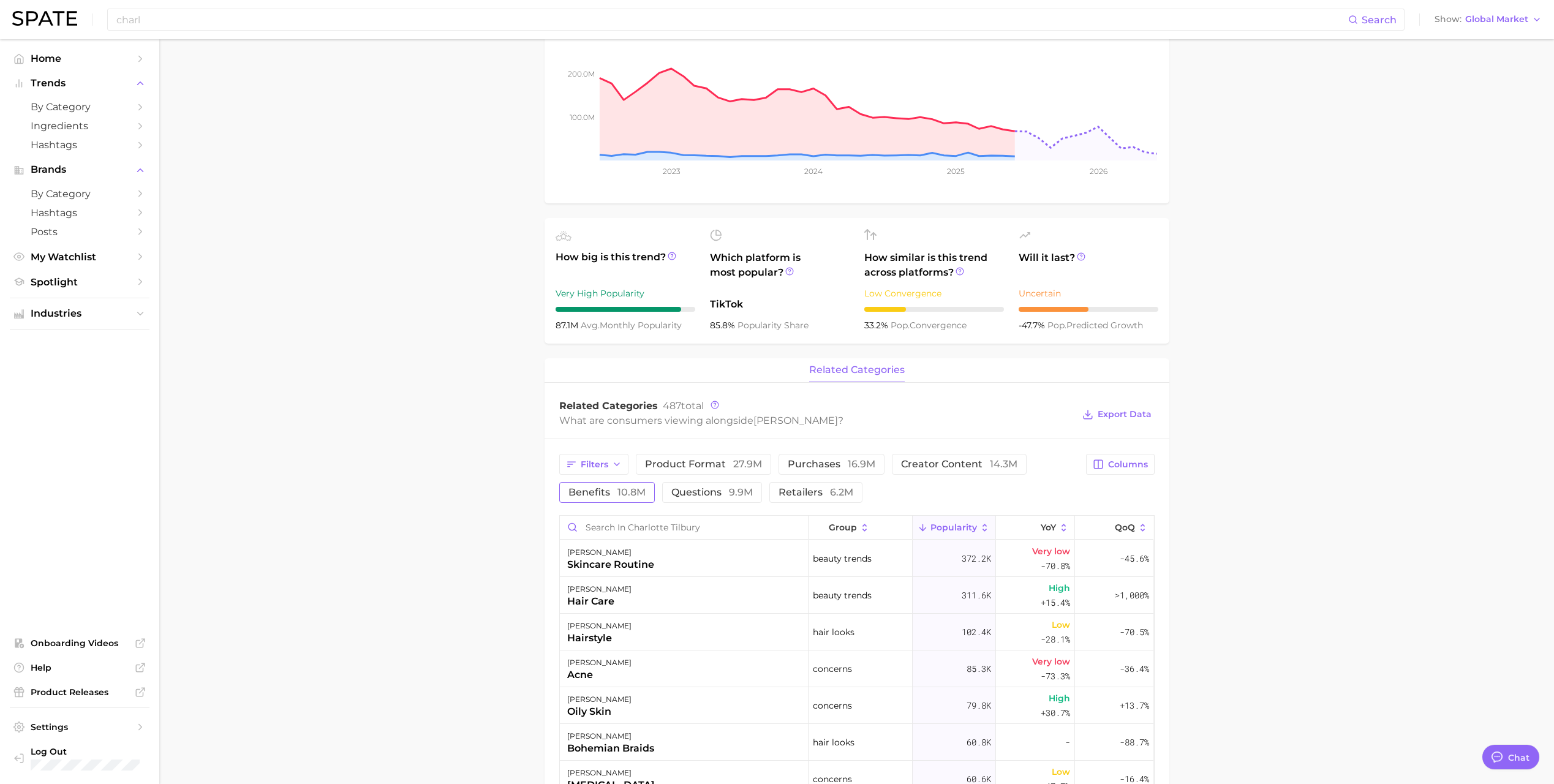 click on "benefits   10.8m" at bounding box center (607, 492) 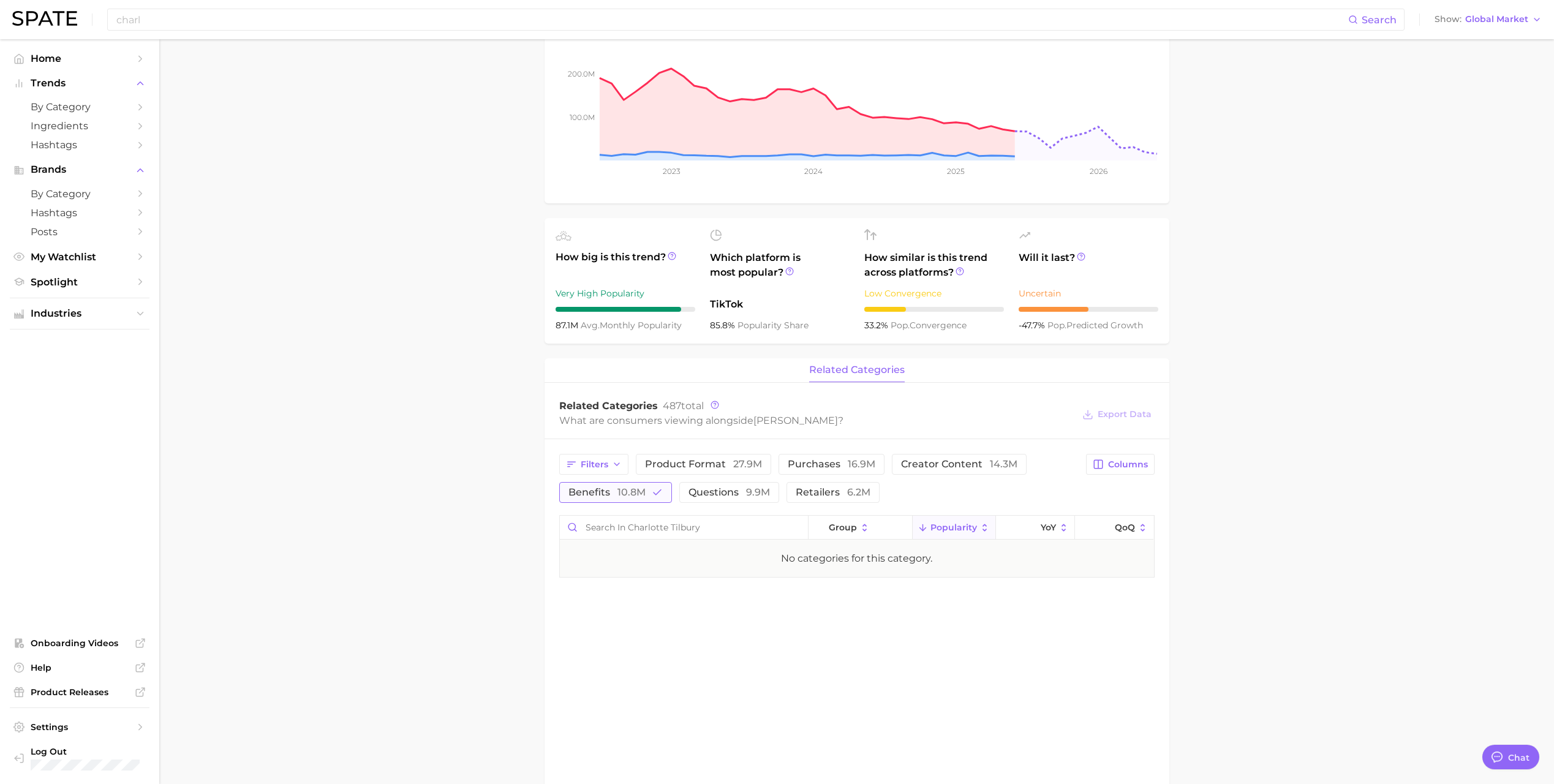 click on "benefits   10.8m" at bounding box center (607, 492) 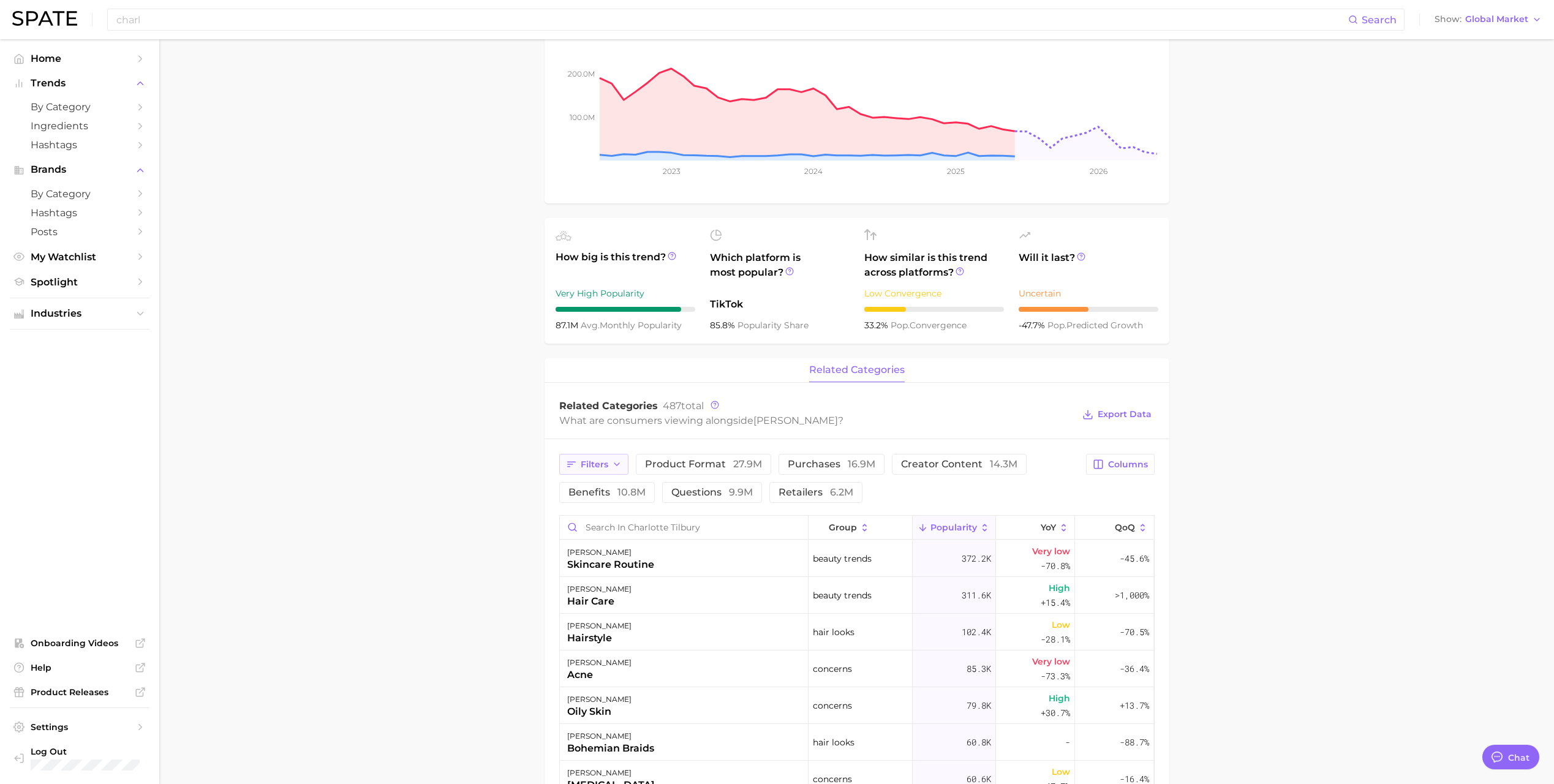 click on "Filters" at bounding box center [594, 464] 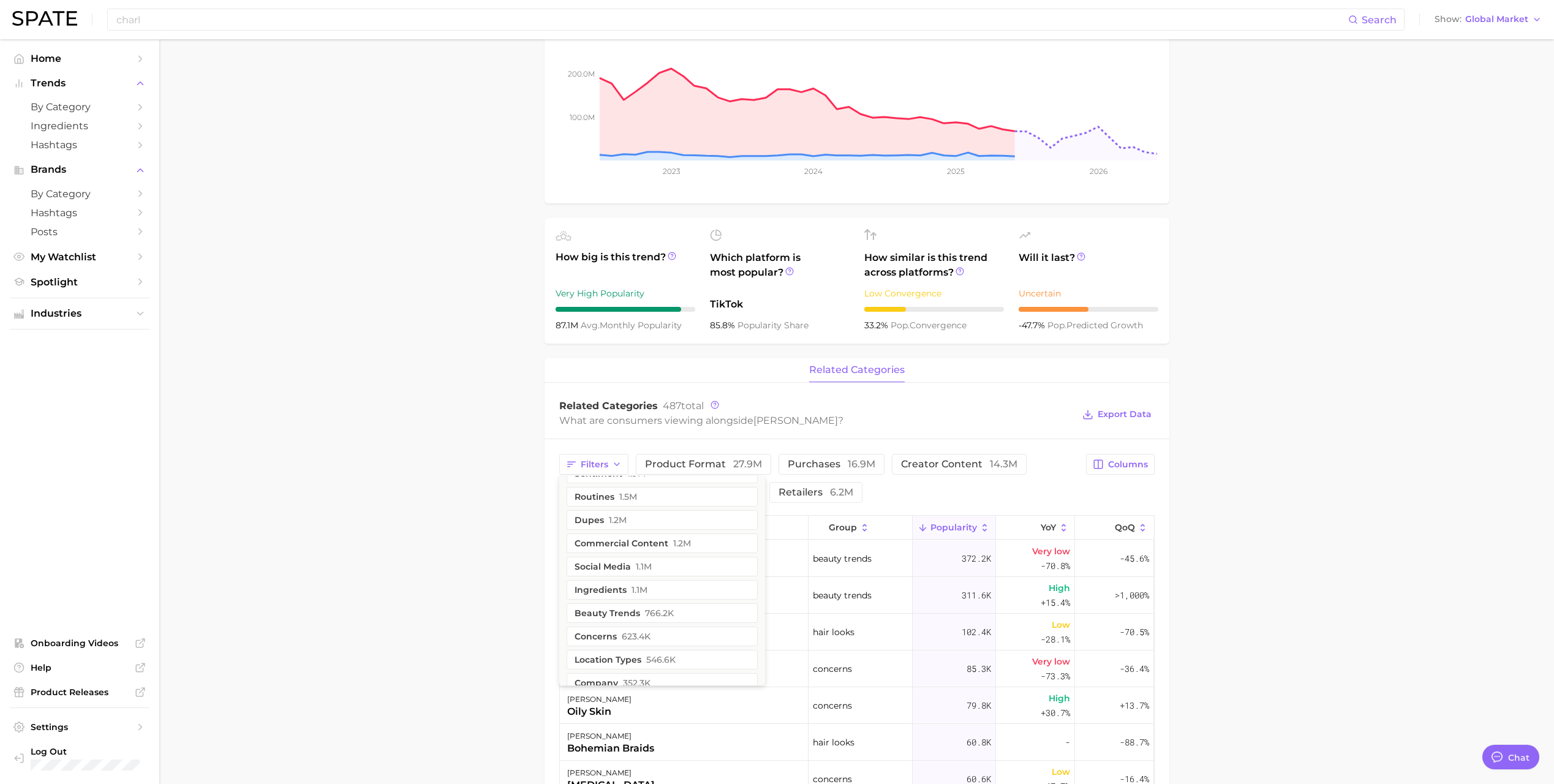 scroll, scrollTop: 184, scrollLeft: 0, axis: vertical 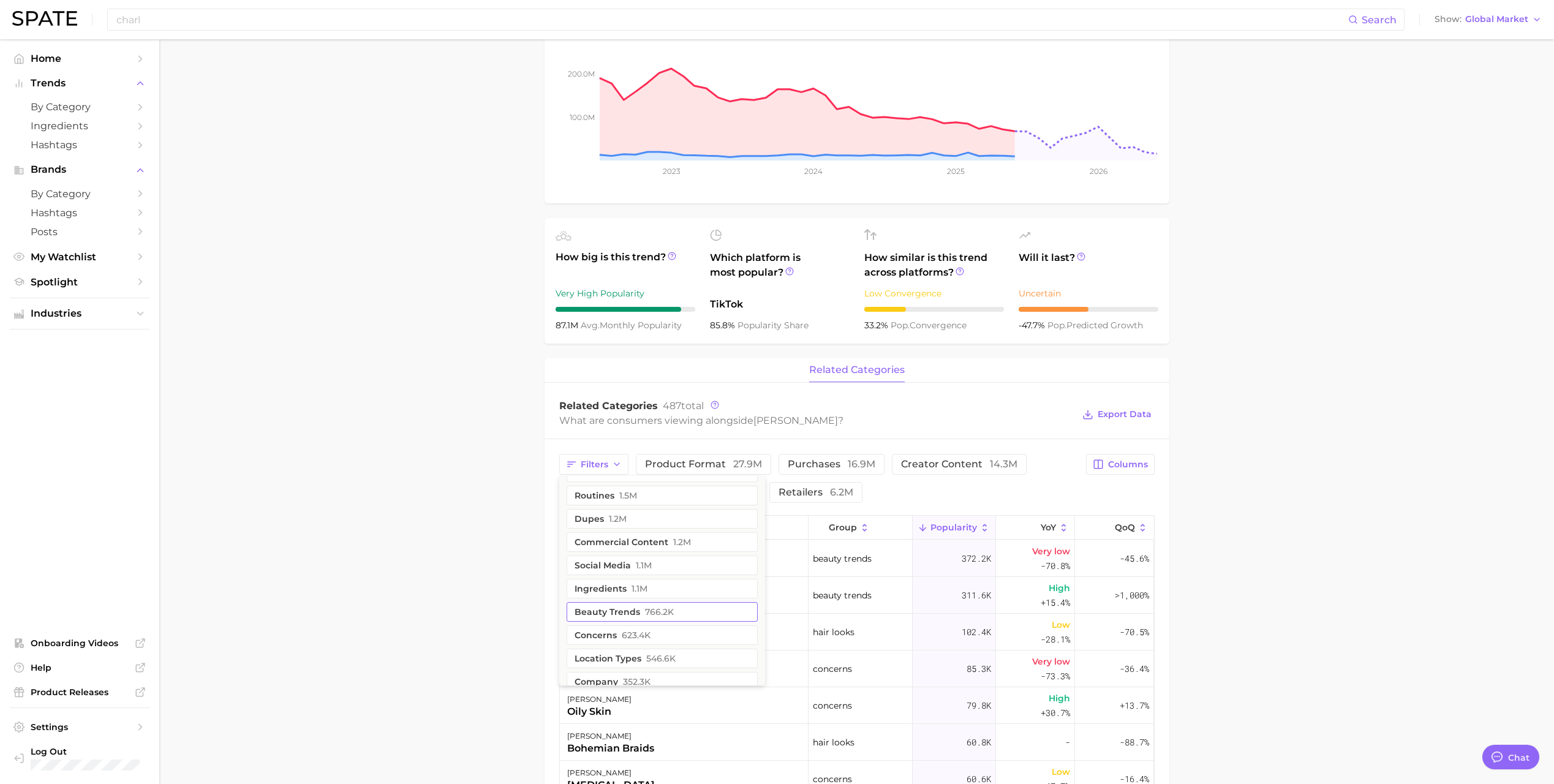 click on "beauty trends   766.2k" at bounding box center (662, 612) 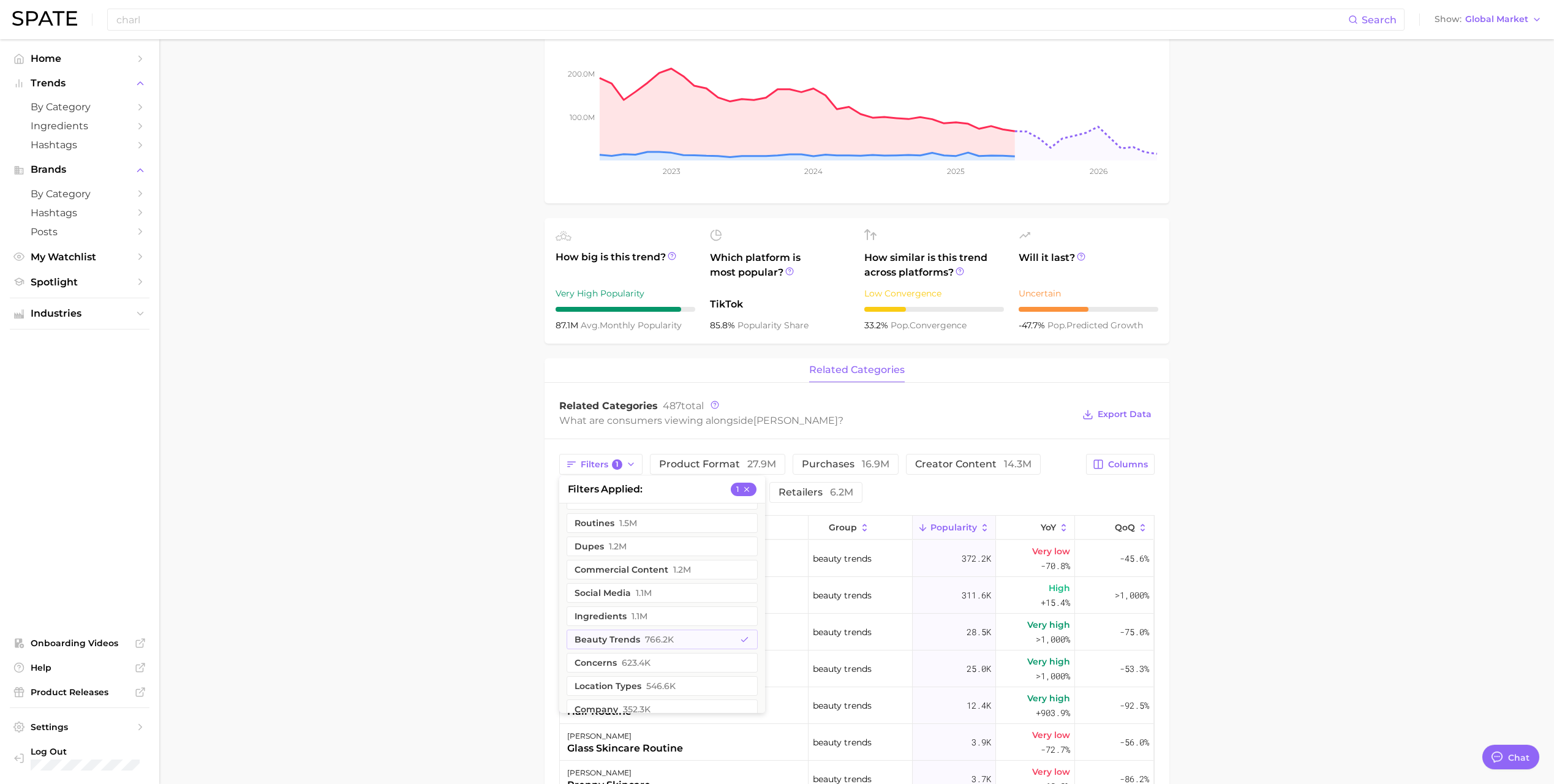 click on "Overview Google TikTok Instagram Beta brand charlotte tilbury Add to Watchlist Export Data Popularity sustained riser -38.0% combined YoY +4.7% GOOGLE YoY -42.0% TIKTOK YoY -47.7% Predicted  YoY 100.0m 200.0m 2023 2024 2025 2026 How big is this trend? Very High Popularity 87.1m avg.  monthly popularity Which platform is most popular? TikTok 85.8% popularity share How similar is this trend across platforms? Low Convergence 33.2% pop.  convergence Will it last? Uncertain -47.7% pop.  predicted growth related categories Related Categories 487  total What are consumers viewing alongside  charlotte tilbury ? Export Data Filters 1 filters applied 1 geographic location   4.1m colors & prints   2.6m demographics   2.6m influencers   2.3m body parts   2.2m theme   2.0m holidays   2.0m sentiment   1.9m routines   1.5m dupes   1.2m commercial content   1.2m social media   1.1m ingredients   1.1m beauty trends   766.2k concerns   623.4k location types   546.6k company   352.3k hair looks   334.5k food ingredients" at bounding box center (856, 615) 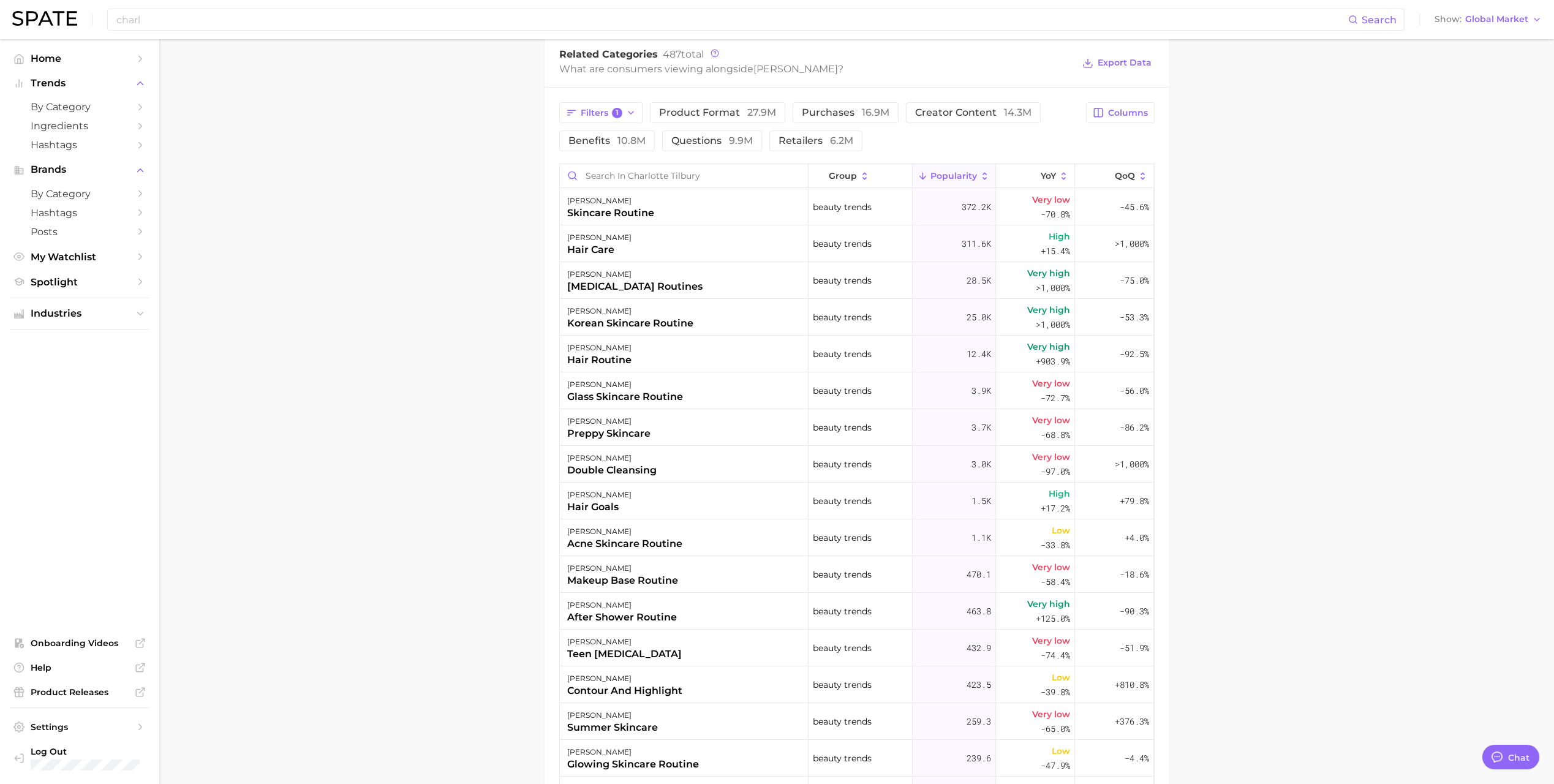 scroll, scrollTop: 551, scrollLeft: 0, axis: vertical 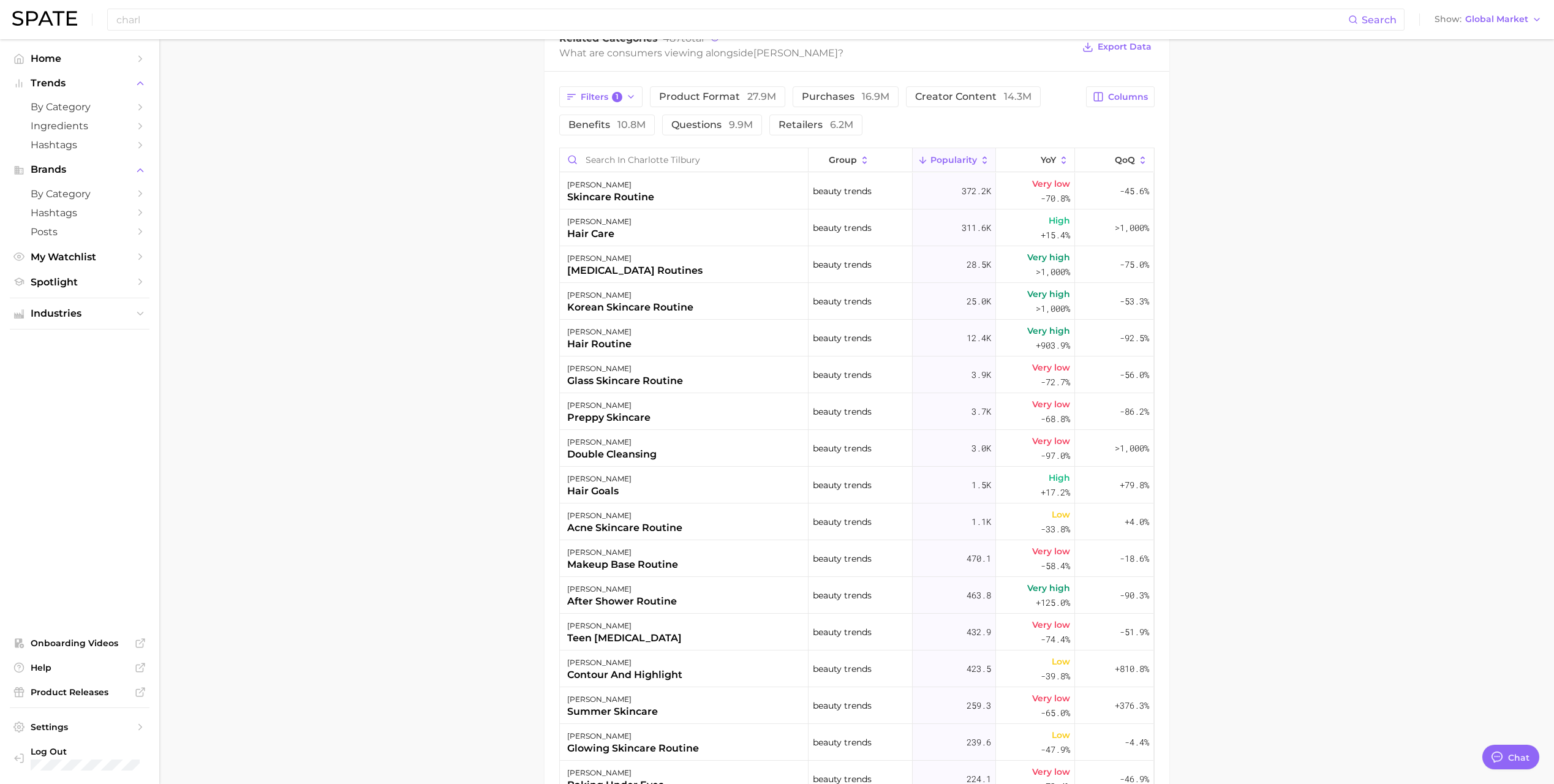 click on "Popularity" at bounding box center [954, 160] 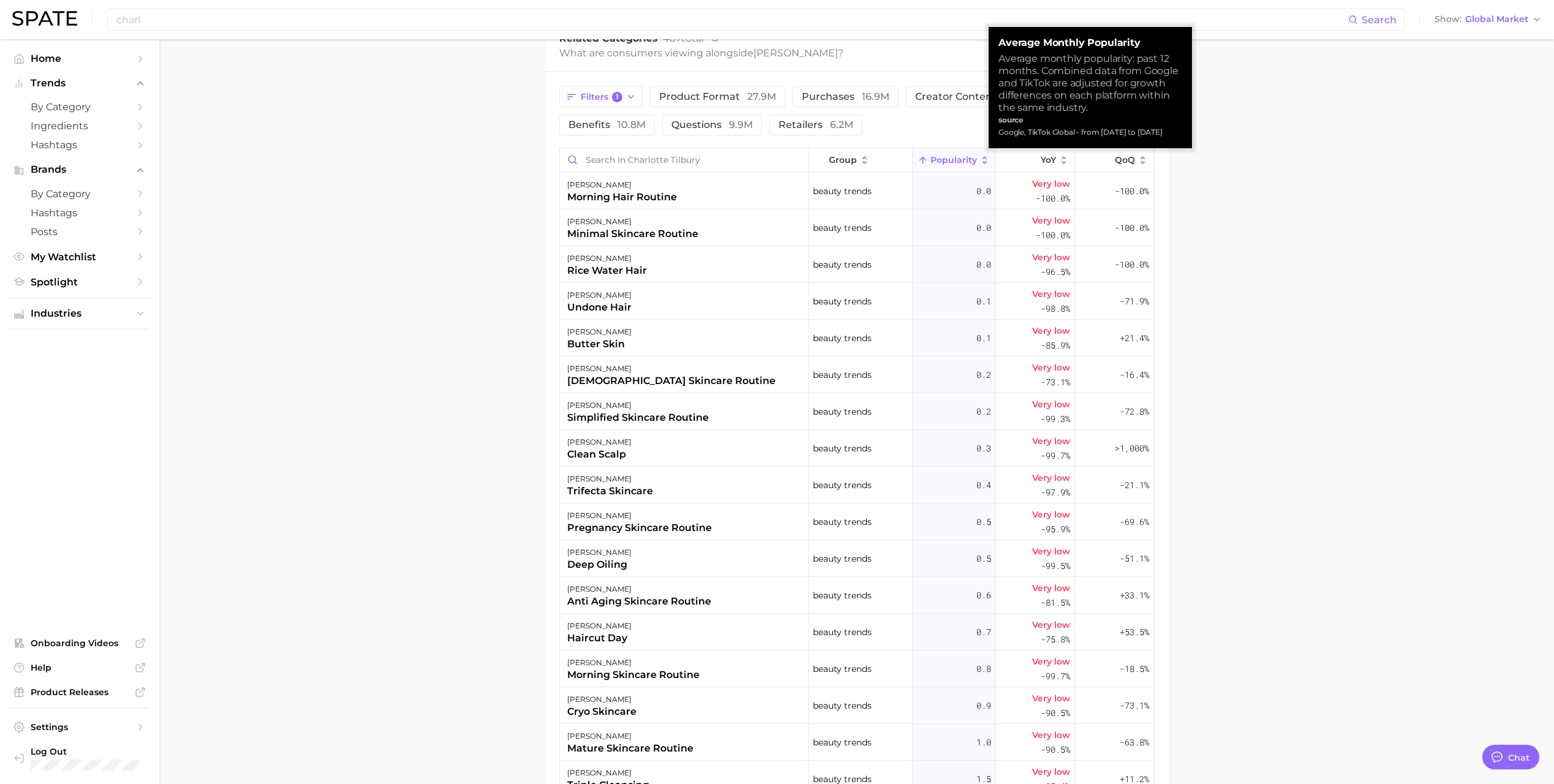 click on "Popularity" at bounding box center (954, 160) 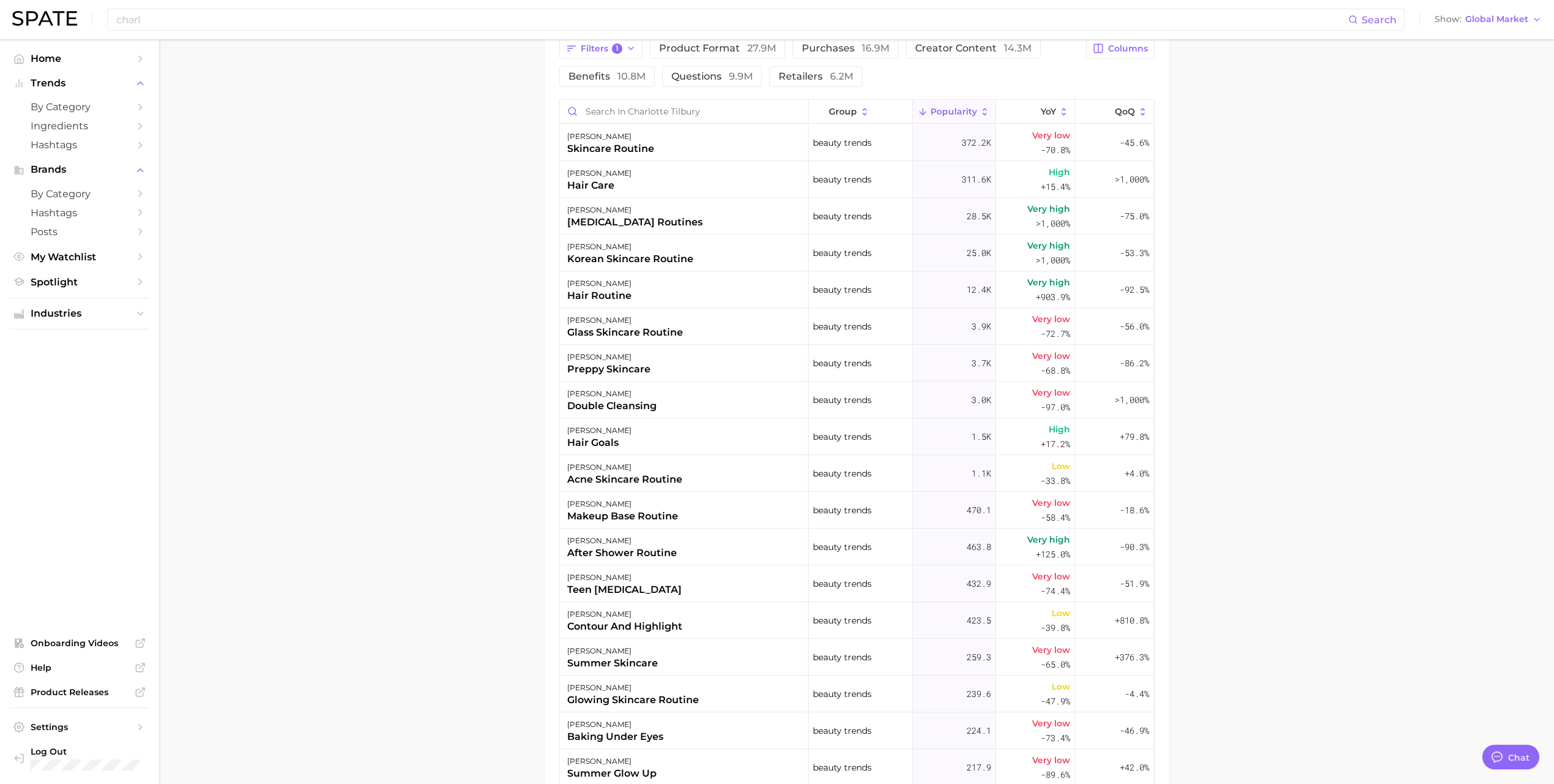 scroll, scrollTop: 674, scrollLeft: 0, axis: vertical 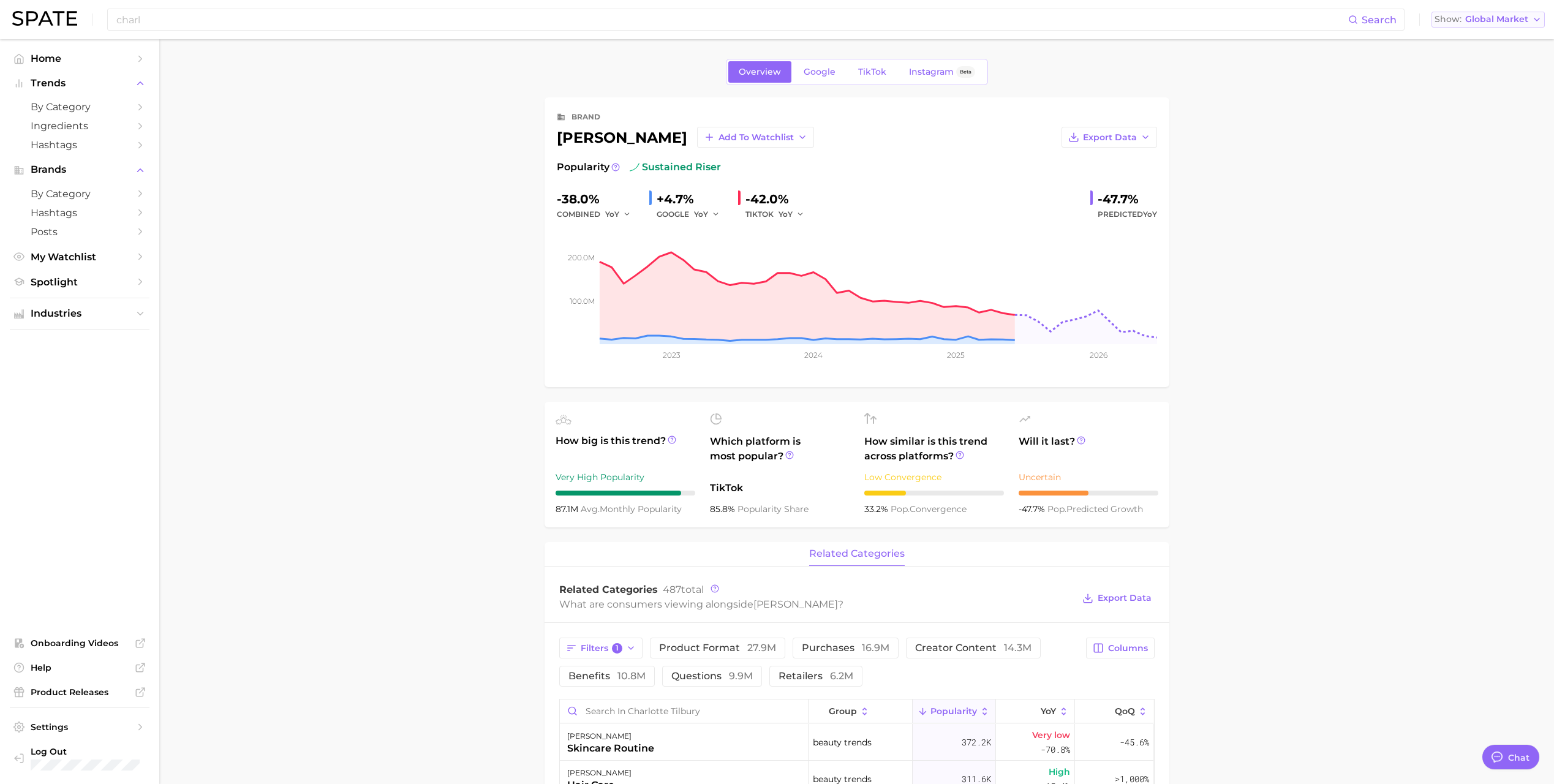 click on "Global Market" at bounding box center [1496, 19] 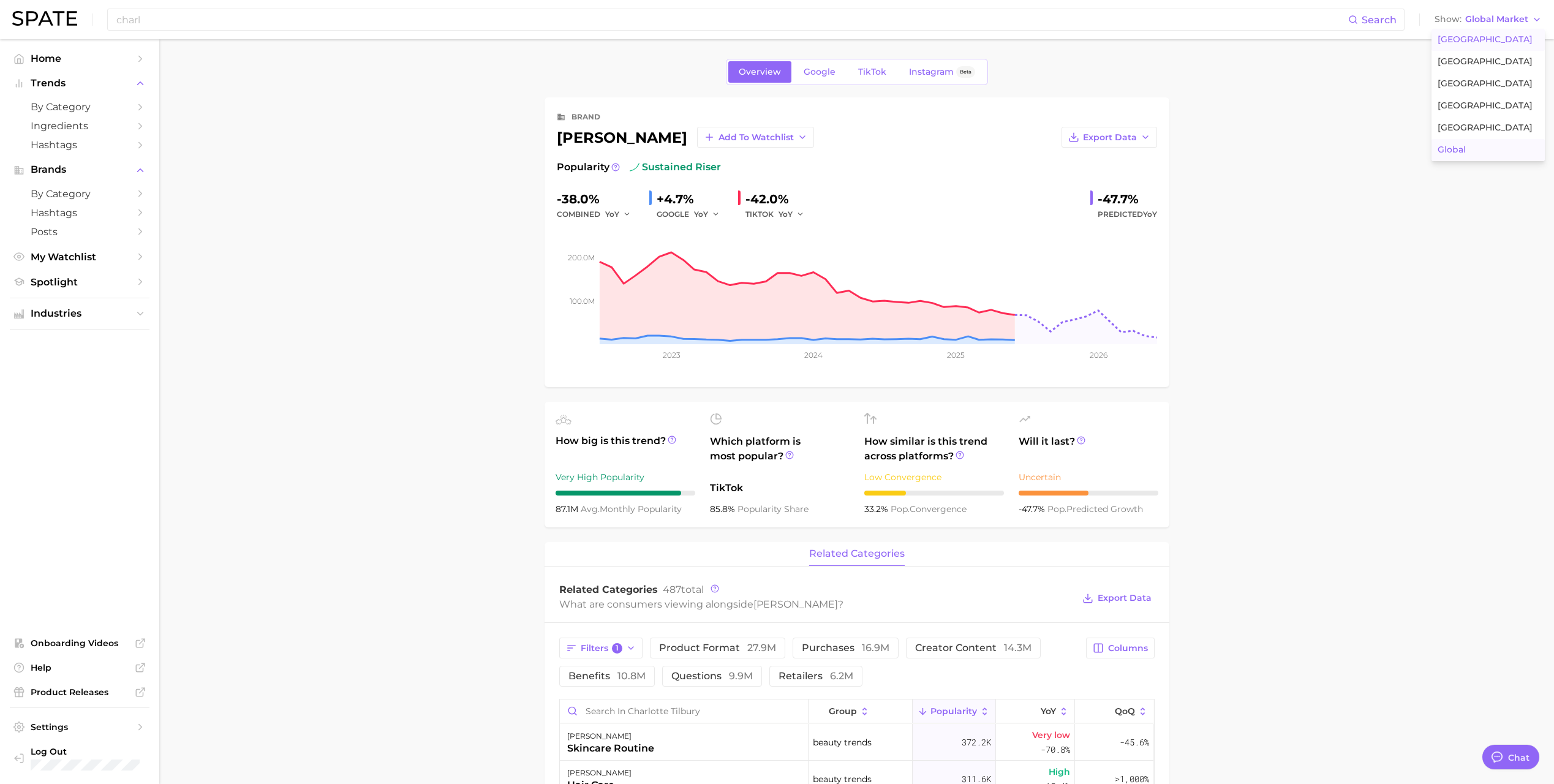 click on "[GEOGRAPHIC_DATA]" at bounding box center [1488, 40] 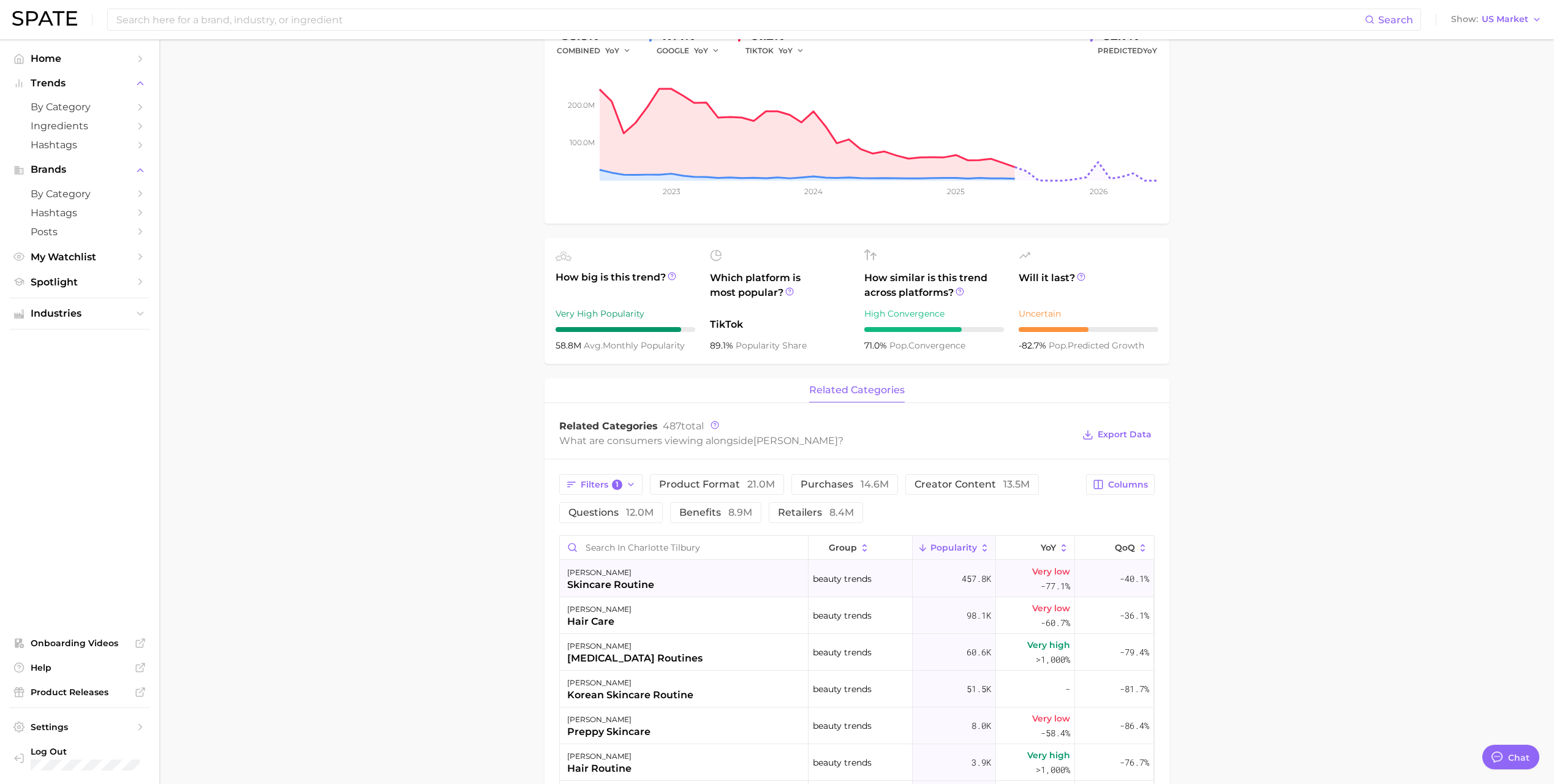 scroll, scrollTop: 184, scrollLeft: 0, axis: vertical 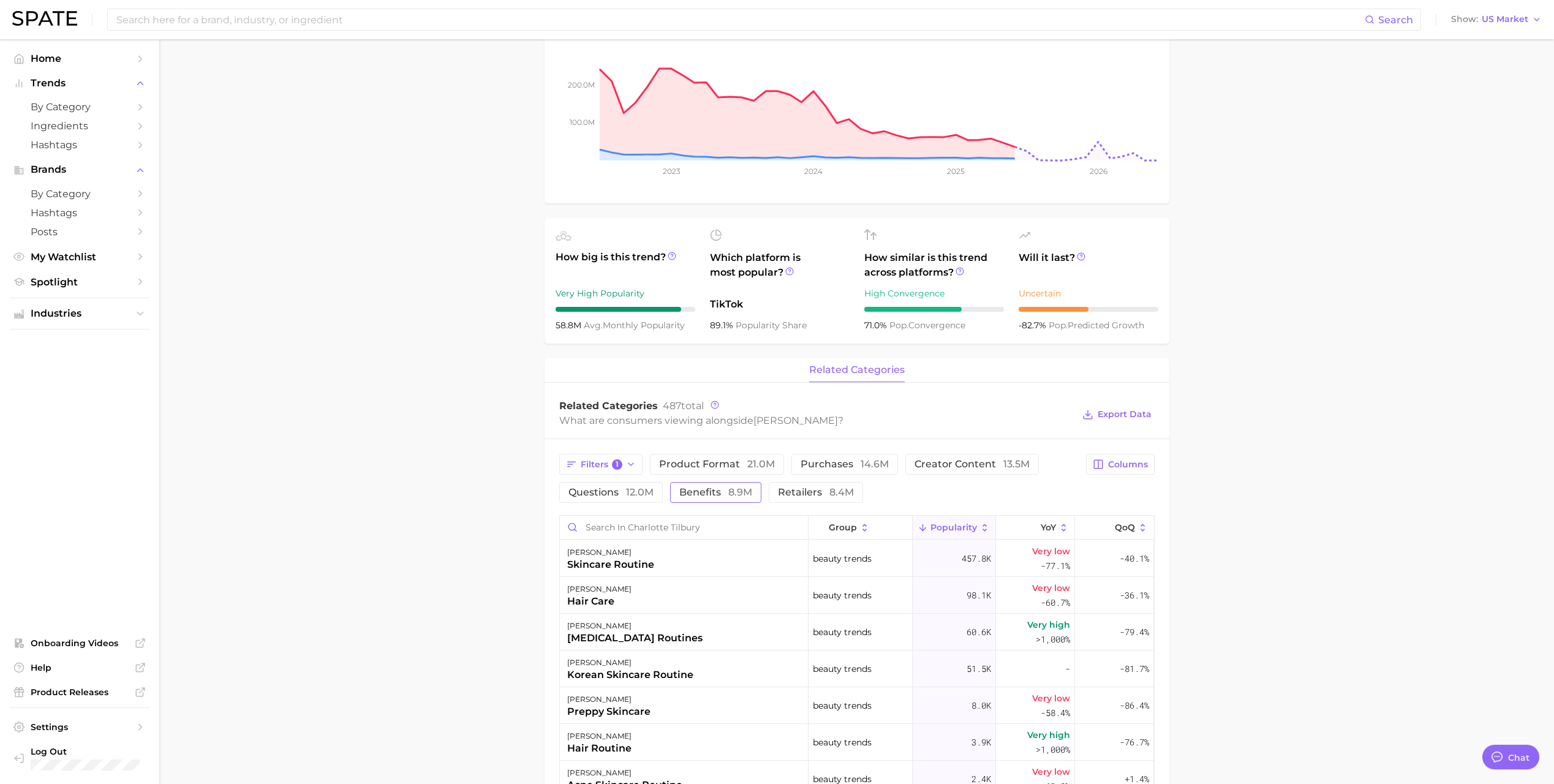 click on "benefits   8.9m" at bounding box center [715, 492] 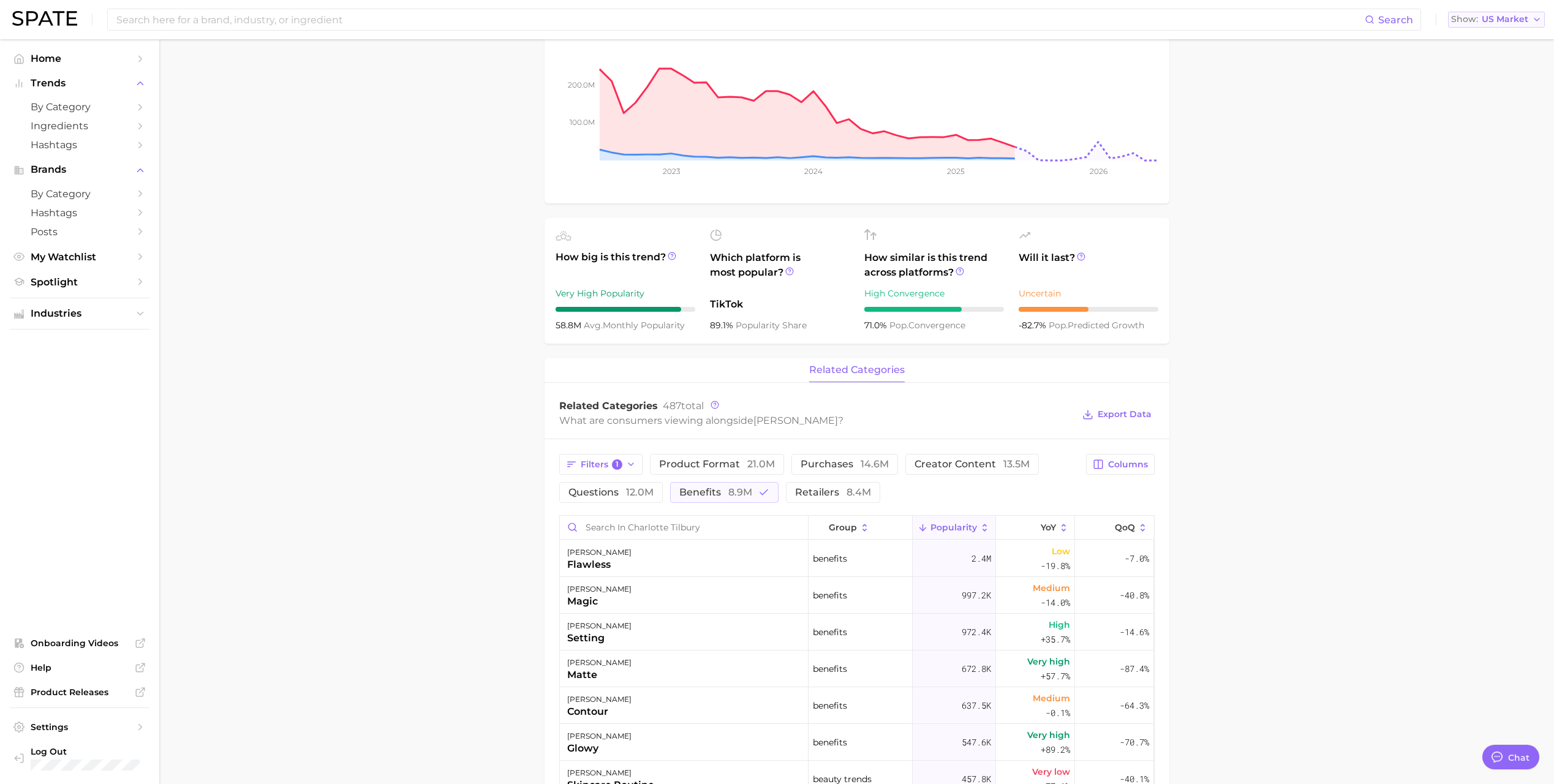 click on "US Market" at bounding box center [1505, 19] 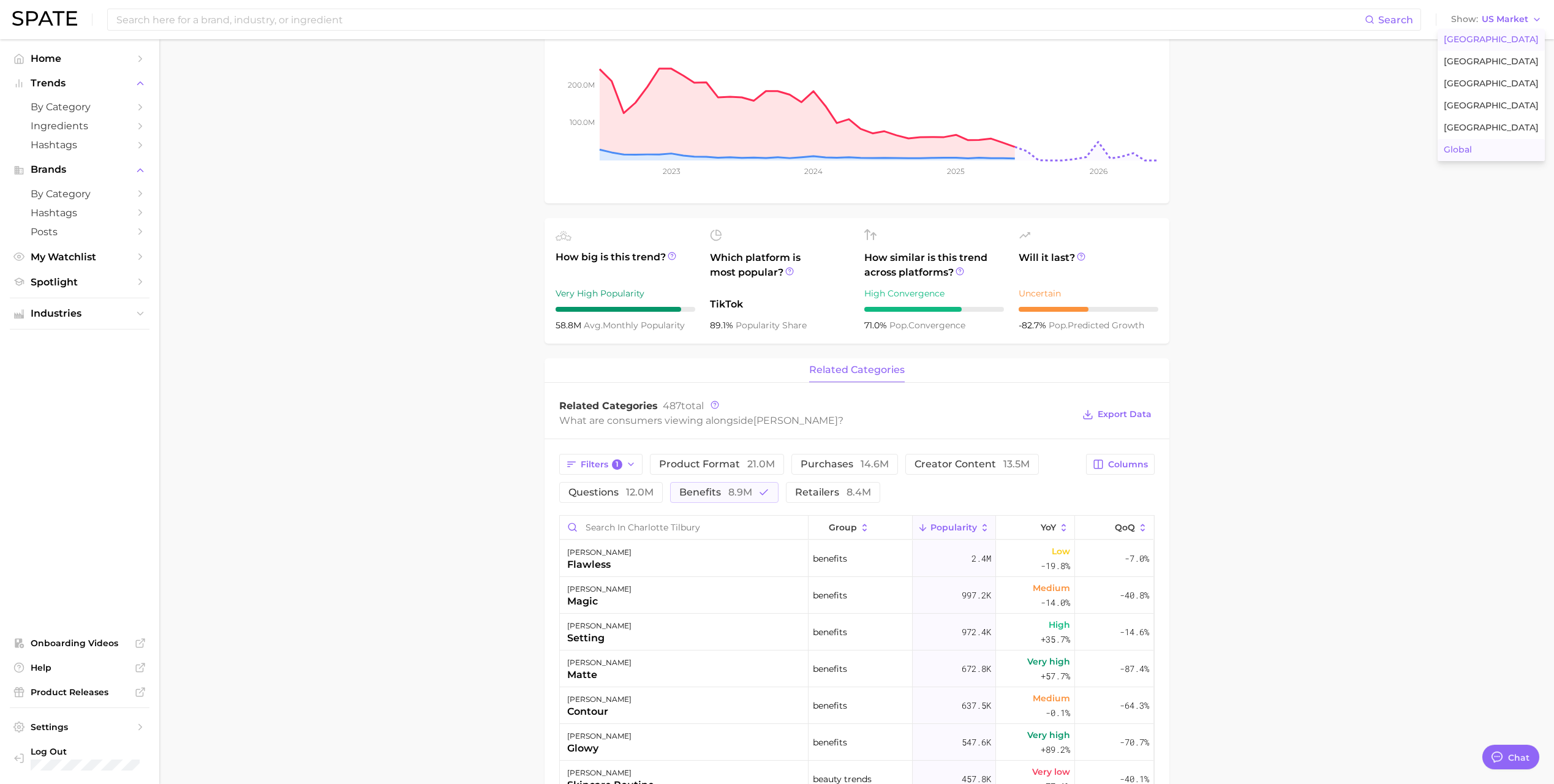 click on "Global" at bounding box center (1491, 150) 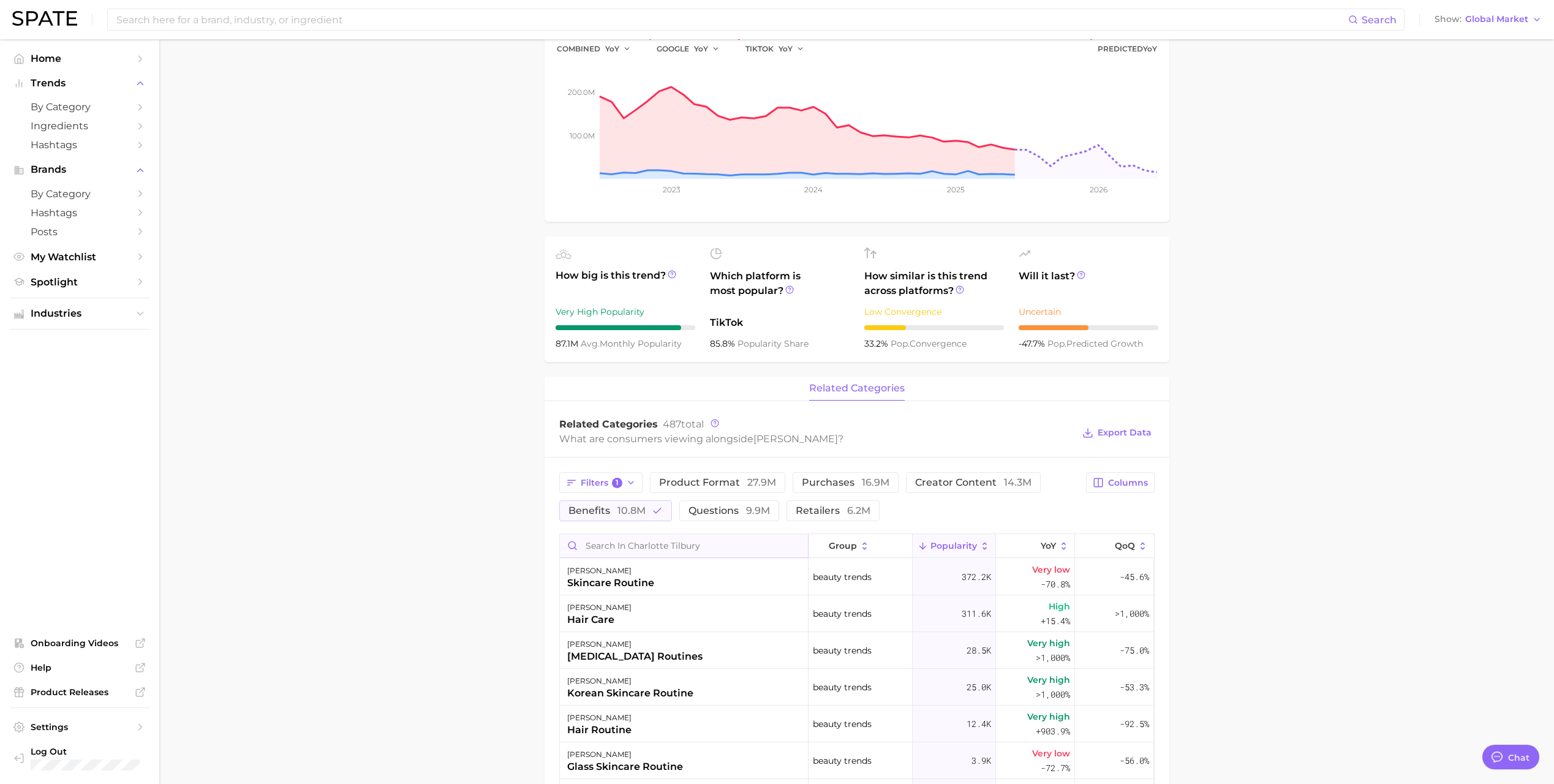 scroll, scrollTop: 184, scrollLeft: 0, axis: vertical 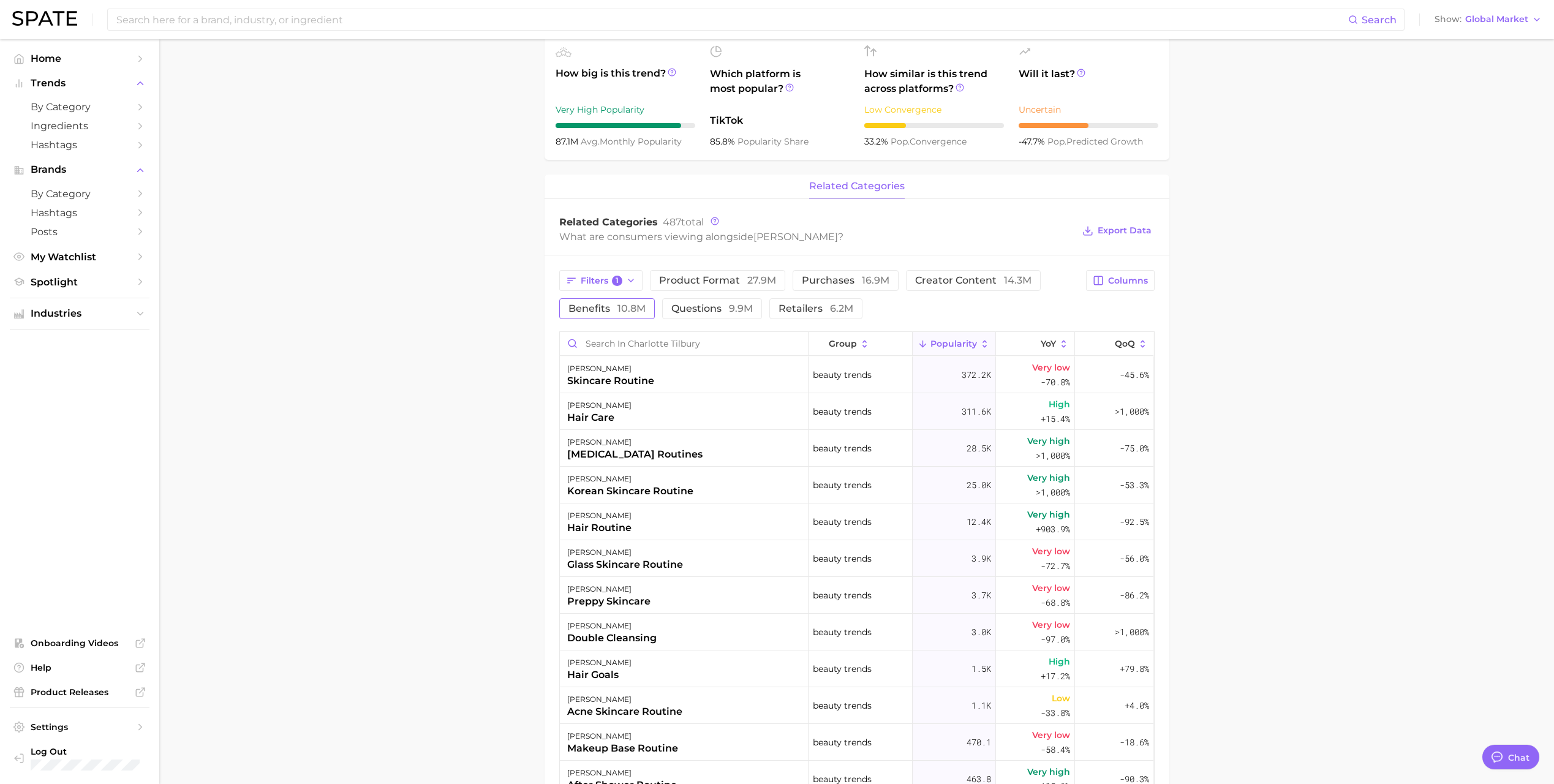 click on "10.8m" at bounding box center (632, 308) 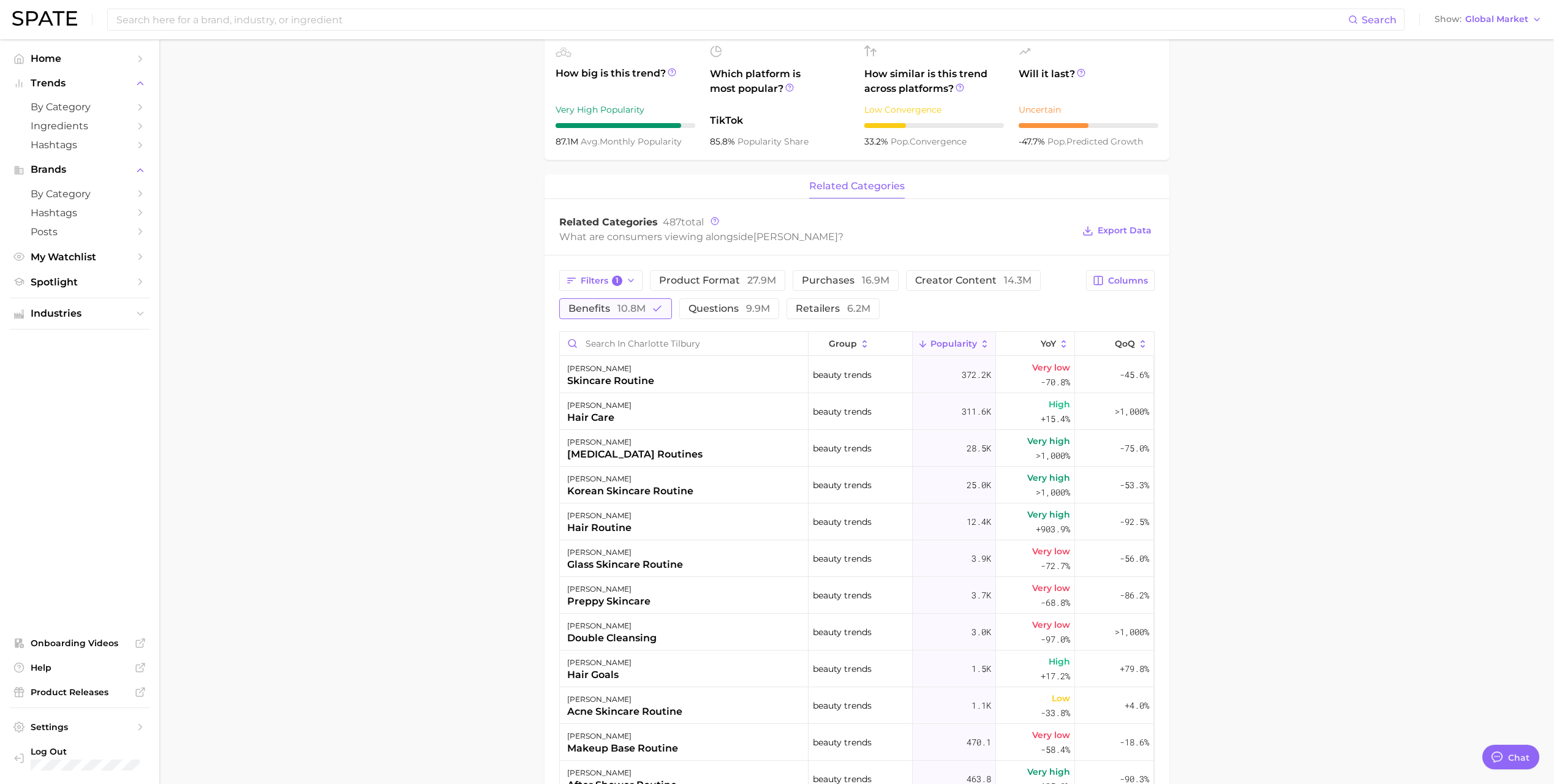 click on "10.8m" at bounding box center [632, 308] 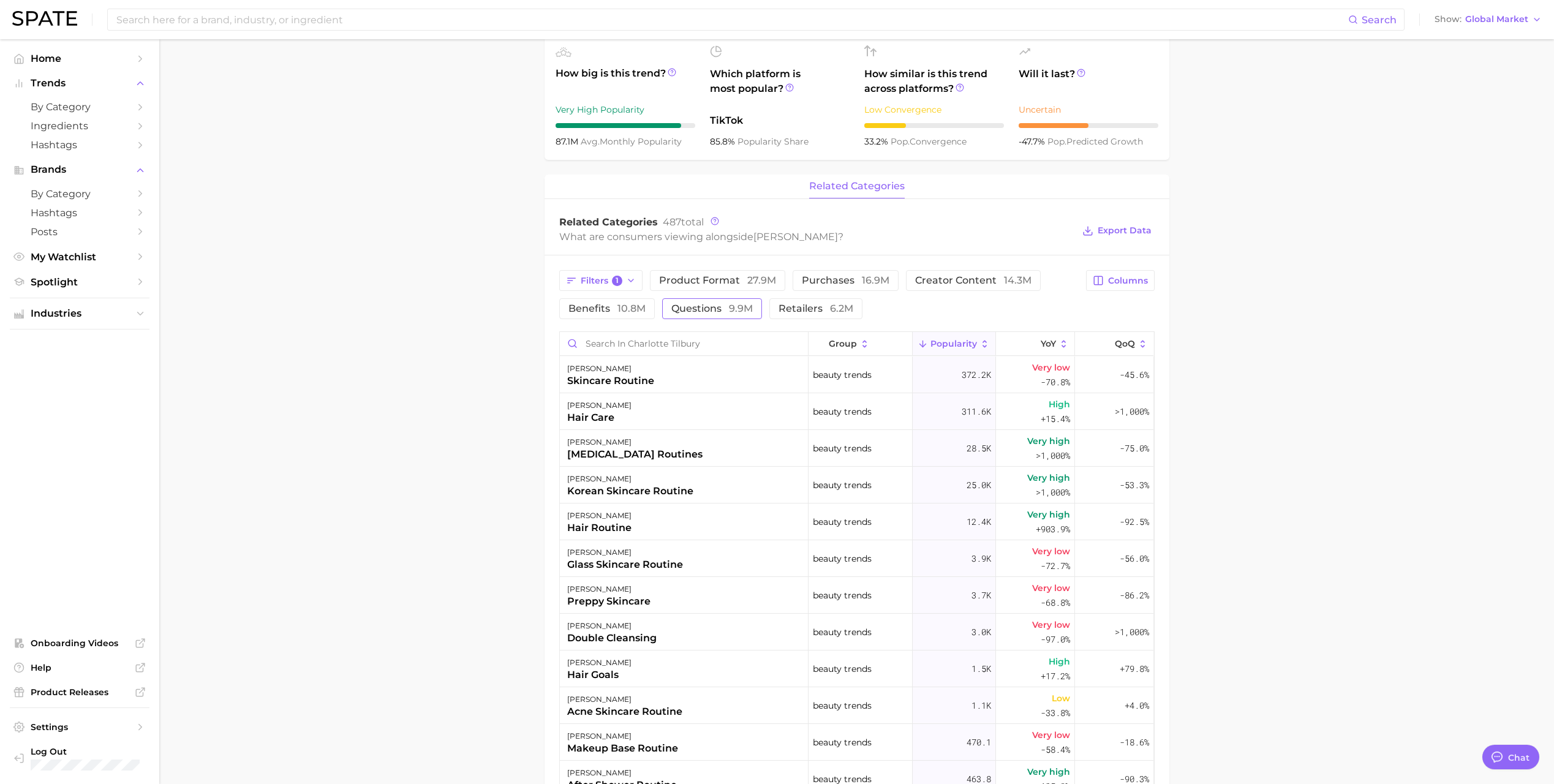 click on "questions   9.9m" at bounding box center (712, 309) 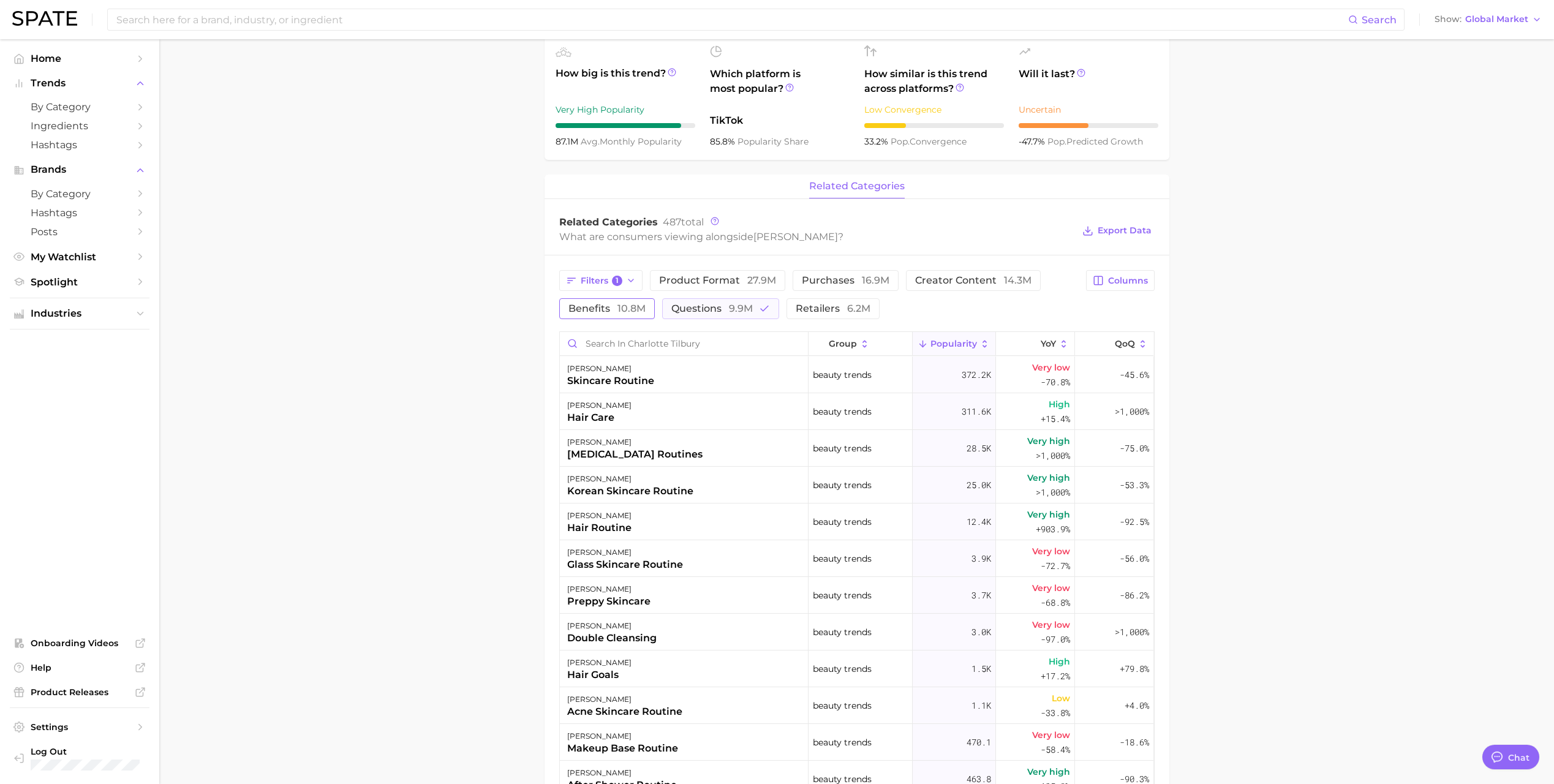 click on "benefits   10.8m" at bounding box center (607, 309) 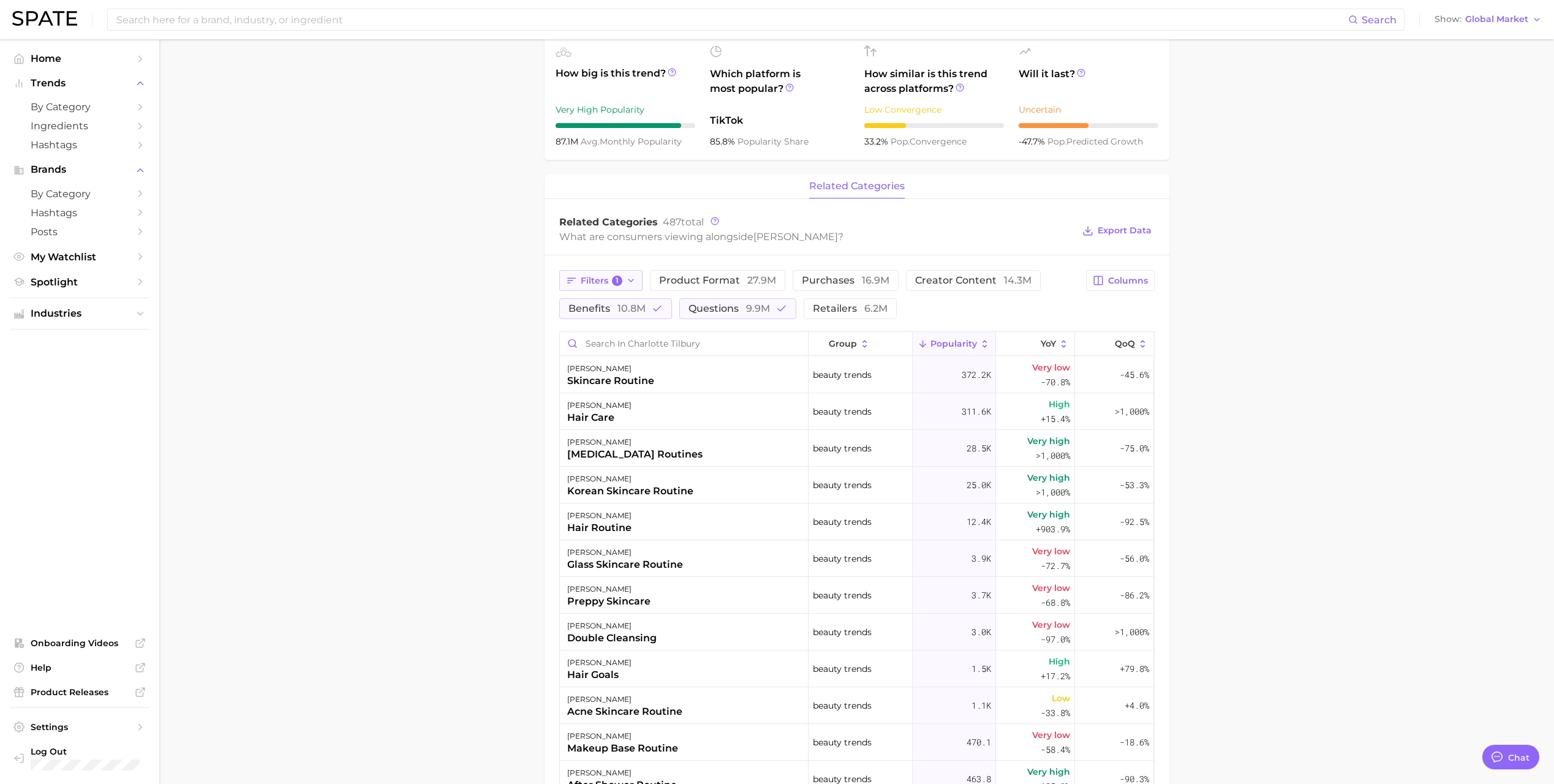 click on "Filters 1" at bounding box center [601, 281] 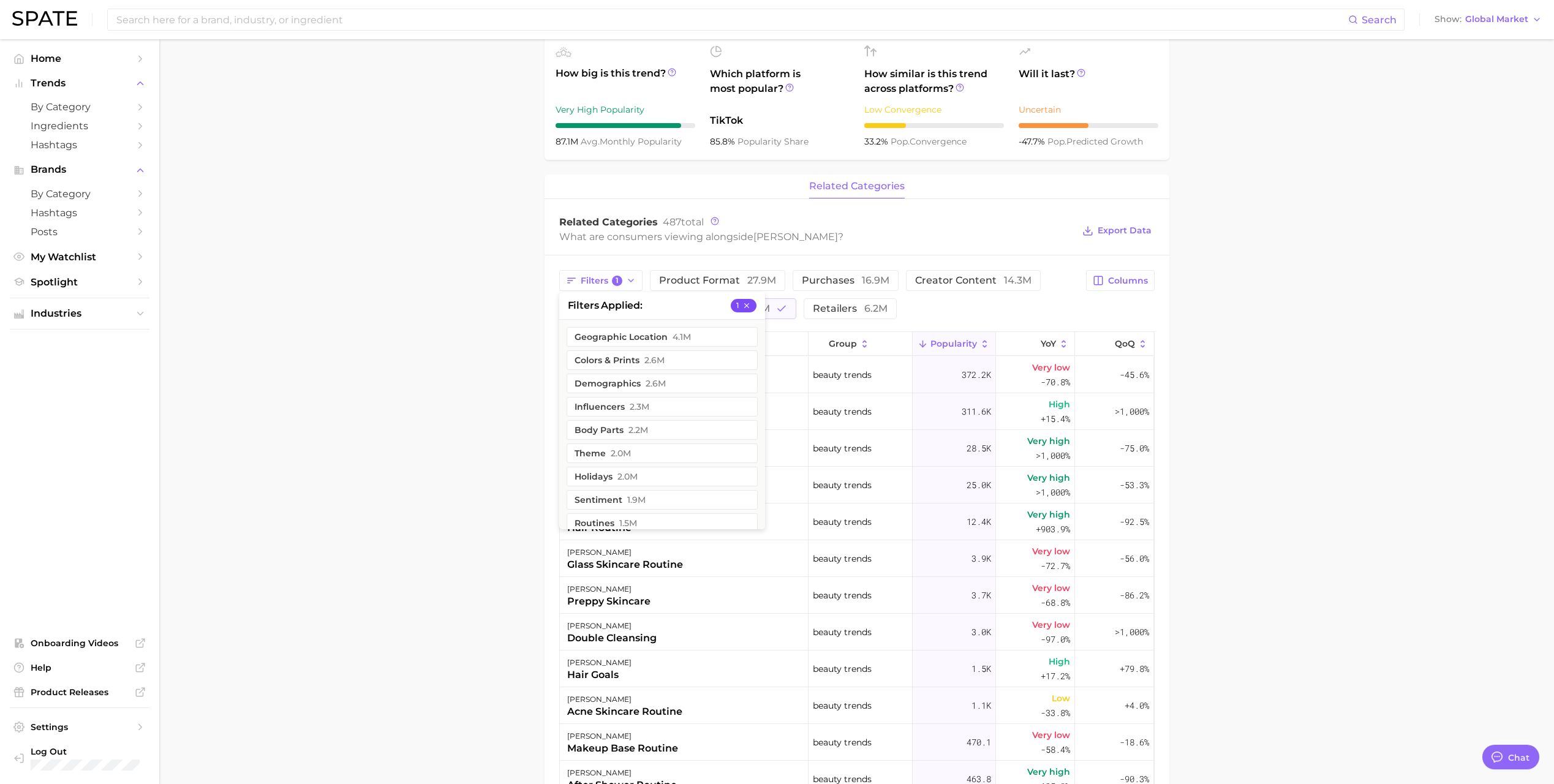 click on "1" at bounding box center [744, 306] 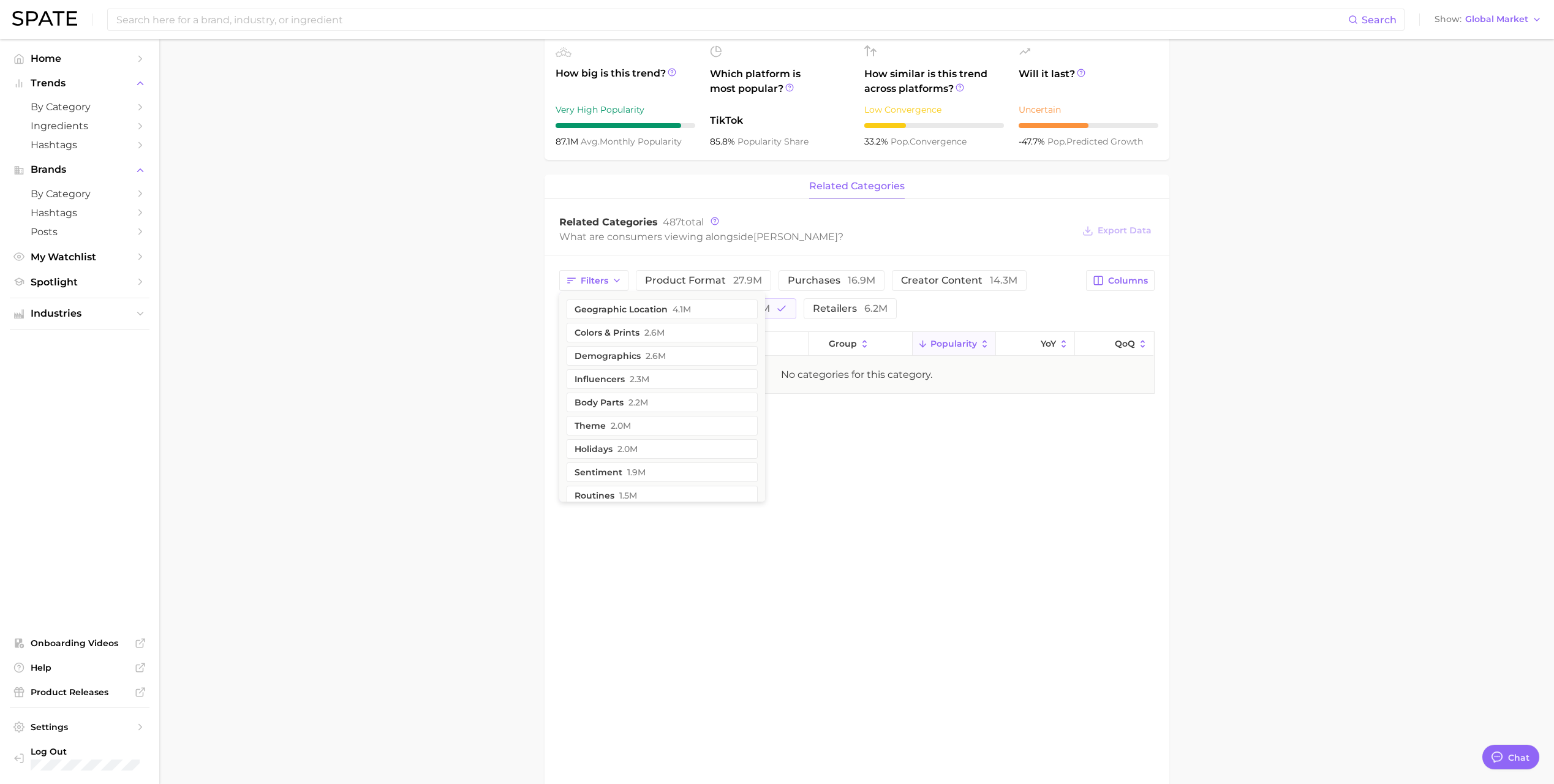 click on "Overview Google TikTok Instagram Beta brand charlotte tilbury Add to Watchlist Export Data Popularity sustained riser -38.0% combined YoY +4.7% GOOGLE YoY -42.0% TIKTOK YoY -47.7% Predicted  YoY 100.0m 200.0m 2023 2024 2025 2026 How big is this trend? Very High Popularity 87.1m avg.  monthly popularity Which platform is most popular? TikTok 85.8% popularity share How similar is this trend across platforms? Low Convergence 33.2% pop.  convergence Will it last? Uncertain -47.7% pop.  predicted growth related categories Related Categories 487  total What are consumers viewing alongside  charlotte tilbury ? Export Data Filters geographic location   4.1m colors & prints   2.6m demographics   2.6m influencers   2.3m body parts   2.2m theme   2.0m holidays   2.0m sentiment   1.9m routines   1.5m dupes   1.2m commercial content   1.2m social media   1.1m ingredients   1.1m beauty trends   766.2k concerns   623.4k location types   546.6k company   352.3k hair looks   334.5k food ingredients   300.1k skin tone   296.7k" at bounding box center (856, 306) 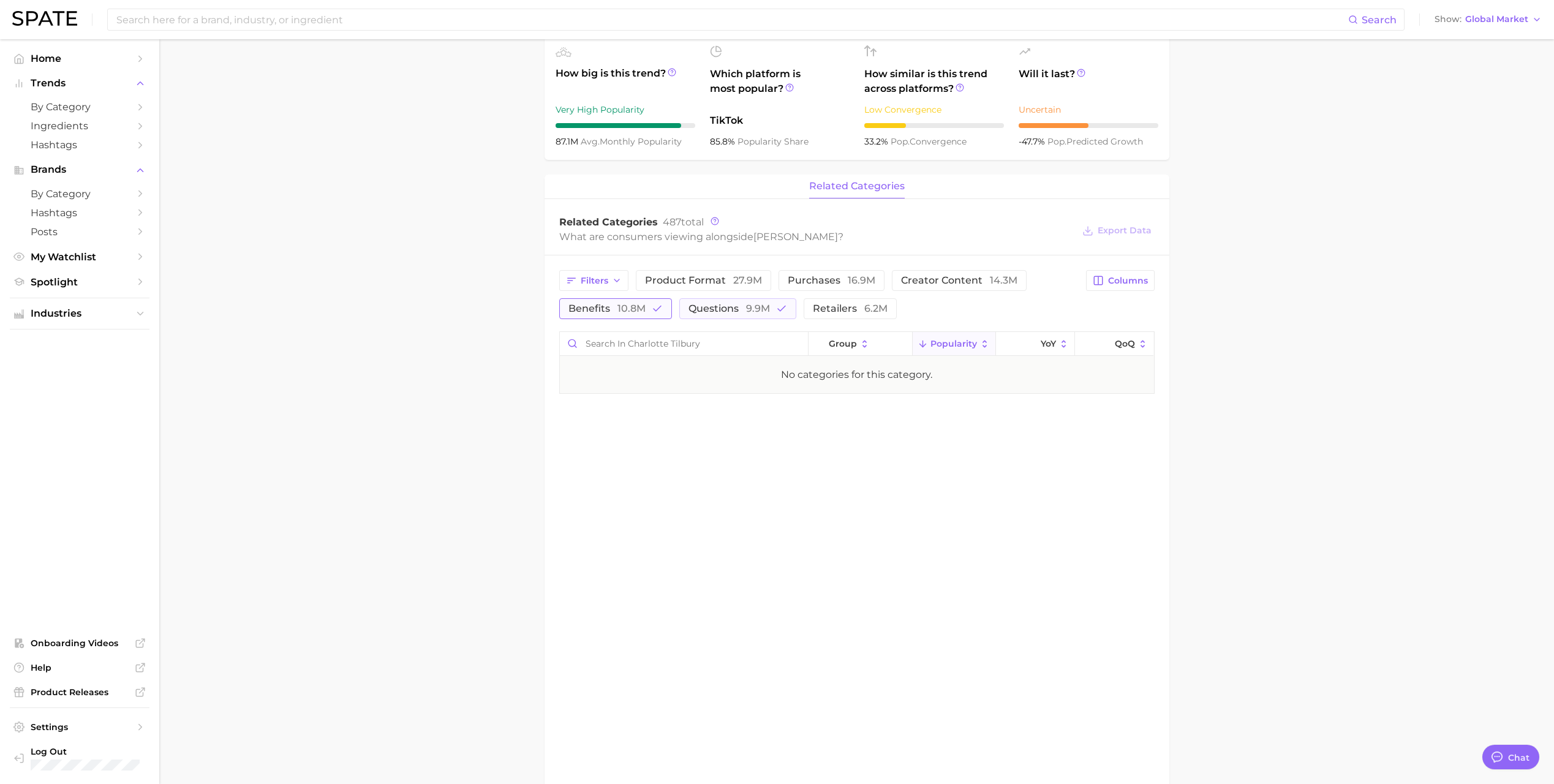 click on "benefits   10.8m" at bounding box center [616, 309] 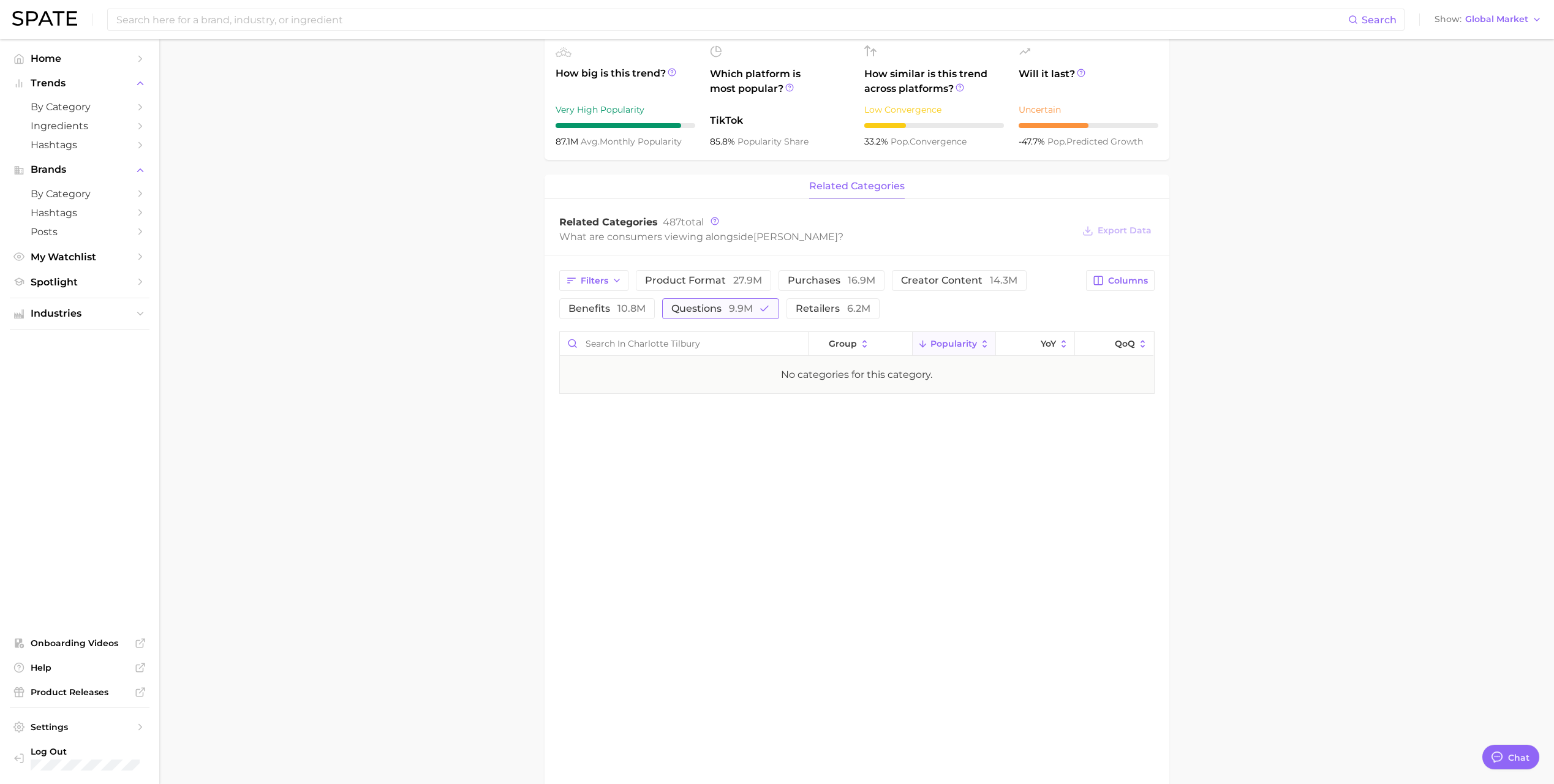 click on "9.9m" at bounding box center [741, 308] 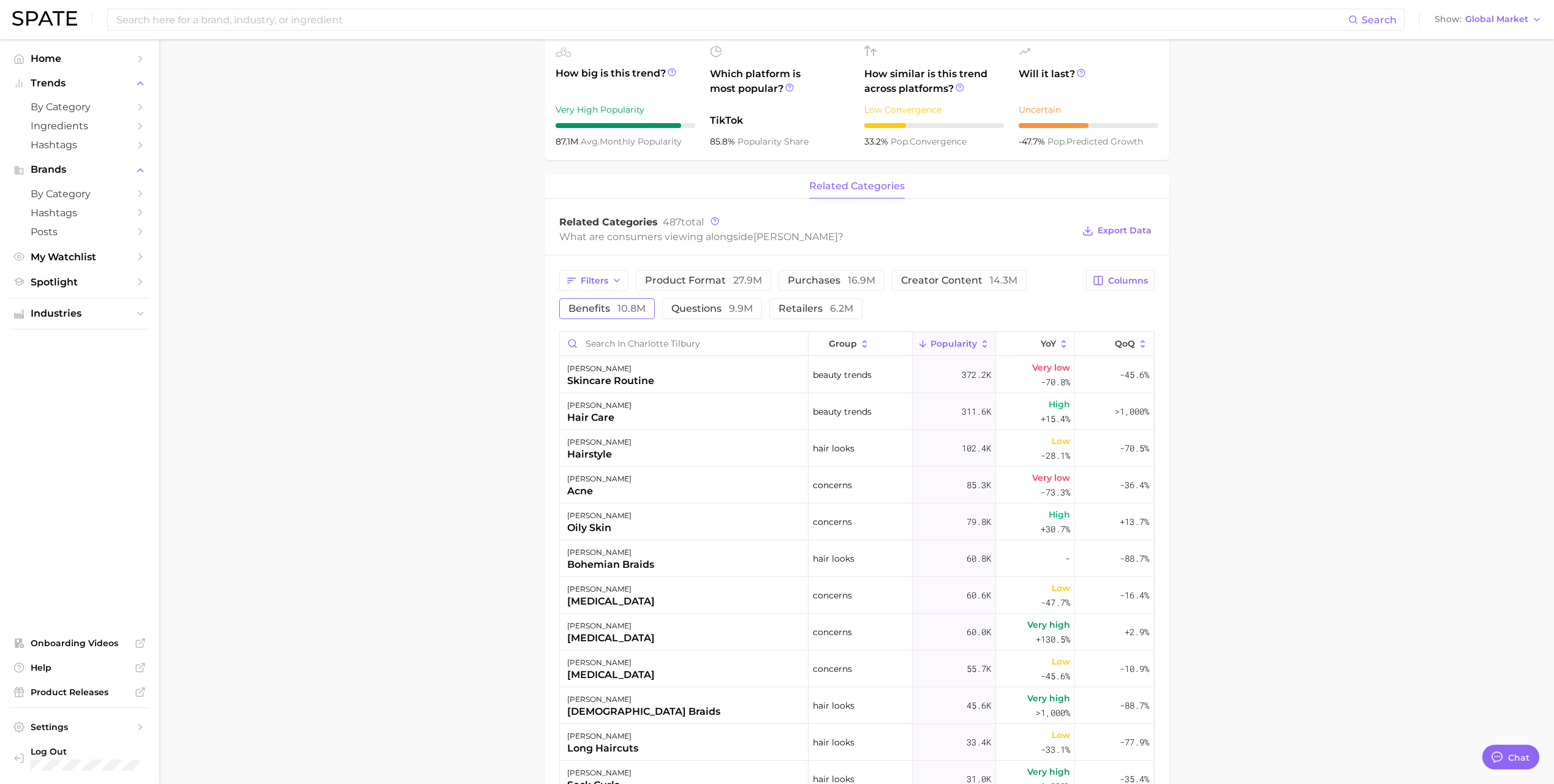 click on "10.8m" at bounding box center (632, 308) 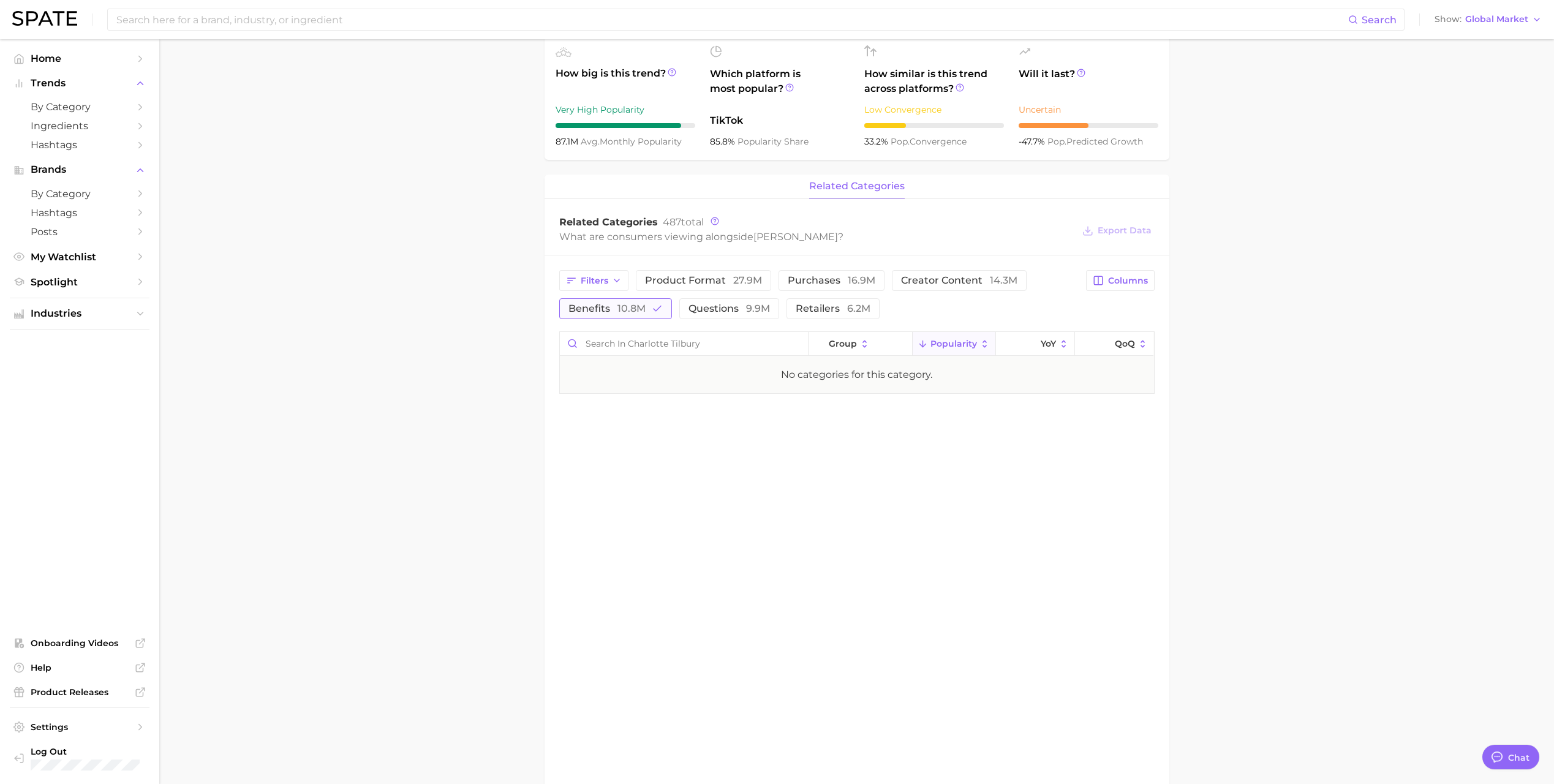 click on "10.8m" at bounding box center (632, 308) 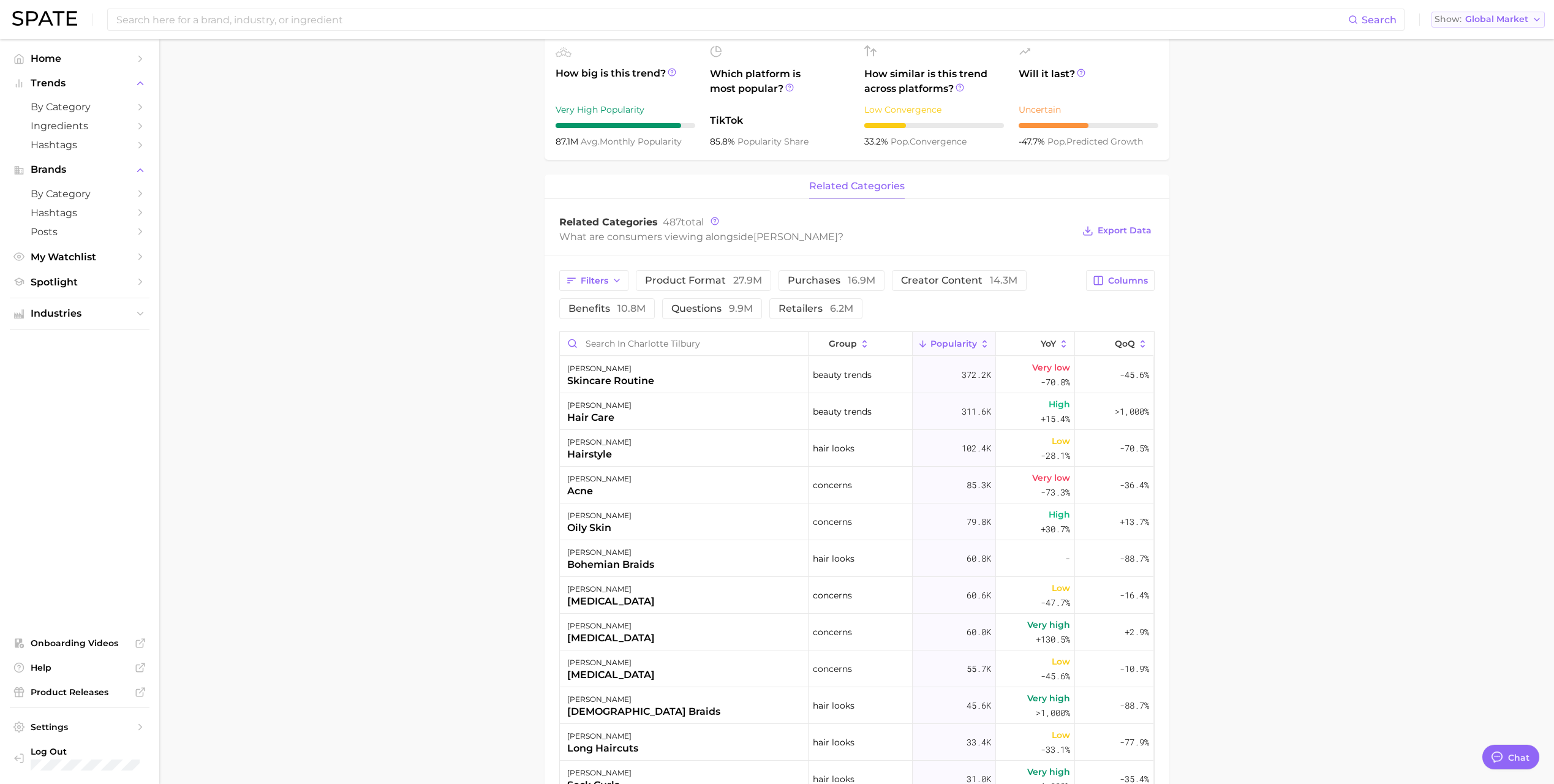 click on "Global Market" at bounding box center [1496, 19] 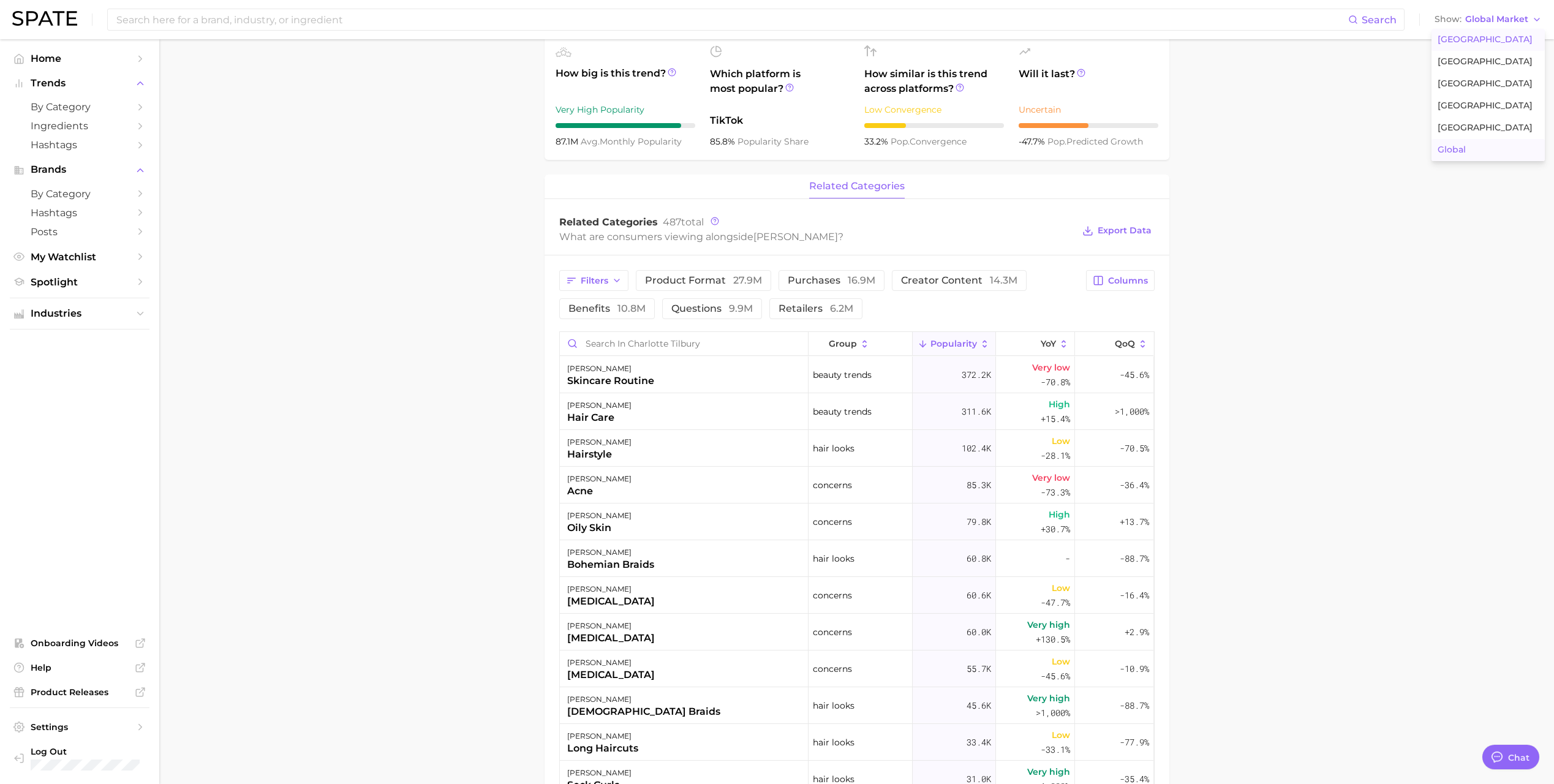 click on "[GEOGRAPHIC_DATA]" at bounding box center [1485, 39] 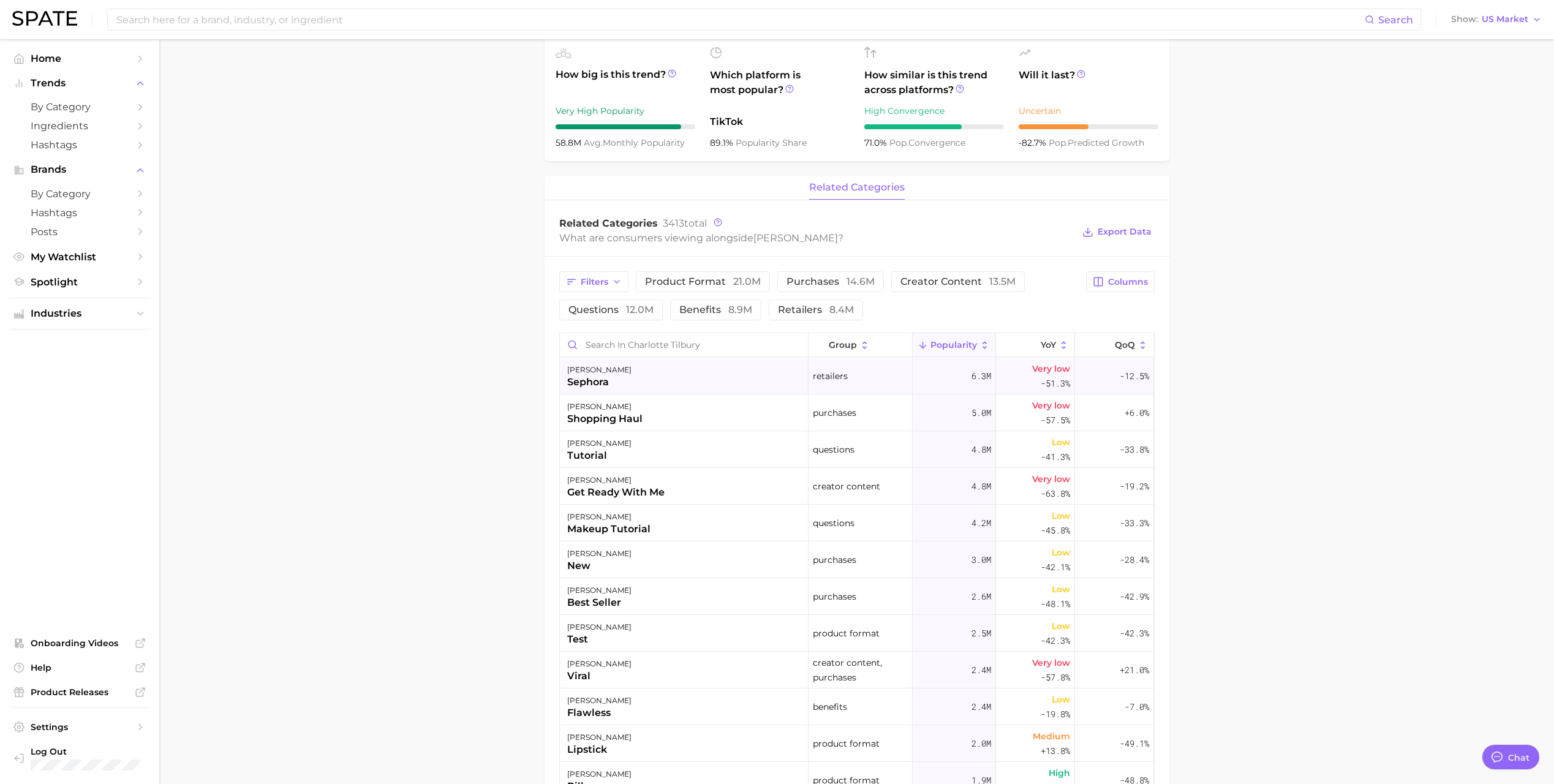 scroll, scrollTop: 368, scrollLeft: 0, axis: vertical 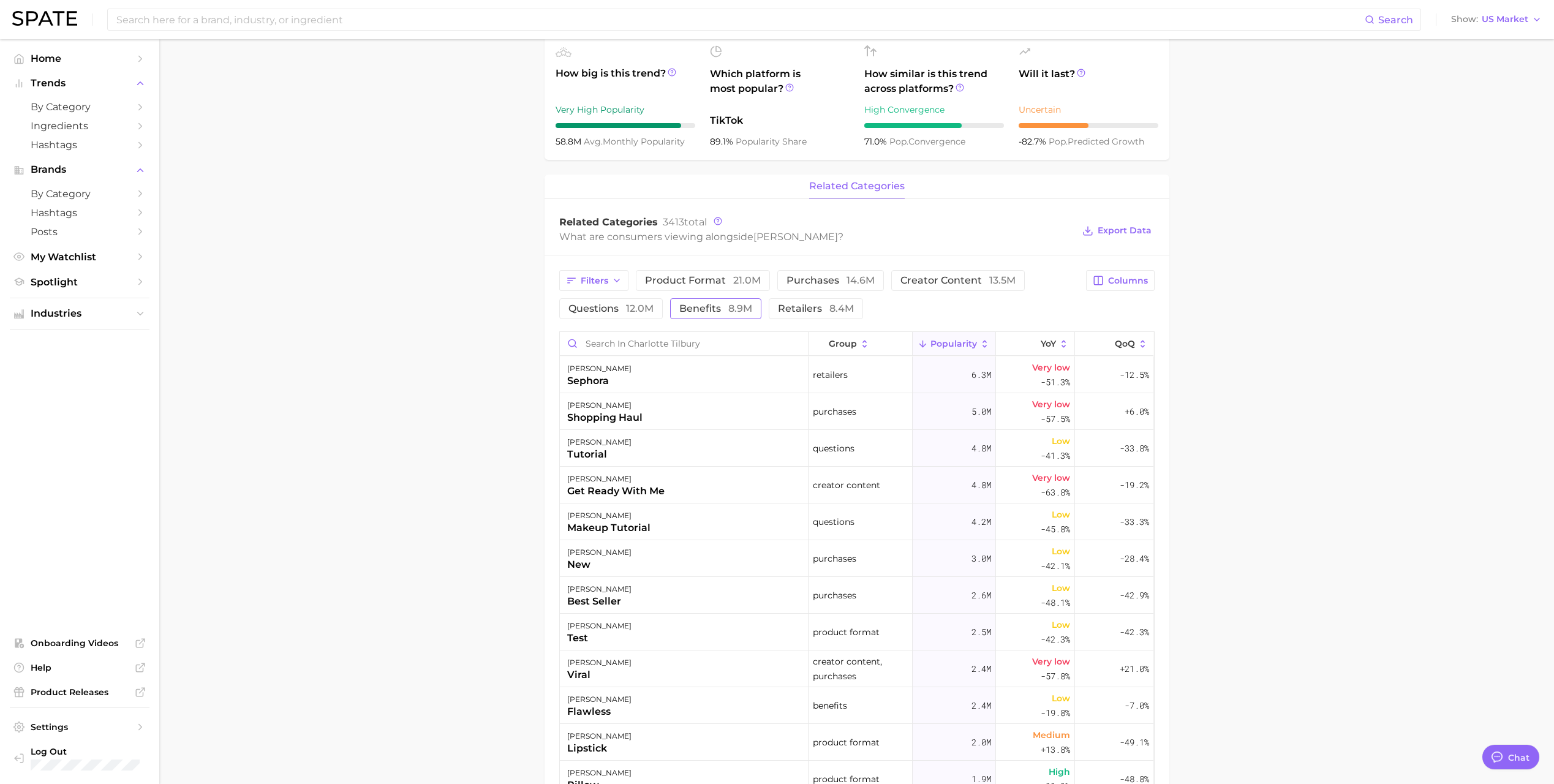 click on "benefits   8.9m" at bounding box center [715, 309] 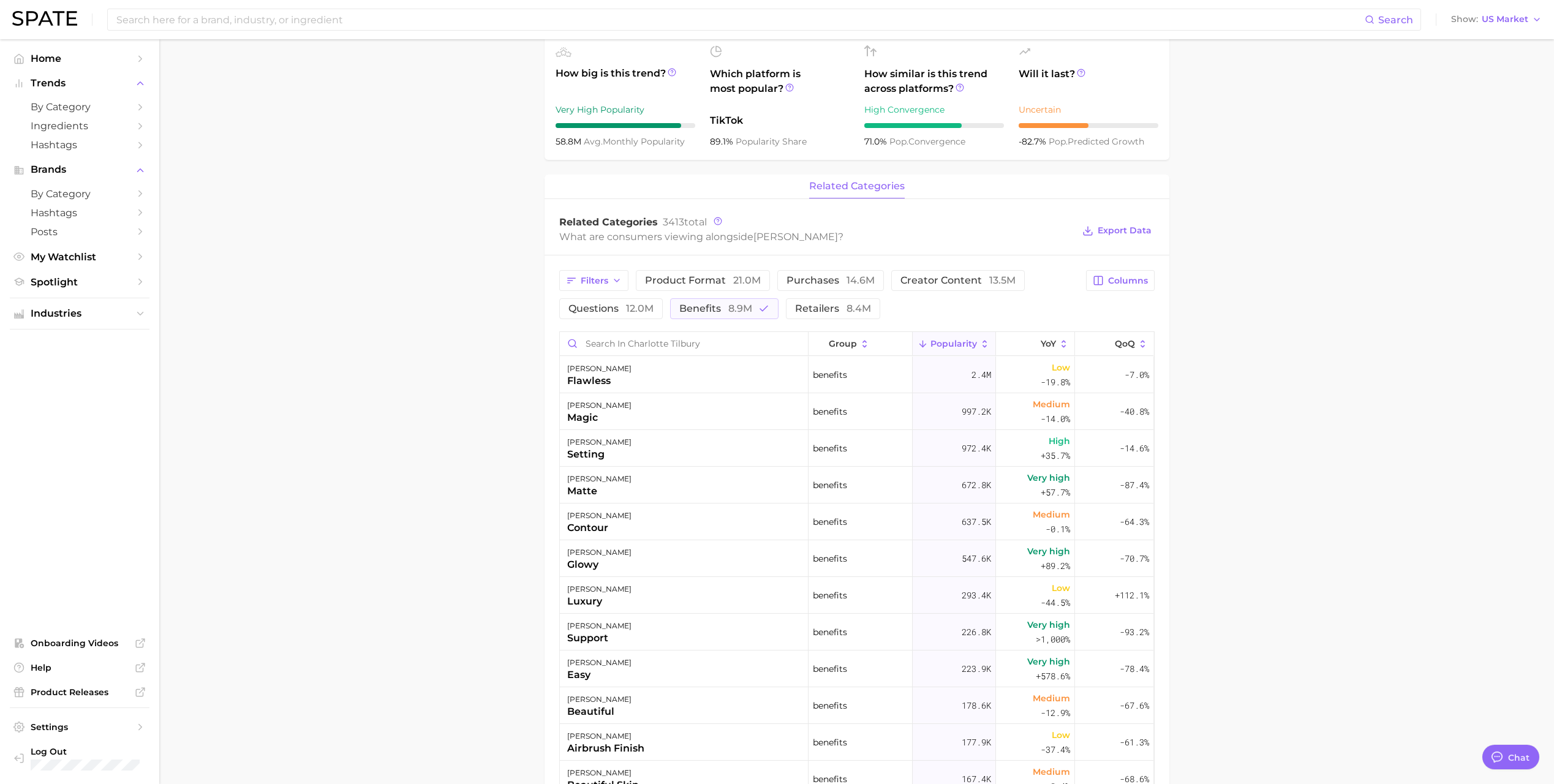 click on "Overview Google TikTok Instagram Beta brand charlotte tilbury Add to Watchlist Export Data Popularity sustained riser -58.8% combined YoY -17.4% GOOGLE YoY -61.2% TIKTOK YoY -82.7% Predicted  YoY 100.0m 200.0m 2023 2024 2025 2026 How big is this trend? Very High Popularity 58.8m avg.  monthly popularity Which platform is most popular? TikTok 89.1% popularity share How similar is this trend across platforms? High Convergence 71.0% pop.  convergence Will it last? Uncertain -82.7% pop.  predicted growth related categories Related Categories 3413  total What are consumers viewing alongside  charlotte tilbury ? Export Data Filters product format   21.0m purchases   14.6m creator content   13.5m questions   12.0m benefits   8.9m retailers   8.4m Columns group Popularity YoY QoQ charlotte tilbury flawless benefits 2.4m Low -19.8% -7.0% charlotte tilbury magic benefits 997.2k Medium -14.0% -40.8% charlotte tilbury setting benefits 972.4k High +35.7% -14.6% charlotte tilbury matte benefits 672.8k Very high +57.7% Low" at bounding box center (856, 431) 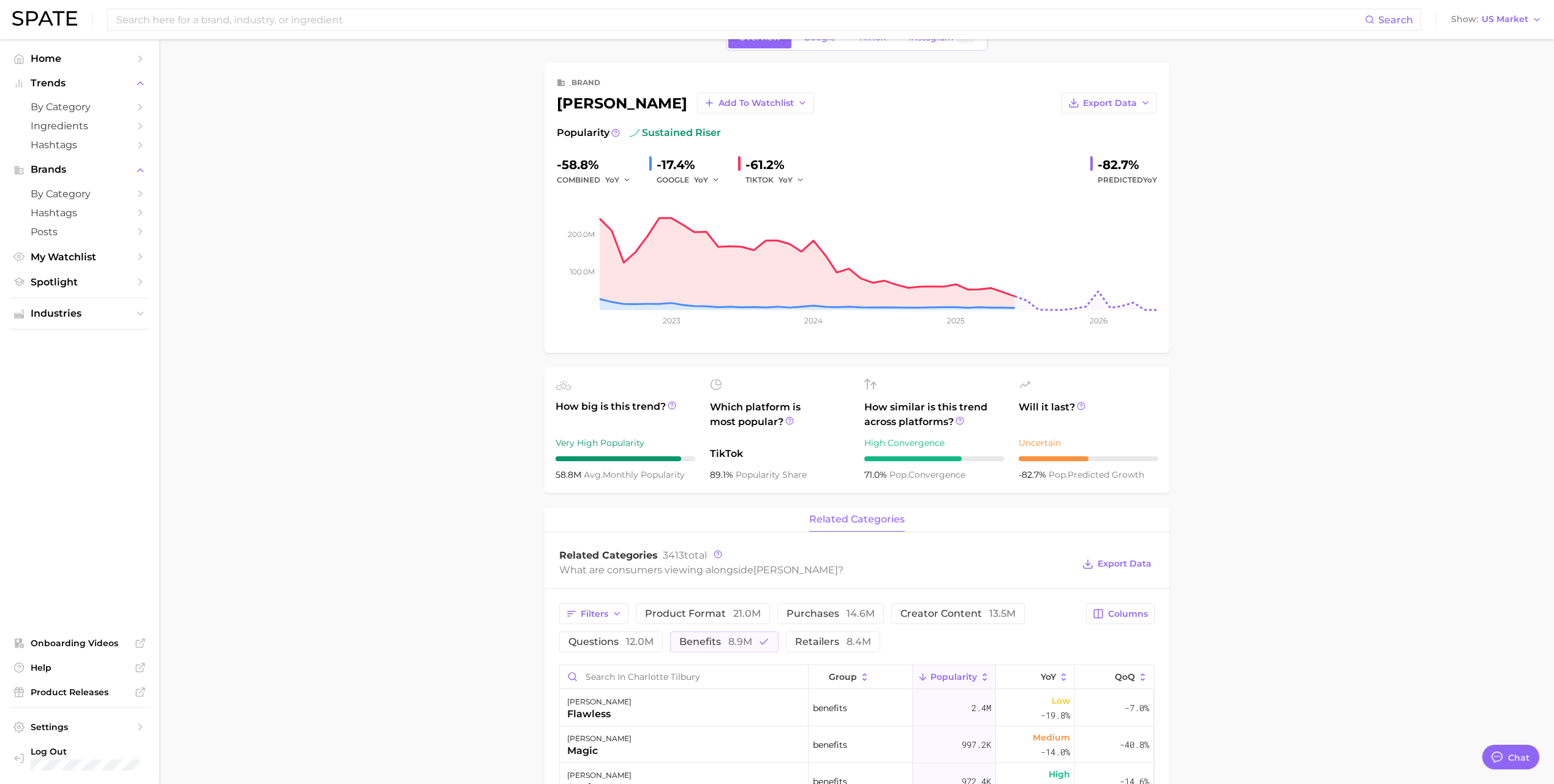 scroll, scrollTop: 0, scrollLeft: 0, axis: both 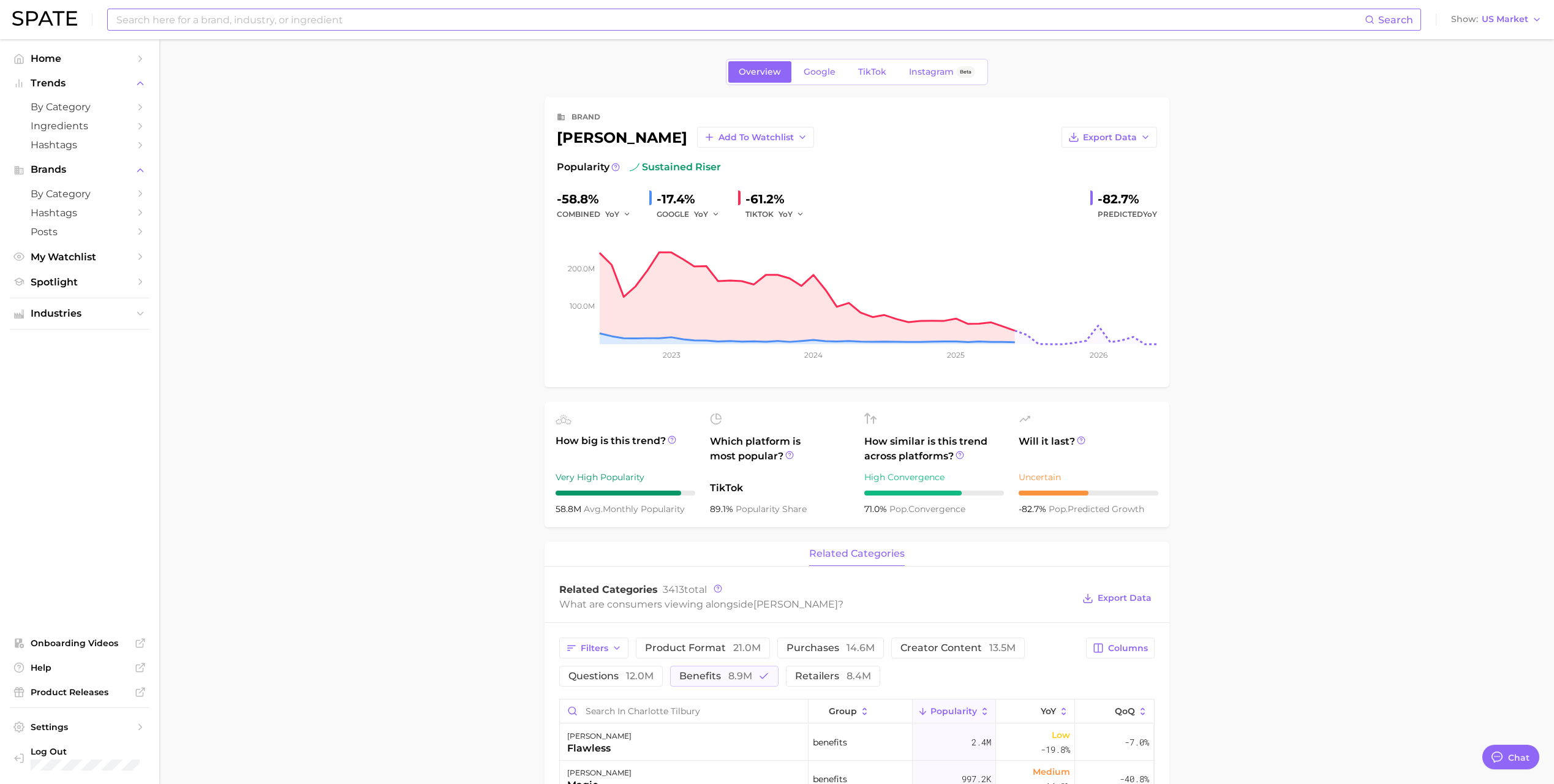 click at bounding box center [740, 20] 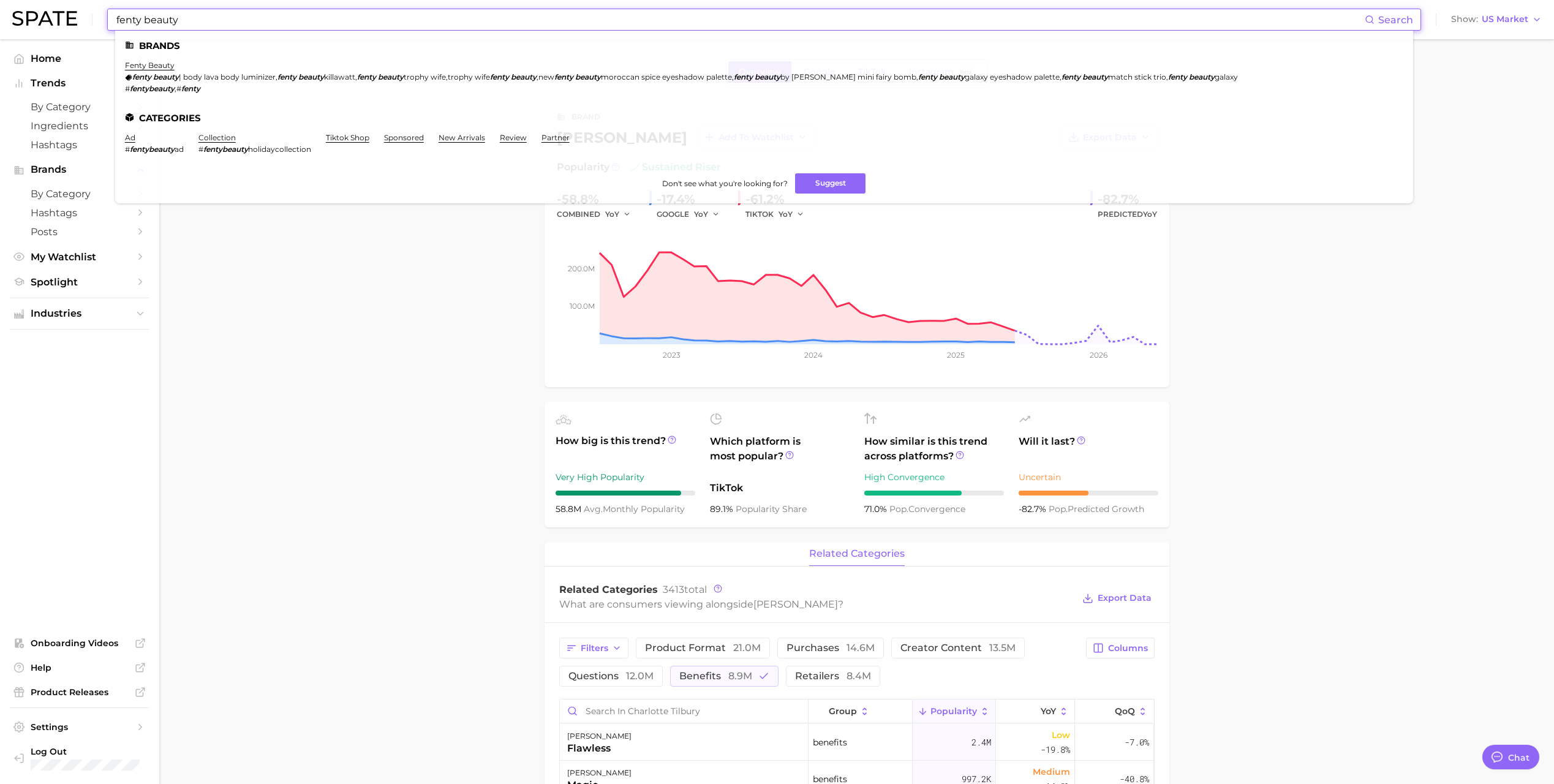 type on "fenty beauty" 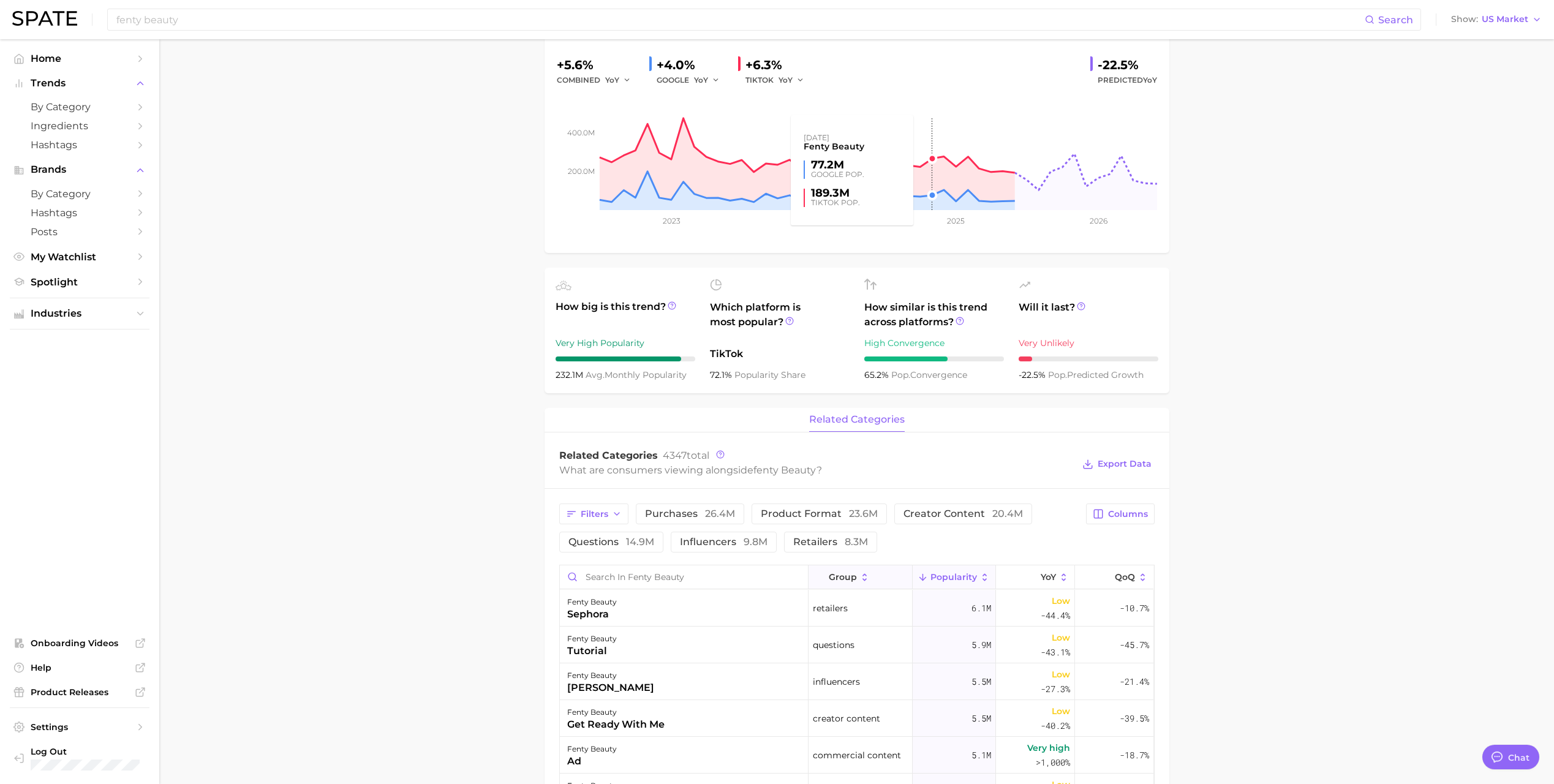 scroll, scrollTop: 306, scrollLeft: 0, axis: vertical 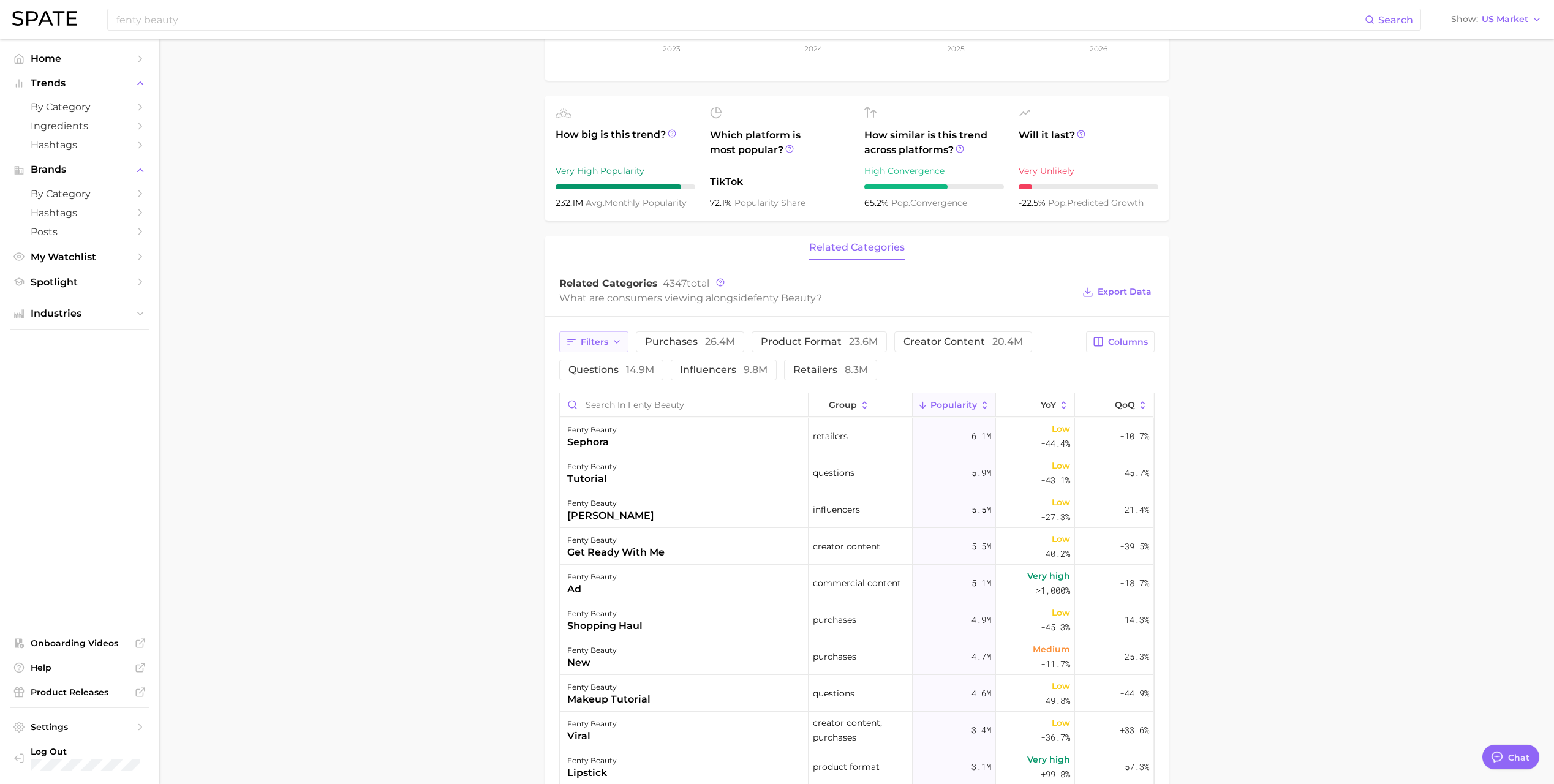 click 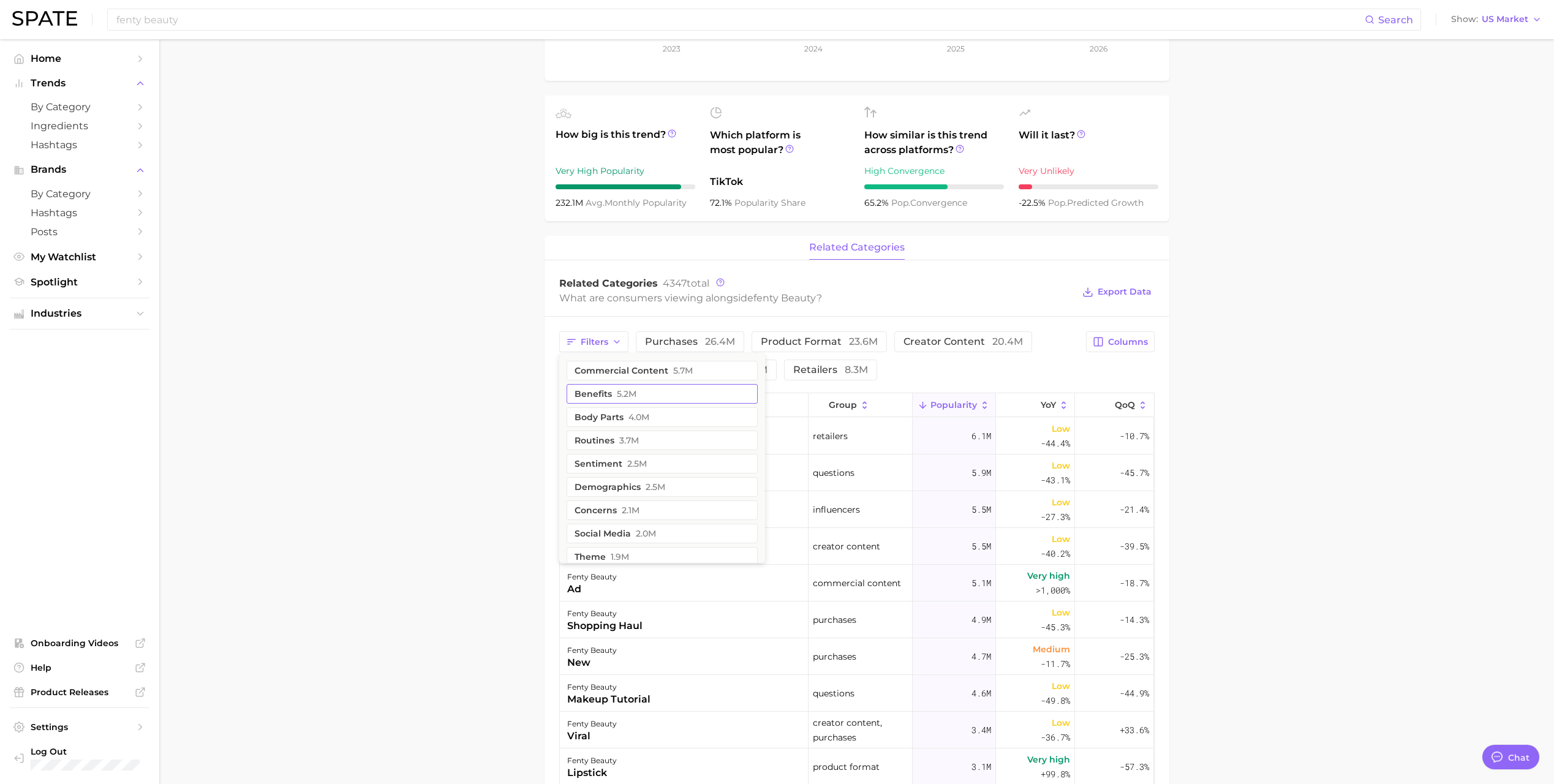 click on "5.2m" at bounding box center (627, 394) 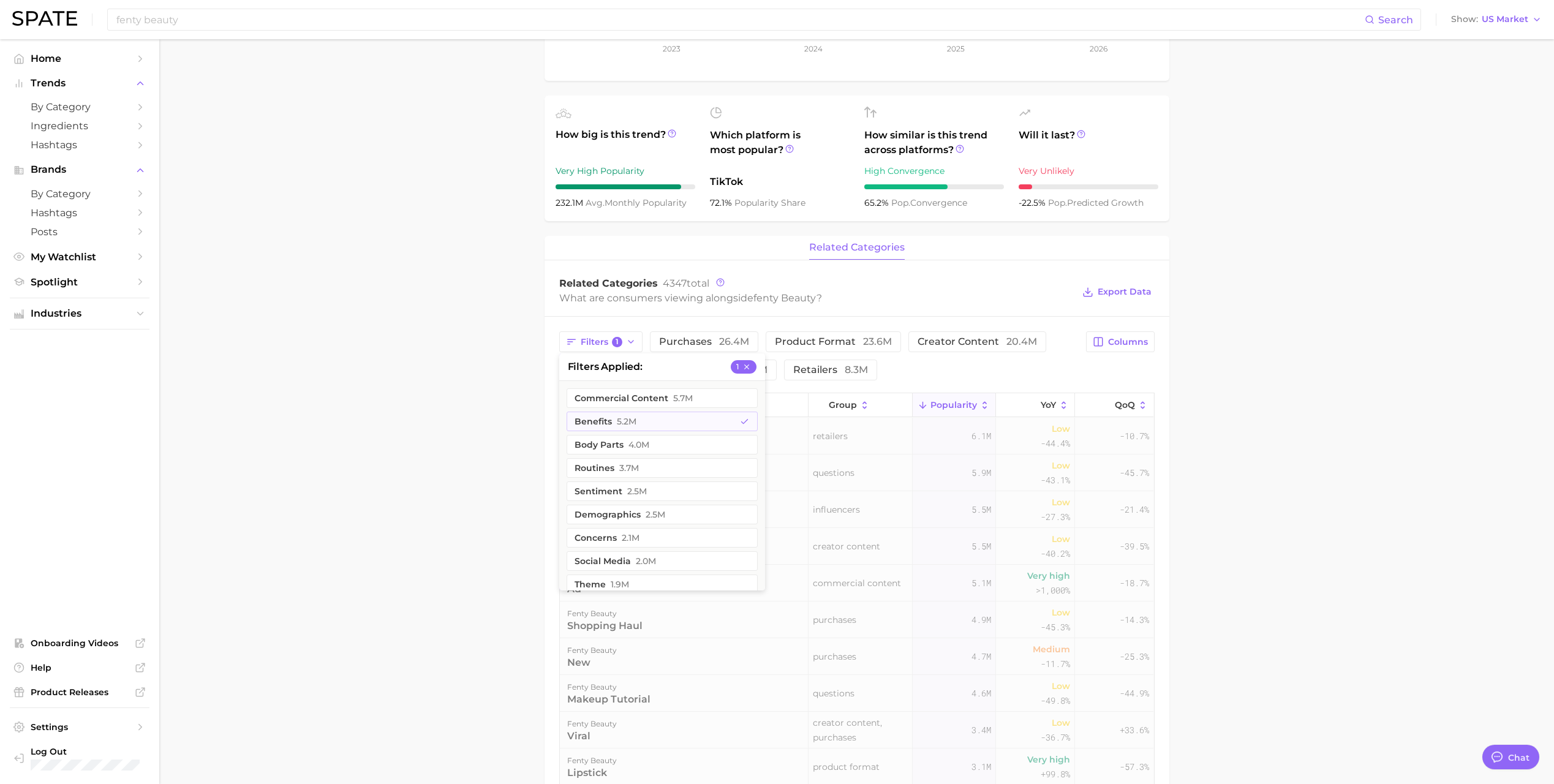 click on "Overview Google TikTok Instagram Beta brand fenty beauty Add to Watchlist Export Data Popularity sustained riser +5.6% combined YoY +4.0% GOOGLE YoY +6.3% TIKTOK YoY -22.5% Predicted  YoY 200.0m 400.0m 2023 2024 2025 2026 How big is this trend? Very High Popularity 232.1m avg.  monthly popularity Which platform is most popular? TikTok 72.1% popularity share How similar is this trend across platforms? High Convergence 65.2% pop.  convergence Will it last? Very Unlikely -22.5% pop.  predicted growth related categories Related Categories 4347  total What are consumers viewing alongside  fenty beauty ? Export Data Filters 1 filters applied 1 commercial content   5.7m benefits   5.2m body parts   4.0m routines   3.7m sentiment   2.5m demographics   2.5m concerns   2.1m social media   2.0m theme   1.9m holidays   1.8m colors & prints   1.8m geographic location   1.4m beauty trends   1.3m hair looks   906.7k ingredients   527.0k hair type   522.9k skin tone   398.5k clean beauty   239.1k dupes   178.0k   166.0k" at bounding box center [856, 492] 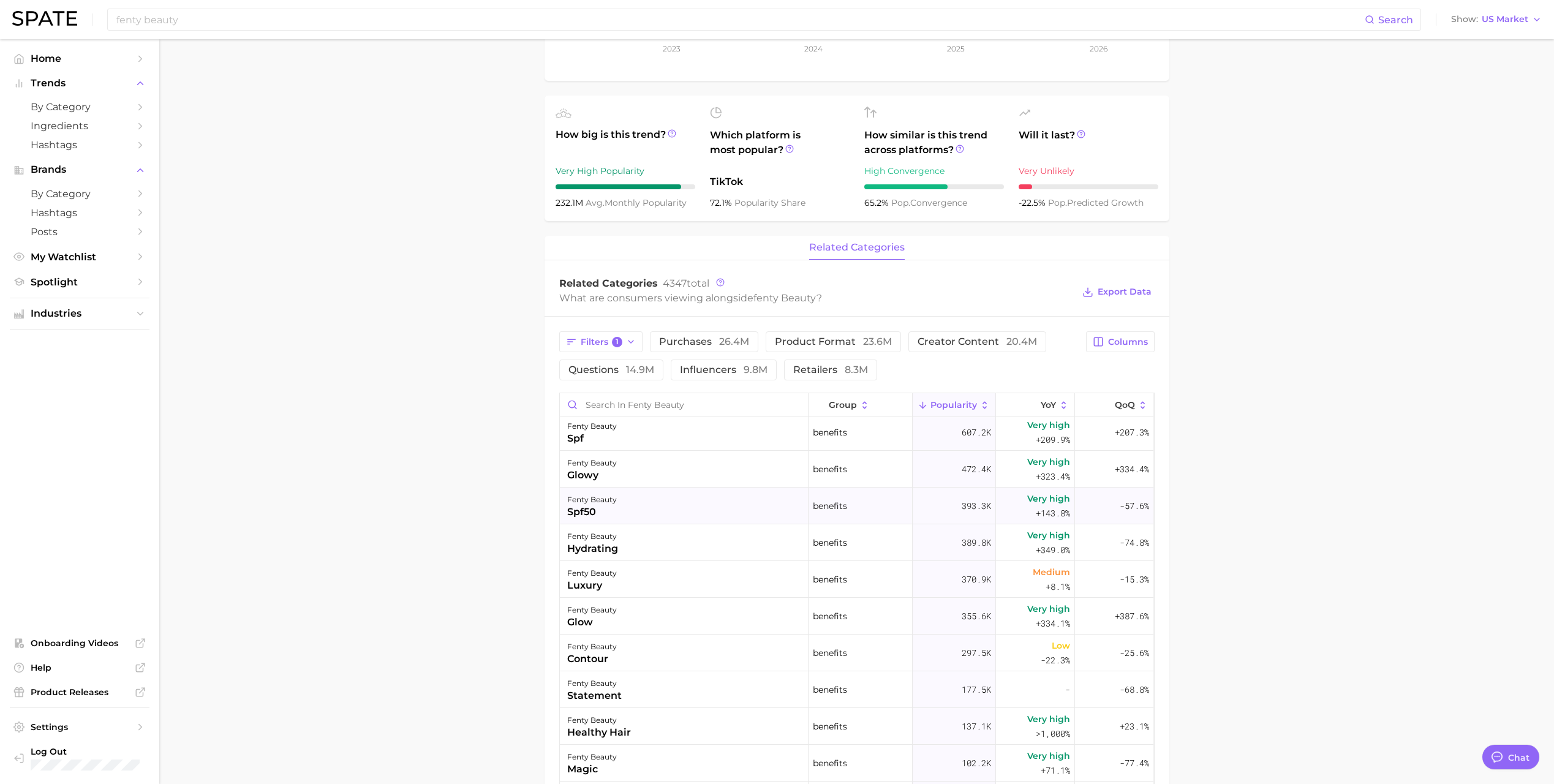 scroll, scrollTop: 61, scrollLeft: 0, axis: vertical 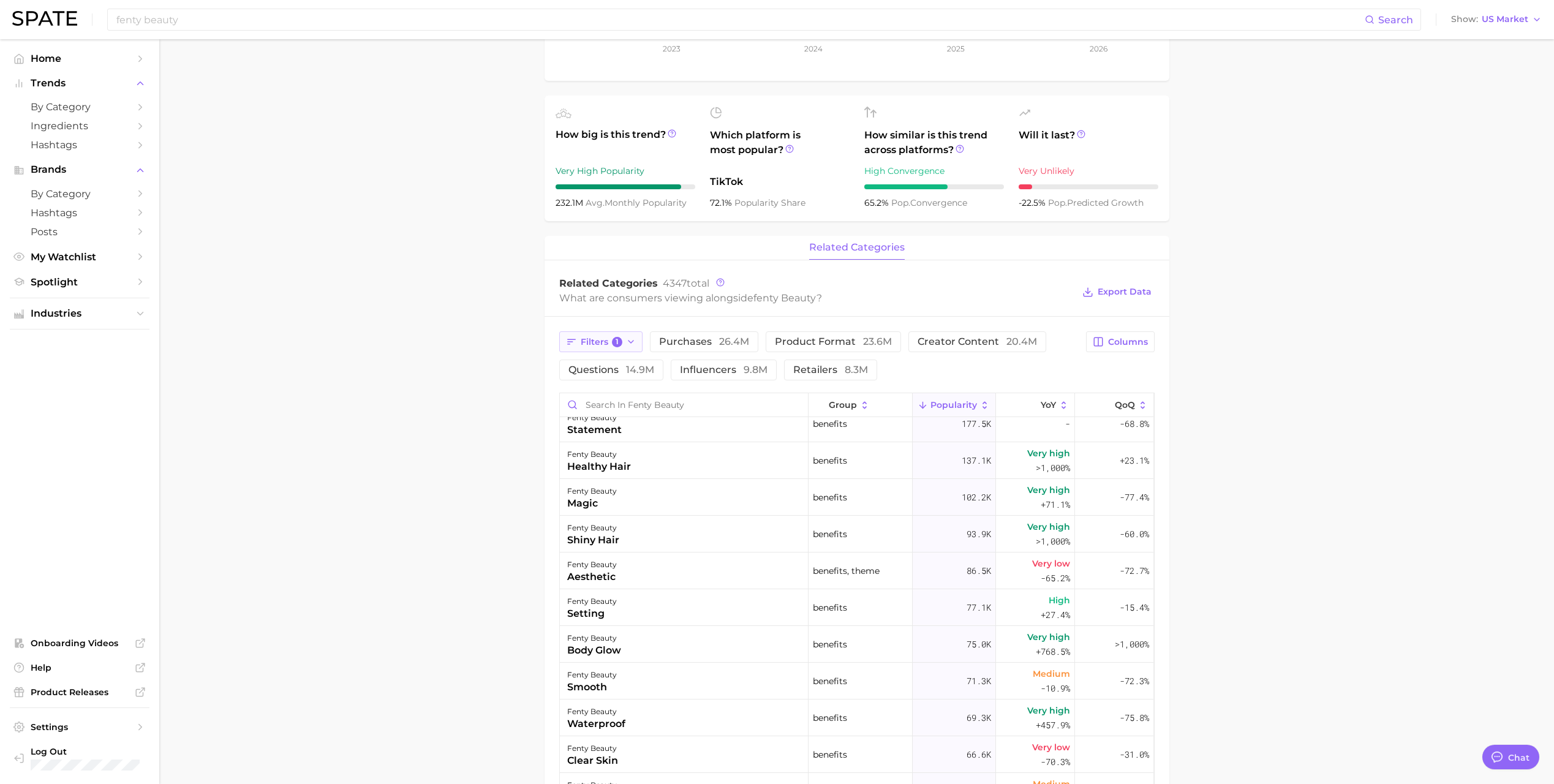 drag, startPoint x: 624, startPoint y: 342, endPoint x: 636, endPoint y: 342, distance: 12 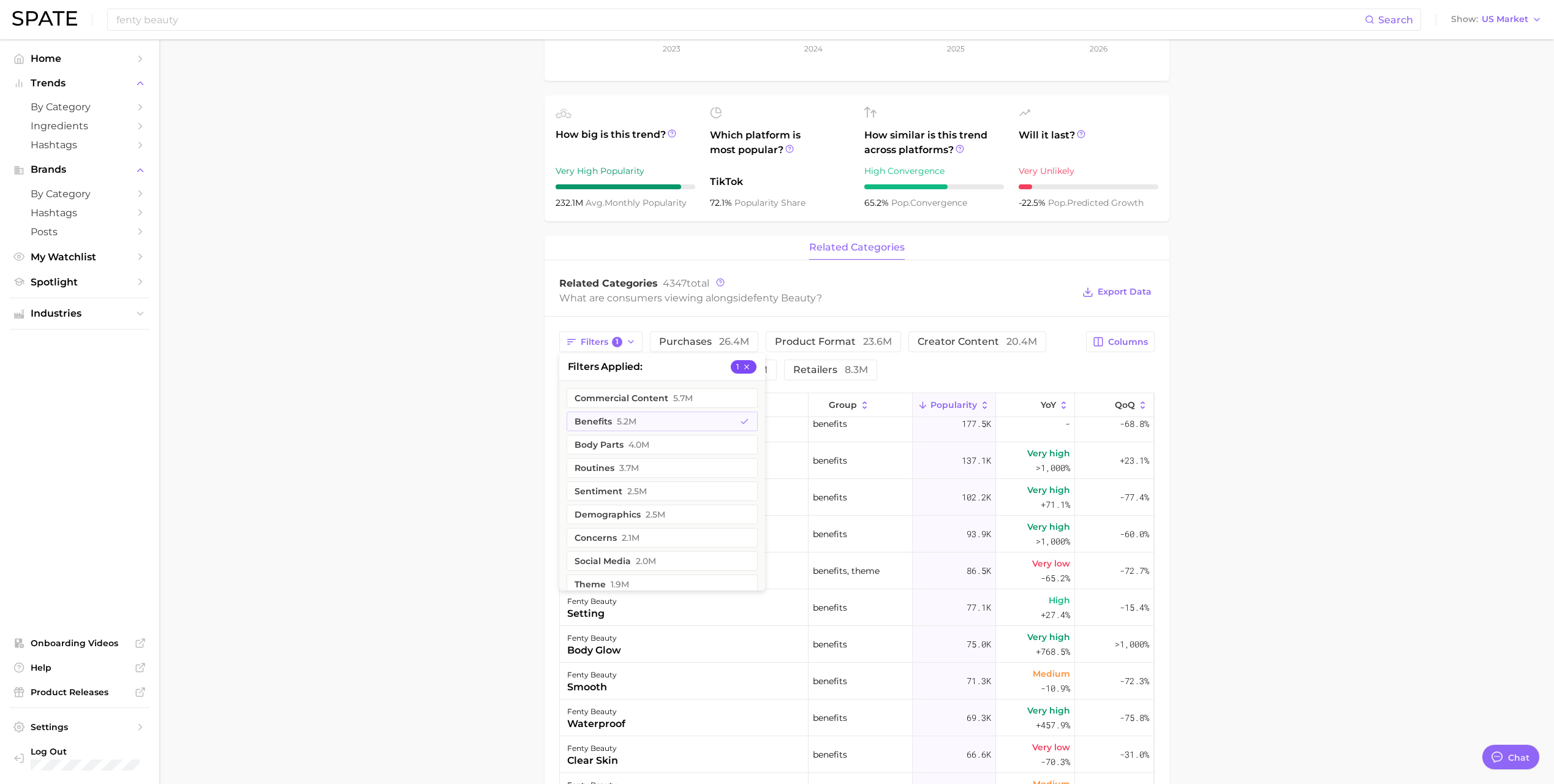 click on "1" at bounding box center (744, 367) 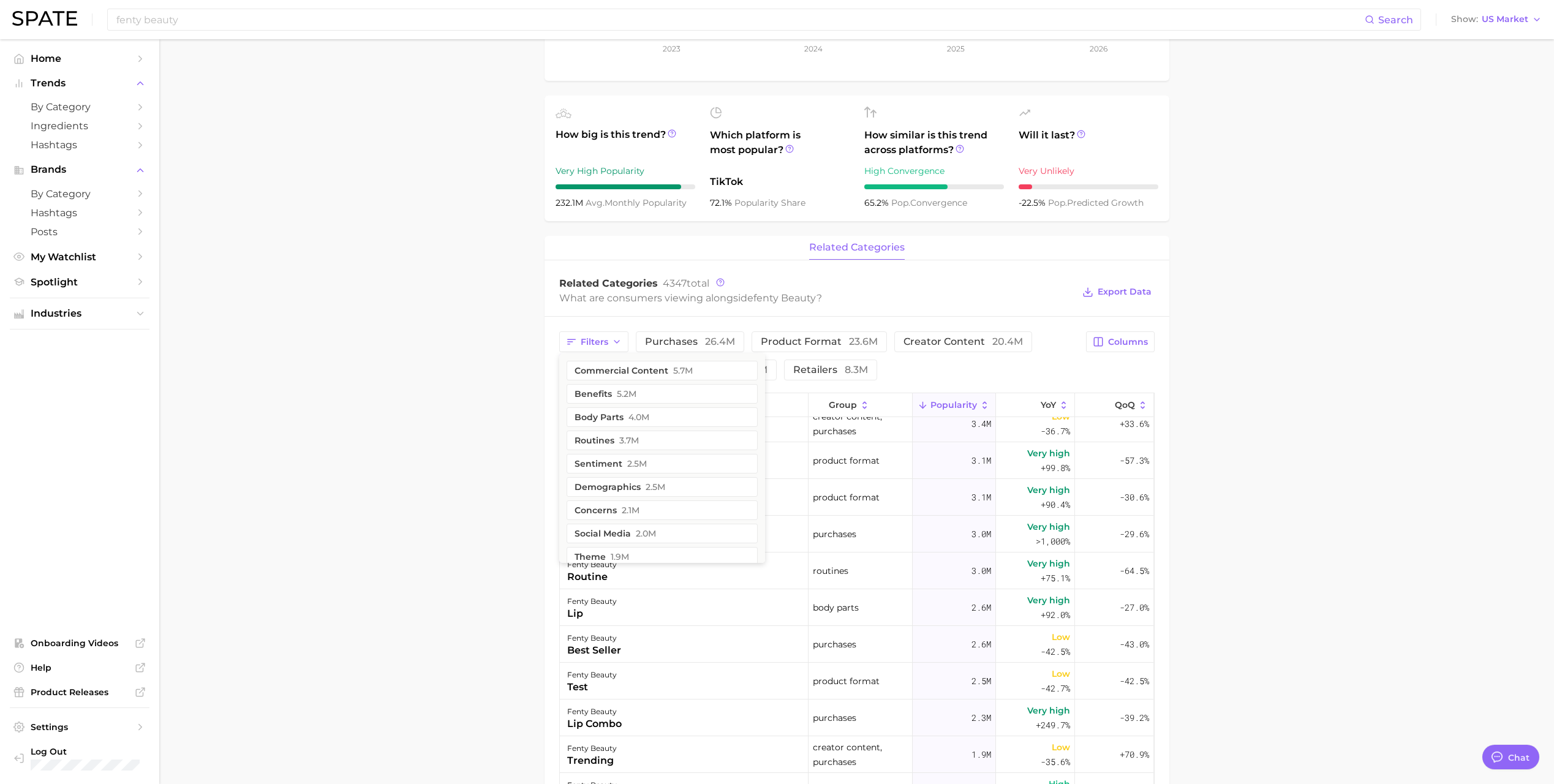 scroll, scrollTop: 0, scrollLeft: 0, axis: both 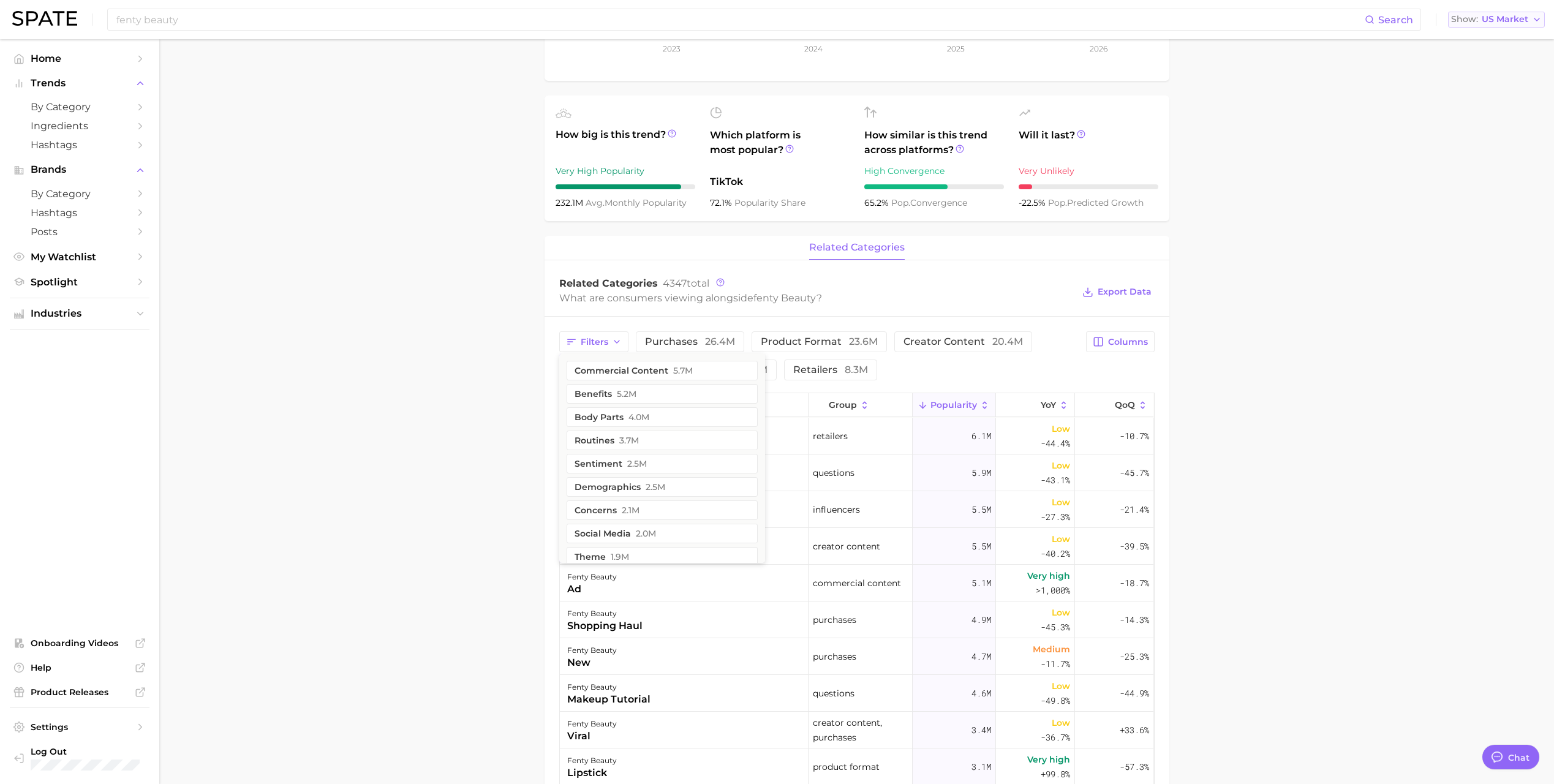 click on "Show US Market" at bounding box center [1496, 20] 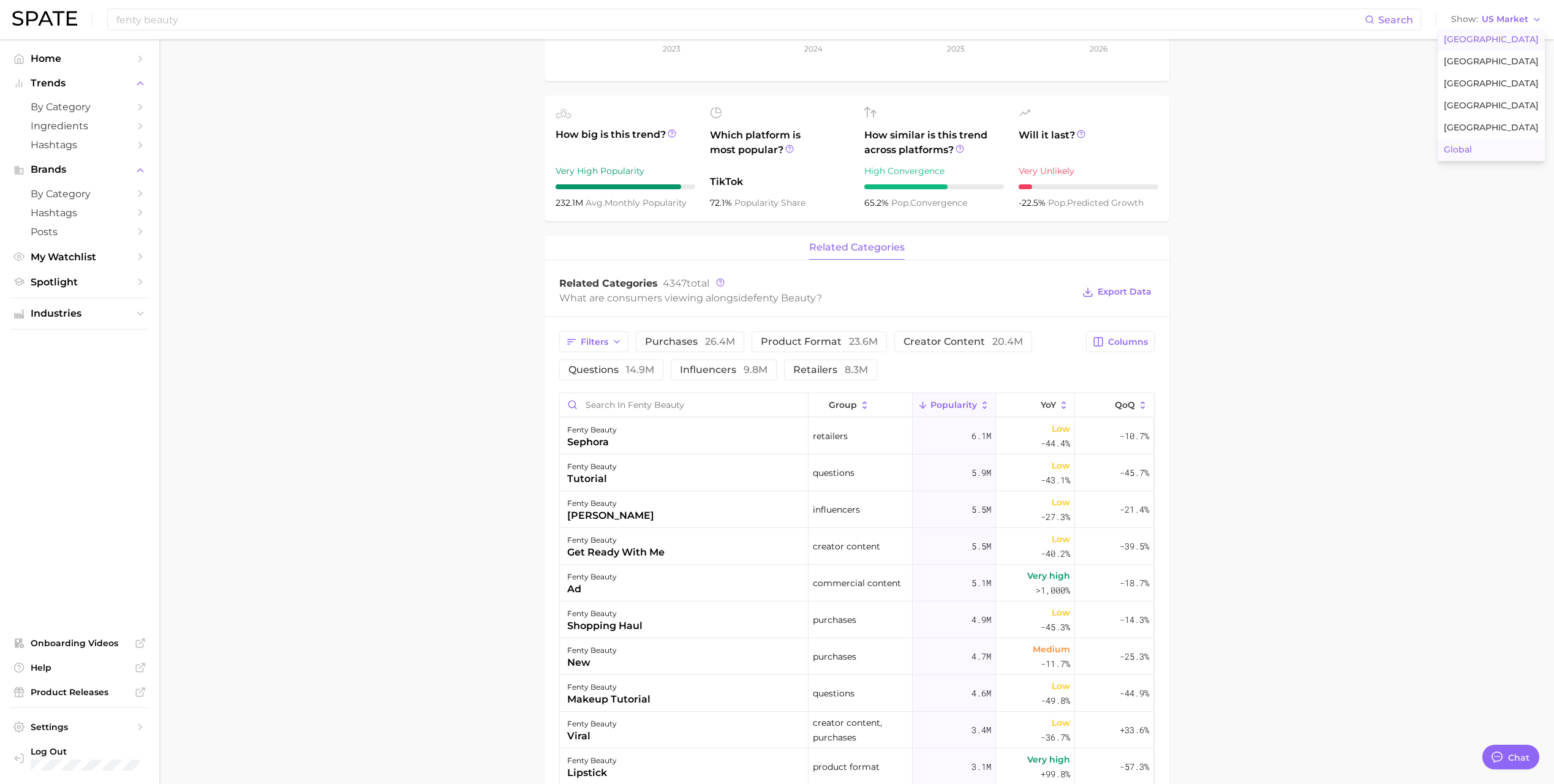 drag, startPoint x: 1473, startPoint y: 154, endPoint x: 1431, endPoint y: 179, distance: 48.877398 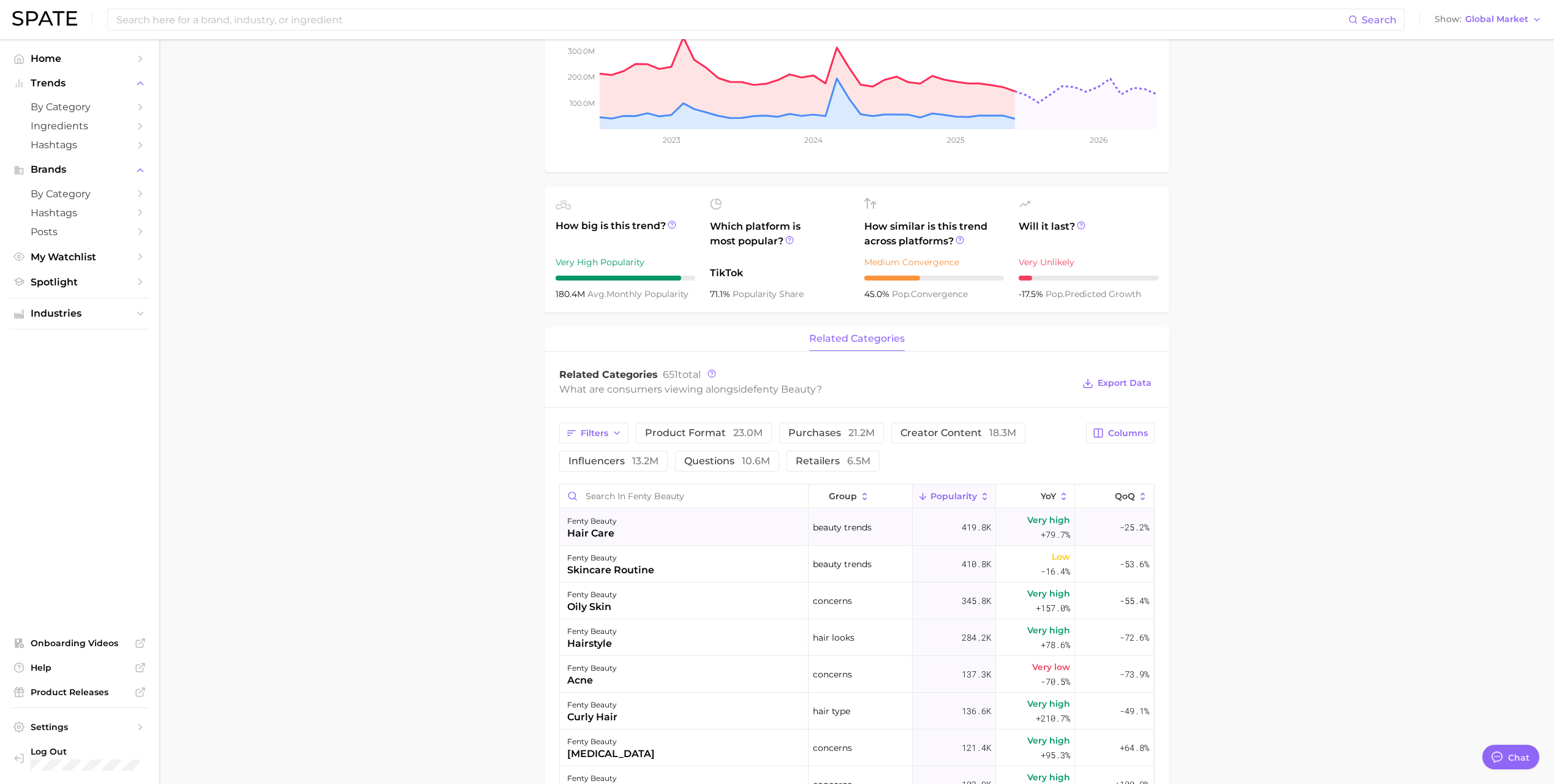 scroll, scrollTop: 245, scrollLeft: 0, axis: vertical 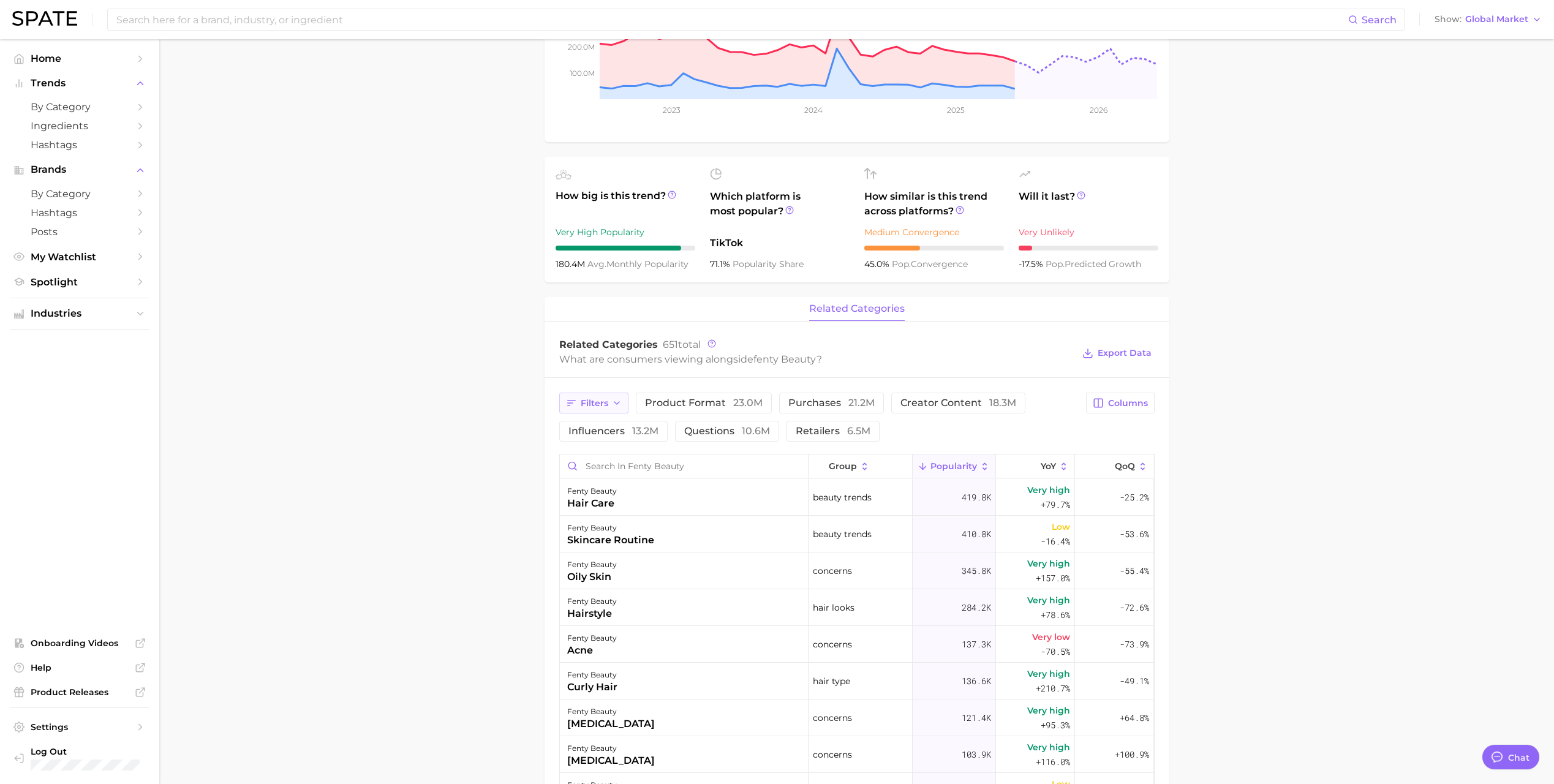 click on "Filters" at bounding box center (594, 403) 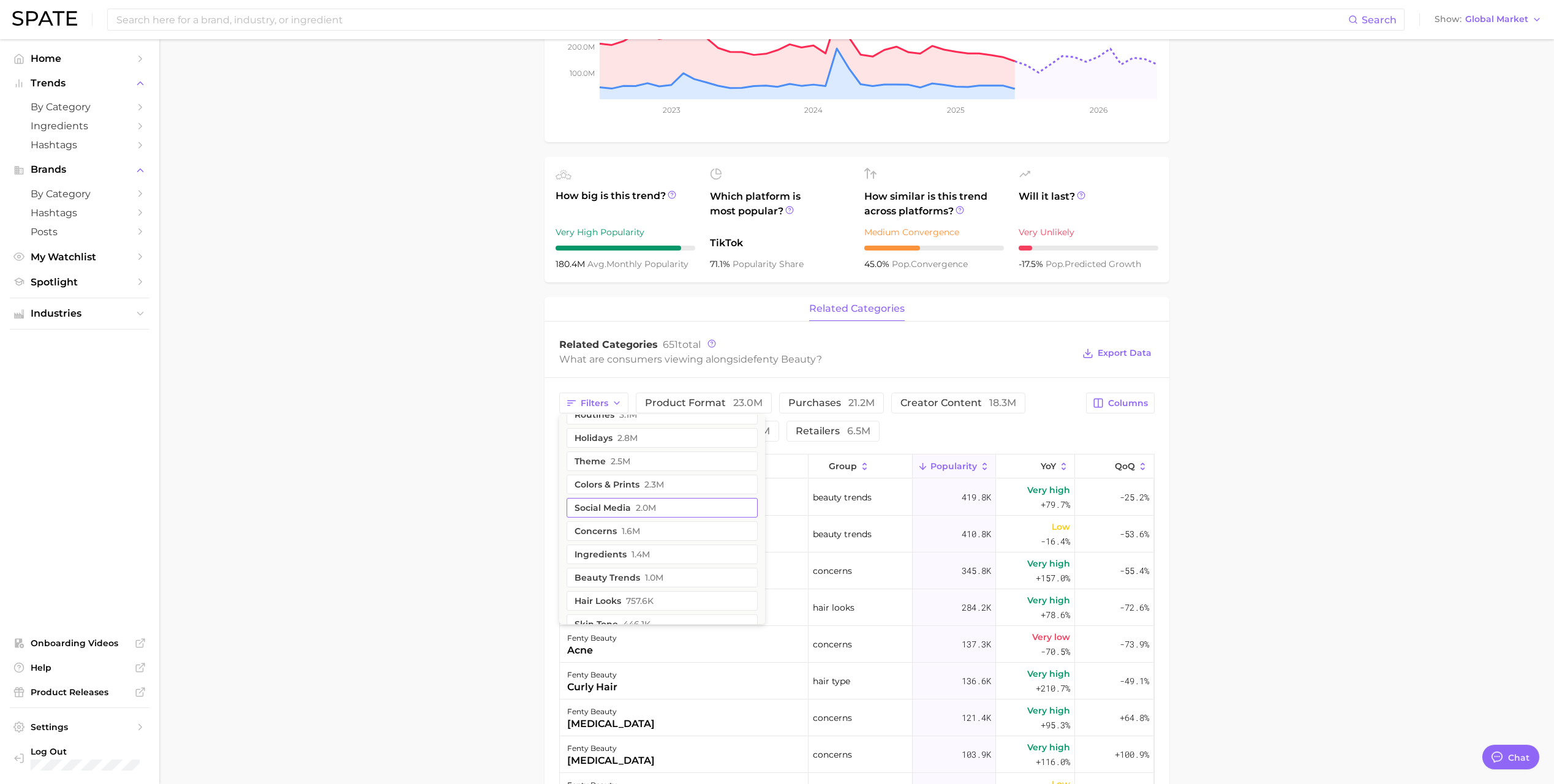 scroll, scrollTop: 245, scrollLeft: 0, axis: vertical 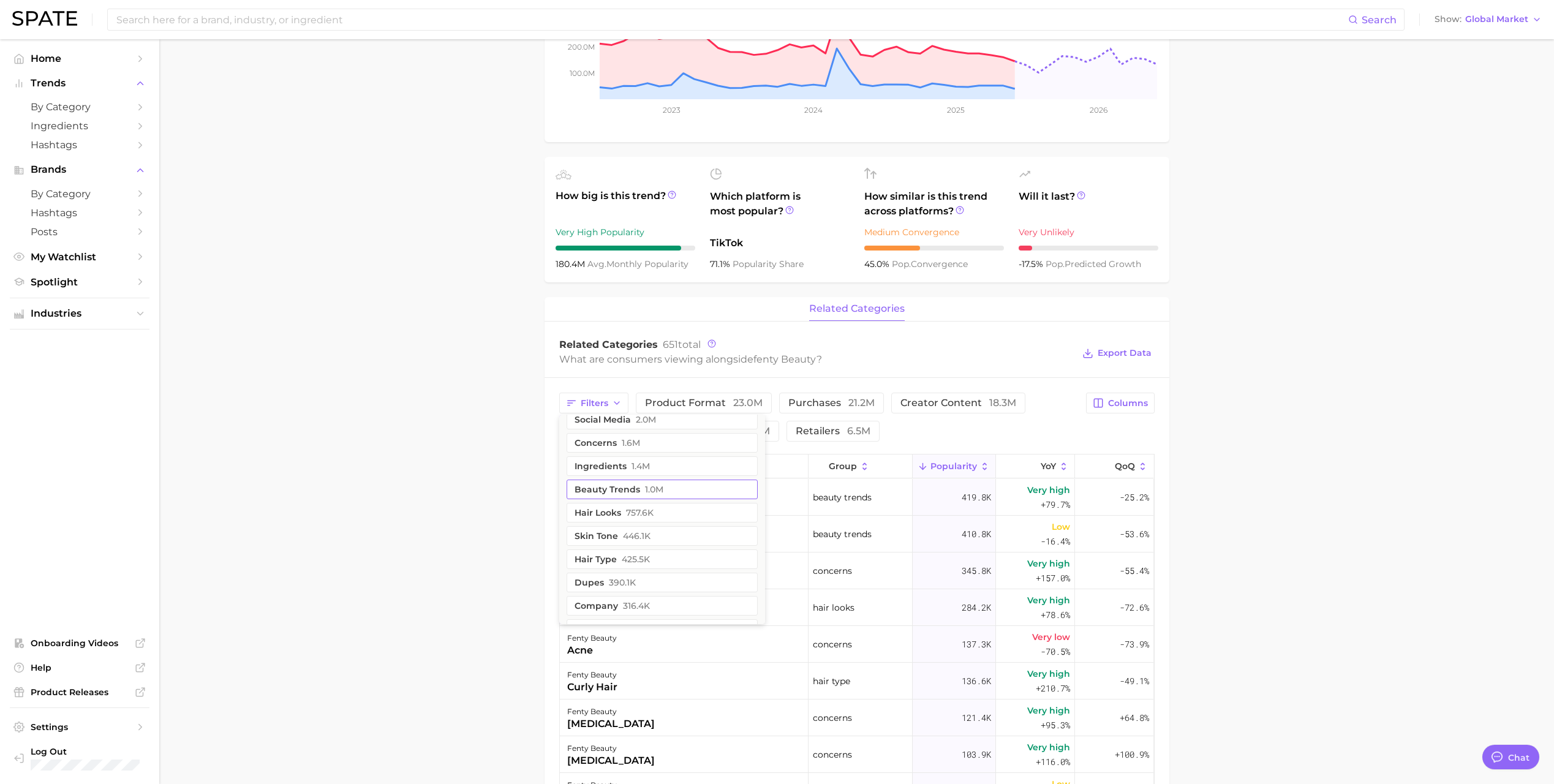 click on "beauty trends   1.0m" at bounding box center [662, 489] 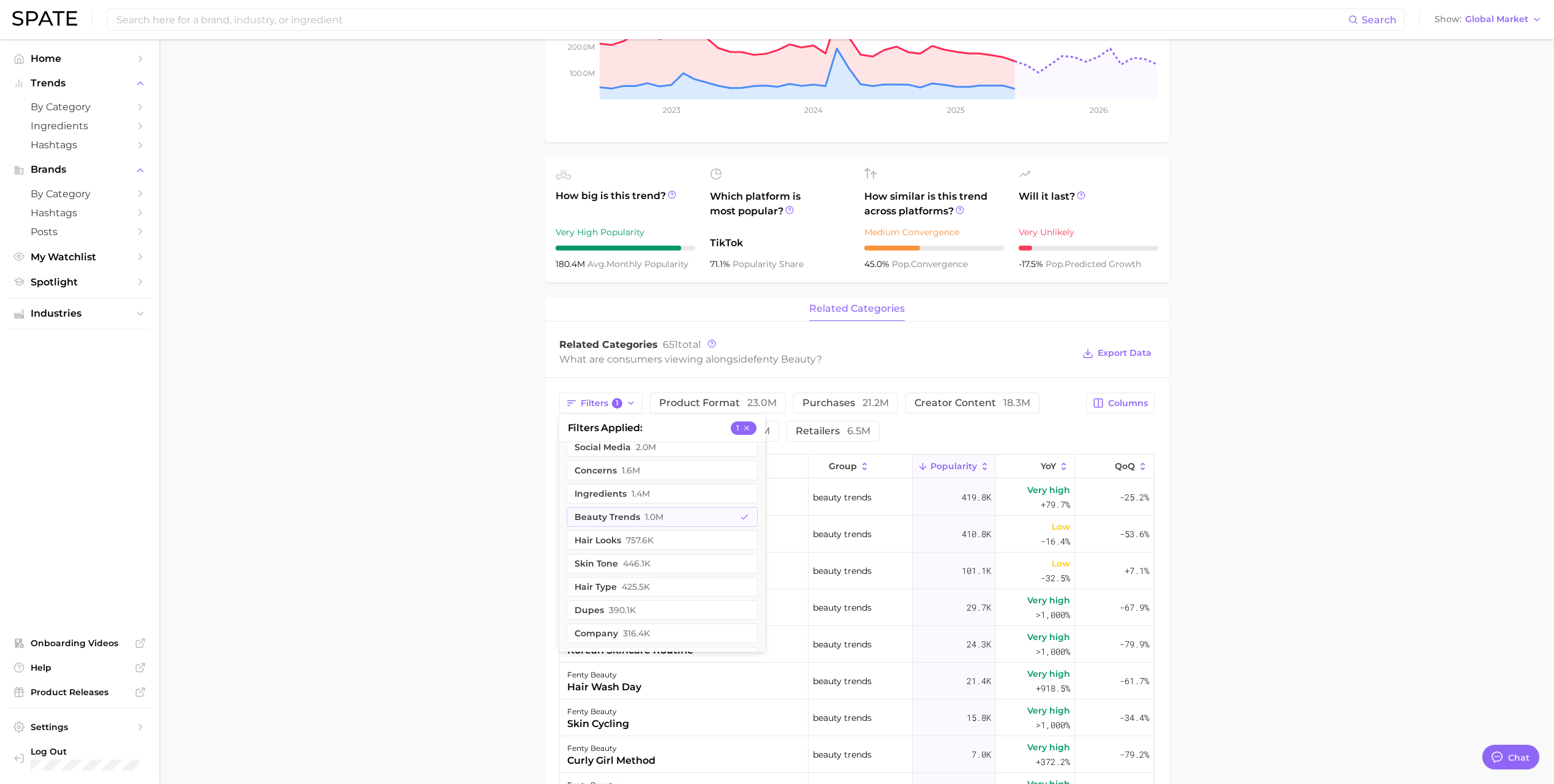 click on "Overview Google TikTok Instagram Beta brand fenty beauty Add to Watchlist Export Data Popularity sustained riser -10.0% combined YoY -25.3% GOOGLE YoY -1.9% TIKTOK YoY -17.5% Predicted  YoY 100.0m 200.0m 300.0m 2023 2024 2025 2026 How big is this trend? Very High Popularity 180.4m avg.  monthly popularity Which platform is most popular? TikTok 71.1% popularity share How similar is this trend across platforms? Medium Convergence 45.0% pop.  convergence Will it last? Very Unlikely -17.5% pop.  predicted growth related categories Related Categories 651  total What are consumers viewing alongside  fenty beauty ? Export Data Filters 1 filters applied 1 geographic location   6.3m sentiment   5.0m benefits   4.7m body parts   3.6m demographics   3.3m commercial content   3.3m routines   3.1m holidays   2.8m theme   2.5m colors & prints   2.3m social media   2.0m concerns   1.6m ingredients   1.4m beauty trends   1.0m hair looks   757.6k skin tone   446.1k hair type   425.5k dupes   390.1k company   316.4k   286.6k" at bounding box center (856, 554) 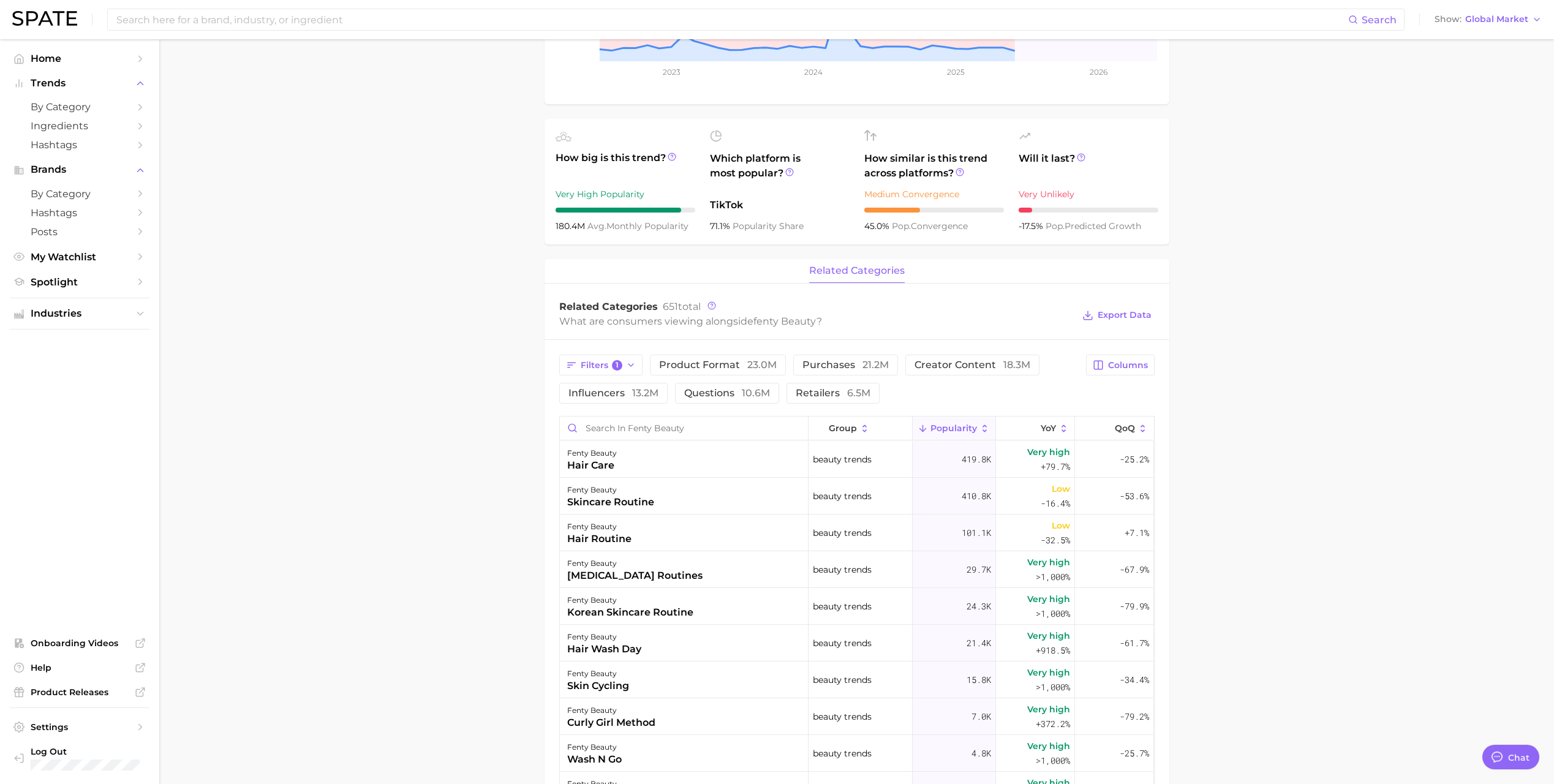 scroll, scrollTop: 429, scrollLeft: 0, axis: vertical 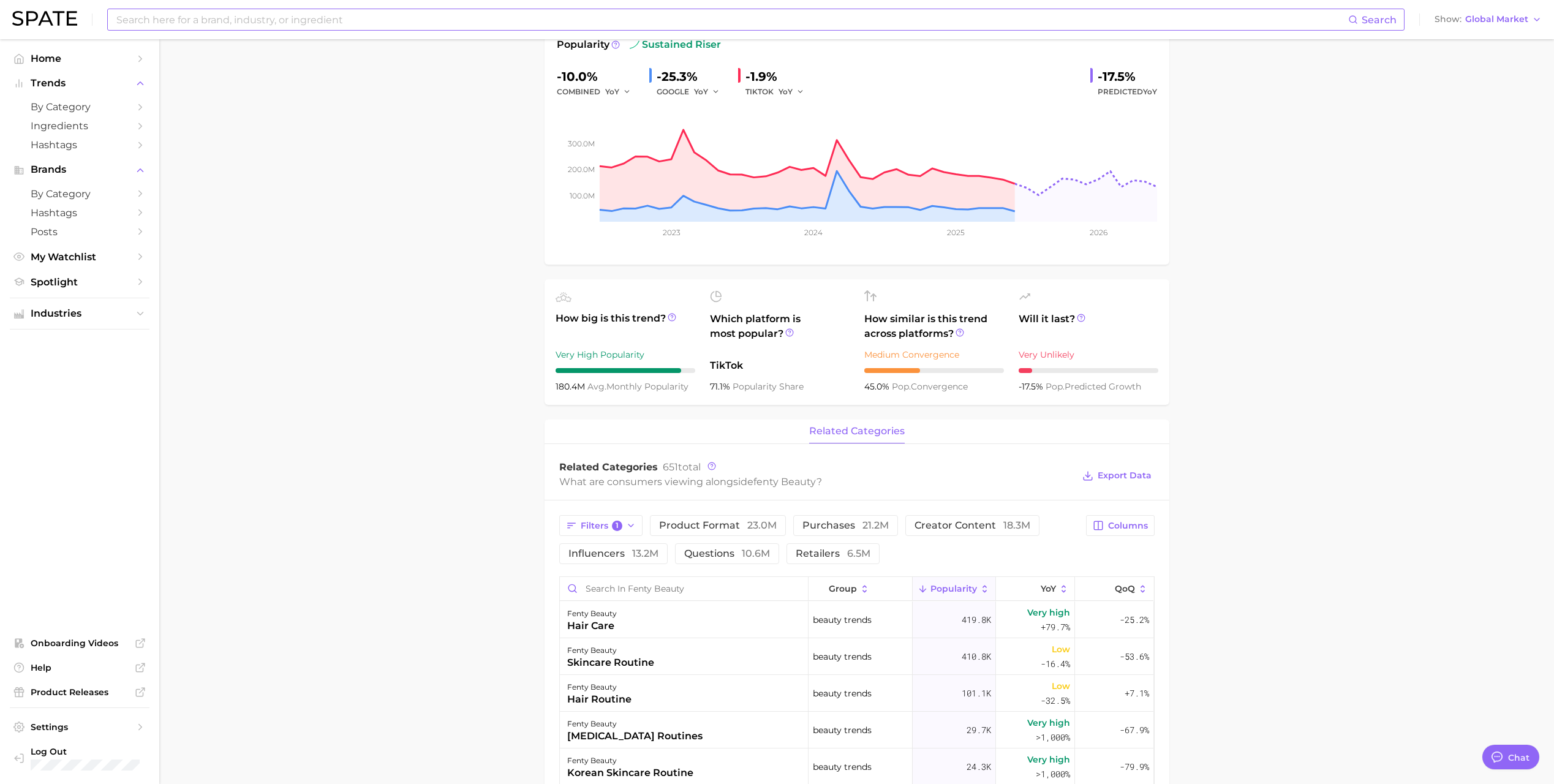 click at bounding box center (731, 20) 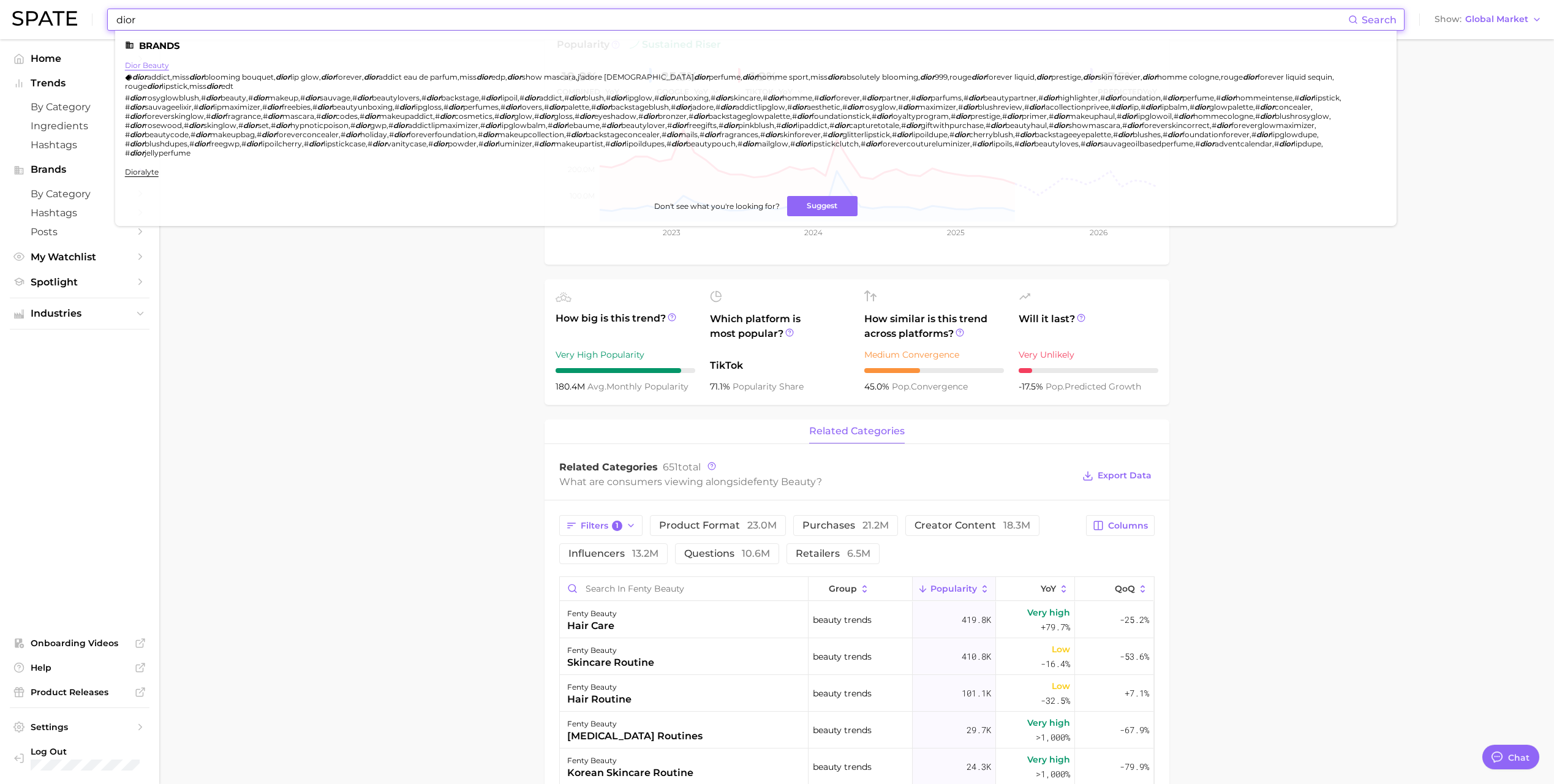 type on "dior" 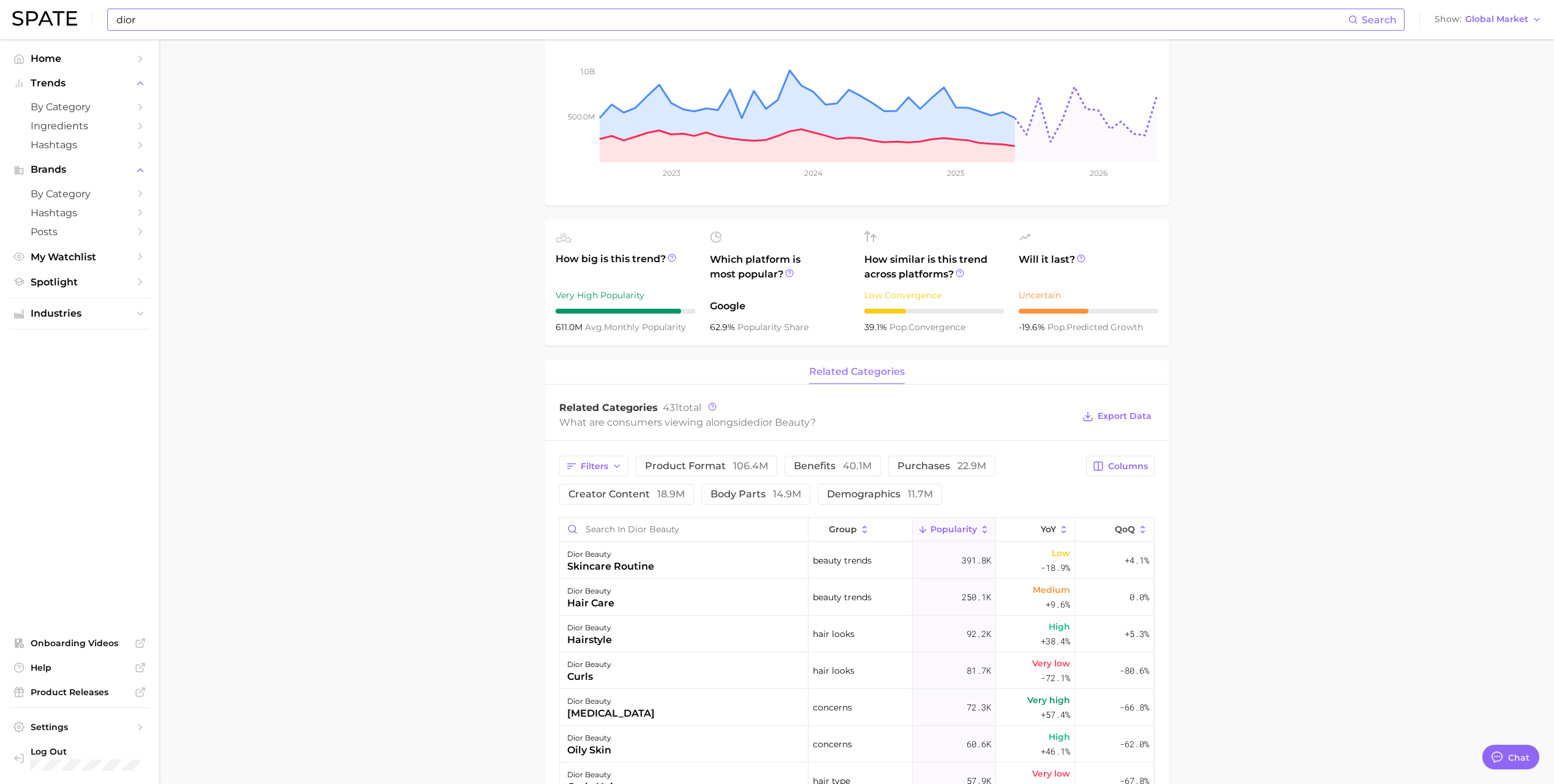 scroll, scrollTop: 184, scrollLeft: 0, axis: vertical 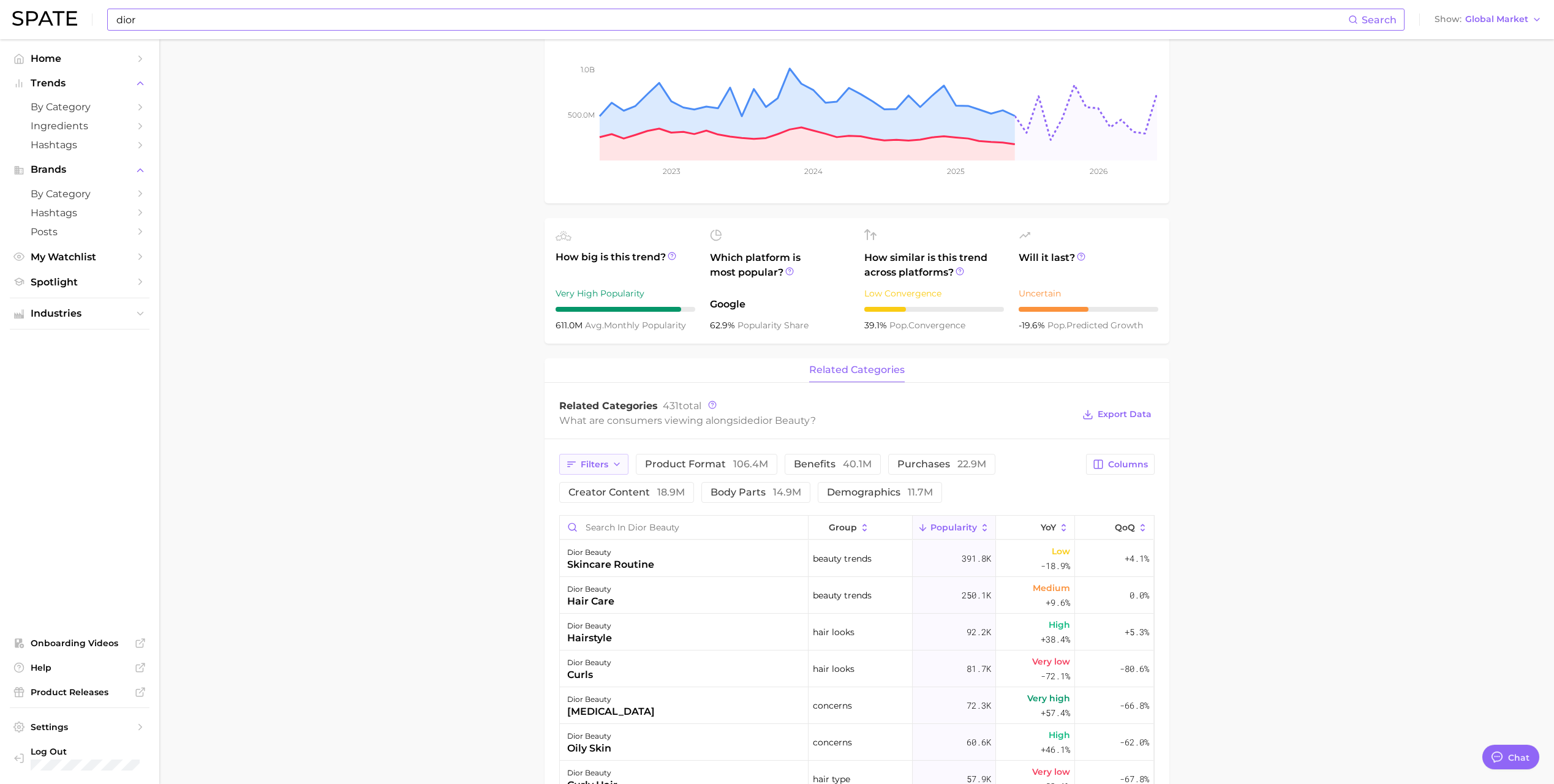 click on "Filters" at bounding box center [594, 464] 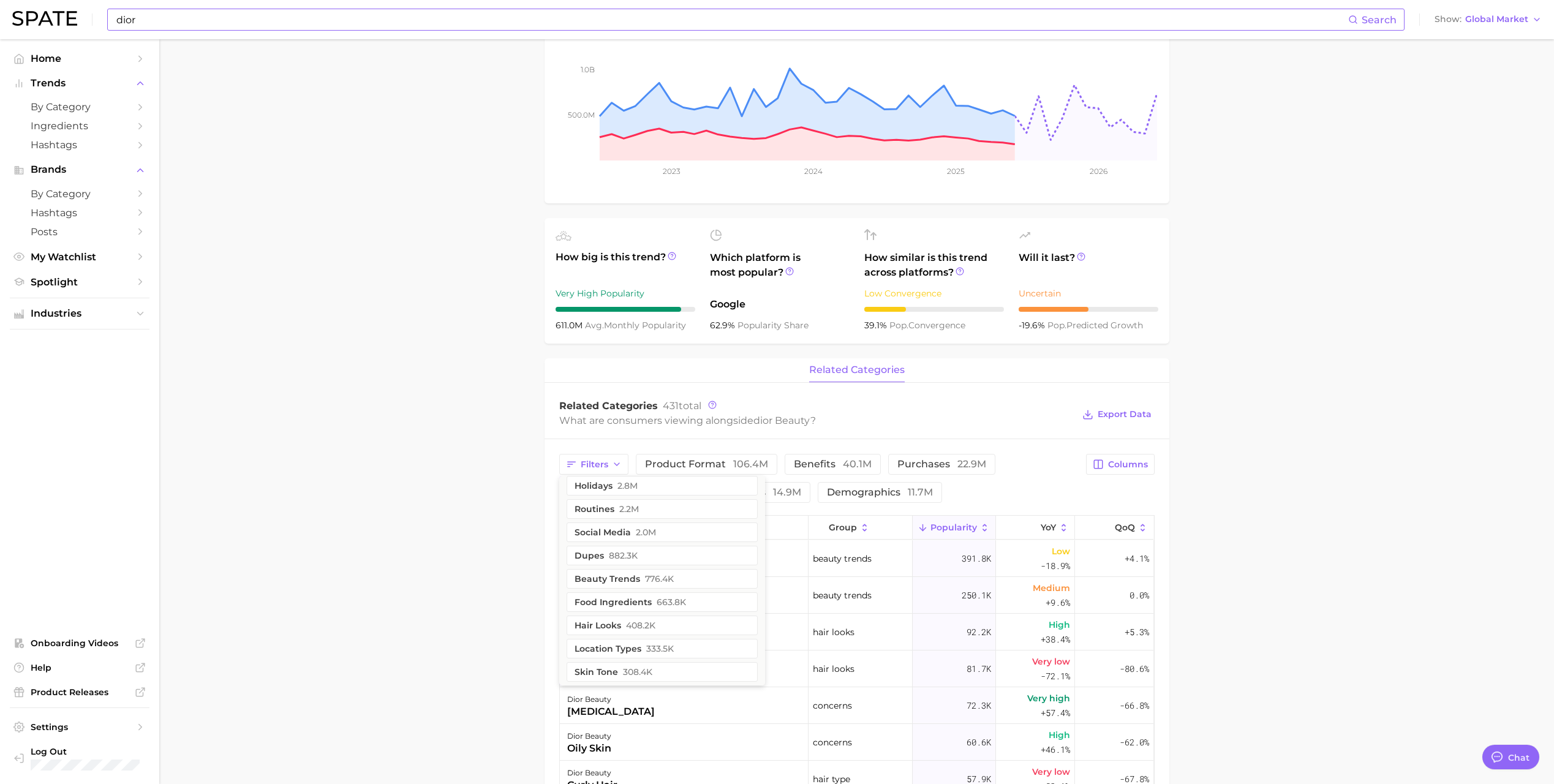 scroll, scrollTop: 245, scrollLeft: 0, axis: vertical 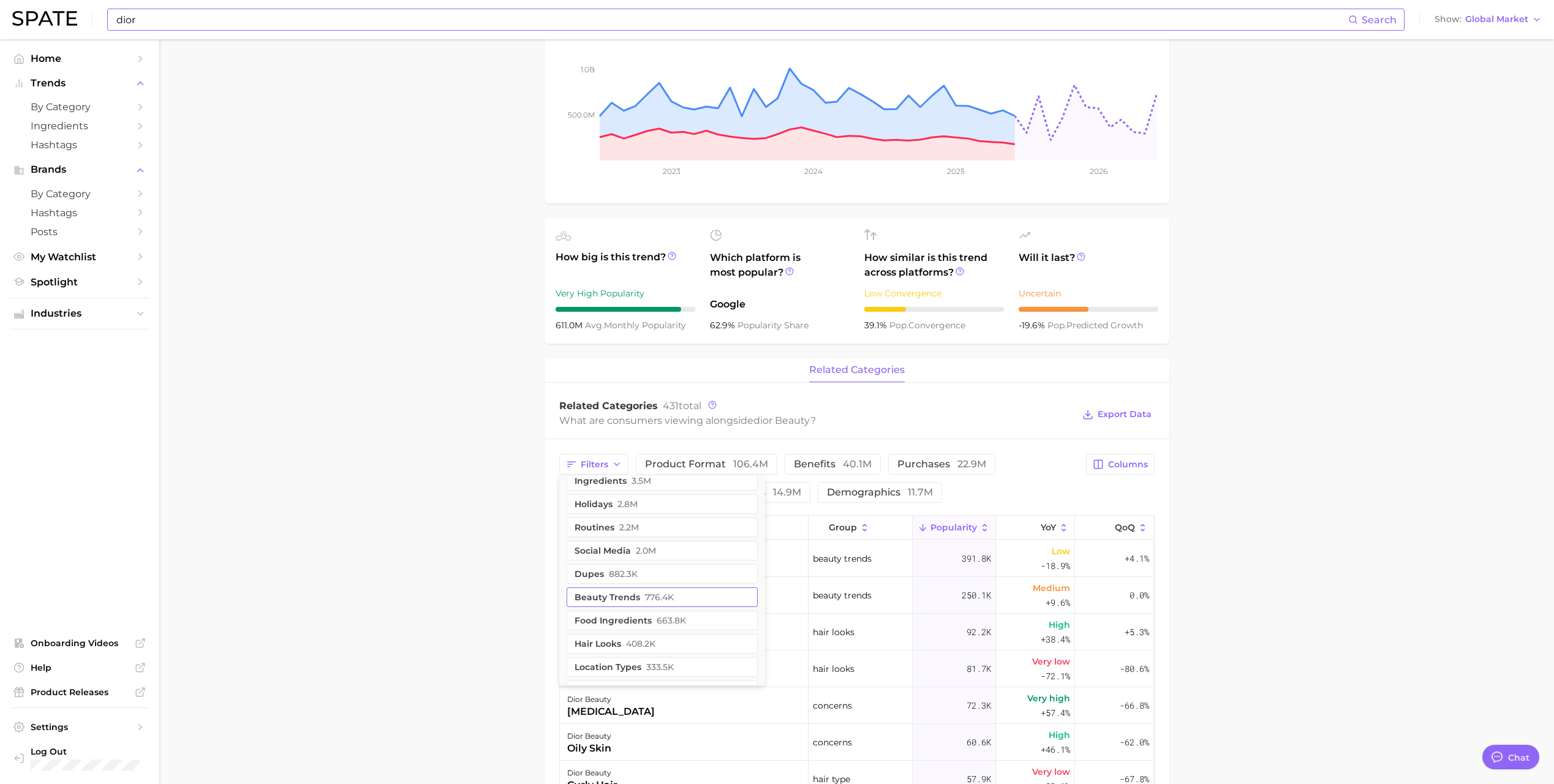 click on "beauty trends   776.4k" at bounding box center [662, 597] 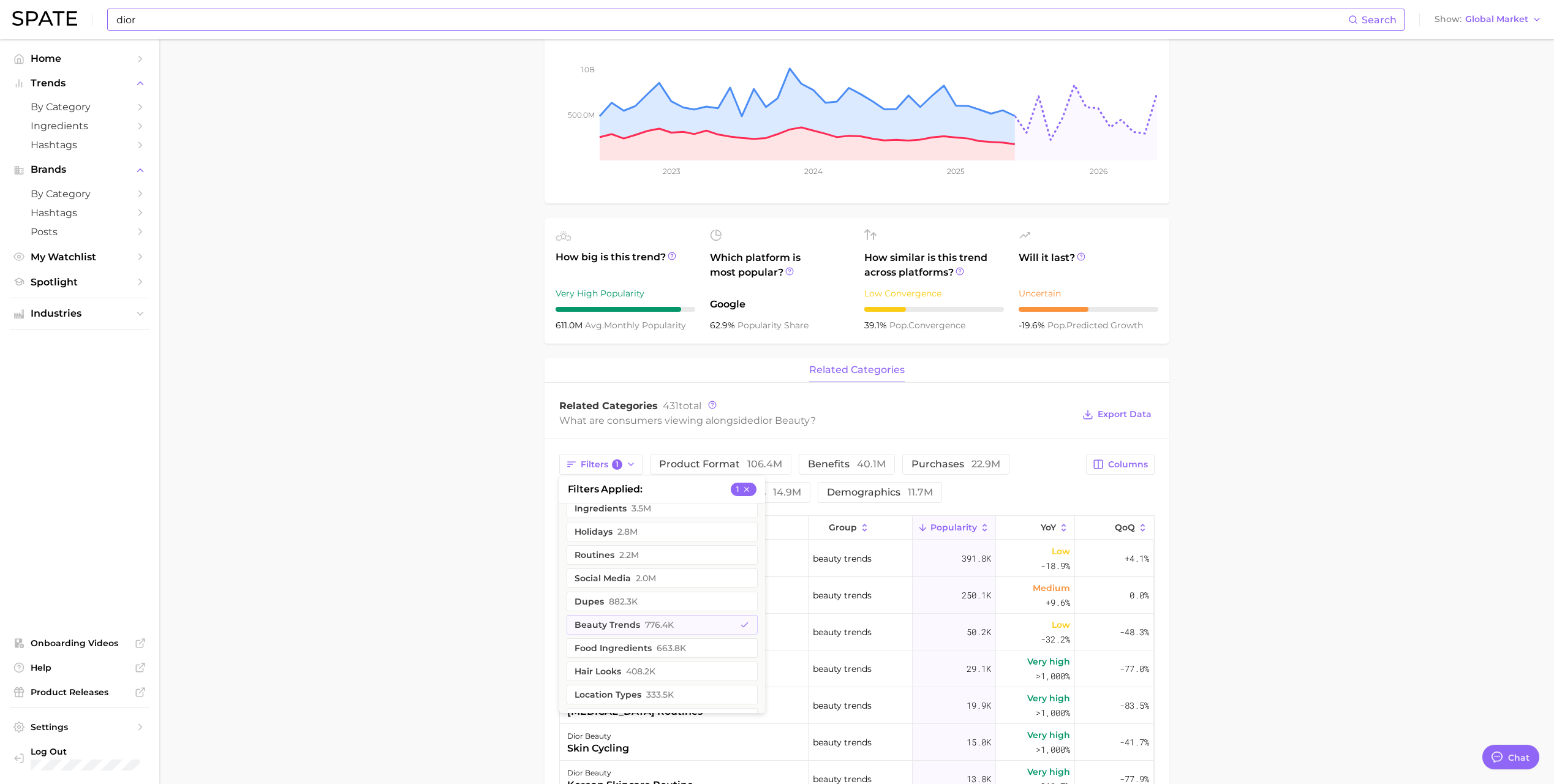 click on "Overview Google TikTok Instagram Beta brand dior beauty Add to Watchlist Export Data Popularity sustained riser -15.6% combined YoY -12.7% GOOGLE YoY -20.1% TIKTOK YoY -19.6% Predicted  YoY 500.0m 1.0b 2023 2024 2025 2026 How big is this trend? Very High Popularity 611.0m avg.  monthly popularity Which platform is most popular? Google 62.9% popularity share How similar is this trend across platforms? Low Convergence 39.1% pop.  convergence Will it last? Uncertain -19.6% pop.  predicted growth related categories Related Categories 431  total What are consumers viewing alongside  dior beauty ? Export Data Filters 1 filters applied 1 questions   10.9m sentiment   10.8m concerns   6.8m scents   5.9m colors & prints   5.7m geographic location   5.1m commercial content   5.0m theme   4.7m retailers   4.1m influencers   3.9m ingredients   3.5m holidays   2.8m routines   2.2m social media   2.0m dupes   882.3k beauty trends   776.4k food ingredients   663.8k hair looks   408.2k location types   333.5k skin tone   diy" at bounding box center (856, 615) 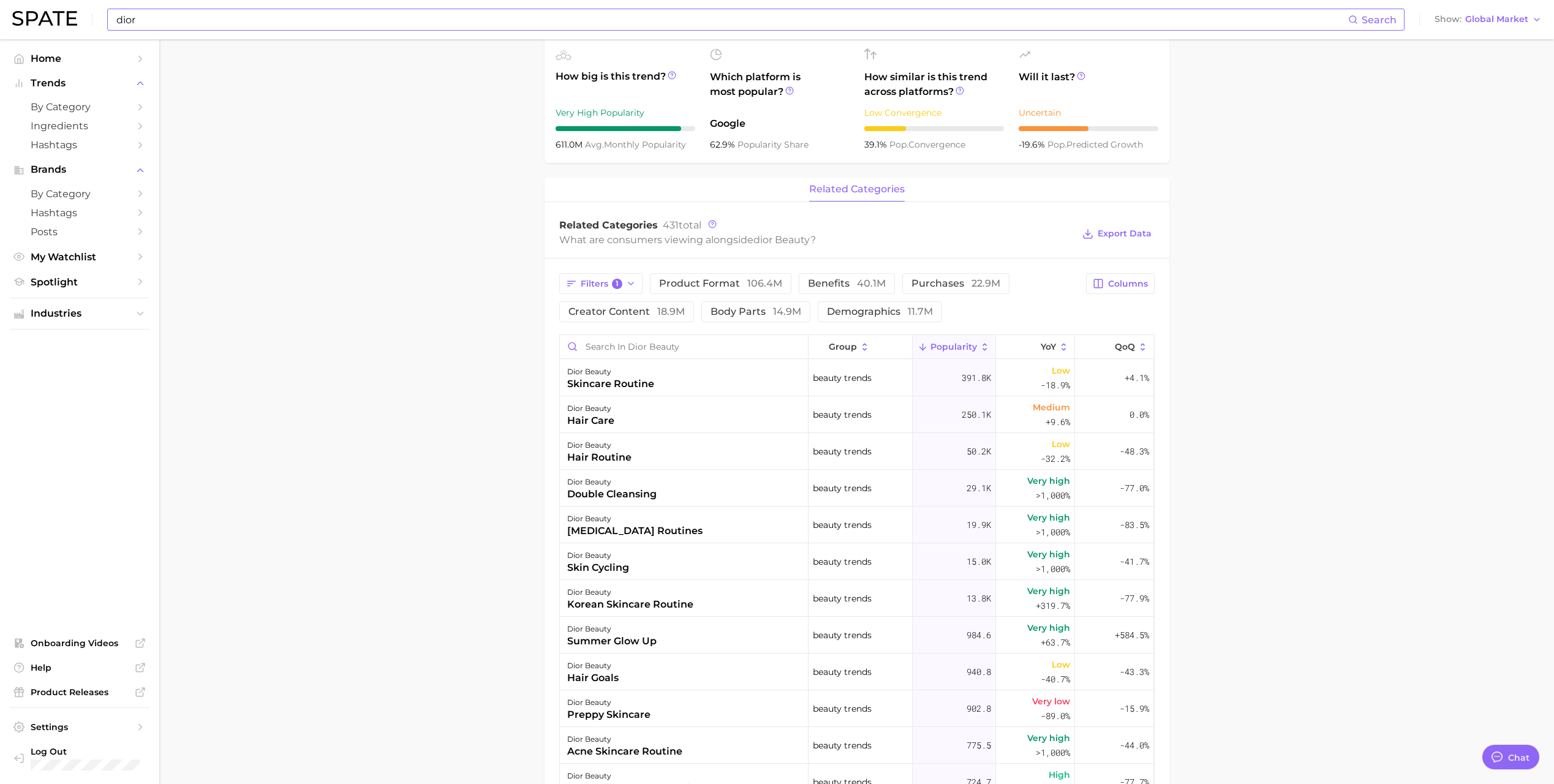 scroll, scrollTop: 368, scrollLeft: 0, axis: vertical 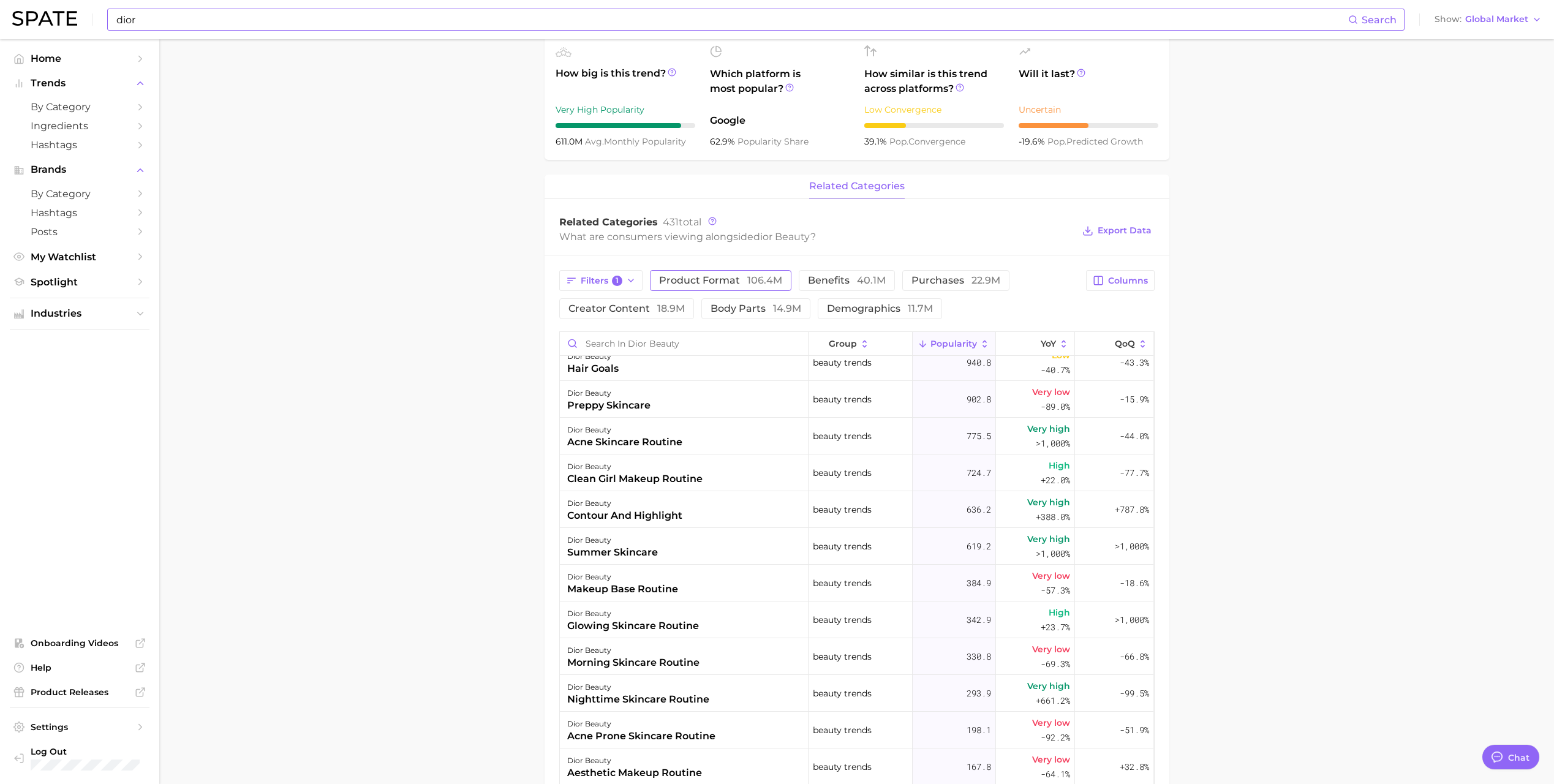 drag, startPoint x: 611, startPoint y: 281, endPoint x: 654, endPoint y: 285, distance: 43.185646 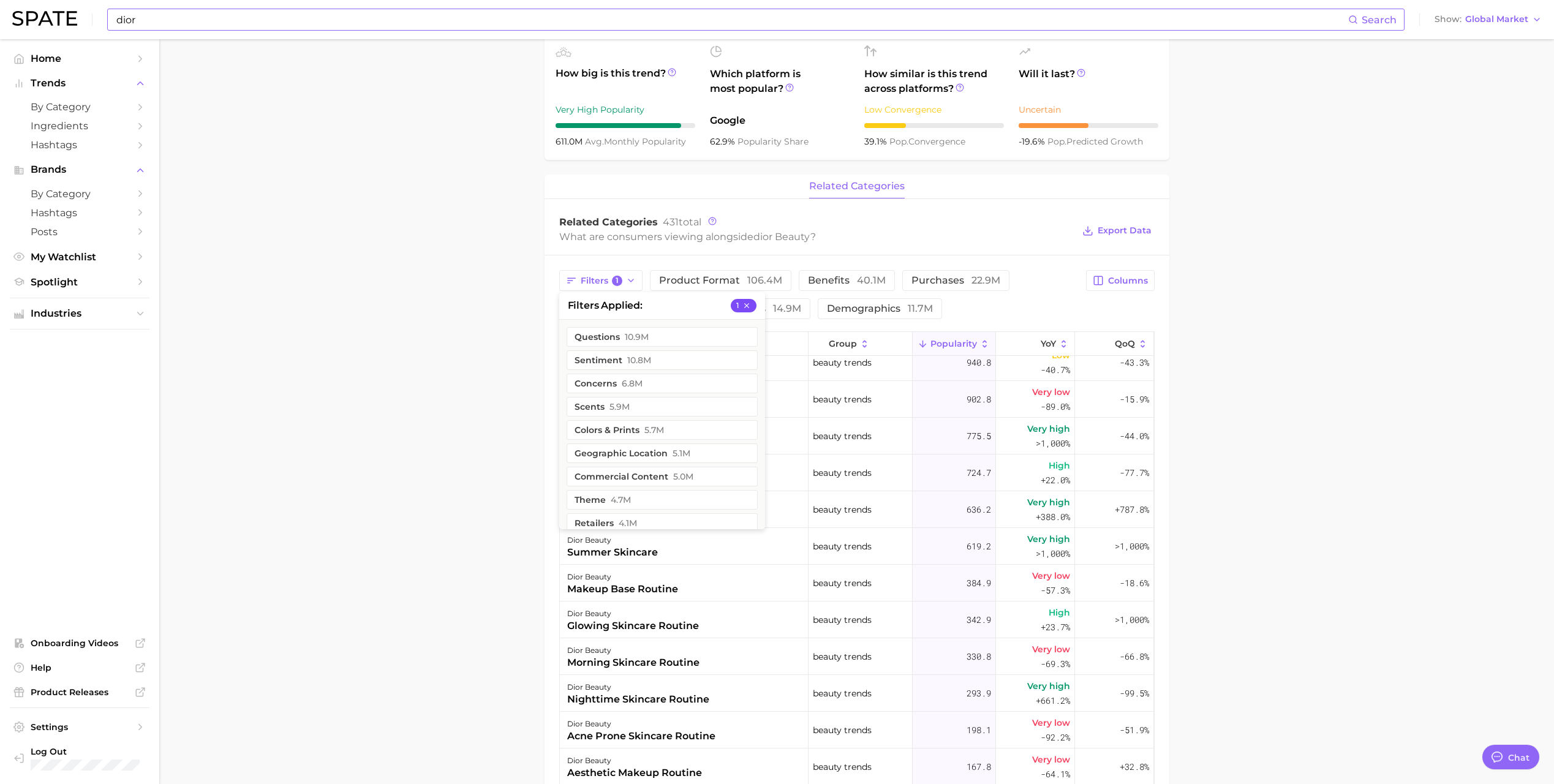 click 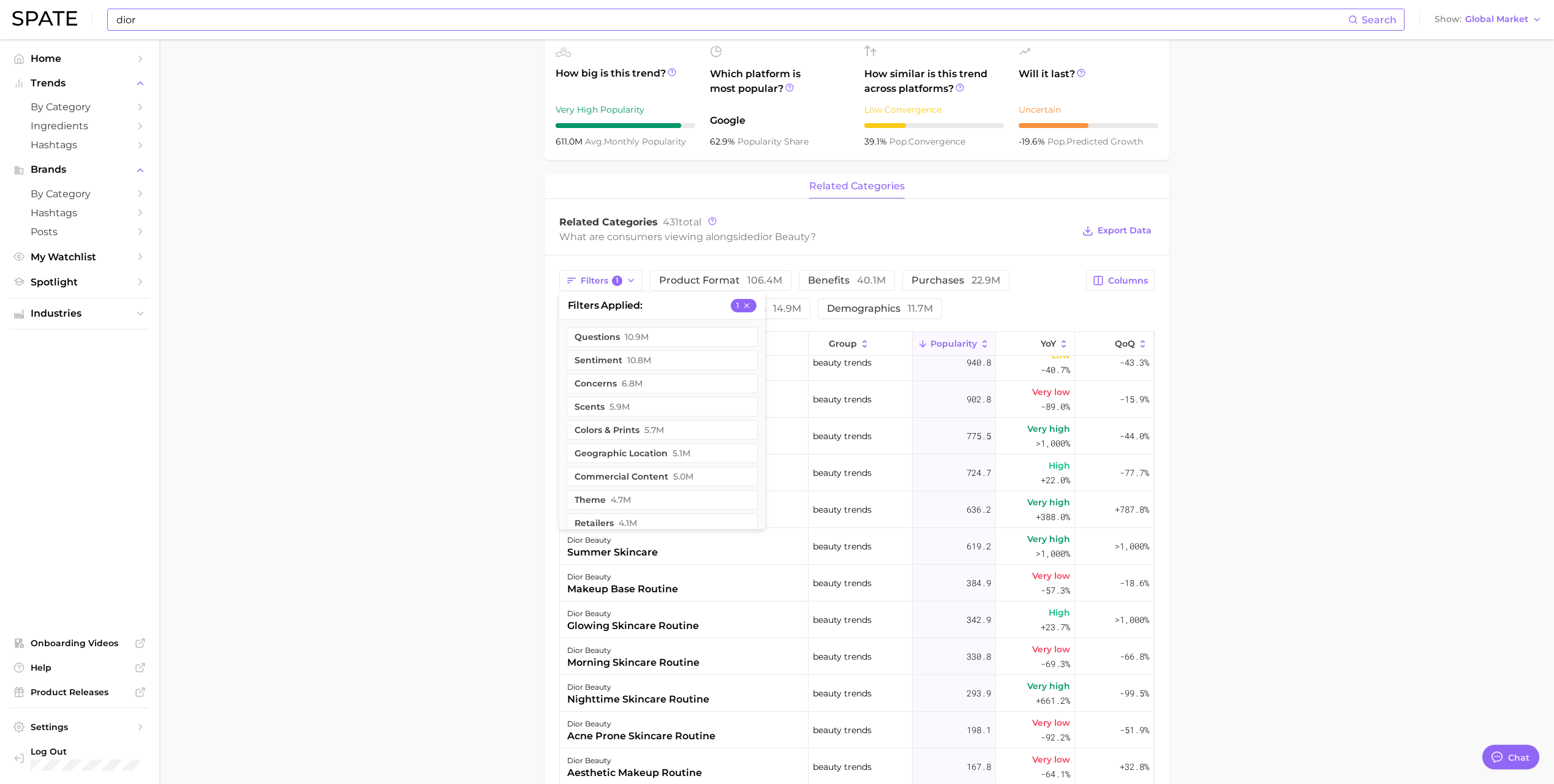 scroll, scrollTop: 0, scrollLeft: 0, axis: both 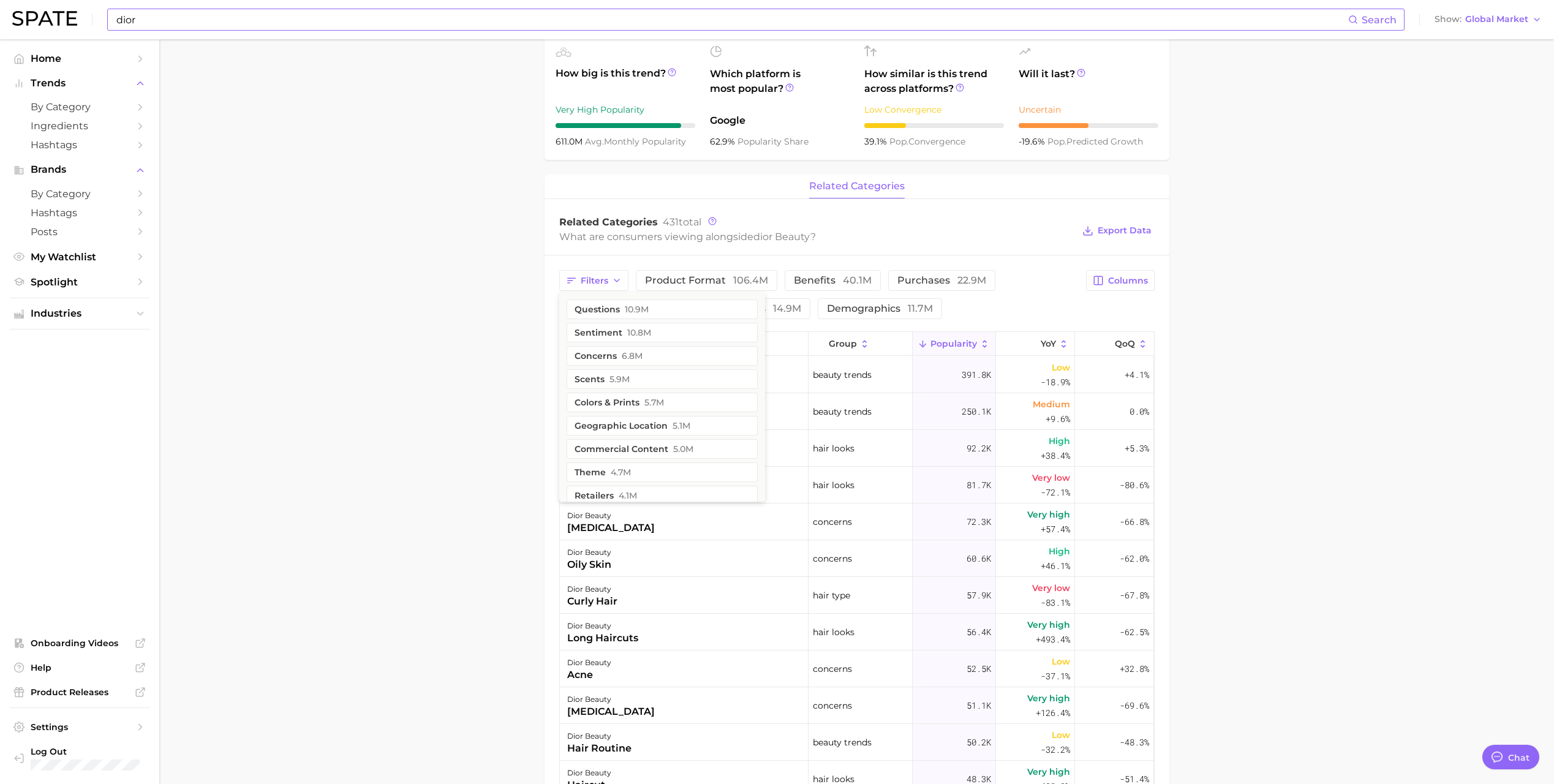 click on "dior Search Show Global Market" at bounding box center [777, 20] 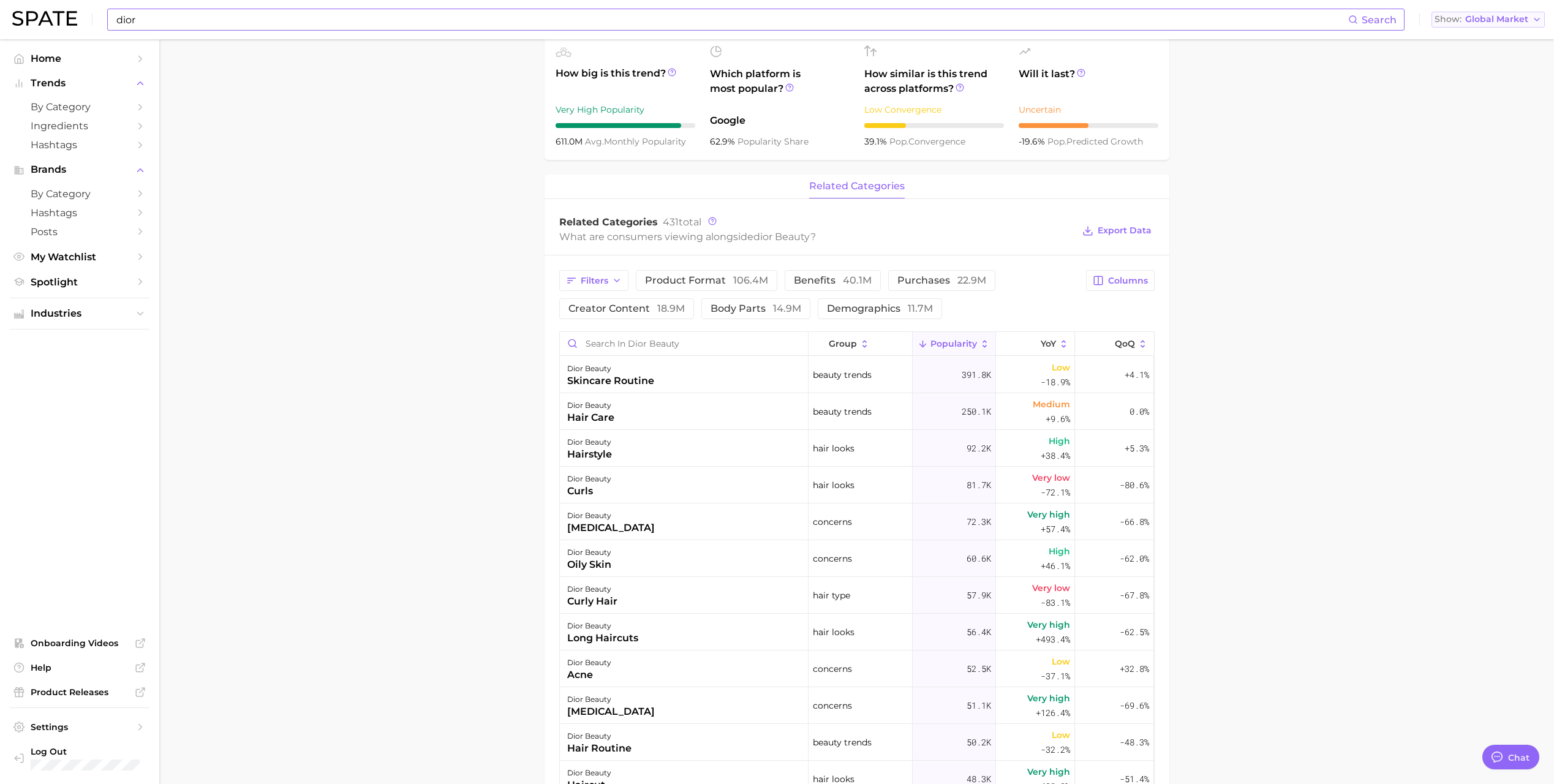 click on "Global Market" at bounding box center (1496, 19) 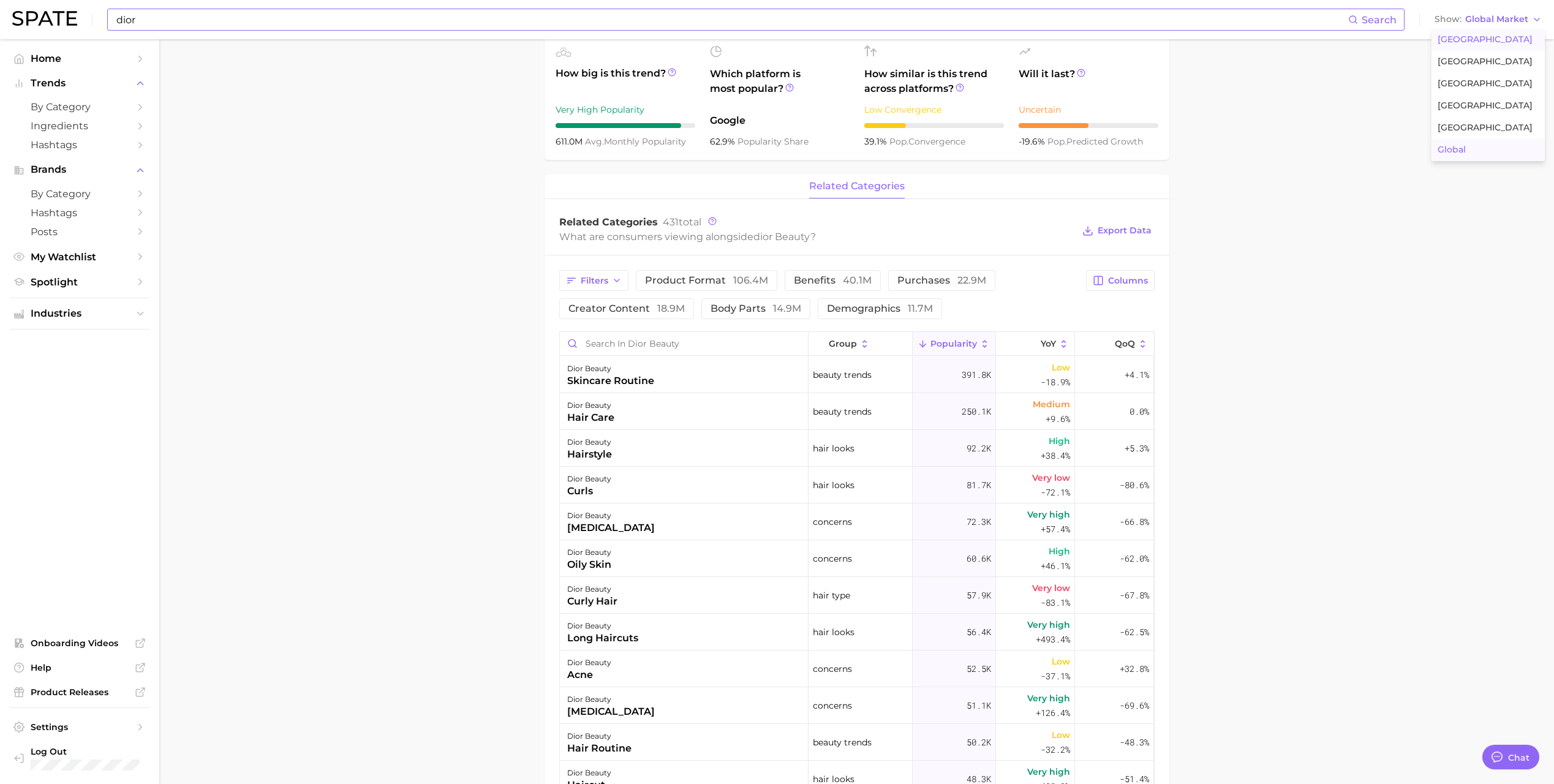 click on "[GEOGRAPHIC_DATA]" at bounding box center [1485, 39] 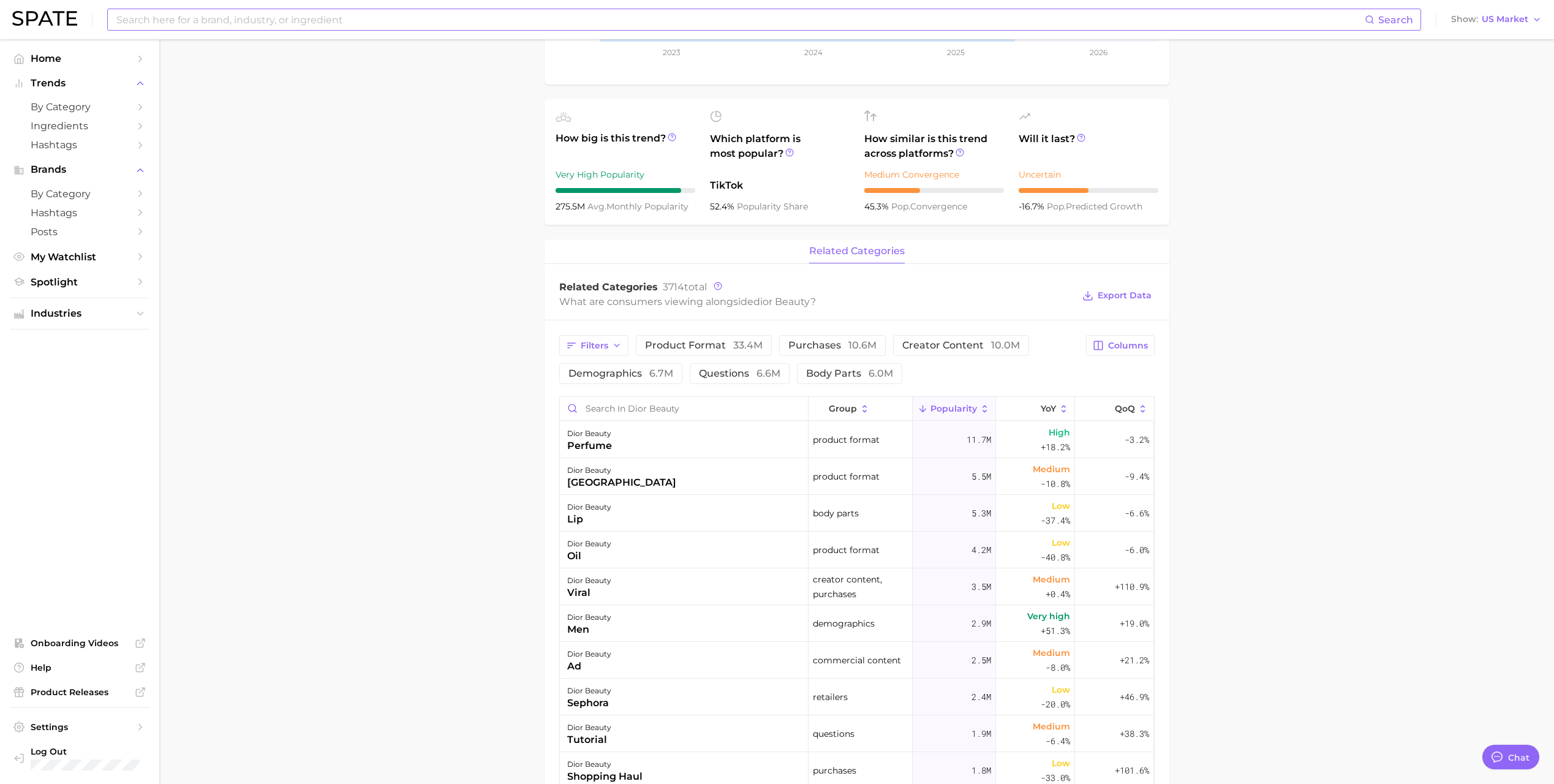 scroll, scrollTop: 306, scrollLeft: 0, axis: vertical 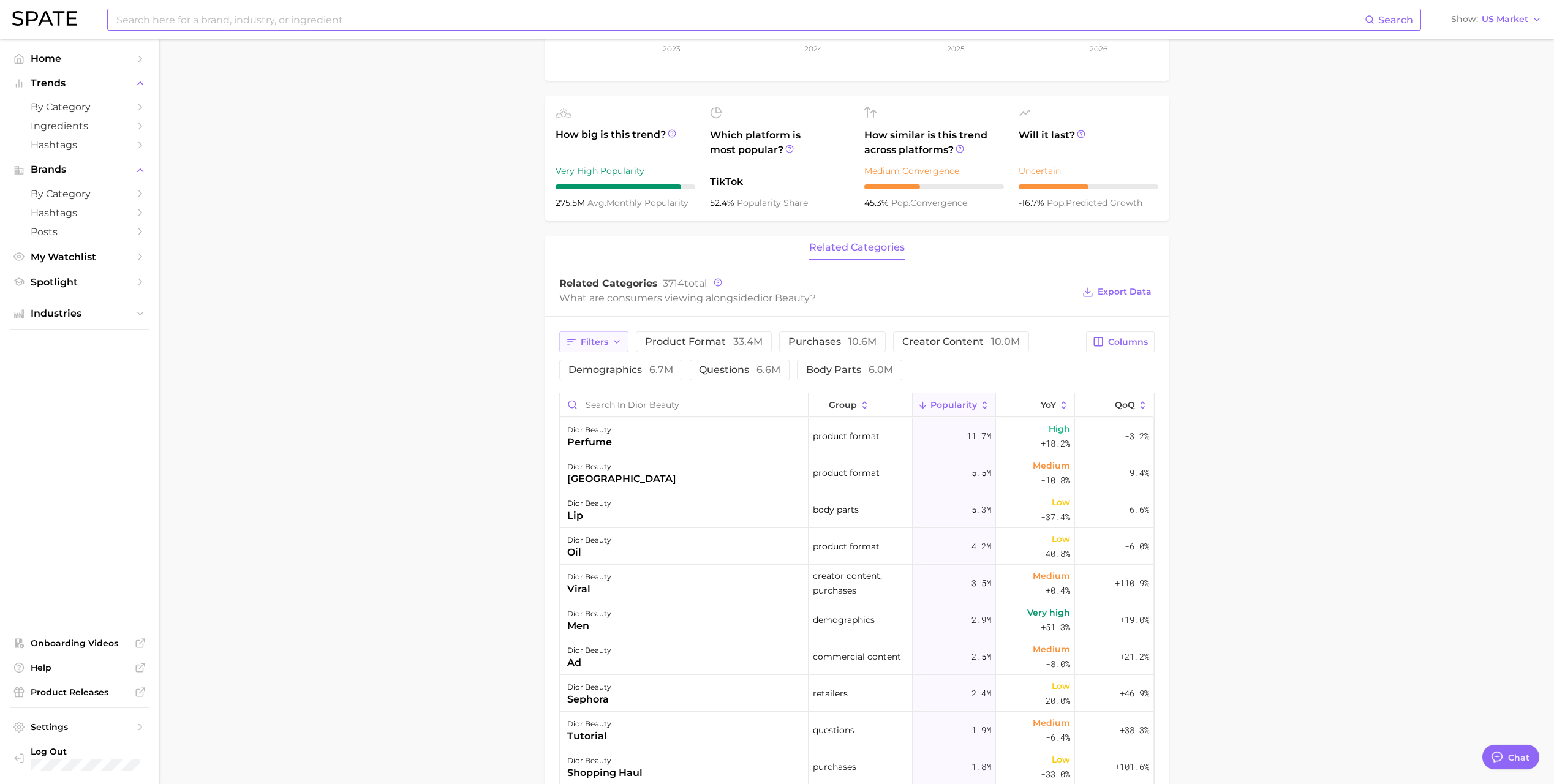 click on "Filters" at bounding box center (594, 342) 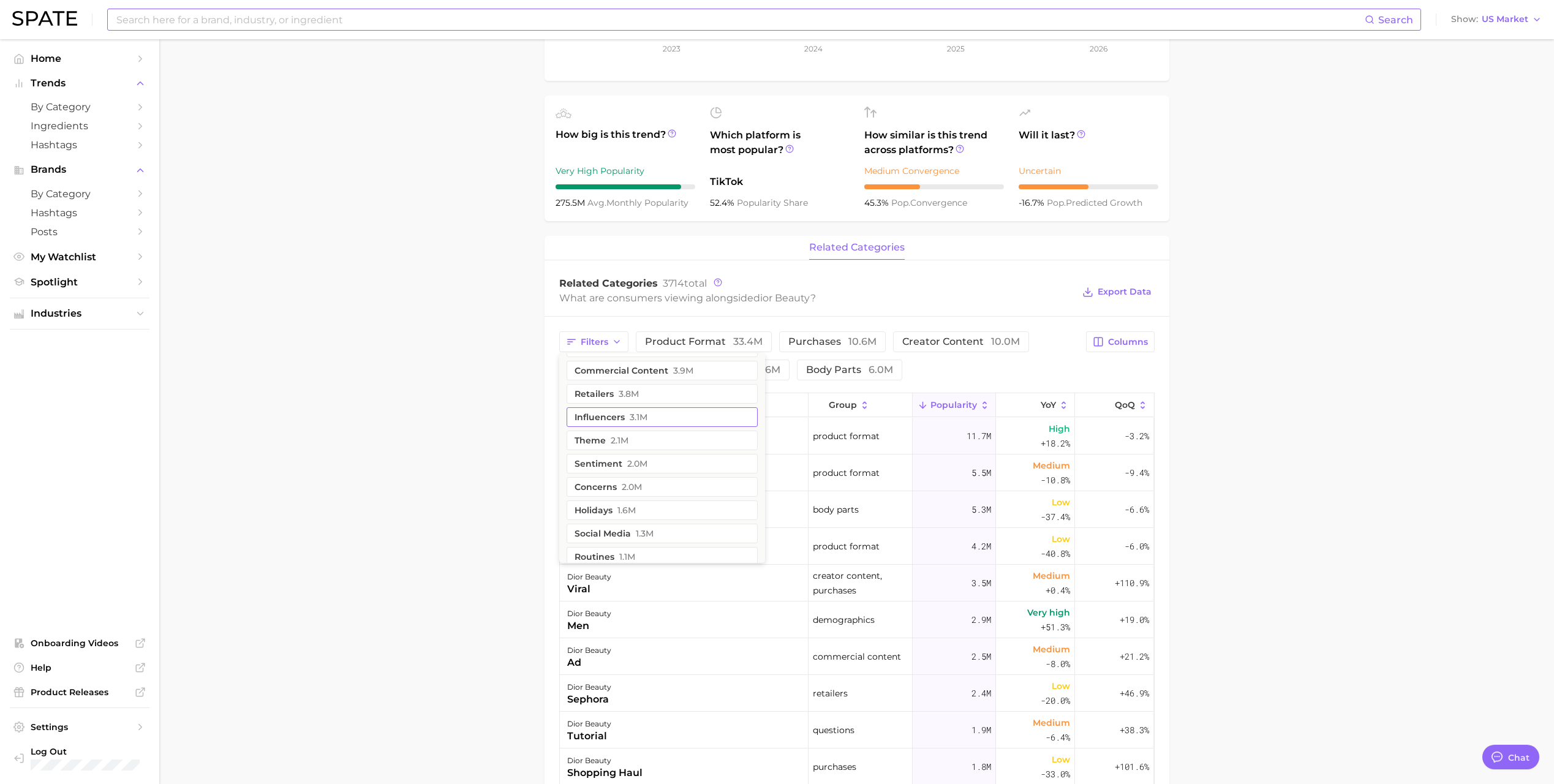 scroll, scrollTop: 0, scrollLeft: 0, axis: both 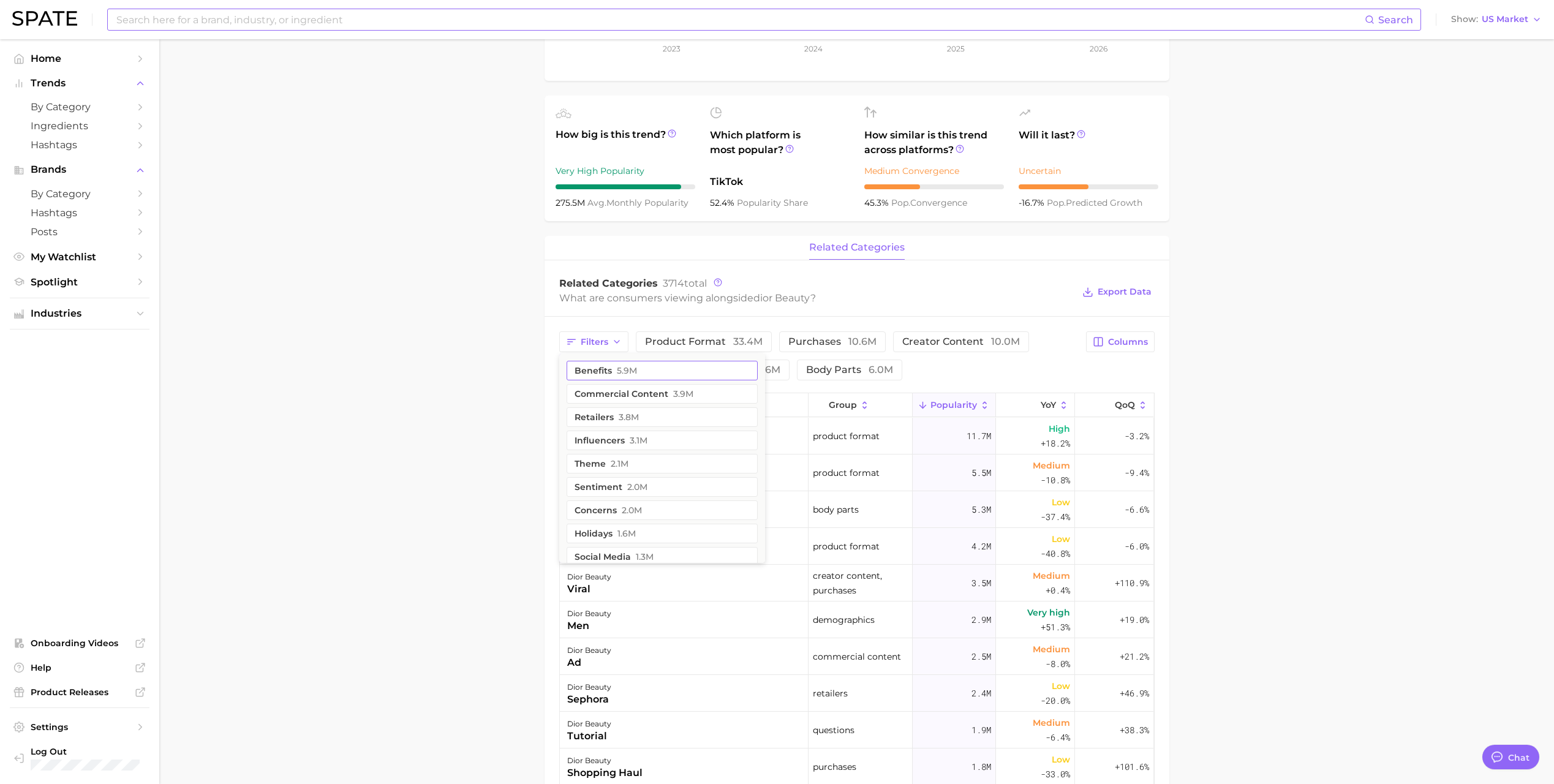 click on "benefits   5.9m" at bounding box center (662, 371) 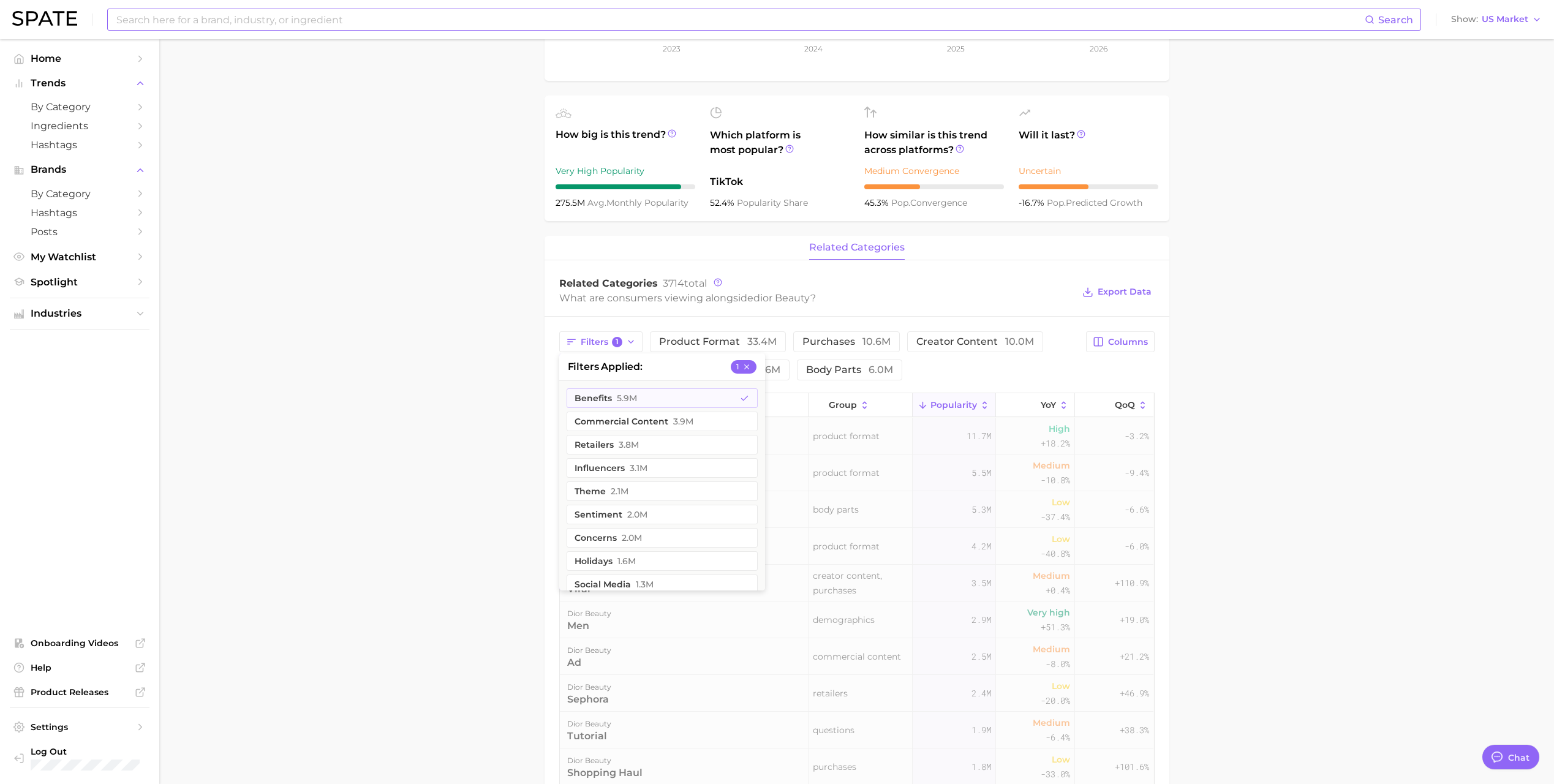 click on "Overview Google TikTok Instagram Beta brand dior beauty Add to Watchlist Export Data Popularity sustained riser -10.0% combined YoY +5.1% GOOGLE YoY -20.4% TIKTOK YoY -16.7% Predicted  YoY 200.0m 400.0m 2023 2024 2025 2026 How big is this trend? Very High Popularity 275.5m avg.  monthly popularity Which platform is most popular? TikTok 52.4% popularity share How similar is this trend across platforms? Medium Convergence 45.3% pop.  convergence Will it last? Uncertain -16.7% pop.  predicted growth related categories Related Categories 3714  total What are consumers viewing alongside  dior beauty ? Export Data Filters 1 filters applied 1 benefits   5.9m commercial content   3.9m retailers   3.8m influencers   3.1m theme   2.1m sentiment   2.0m concerns   2.0m holidays   1.6m social media   1.3m routines   1.1m geographic location   1.0m beauty trends   984.0k ingredients   960.7k colors & prints   612.6k dupes   343.3k food ingredients   242.2k hair looks   175.0k location types   147.5k scents   117.1k   97.1k" at bounding box center (856, 492) 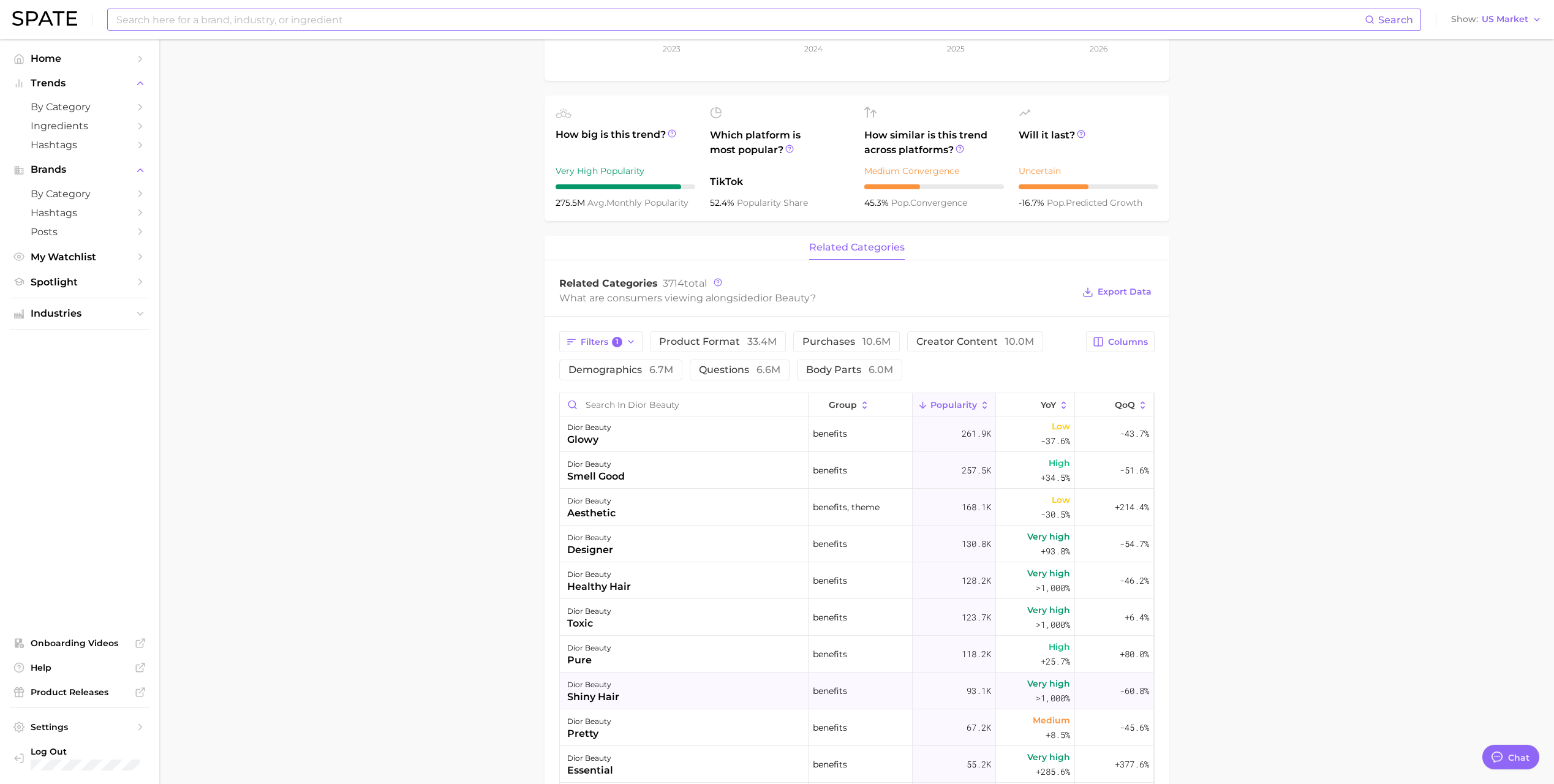 scroll, scrollTop: 245, scrollLeft: 0, axis: vertical 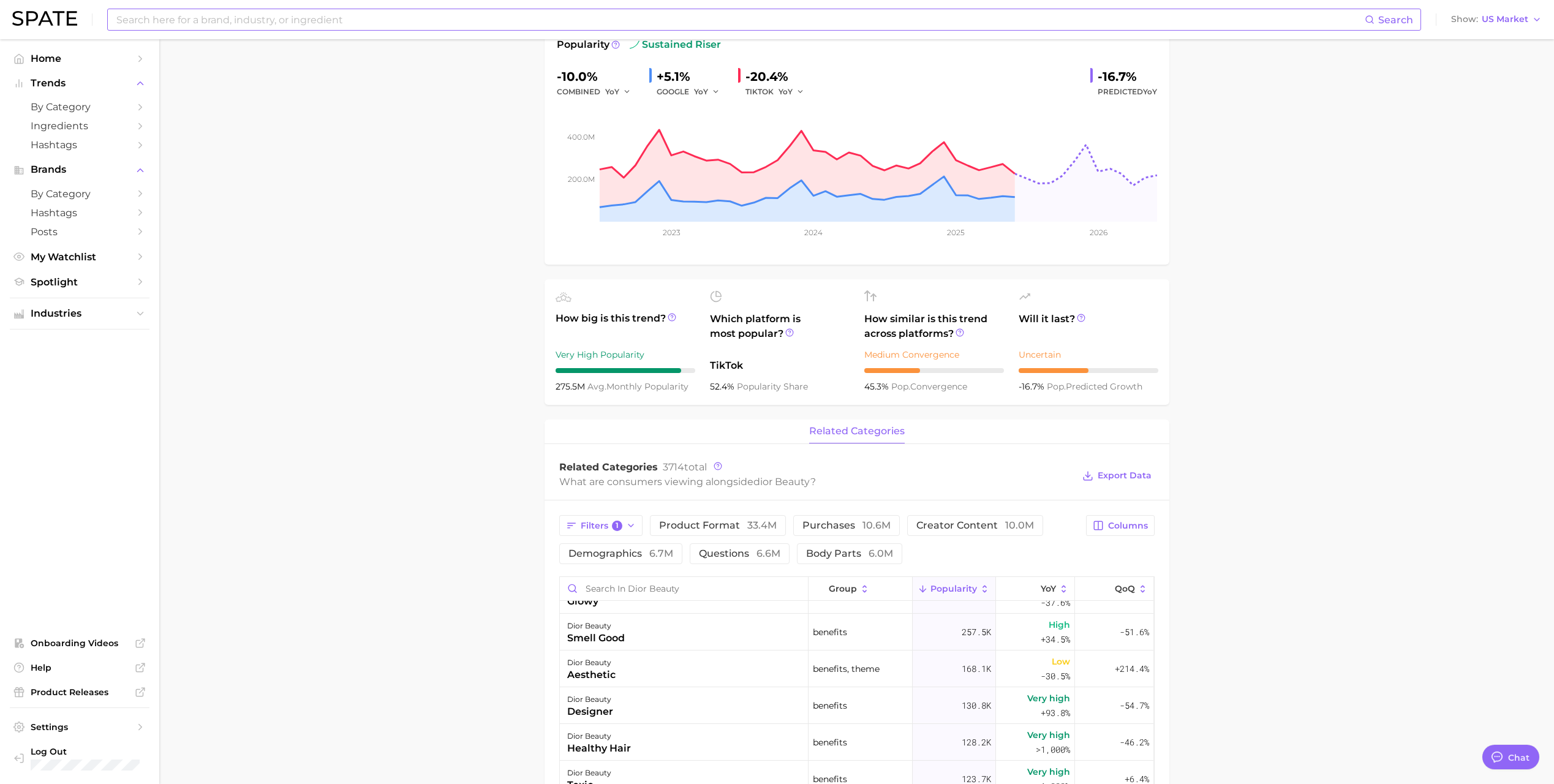 click at bounding box center (740, 20) 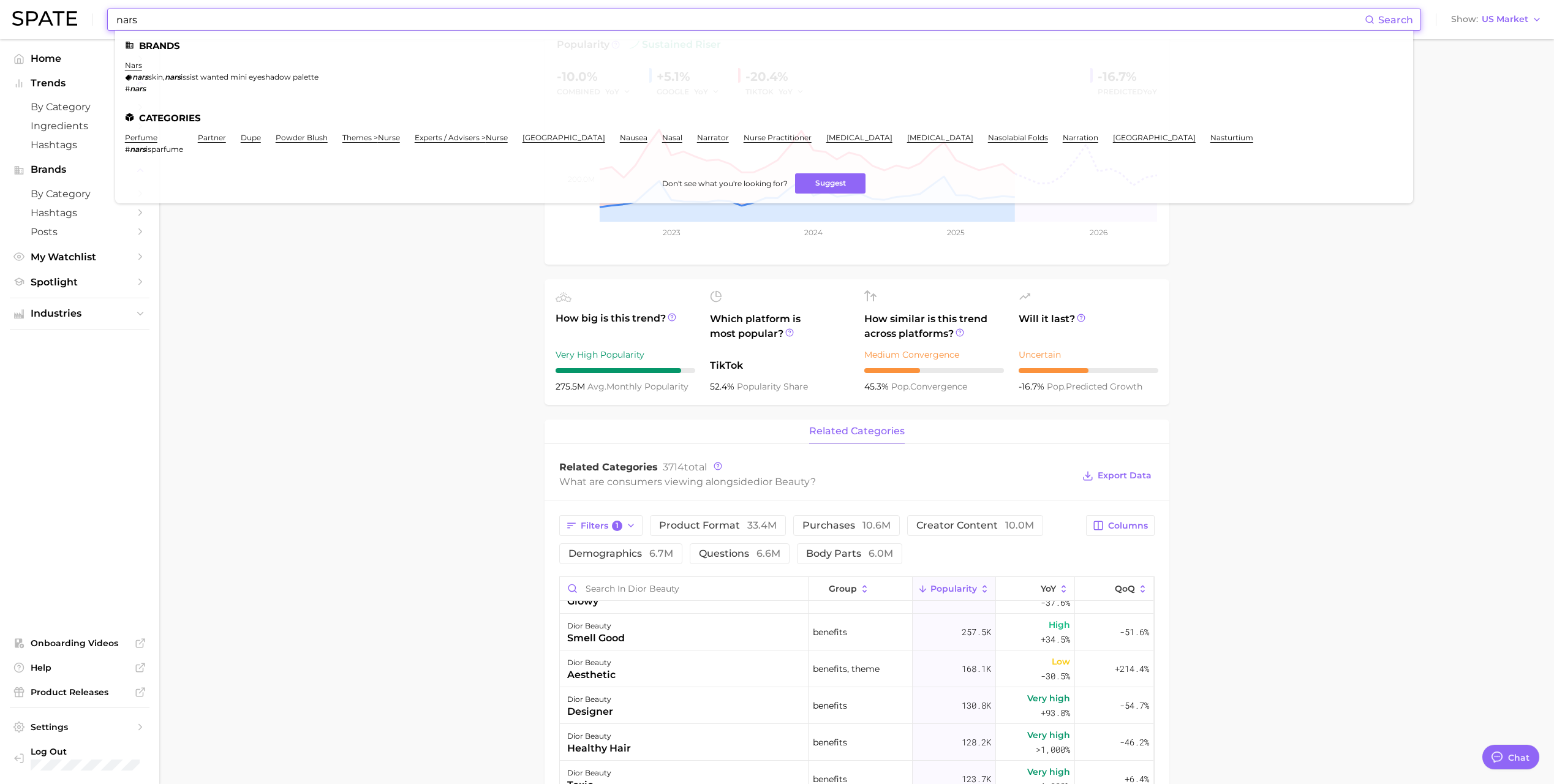 type on "nars" 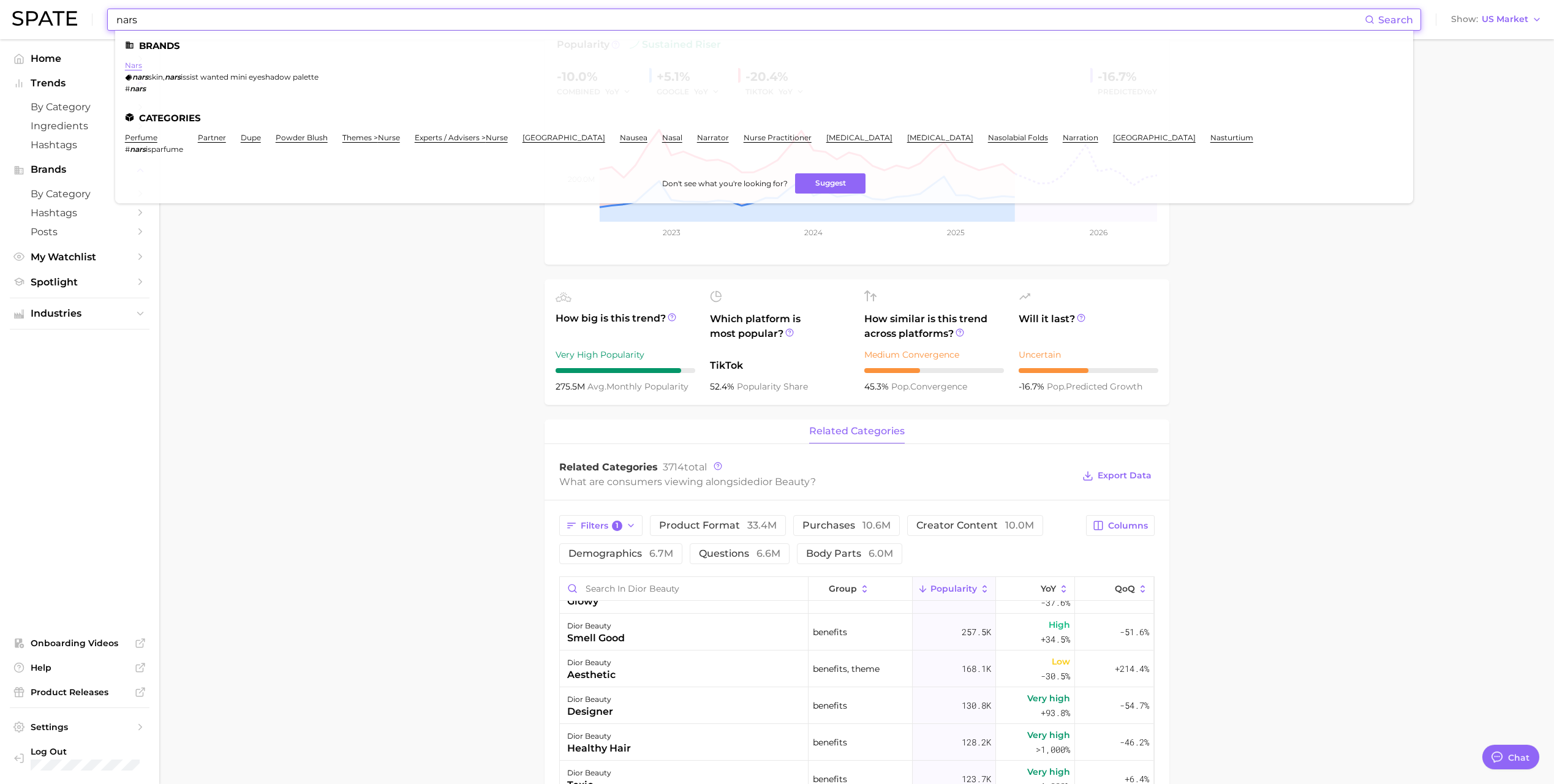 click on "nars" at bounding box center [134, 65] 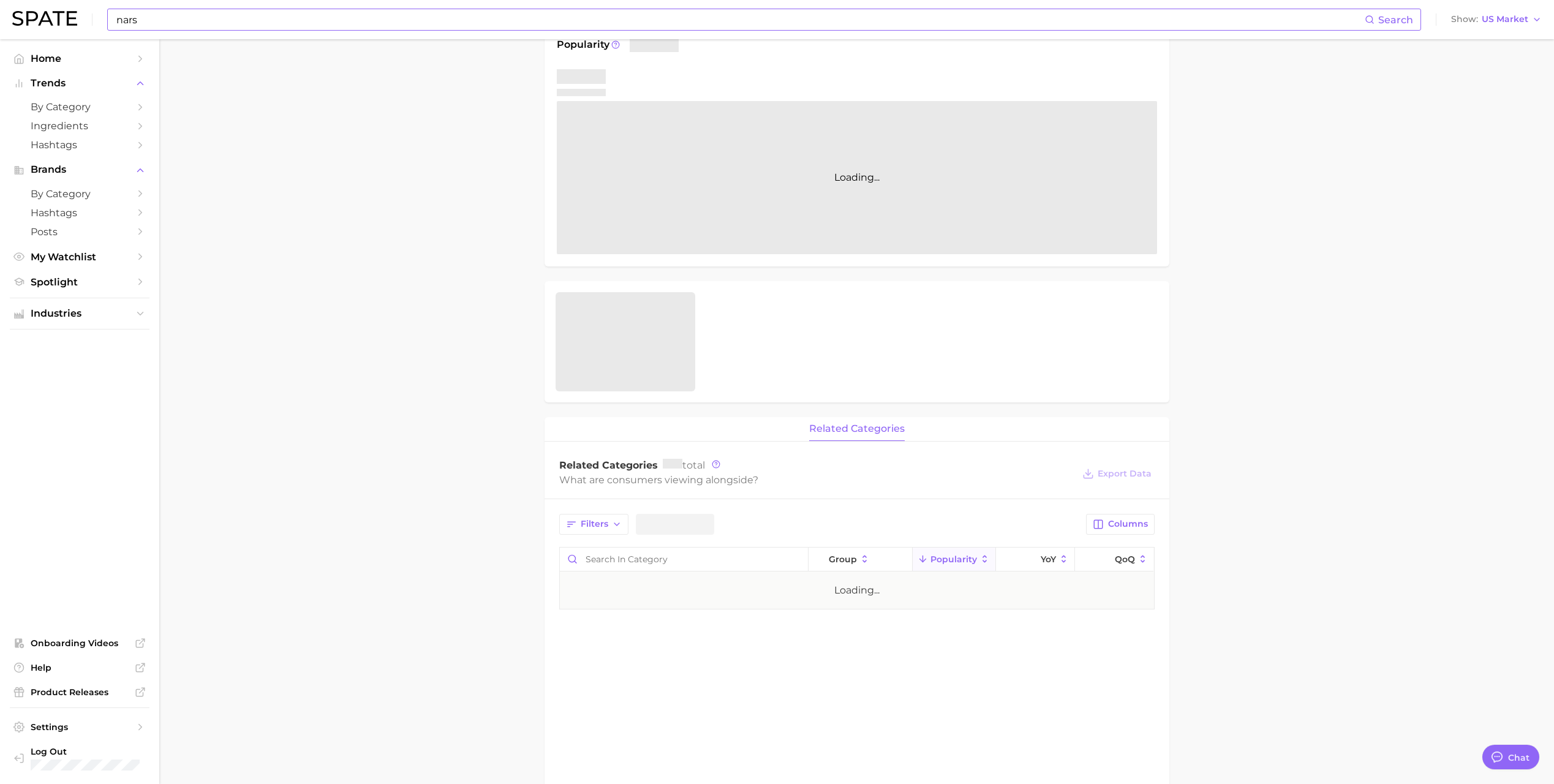 scroll, scrollTop: 0, scrollLeft: 0, axis: both 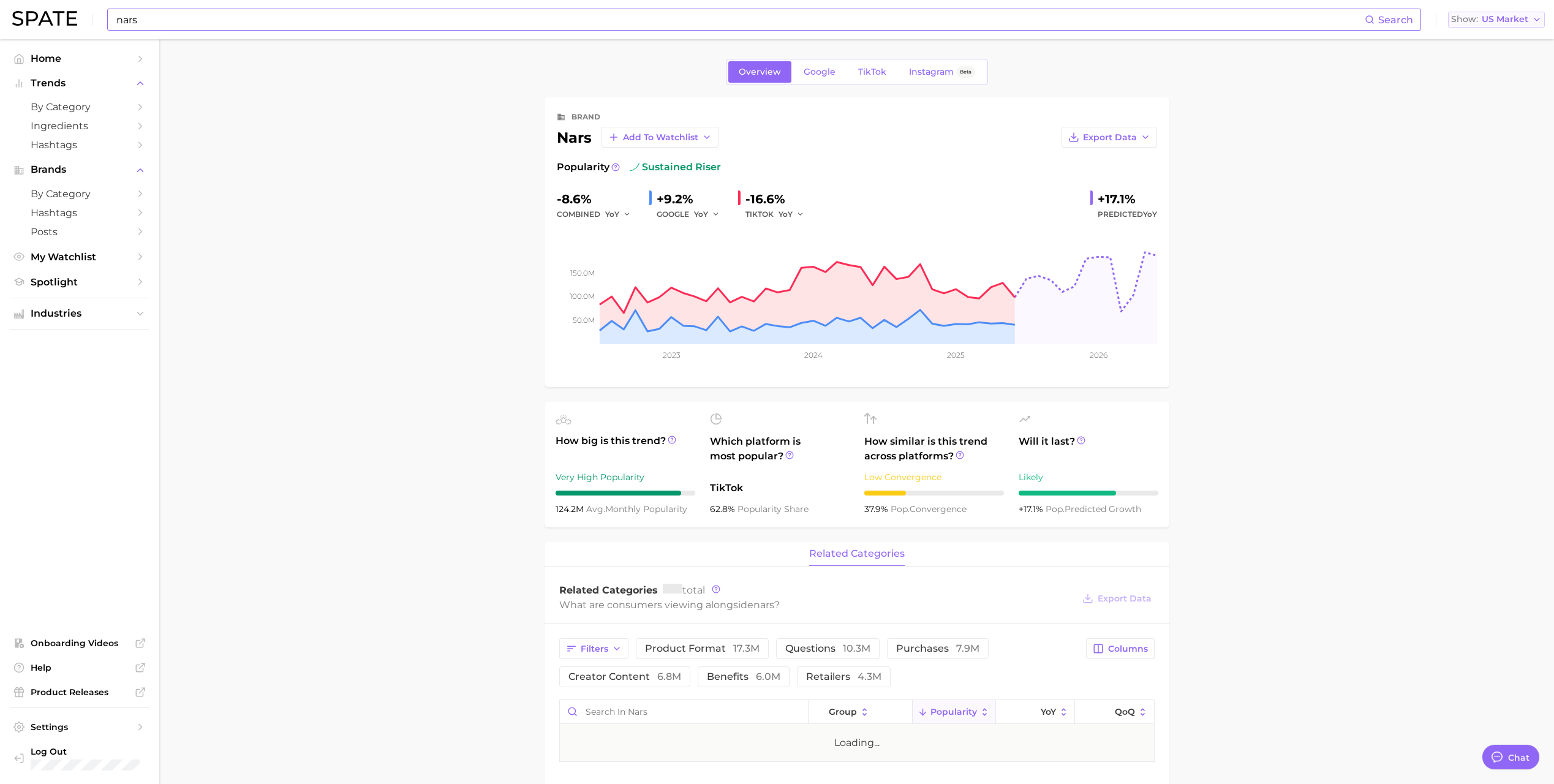 click on "US Market" at bounding box center (1505, 19) 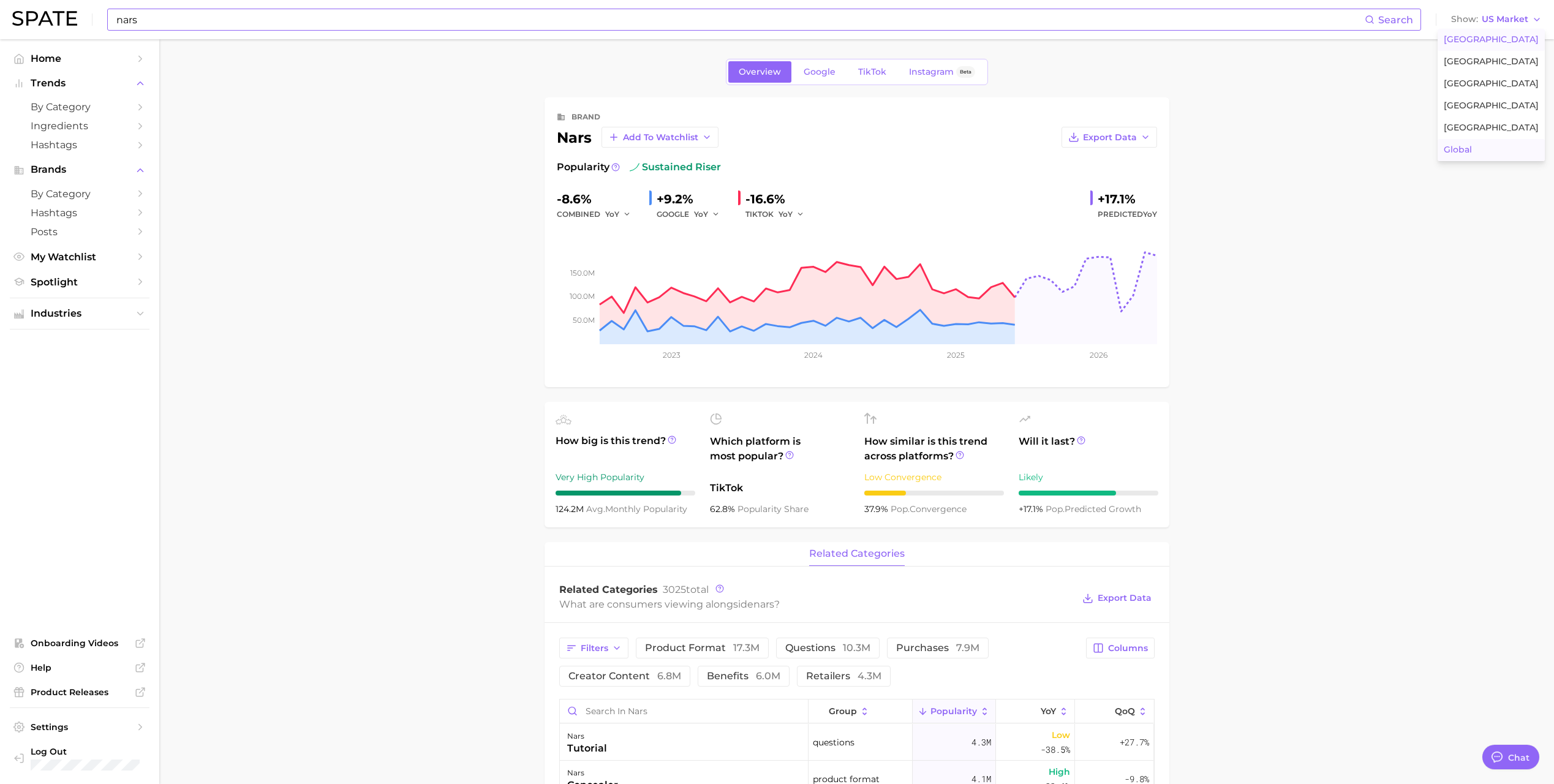 click on "Global" at bounding box center (1491, 150) 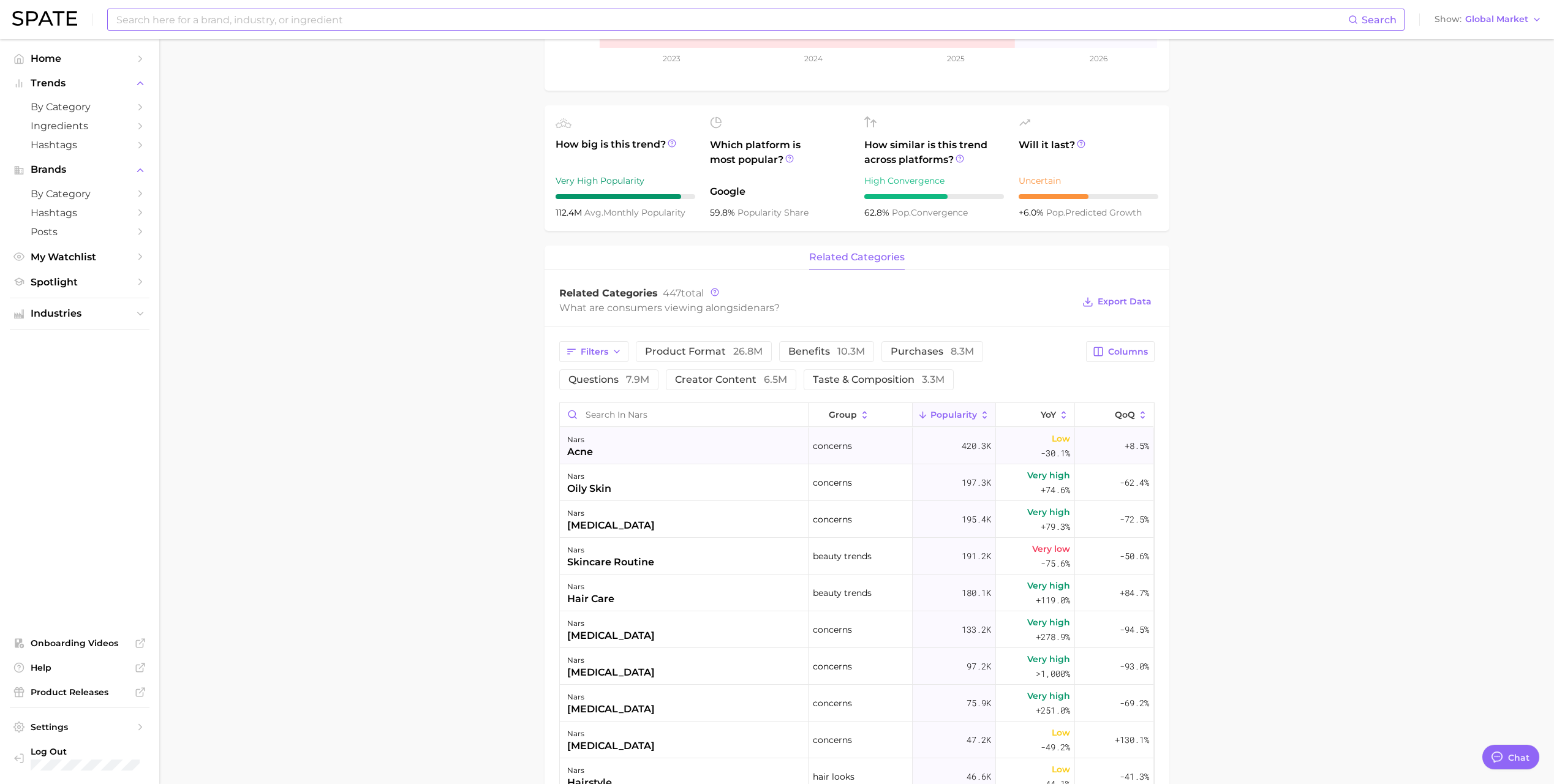 scroll, scrollTop: 368, scrollLeft: 0, axis: vertical 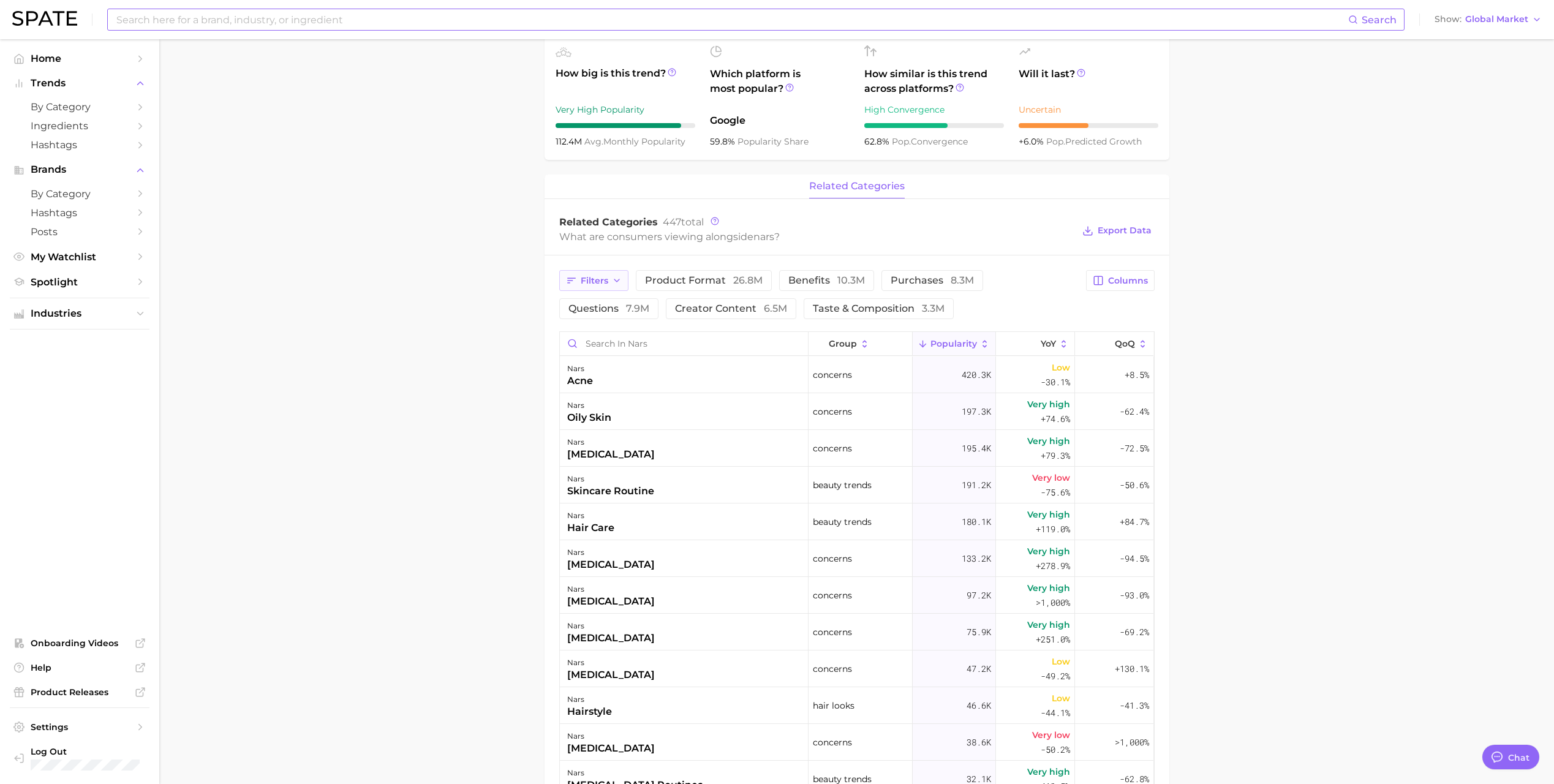 click on "Filters" at bounding box center [594, 281] 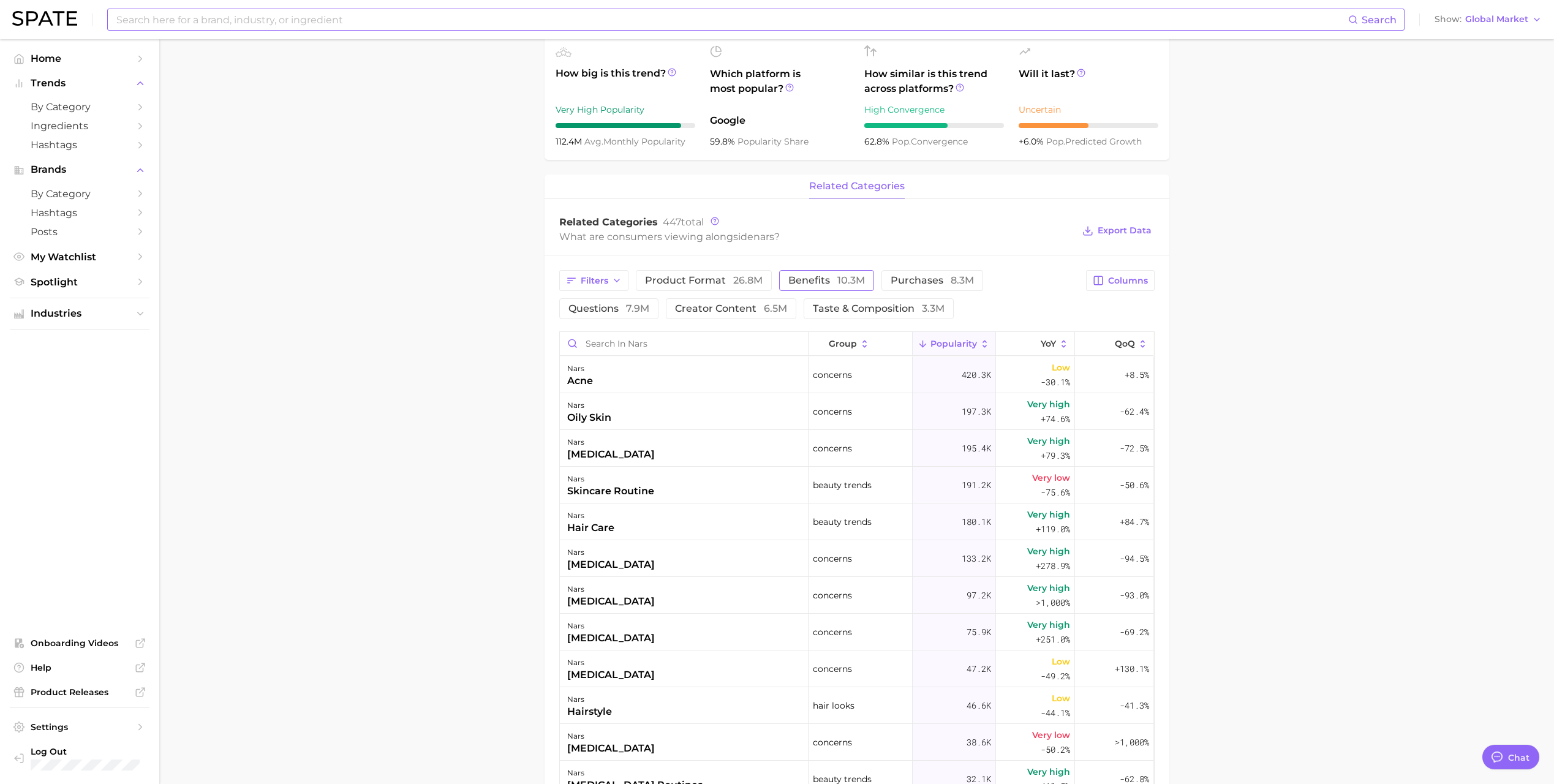 click on "benefits   10.3m" at bounding box center [826, 281] 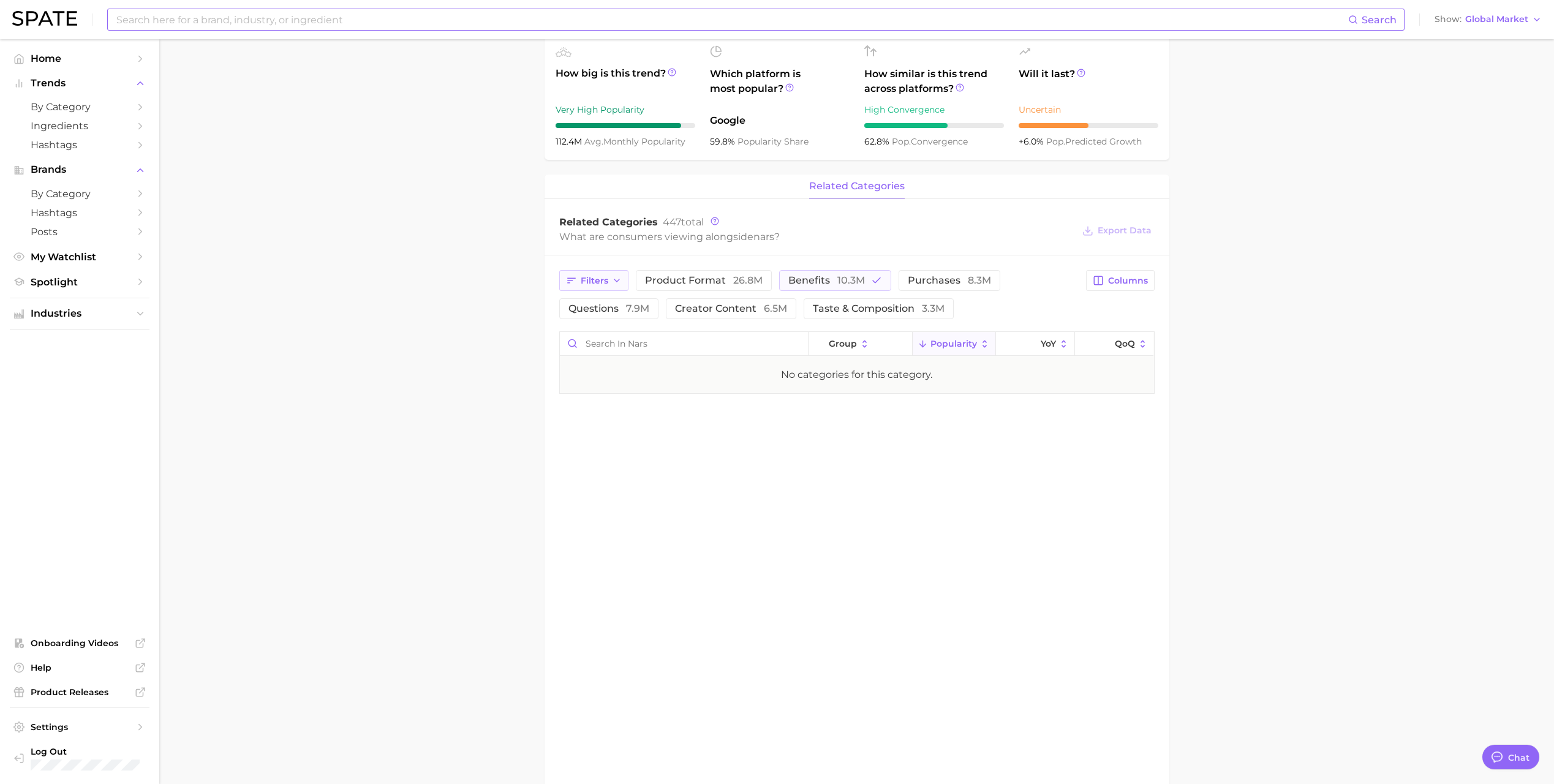 click on "Filters" at bounding box center (594, 281) 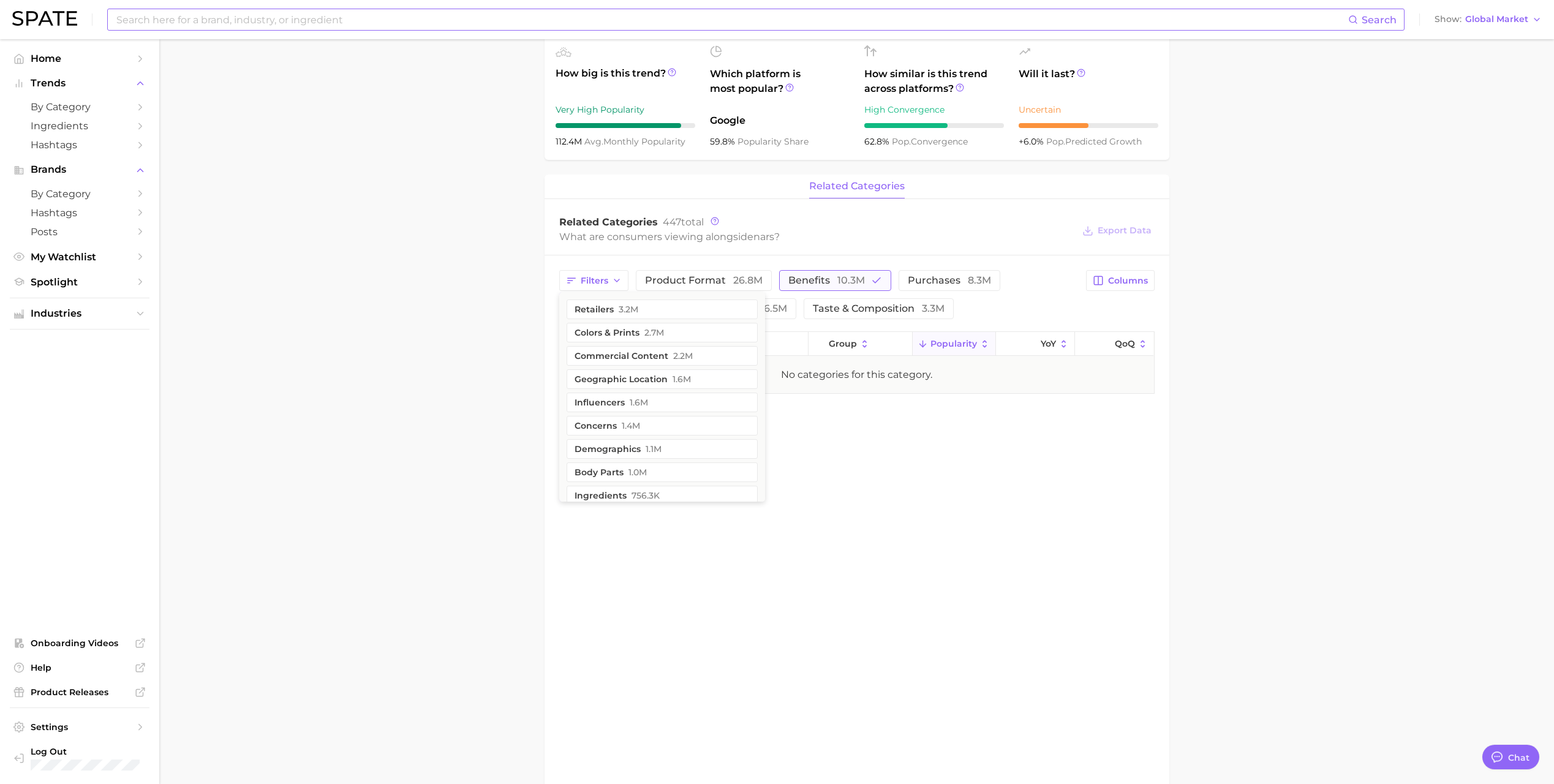 click on "benefits   10.3m" at bounding box center (835, 281) 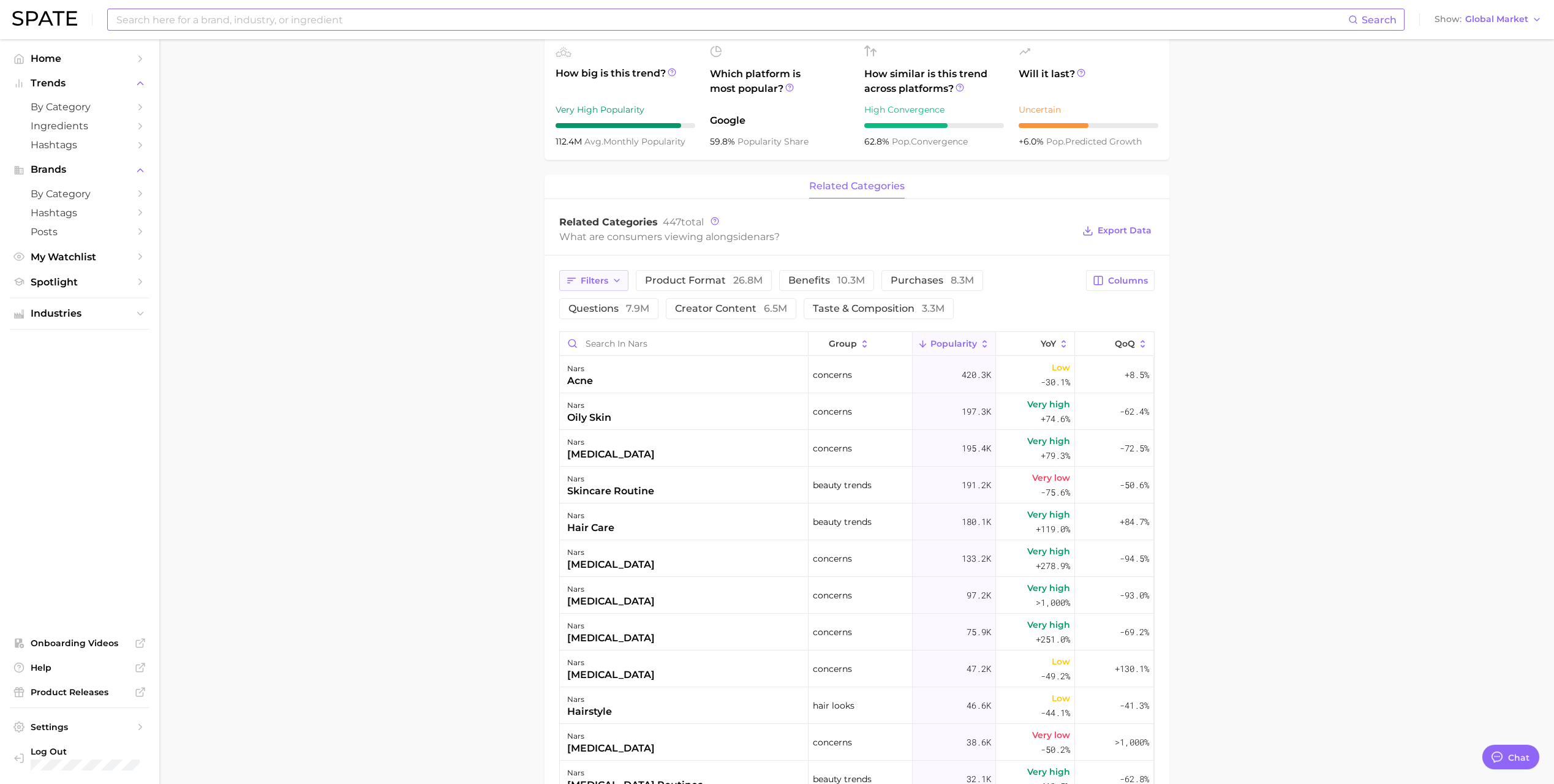 click on "Filters" at bounding box center (594, 281) 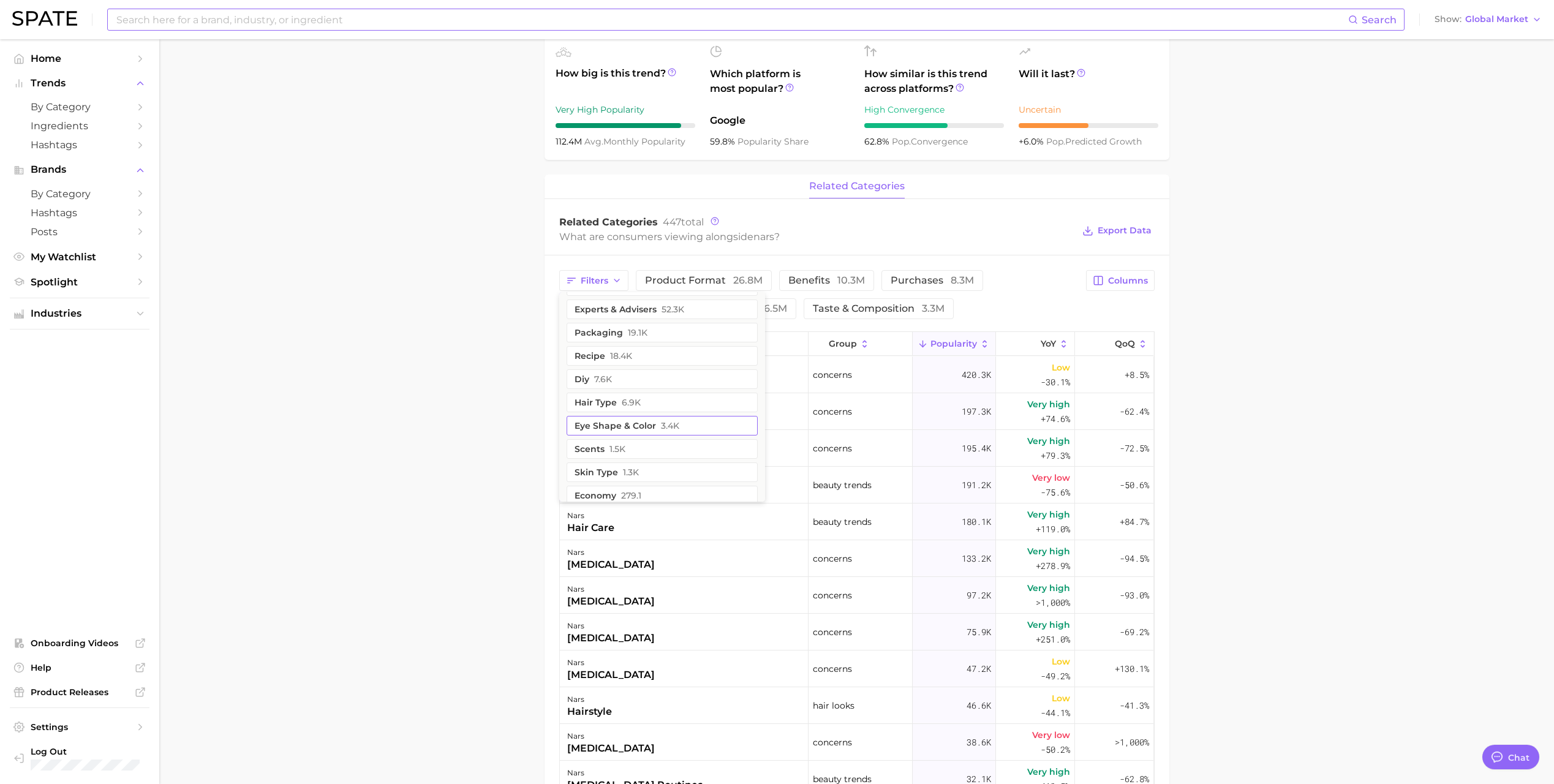 scroll, scrollTop: 523, scrollLeft: 0, axis: vertical 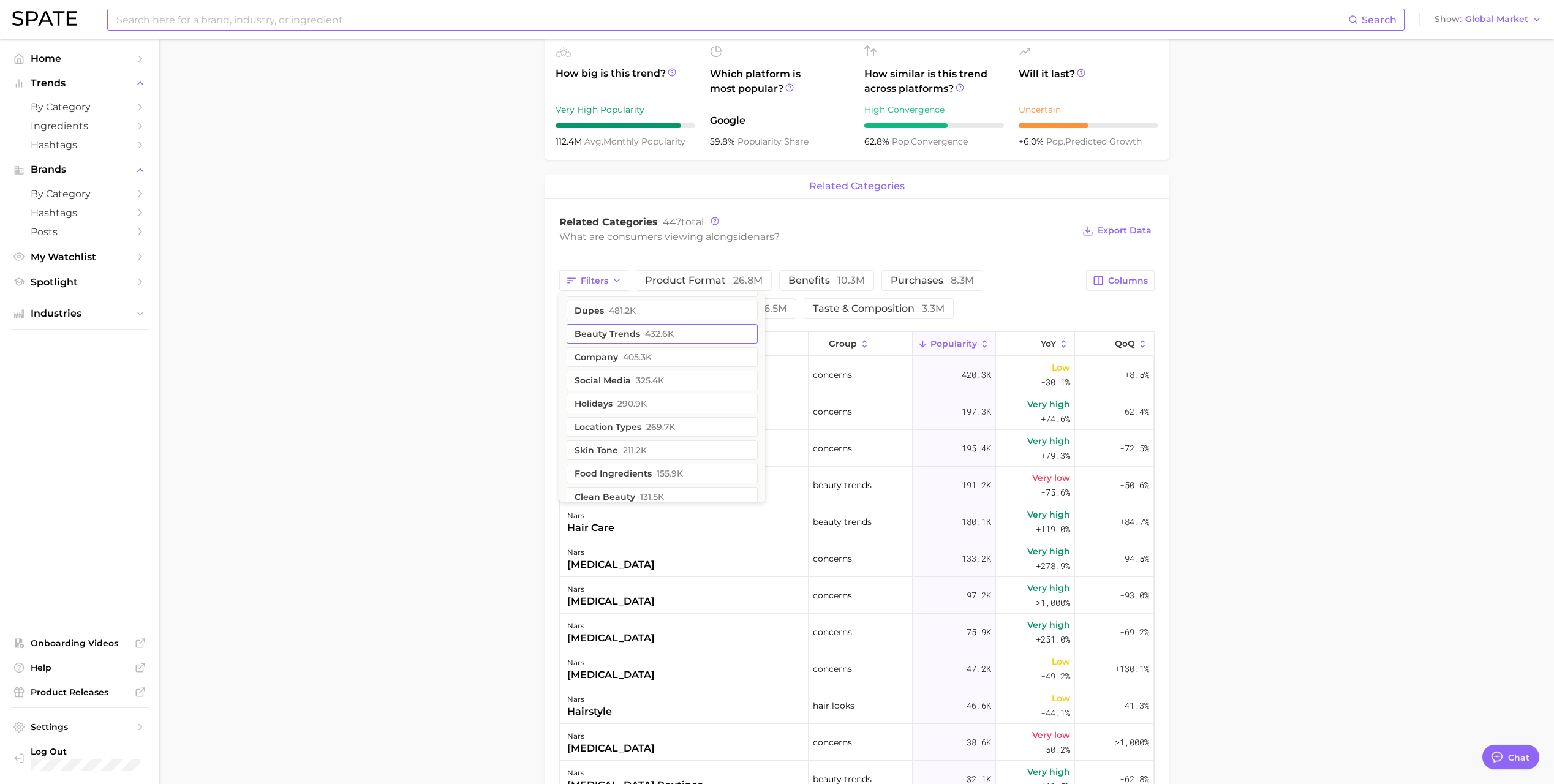 click on "beauty trends   432.6k" at bounding box center (662, 334) 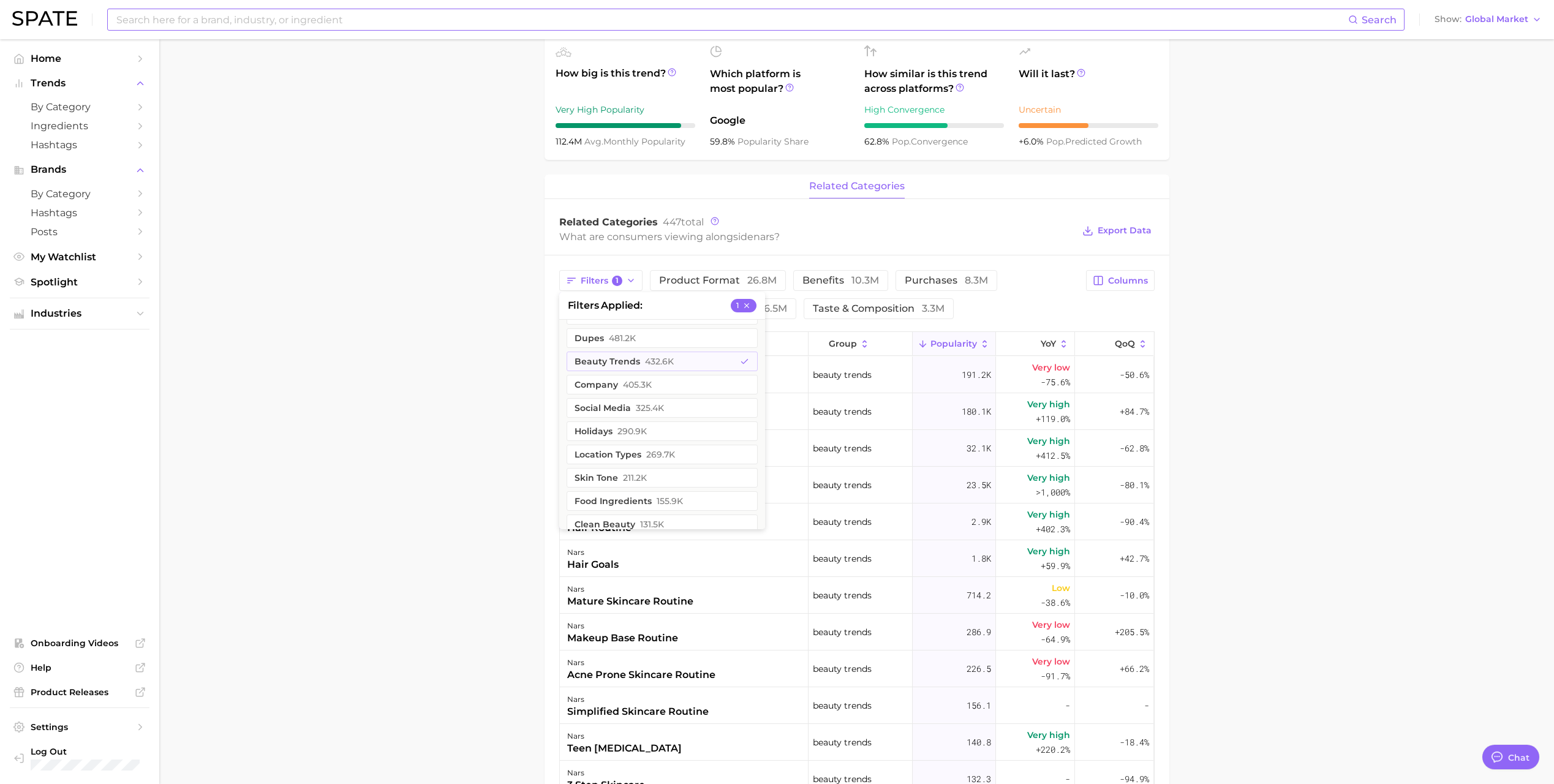 click on "Overview Google TikTok Instagram Beta brand nars Add to Watchlist Export Data Popularity sustained riser -6.6% combined YoY +6.8% GOOGLE YoY -21.2% TIKTOK YoY +6.0% Predicted  YoY 50.0m 100.0m 150.0m 2023 2024 2025 2026 How big is this trend? Very High Popularity 112.4m avg.  monthly popularity Which platform is most popular? Google 59.8% popularity share How similar is this trend across platforms? High Convergence 62.8% pop.  convergence Will it last? Uncertain +6.0% pop.  predicted growth related categories Related Categories 447  total What are consumers viewing alongside  nars ? Export Data Filters 1 filters applied 1 retailers   3.2m colors & prints   2.7m commercial content   2.2m geographic location   1.6m influencers   1.6m concerns   1.4m demographics   1.1m body parts   1.0m ingredients   756.3k sentiment   671.6k theme   666.1k routines   592.2k dupes   481.2k beauty trends   432.6k company   405.3k social media   325.4k holidays   290.9k location types   269.7k skin tone   211.2k food ingredients" at bounding box center [856, 431] 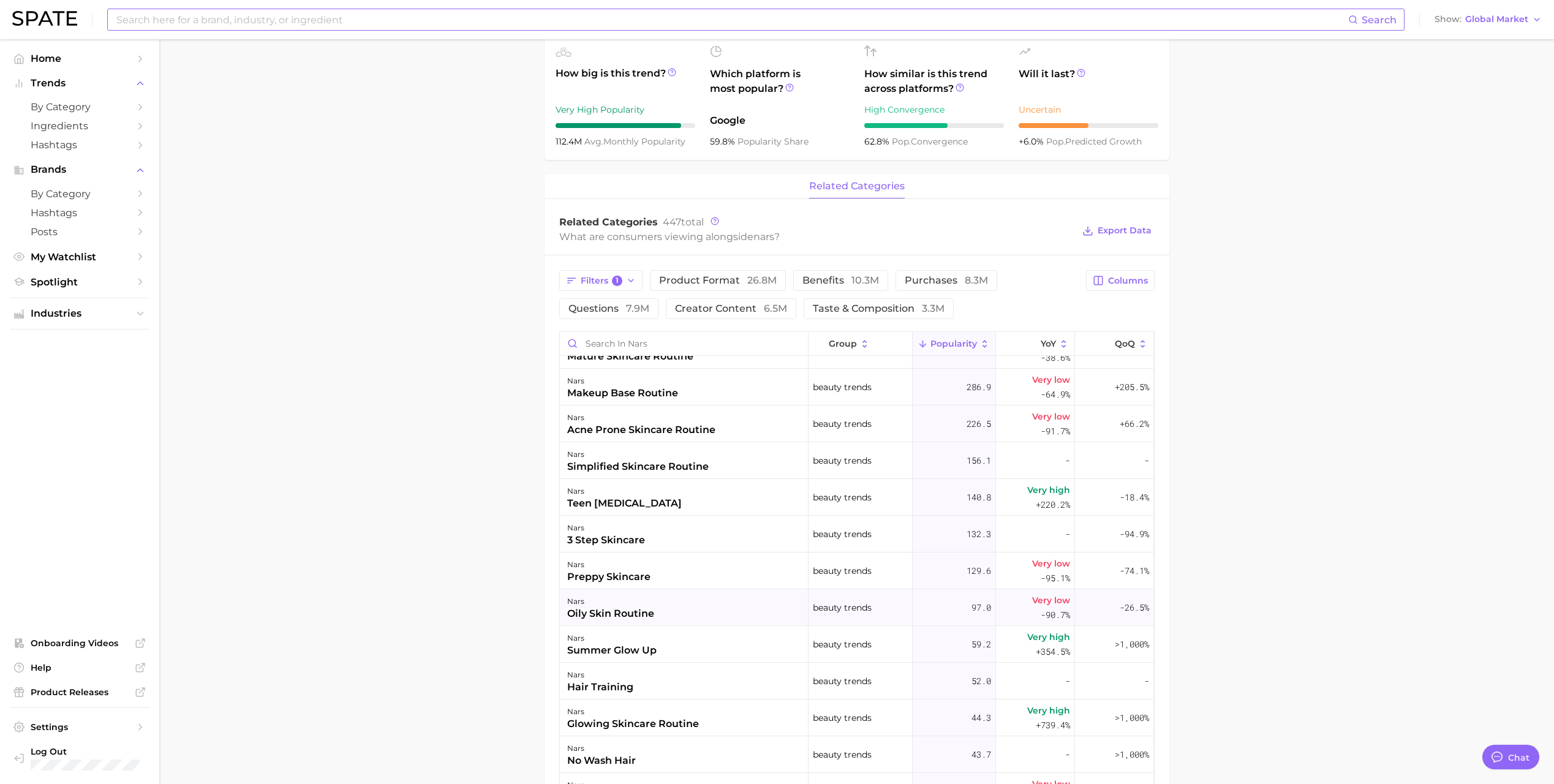 scroll, scrollTop: 306, scrollLeft: 0, axis: vertical 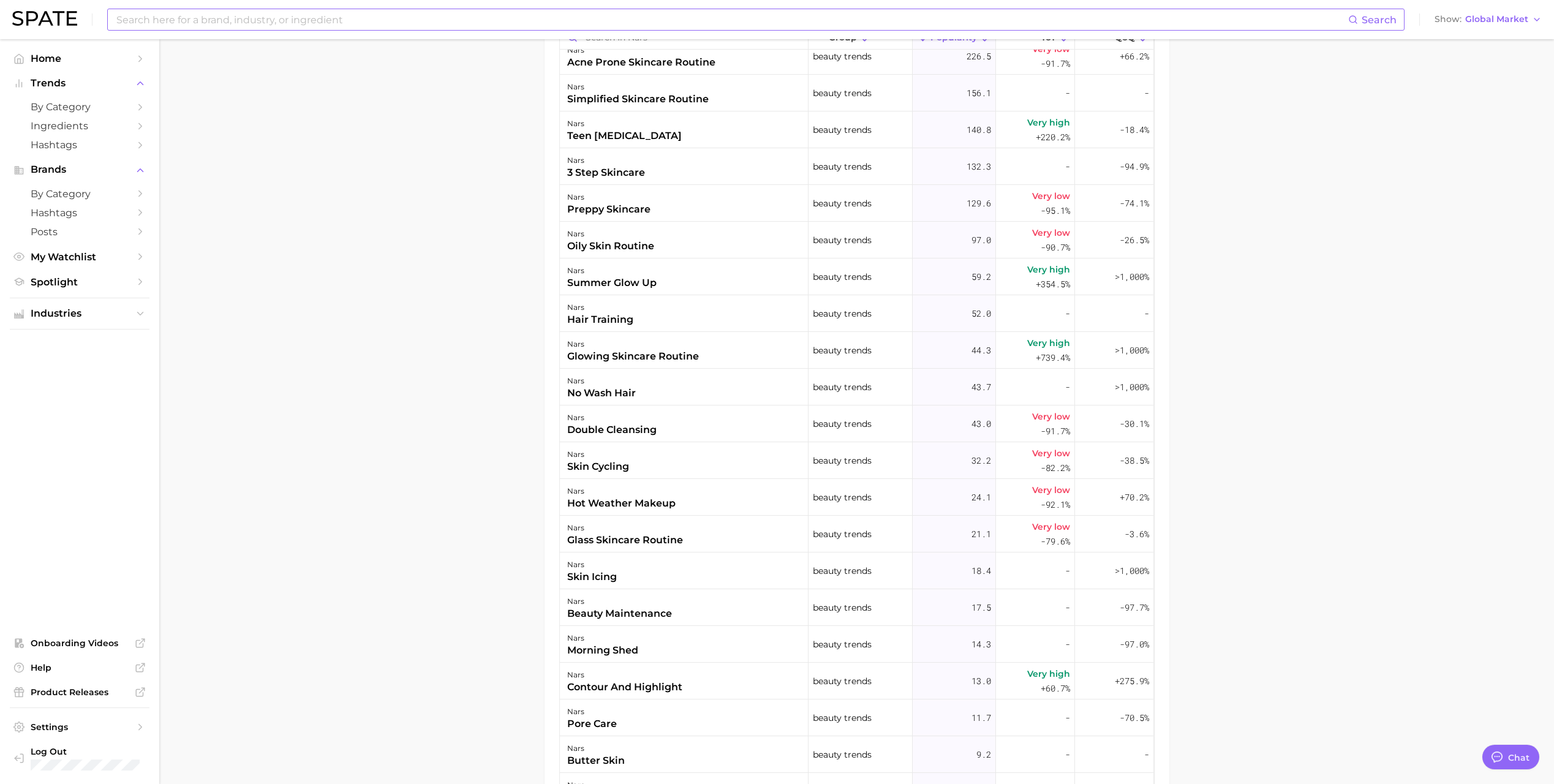 click on "Overview Google TikTok Instagram Beta brand nars Add to Watchlist Export Data Popularity sustained riser -6.6% combined YoY +6.8% GOOGLE YoY -21.2% TIKTOK YoY +6.0% Predicted  YoY 50.0m 100.0m 150.0m 2023 2024 2025 2026 How big is this trend? Very High Popularity 112.4m avg.  monthly popularity Which platform is most popular? Google 59.8% popularity share How similar is this trend across platforms? High Convergence 62.8% pop.  convergence Will it last? Uncertain +6.0% pop.  predicted growth related categories Related Categories 447  total What are consumers viewing alongside  nars ? Export Data Filters 1 product format   26.8m benefits   10.3m purchases   8.3m questions   7.9m creator content   6.5m taste & composition   3.3m Columns group Popularity YoY QoQ nars skincare routine beauty trends 191.2k Very low -75.6% -50.6% nars hair care beauty trends 180.1k Very high +119.0% +84.7% nars dry skin routines beauty trends 32.1k Very high +412.5% -62.8% nars korean skincare routine beauty trends 23.5k Very high -" at bounding box center [856, 125] 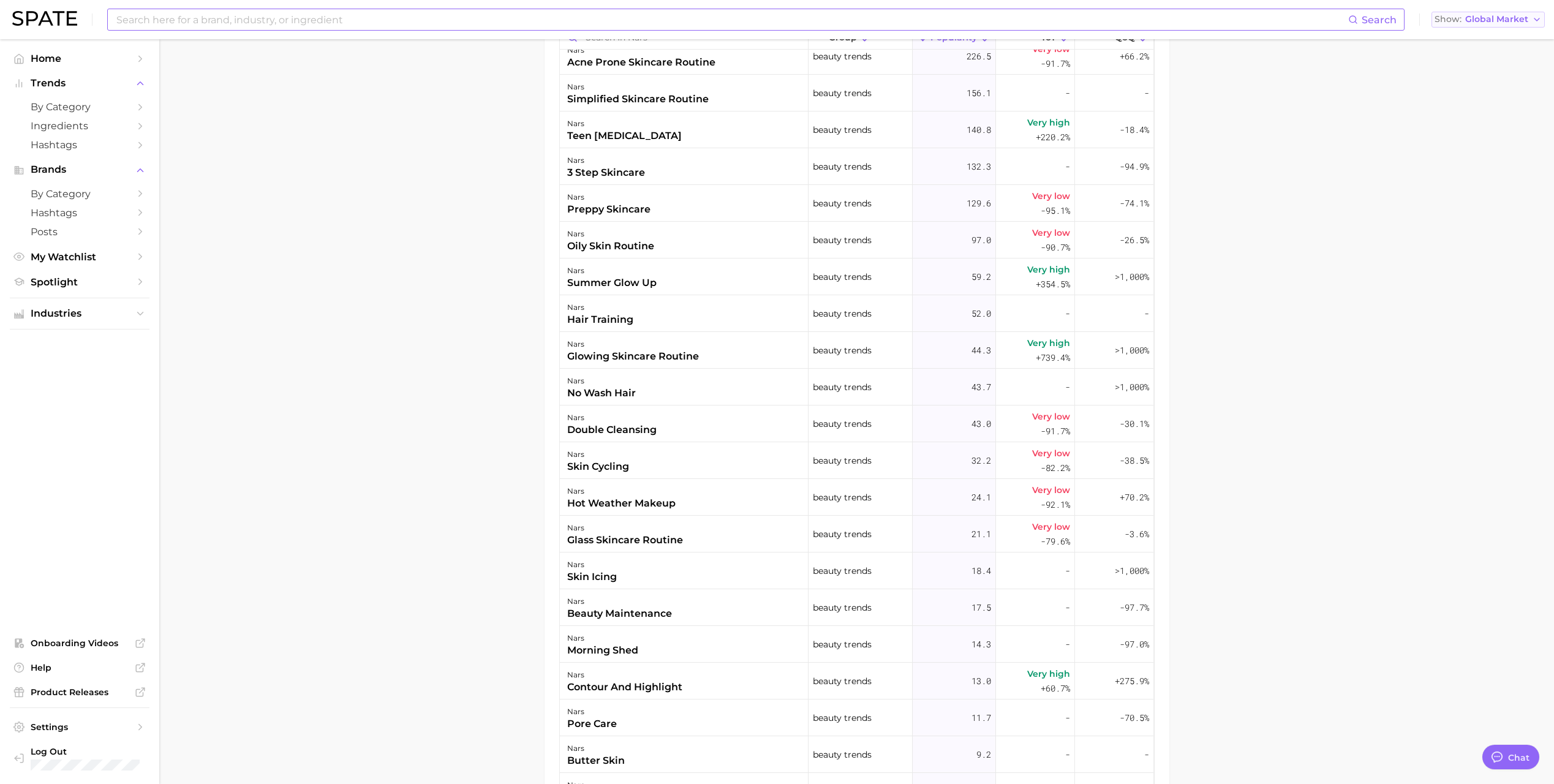 click on "Show Global Market" at bounding box center [1488, 20] 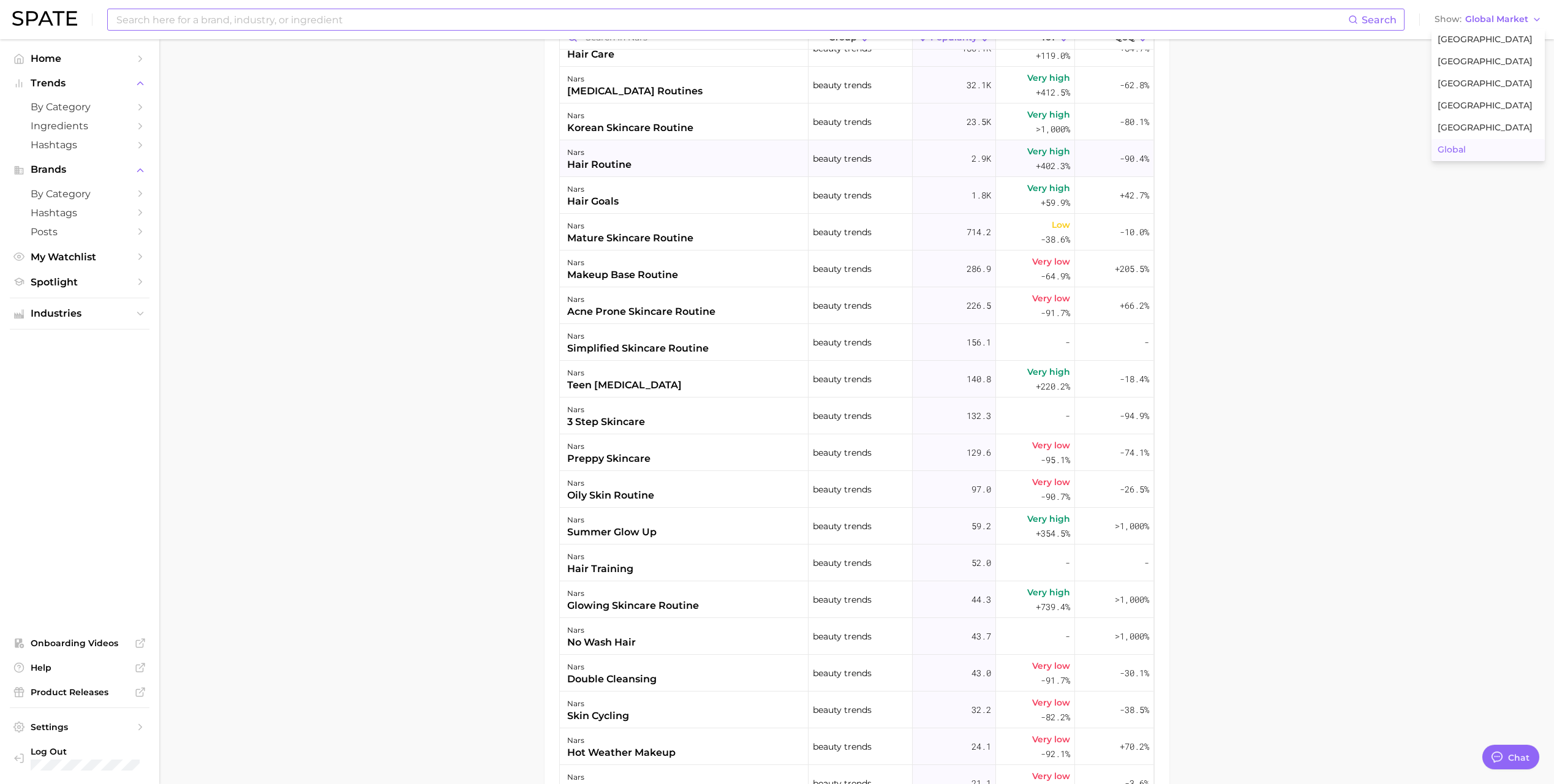 scroll, scrollTop: 0, scrollLeft: 0, axis: both 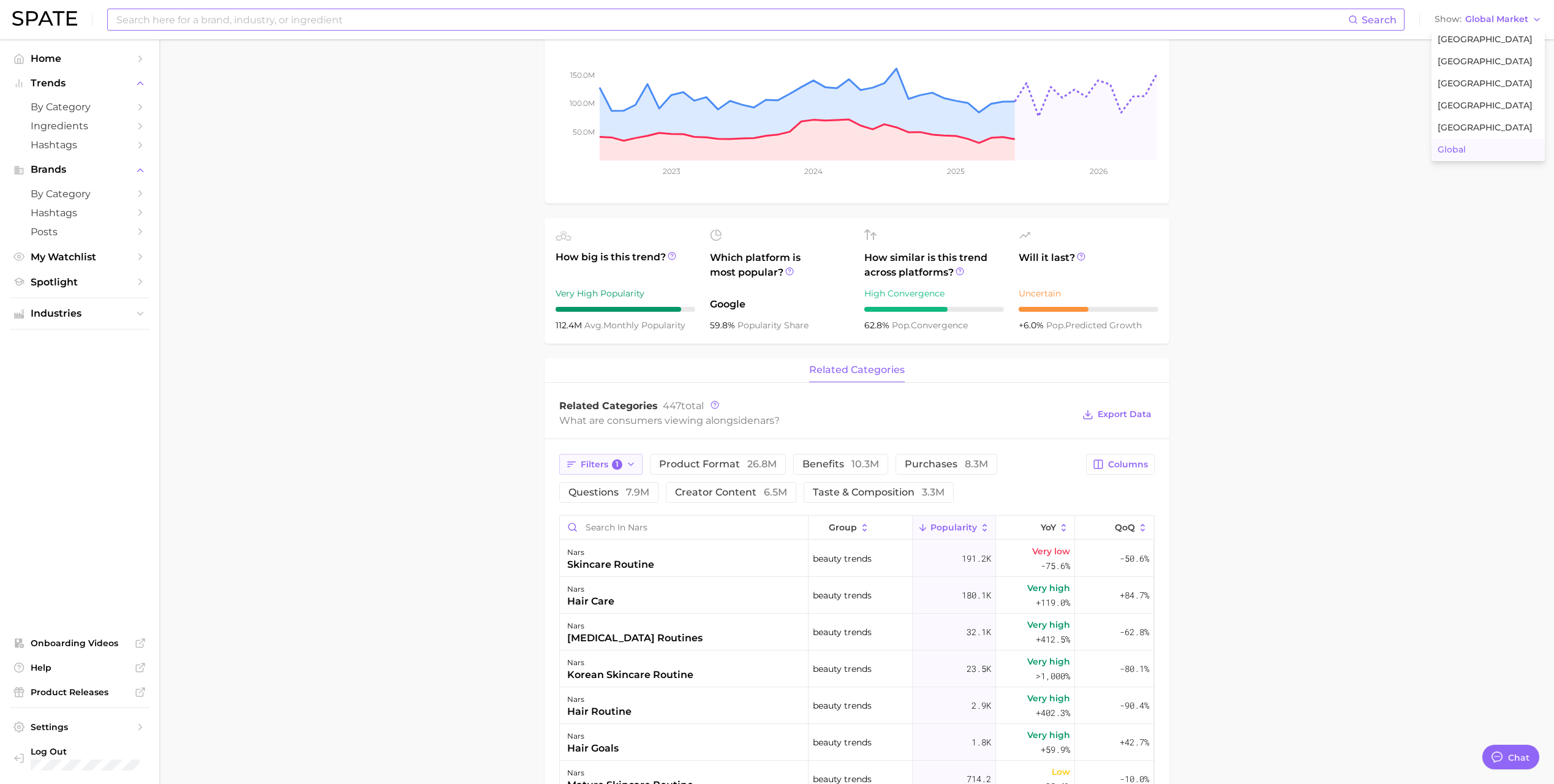 click on "Filters 1" at bounding box center (601, 464) 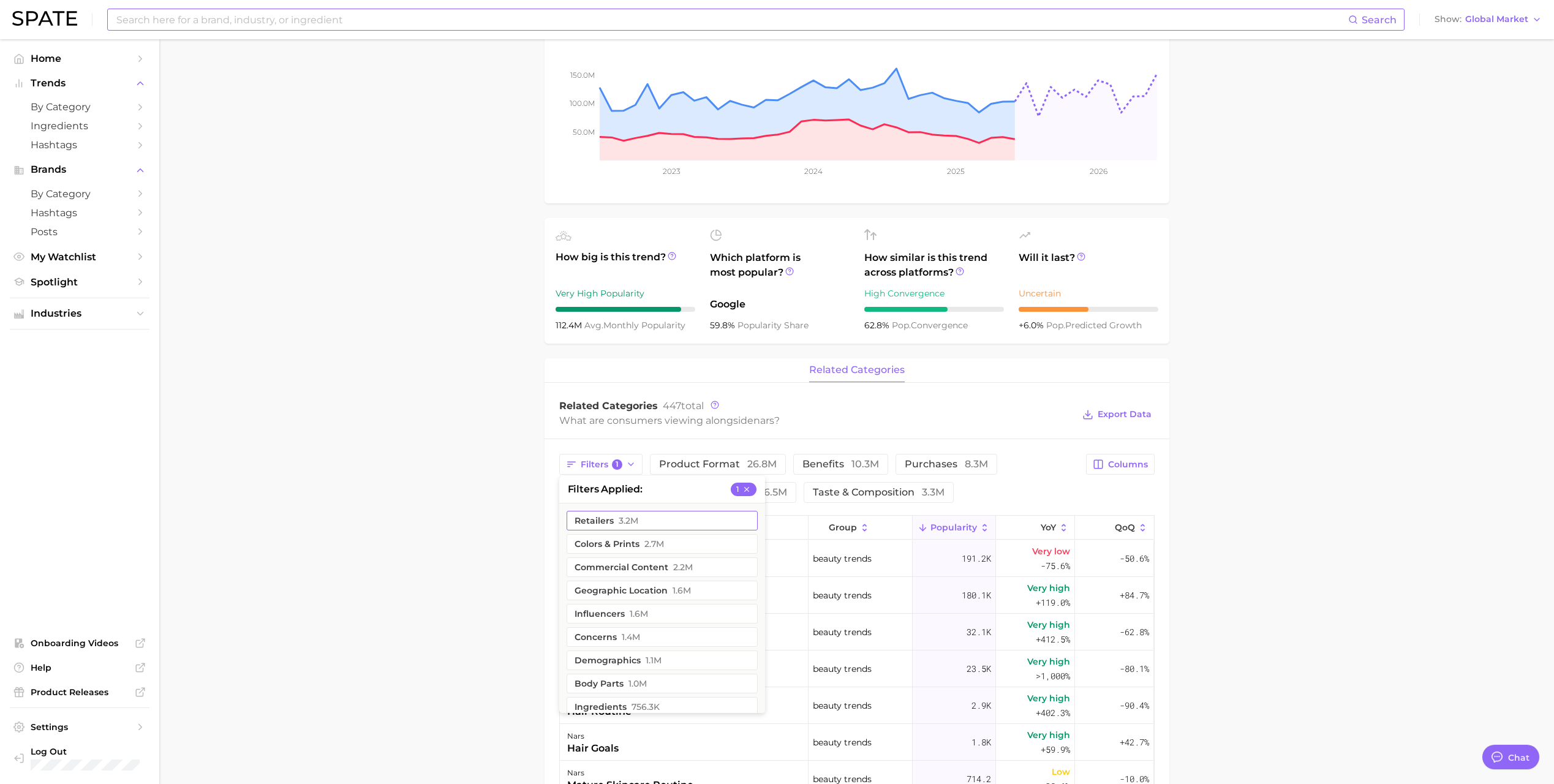 click 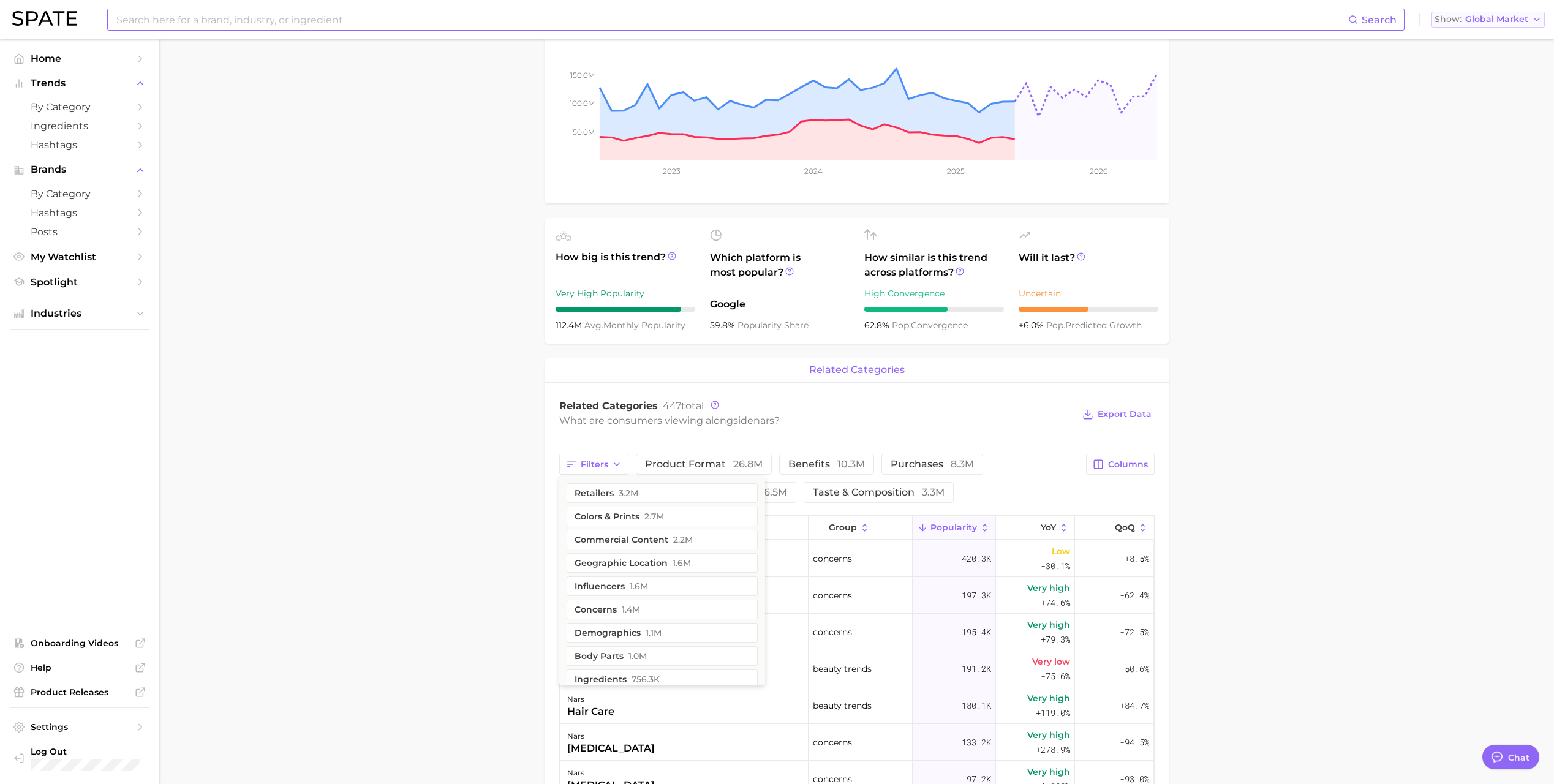 click on "Show Global Market" at bounding box center [1488, 20] 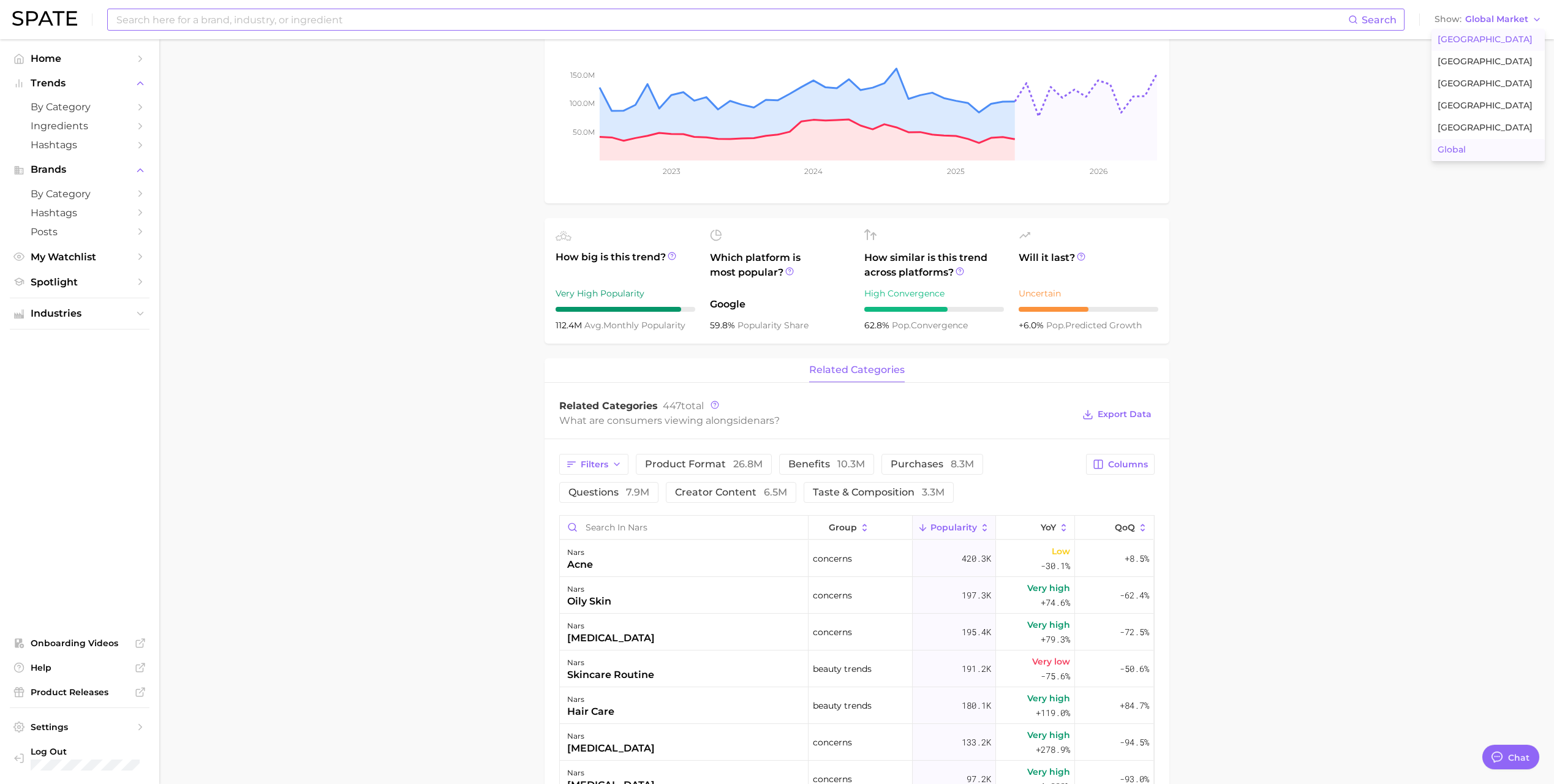click on "[GEOGRAPHIC_DATA]" at bounding box center (1485, 39) 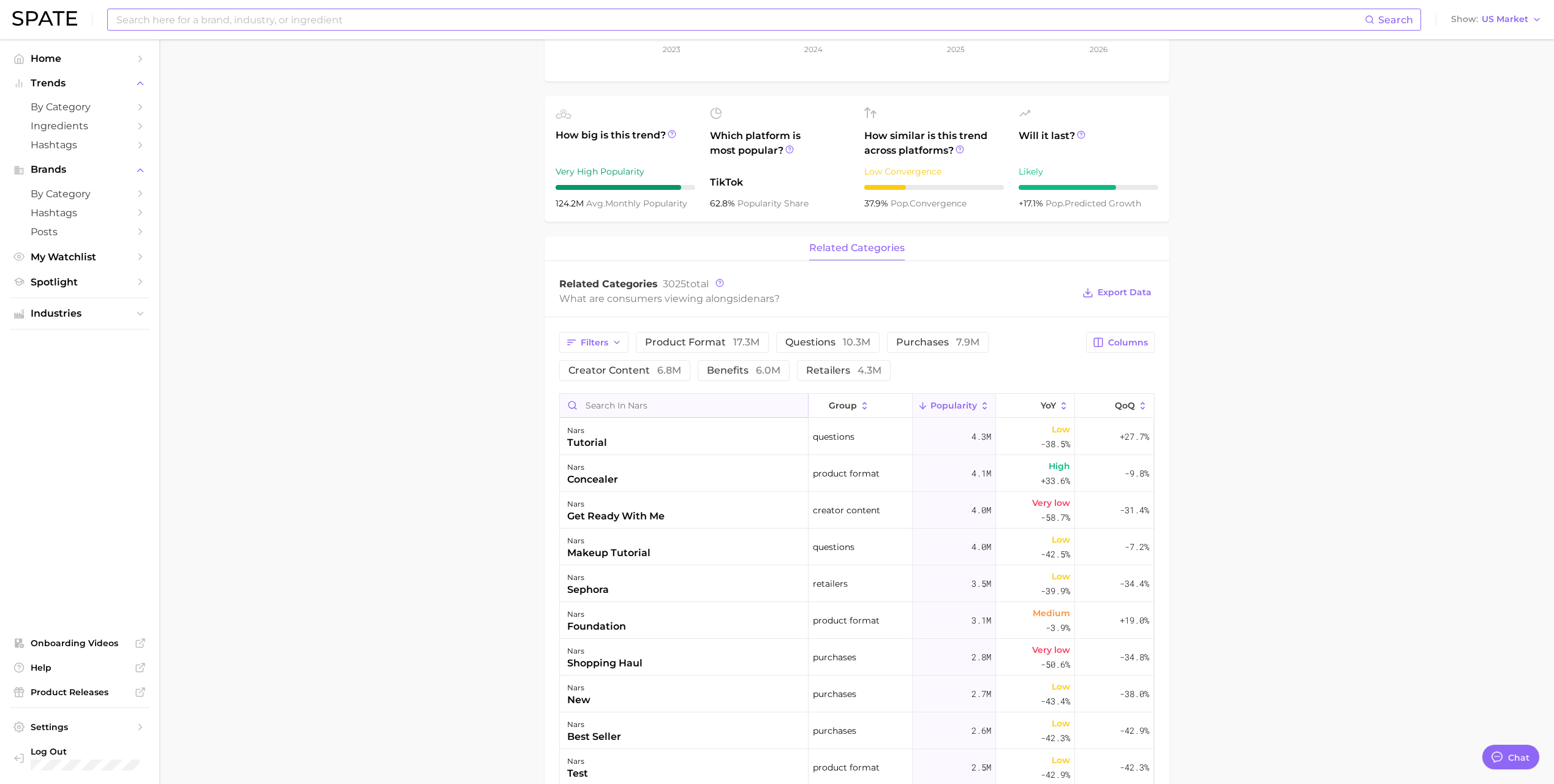 scroll, scrollTop: 306, scrollLeft: 0, axis: vertical 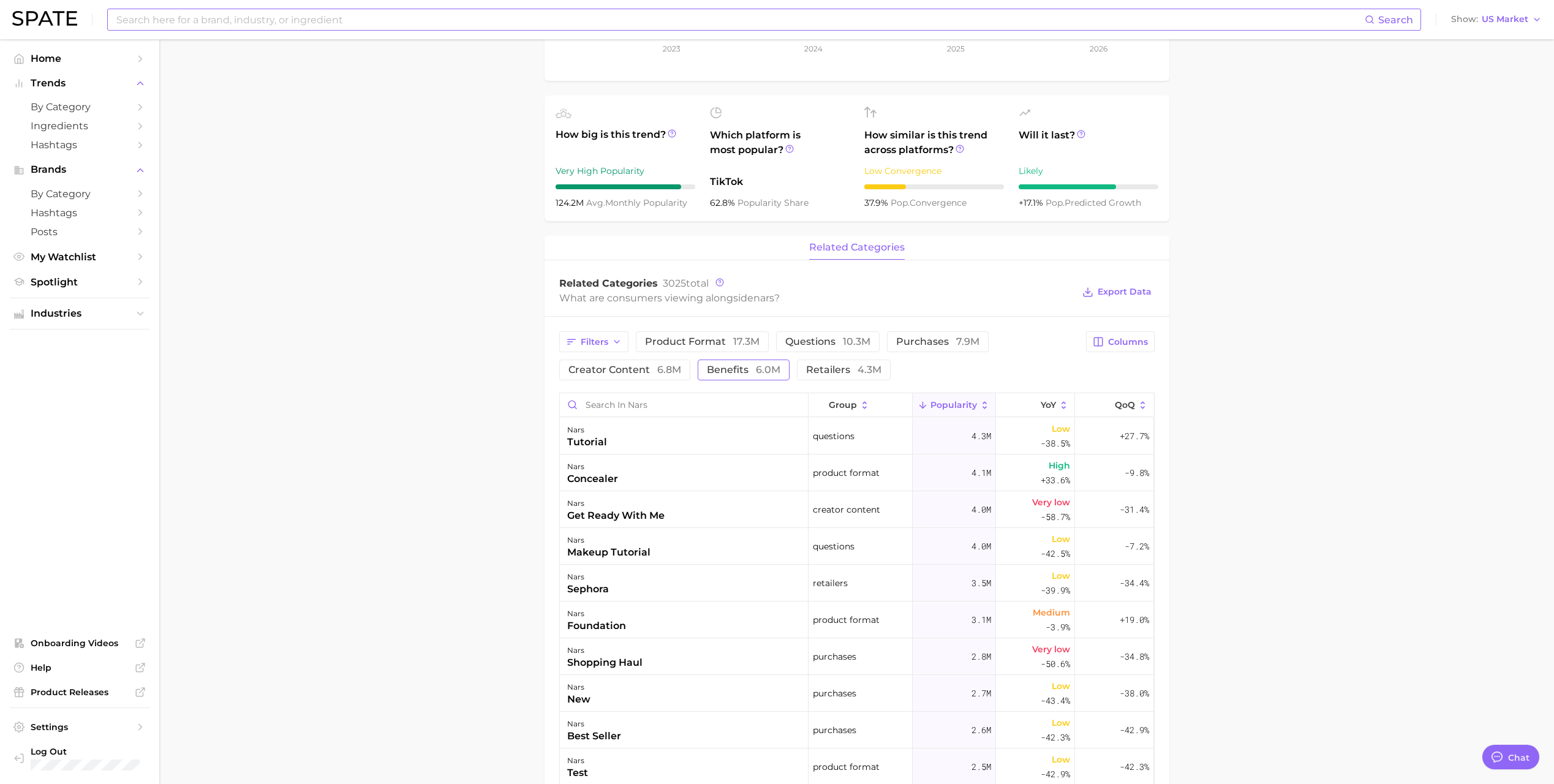 click on "benefits   6.0m" at bounding box center (744, 370) 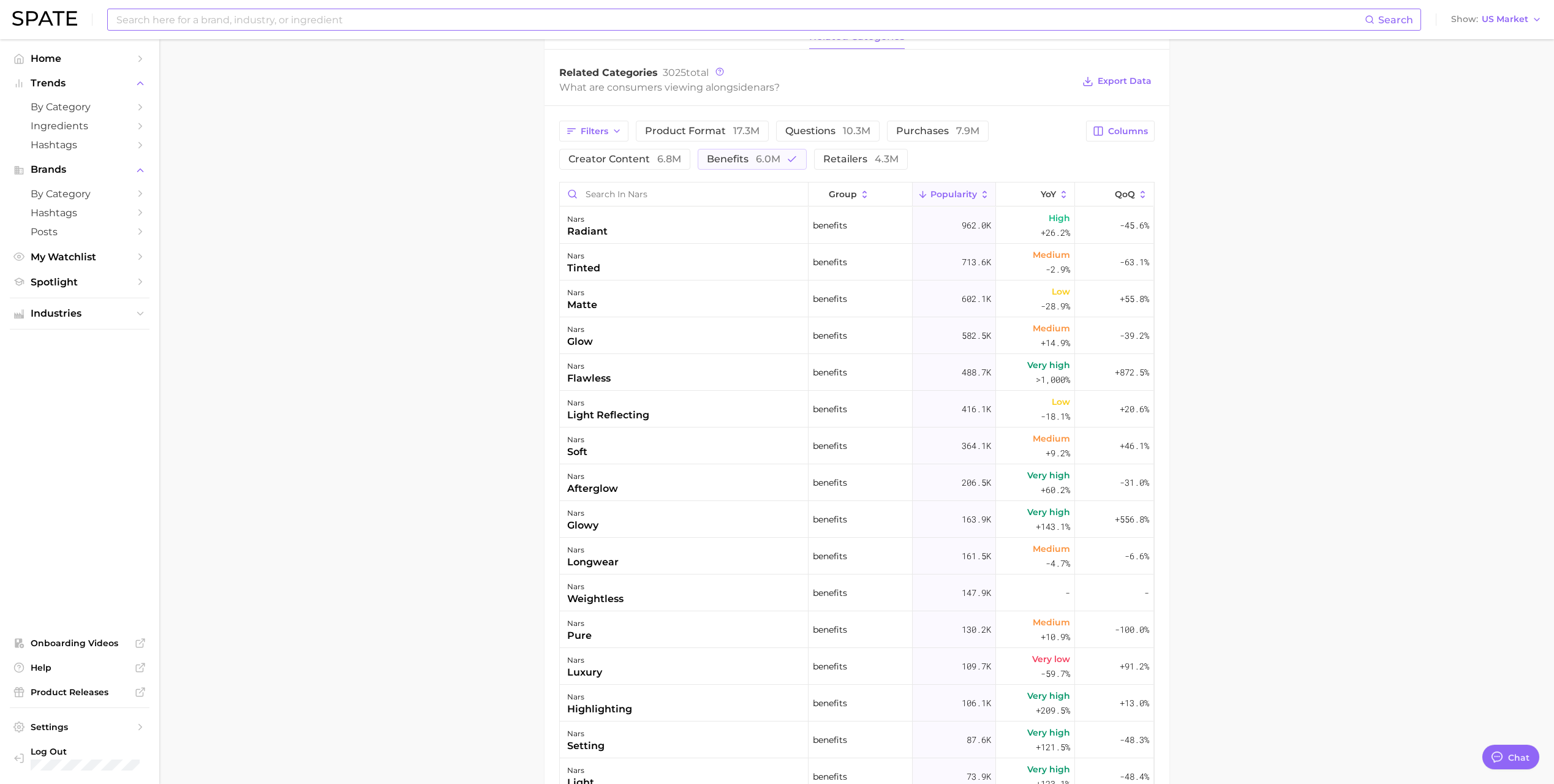 scroll, scrollTop: 551, scrollLeft: 0, axis: vertical 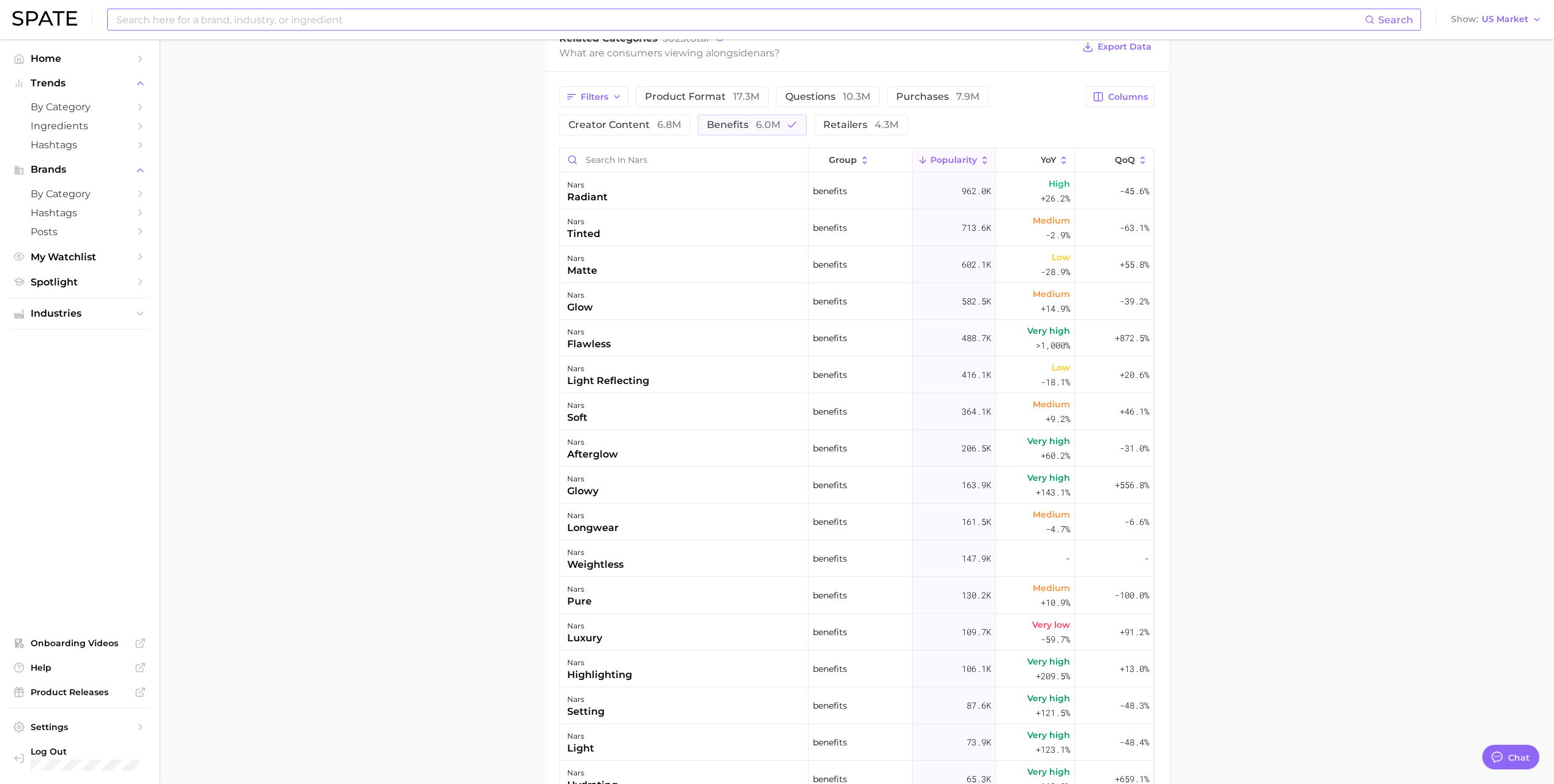 click at bounding box center (740, 20) 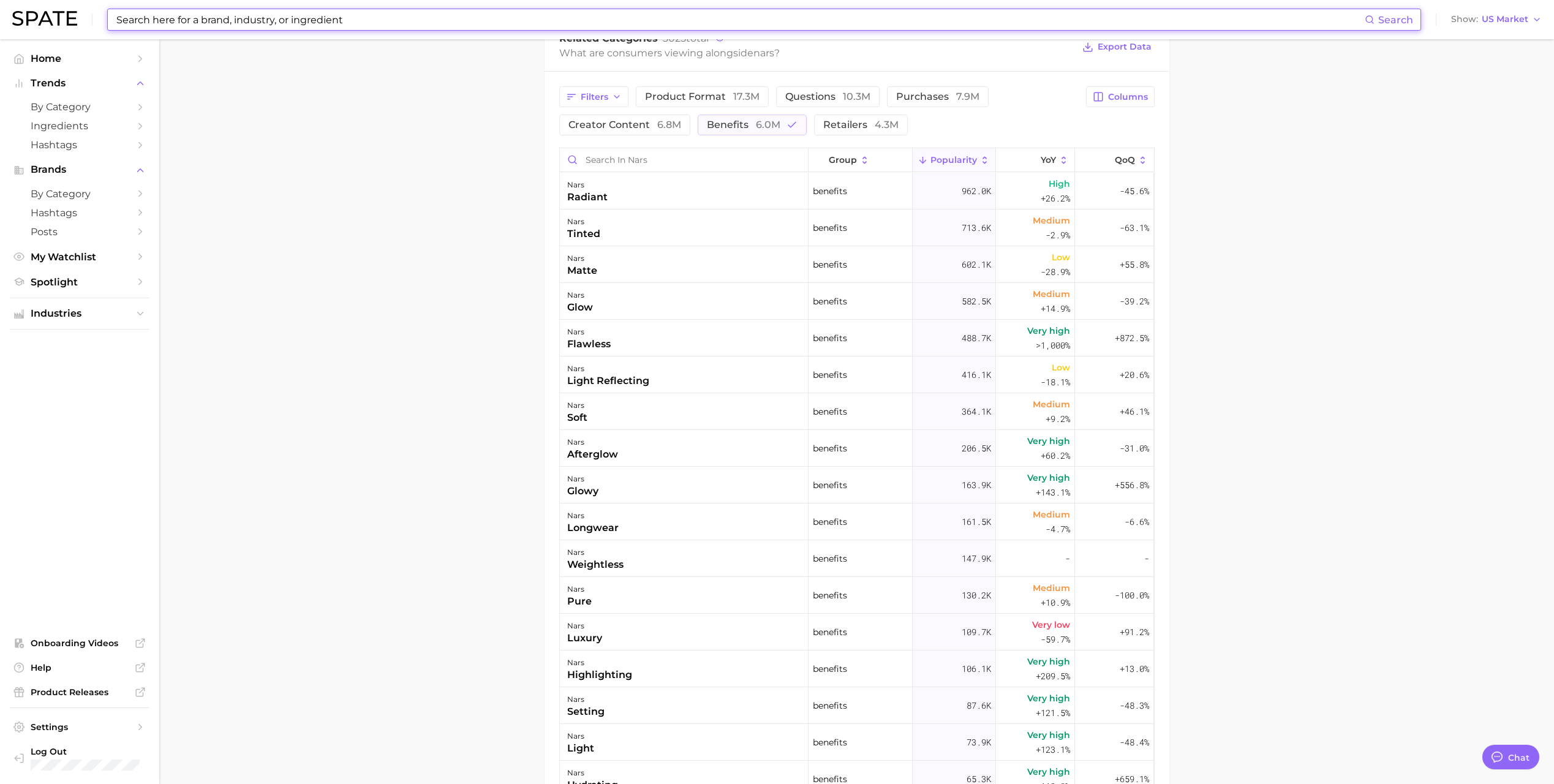 paste on "Anastasia Beverly Hills" 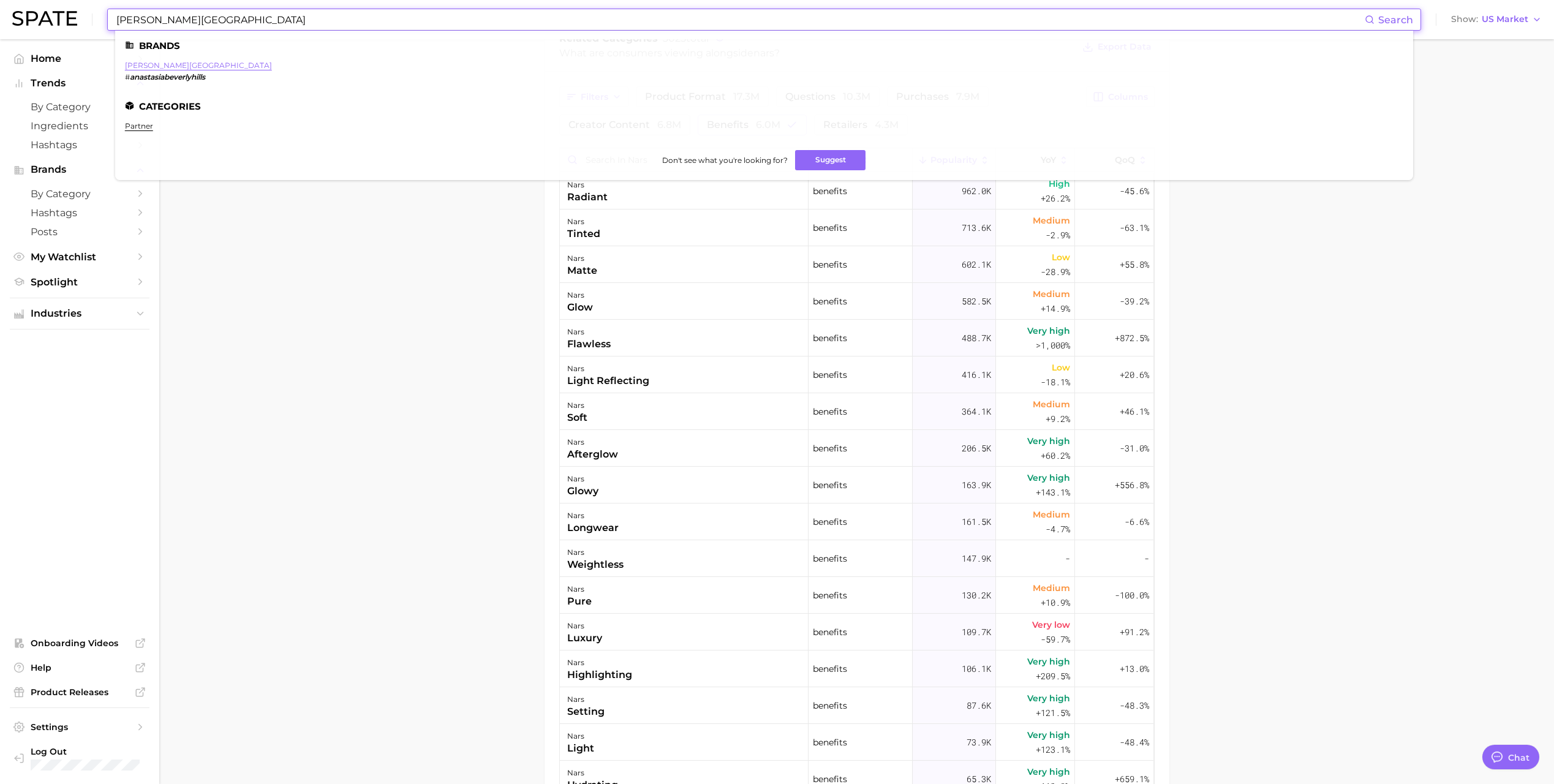 type on "Anastasia Beverly Hills" 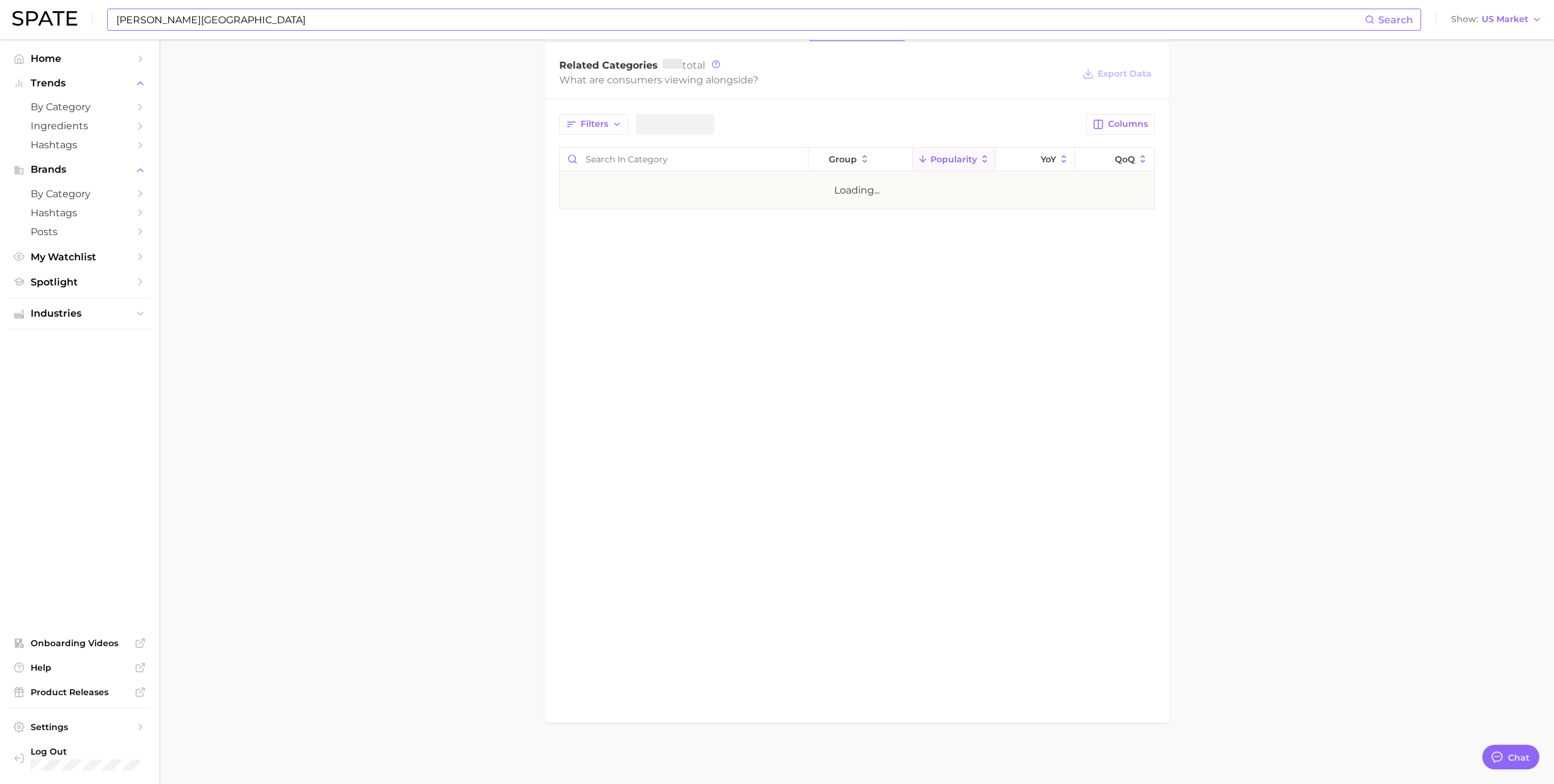scroll, scrollTop: 0, scrollLeft: 0, axis: both 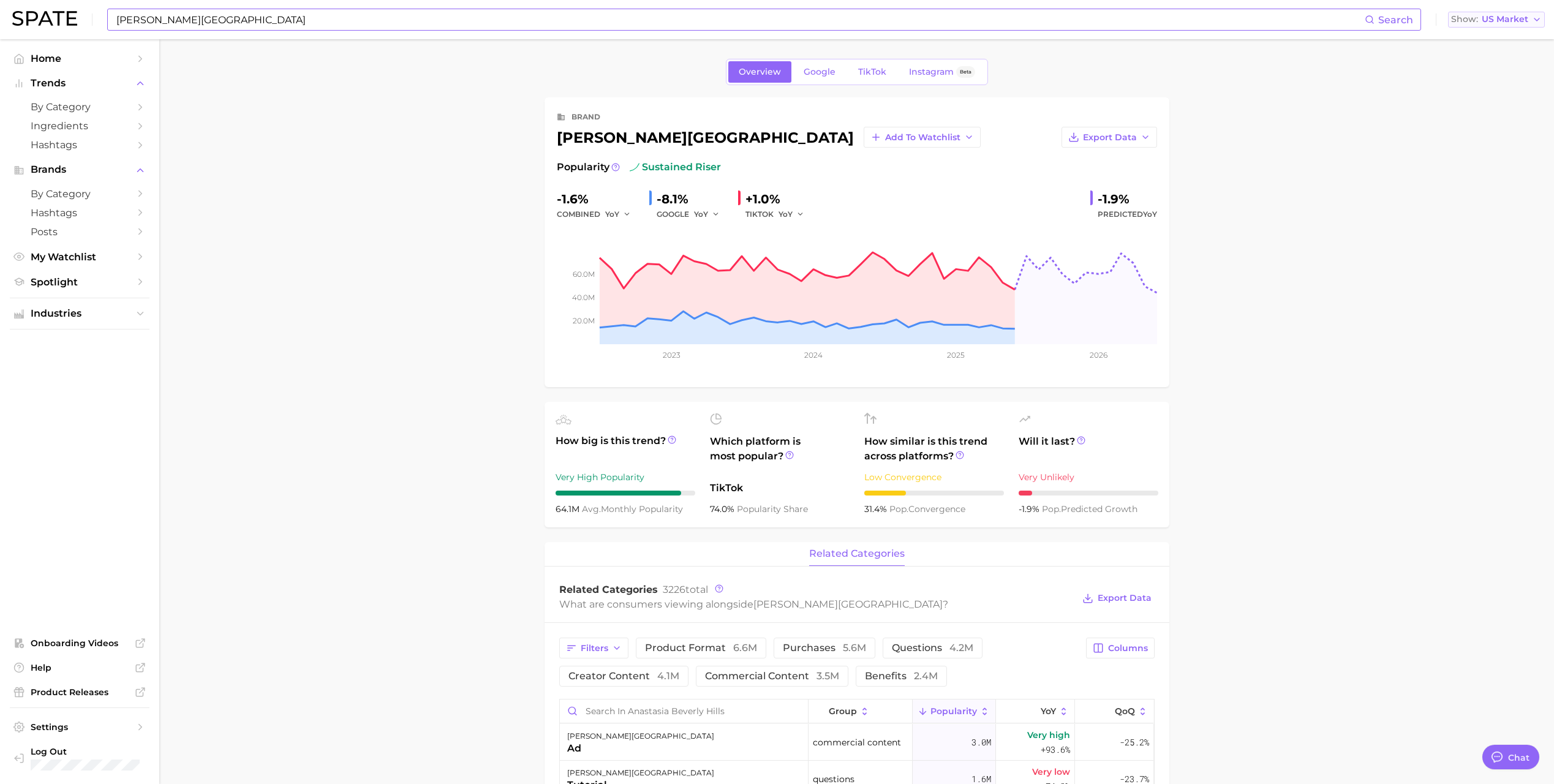 click on "US Market" at bounding box center [1505, 19] 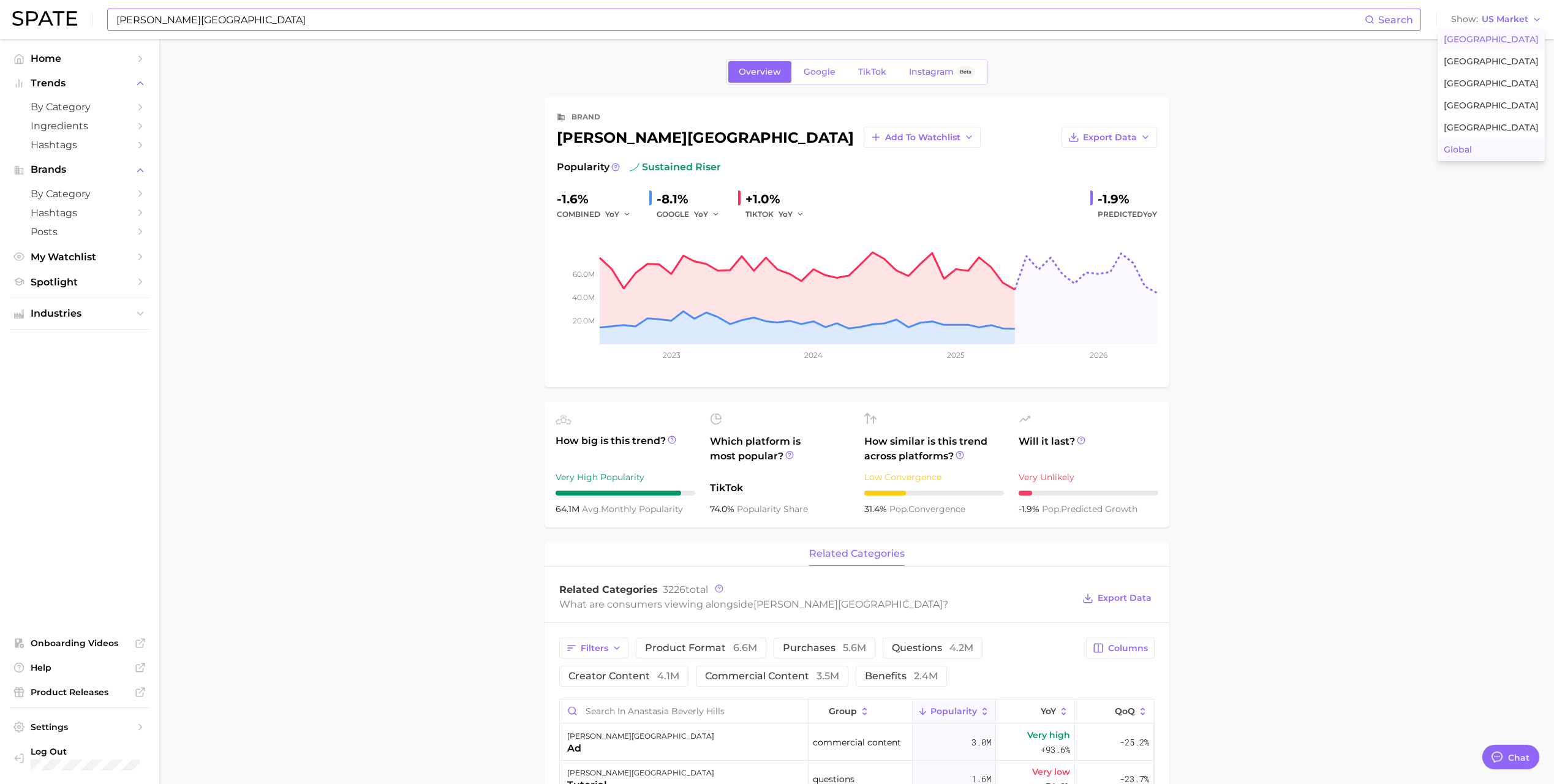 click on "Global" at bounding box center [1491, 150] 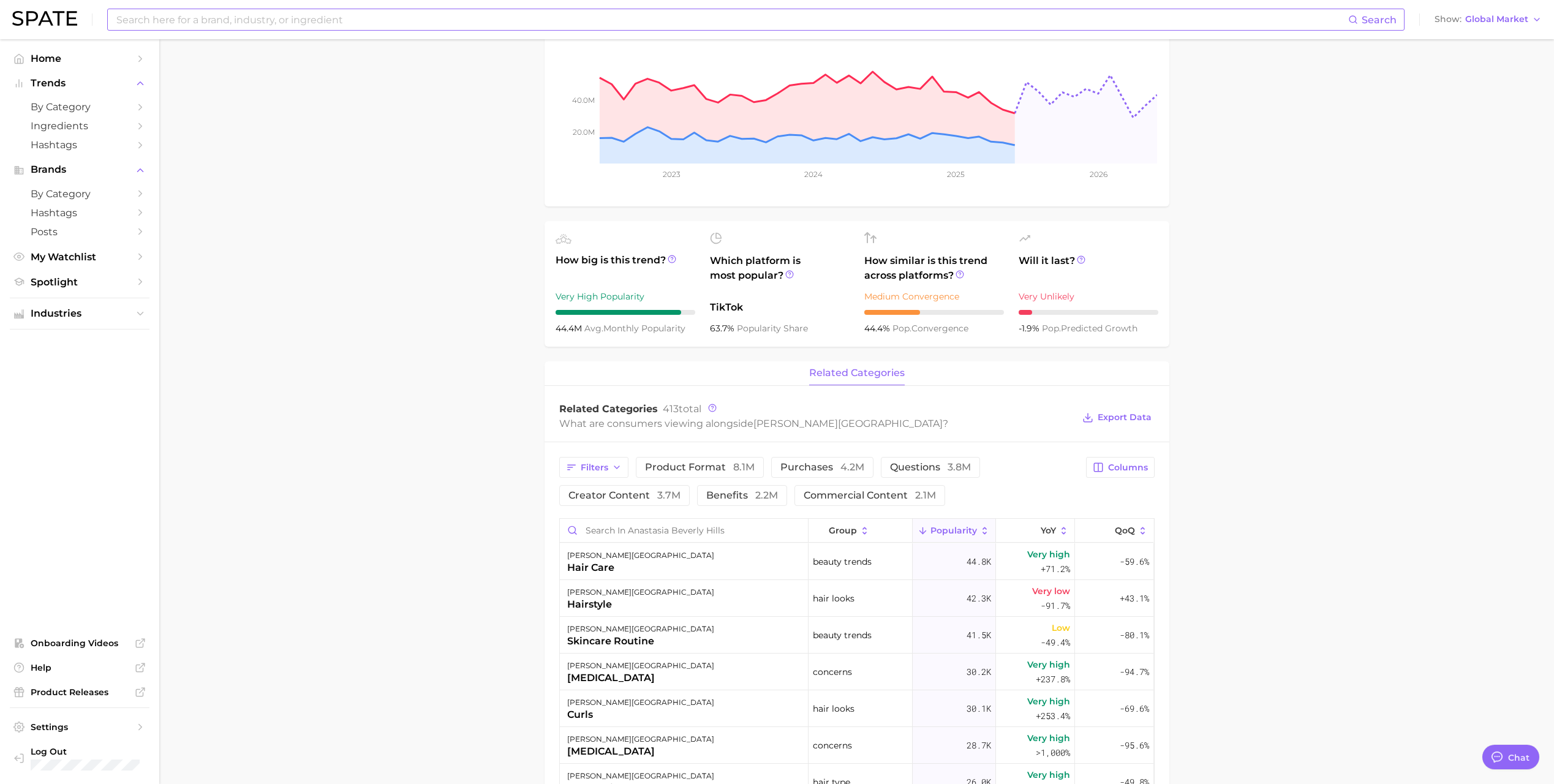 scroll, scrollTop: 184, scrollLeft: 0, axis: vertical 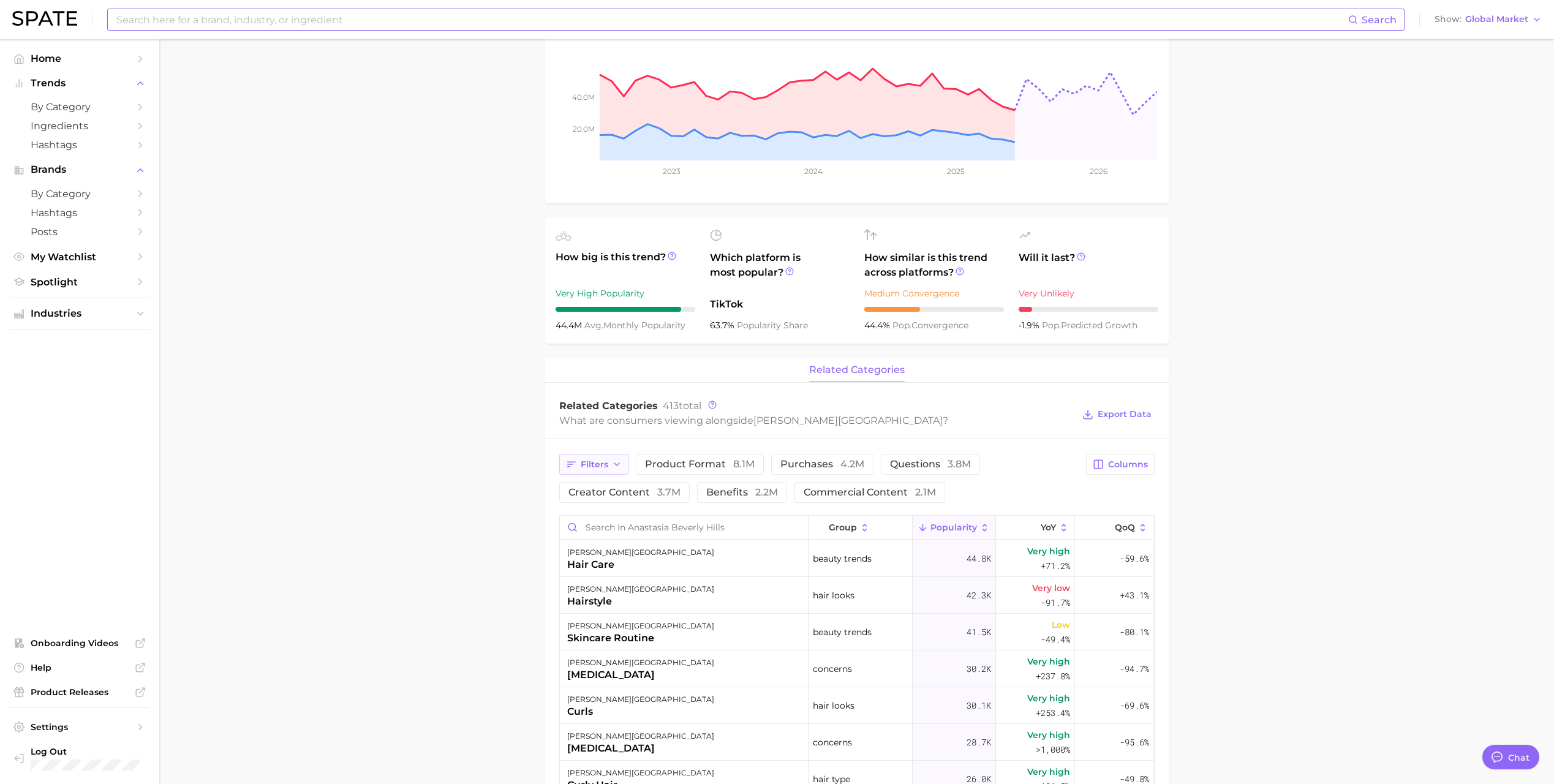 click 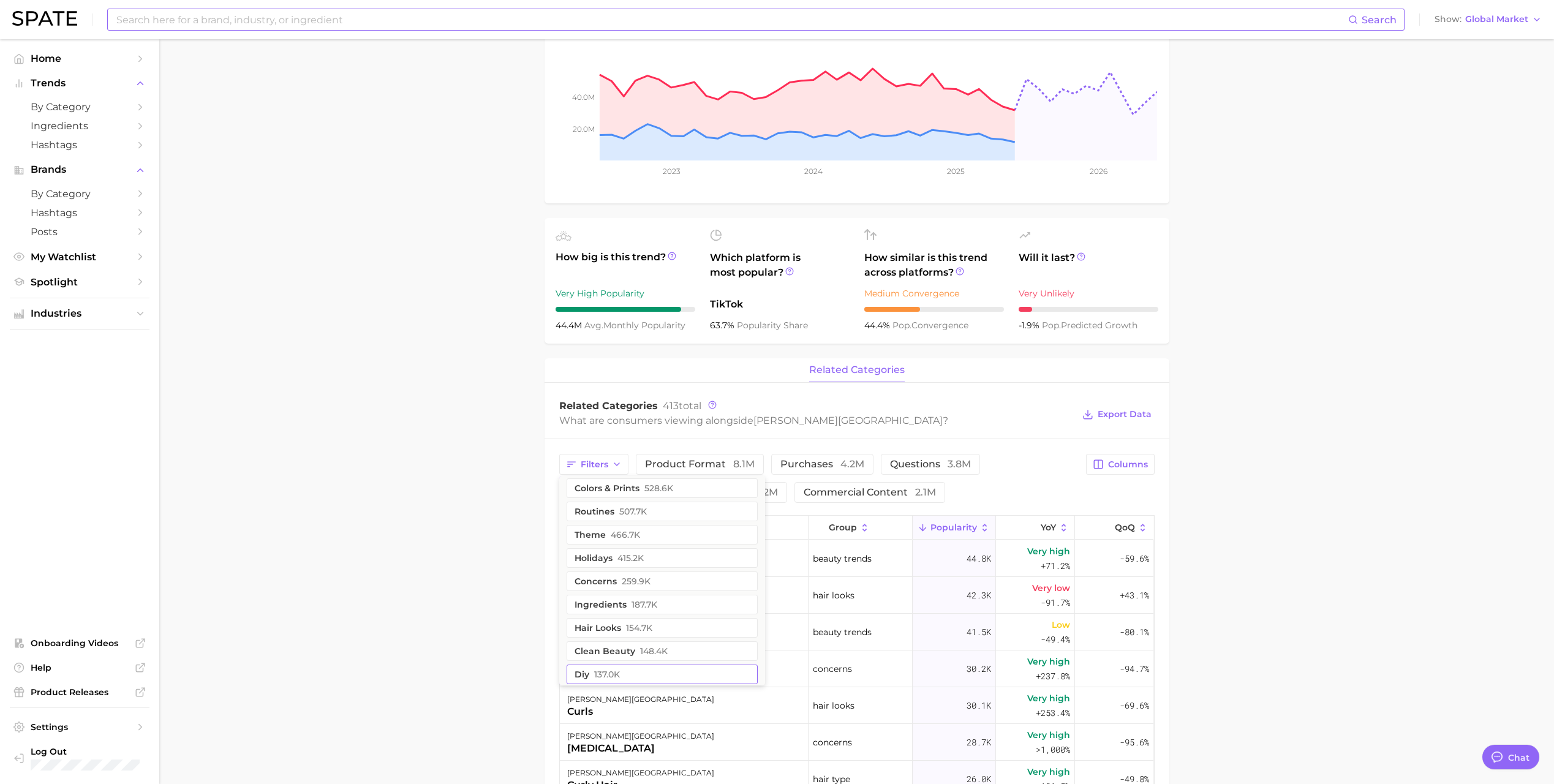 scroll, scrollTop: 245, scrollLeft: 0, axis: vertical 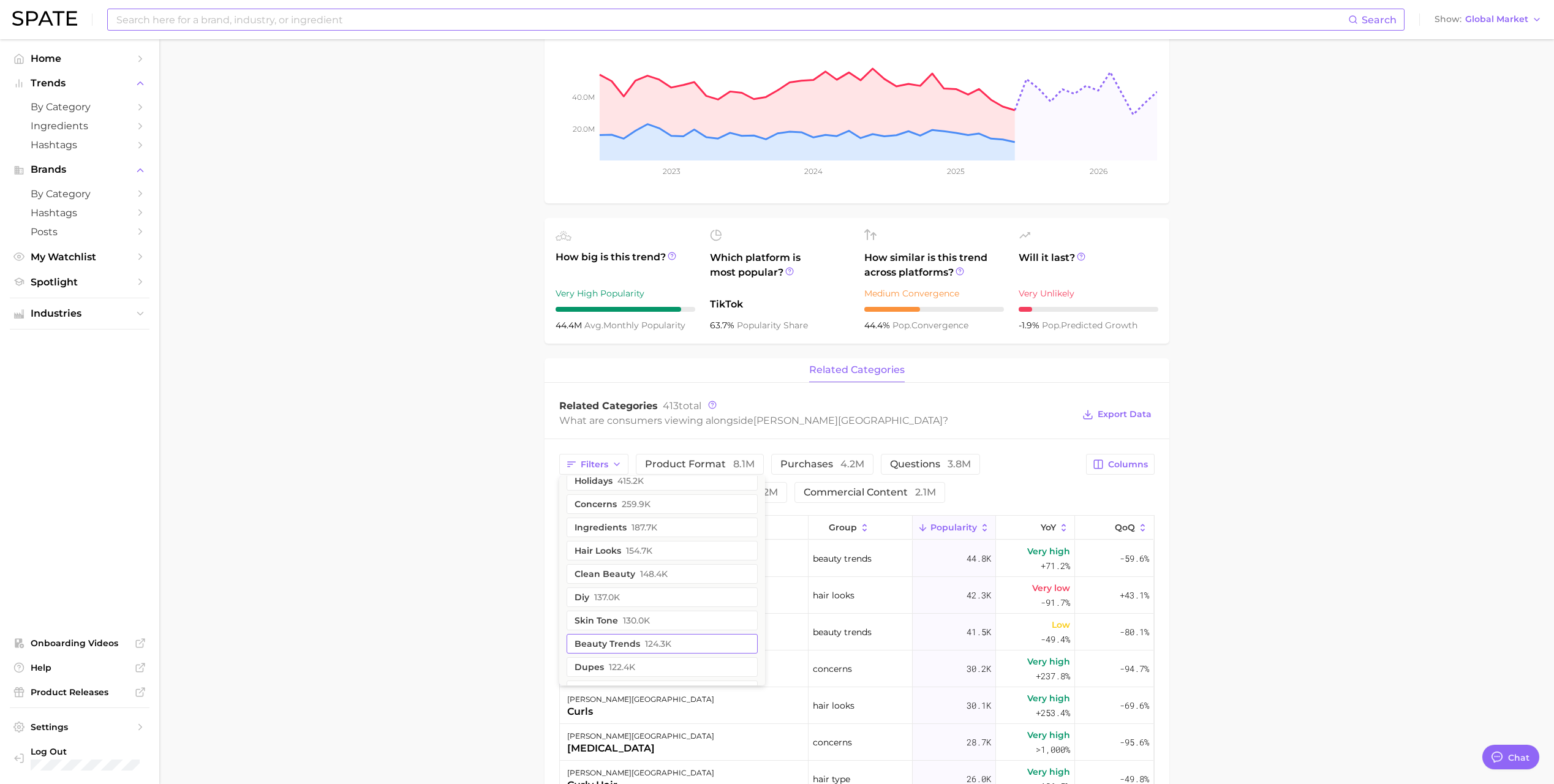 click on "beauty trends   124.3k" at bounding box center [662, 644] 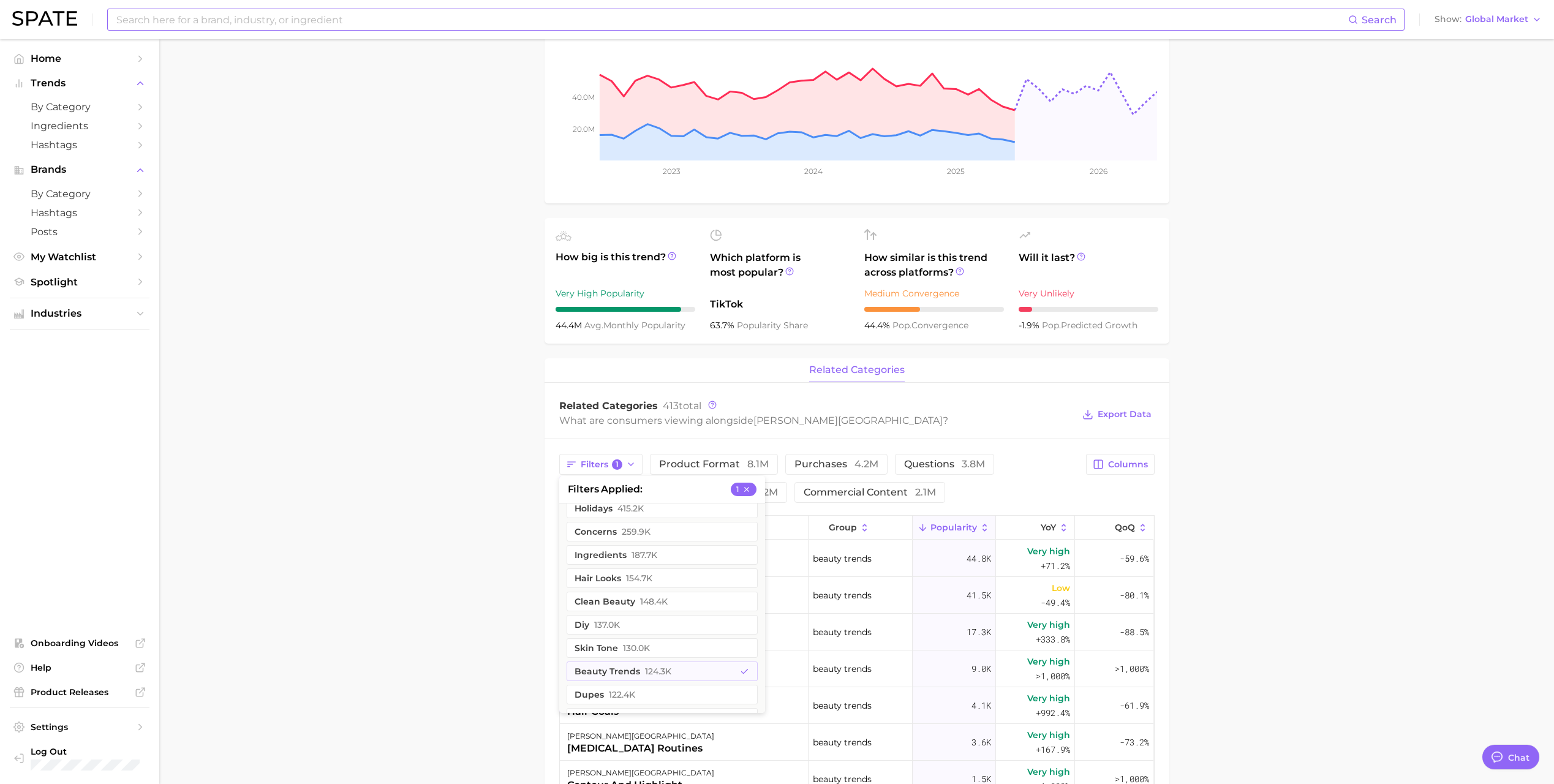click on "Overview Google TikTok Instagram Beta brand anastasia beverly hills Add to Watchlist Export Data Popularity sustained riser -9.8% combined YoY -0.6% GOOGLE YoY -14.4% TIKTOK YoY -1.9% Predicted  YoY 20.0m 40.0m 2023 2024 2025 2026 How big is this trend? Very High Popularity 44.4m avg.  monthly popularity Which platform is most popular? TikTok 63.7% popularity share How similar is this trend across platforms? Medium Convergence 44.4% pop.  convergence Will it last? Very Unlikely -1.9% pop.  predicted growth related categories Related Categories 413  total What are consumers viewing alongside  anastasia beverly hills ? Export Data Filters 1 filters applied 1 body parts   1.8m influencers   1.7m demographics   1.1m sentiment   1.0m geographic location   970.4k retailers   845.3k social media   628.8k colors & prints   528.6k routines   507.7k theme   466.7k holidays   415.2k concerns   259.9k ingredients   187.7k hair looks   154.7k clean beauty   148.4k diy   137.0k skin tone   130.0k beauty trends   124.3k" at bounding box center [856, 615] 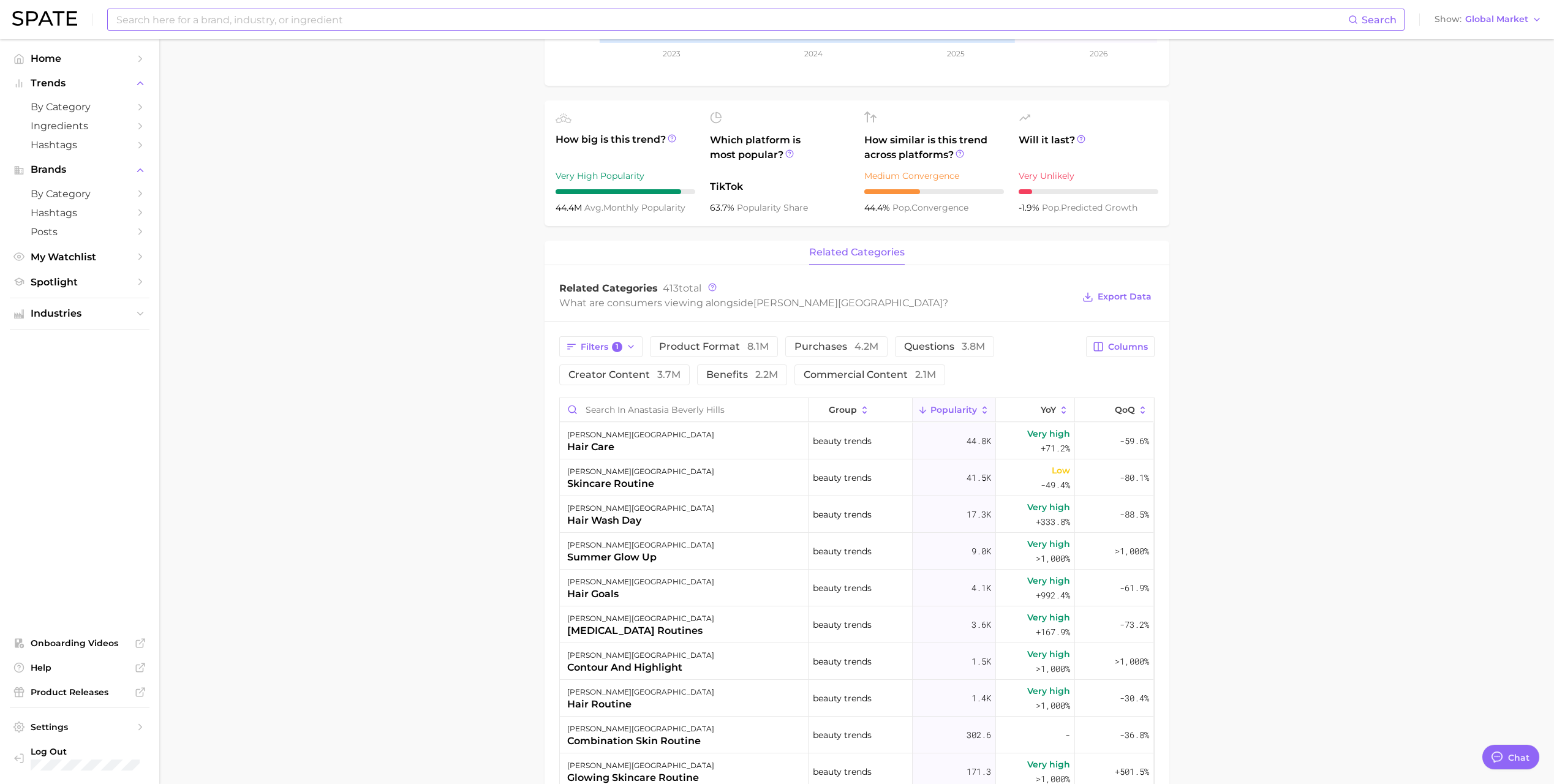 scroll, scrollTop: 306, scrollLeft: 0, axis: vertical 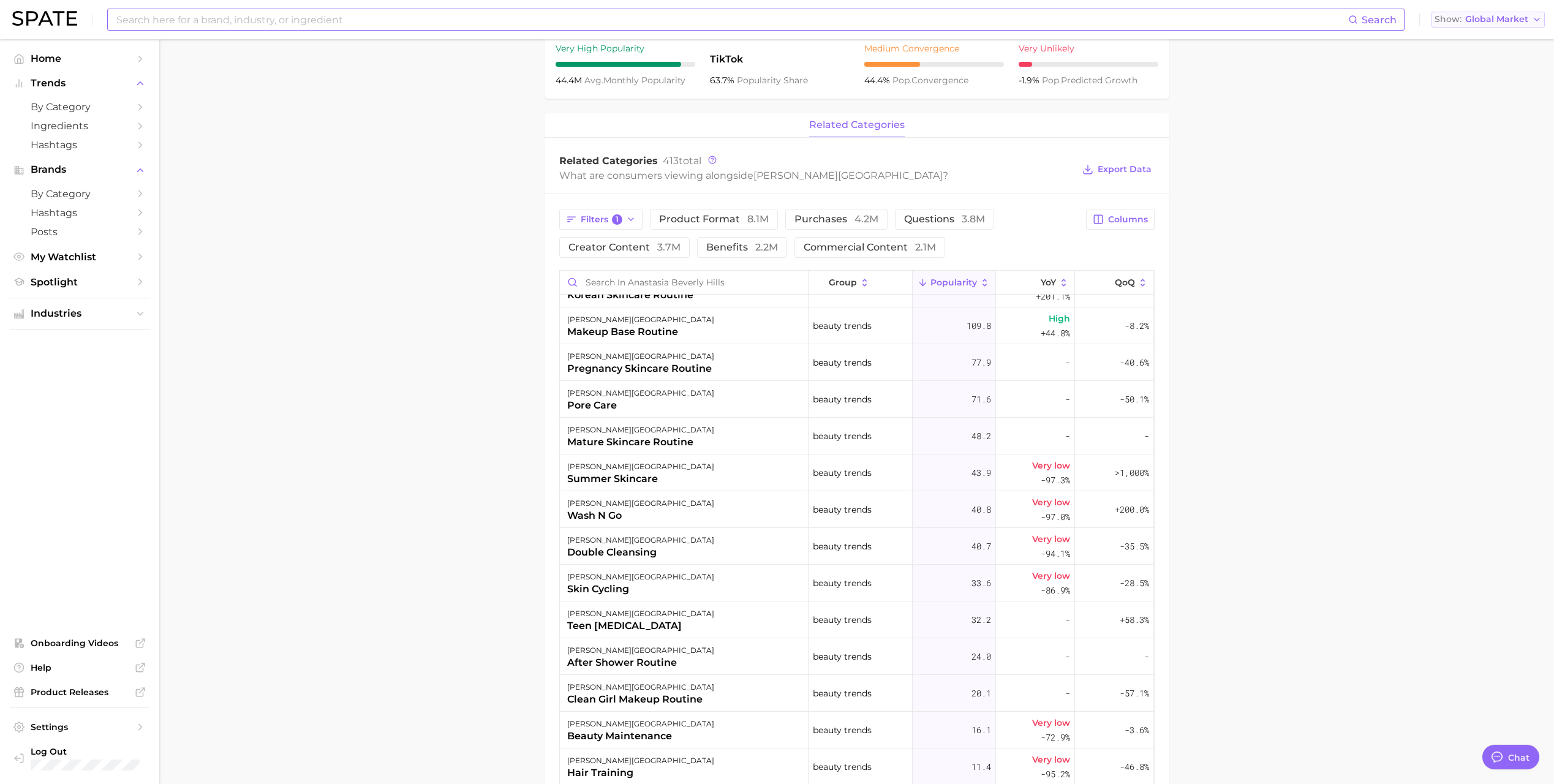 click on "Global Market" at bounding box center [1496, 19] 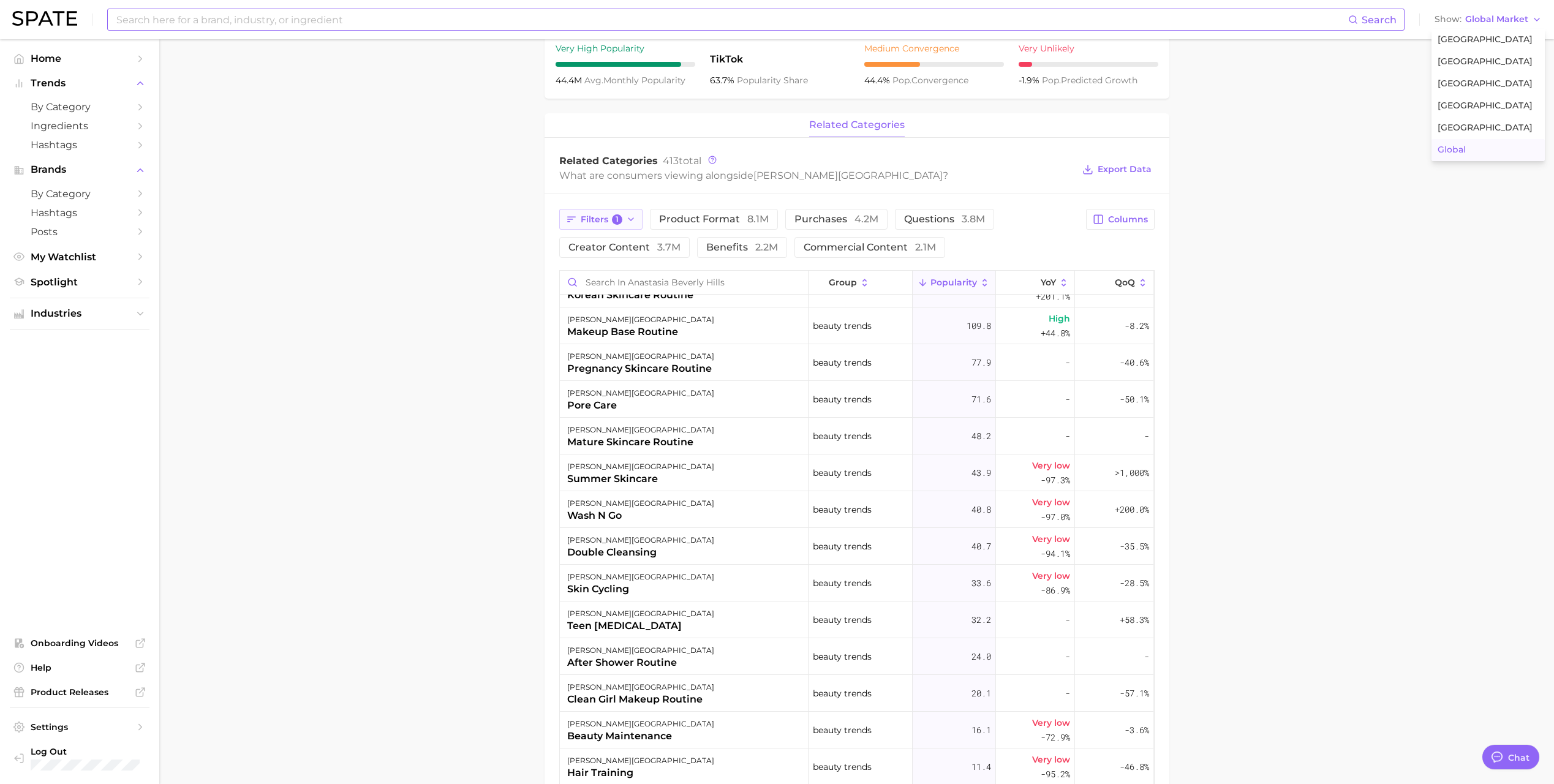 click on "1" at bounding box center [617, 220] 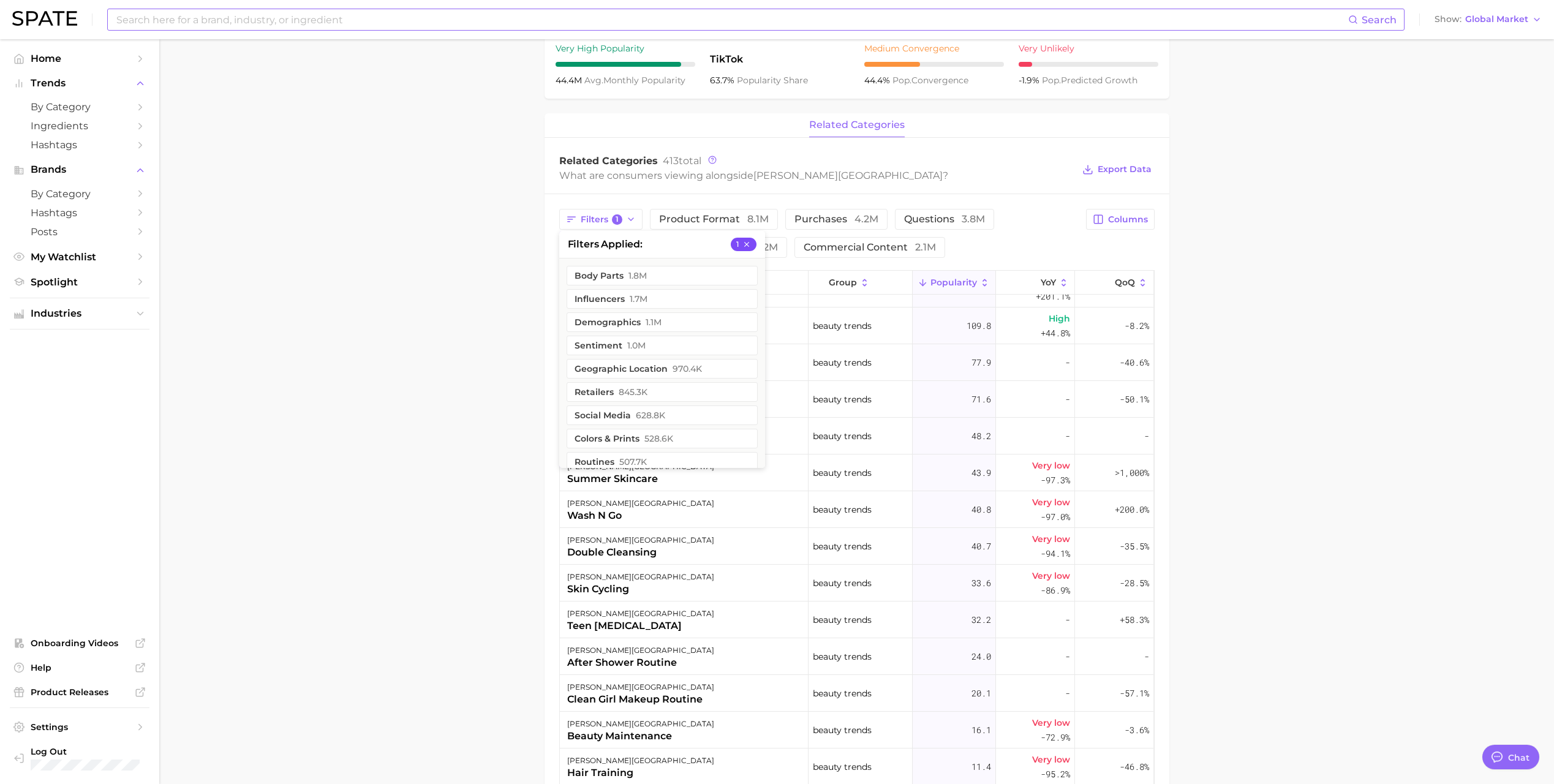 click 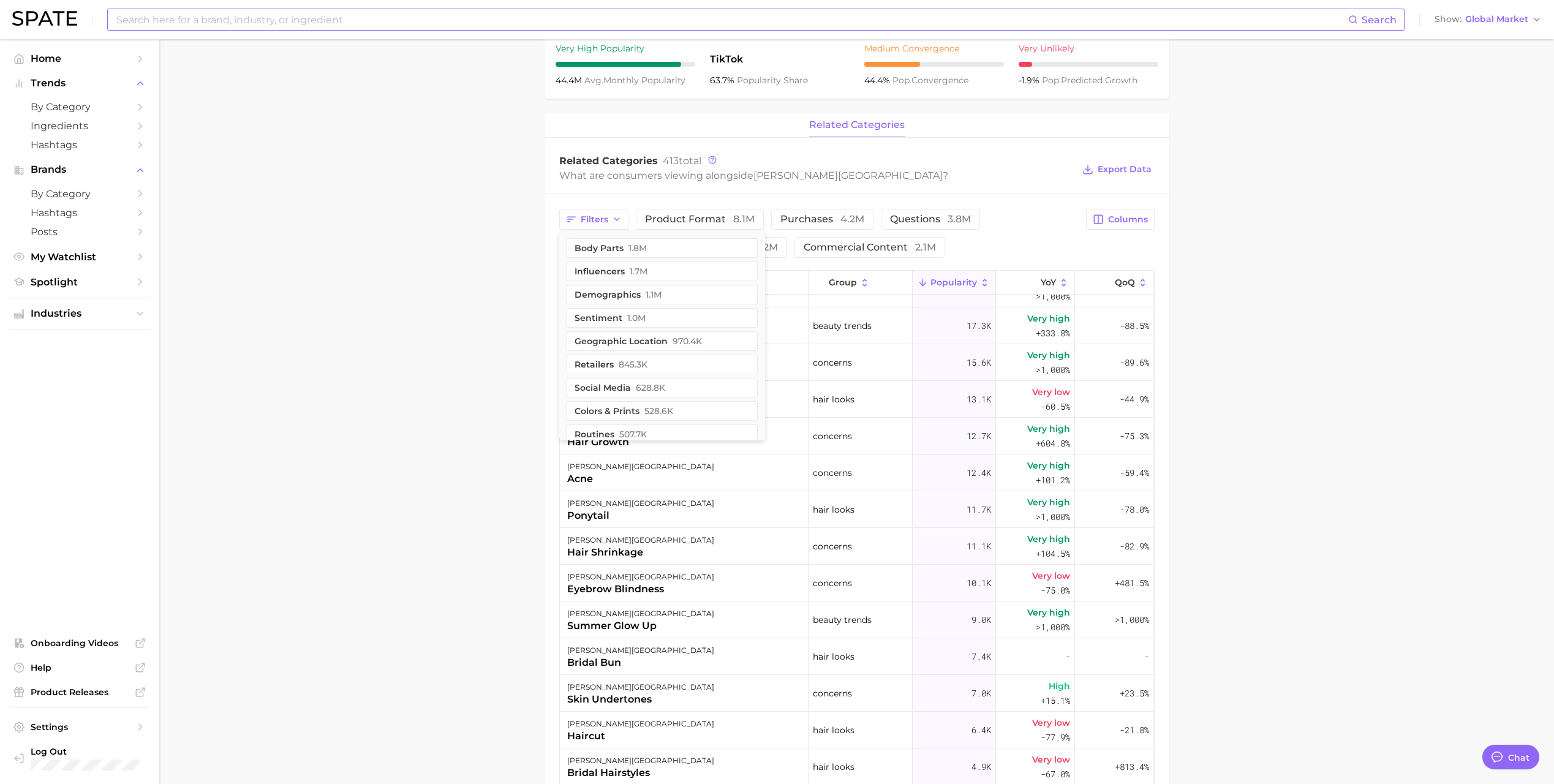 scroll, scrollTop: 0, scrollLeft: 0, axis: both 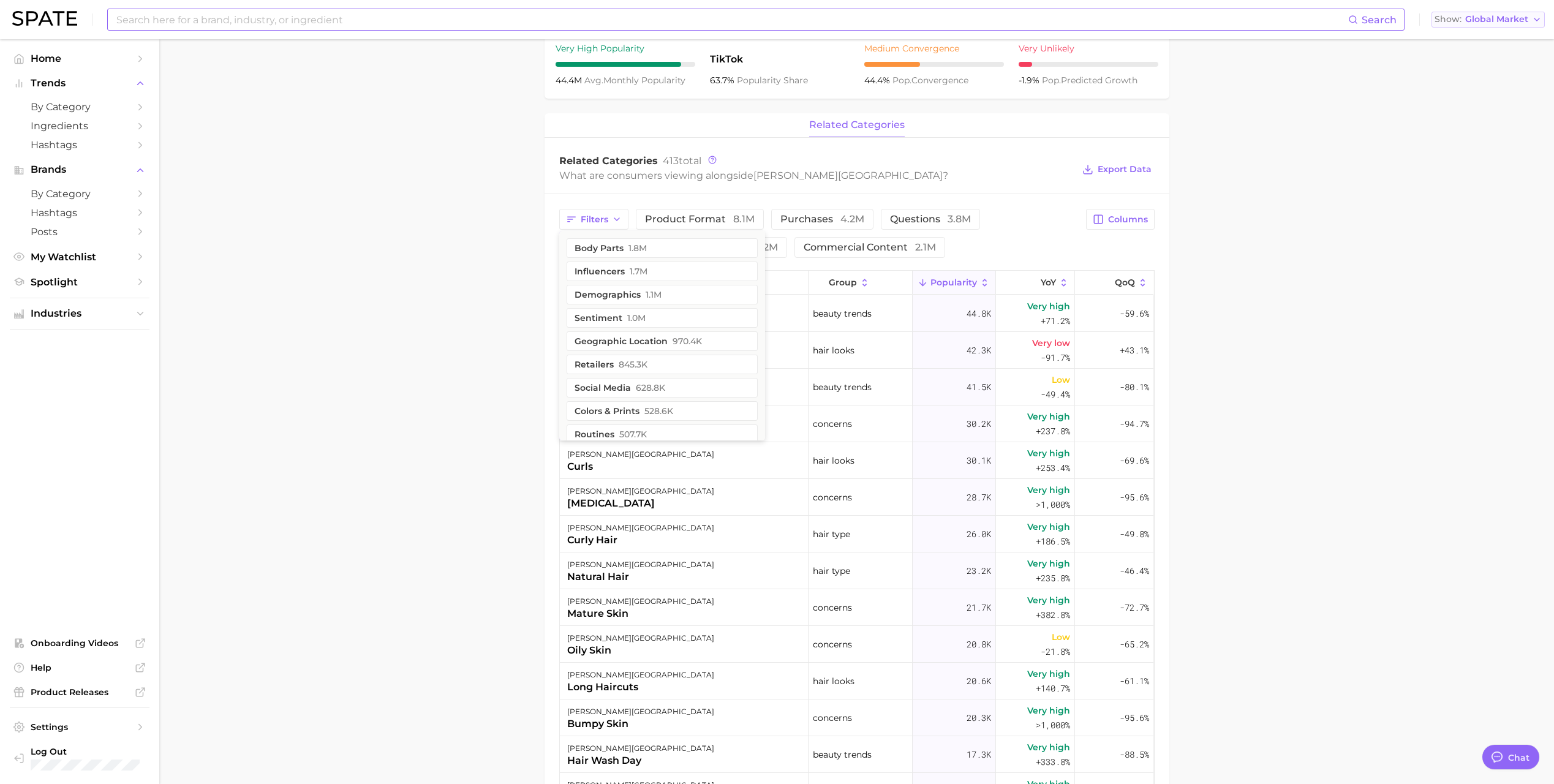 click on "Global Market" at bounding box center (1496, 19) 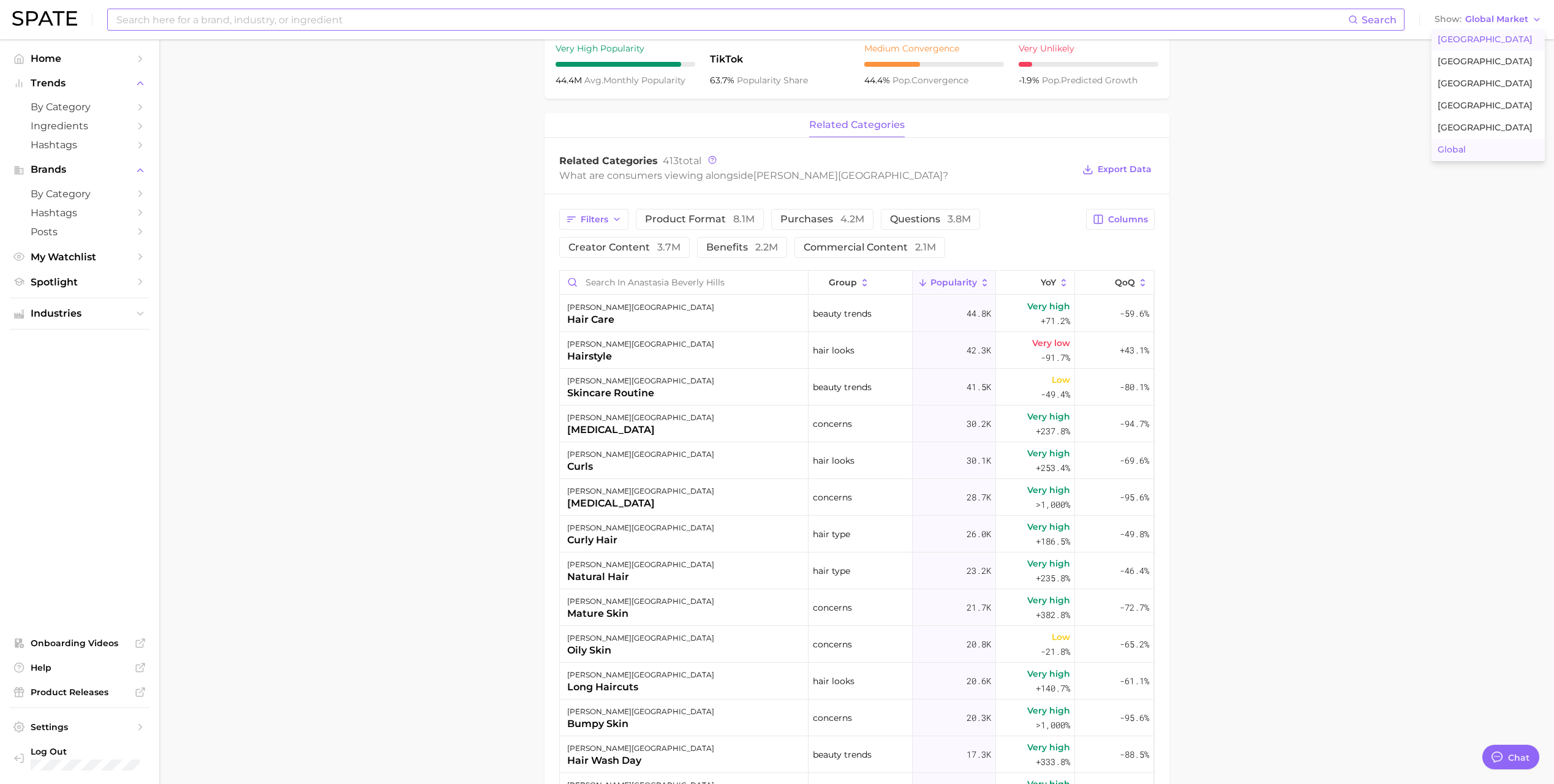 click on "[GEOGRAPHIC_DATA]" at bounding box center [1485, 39] 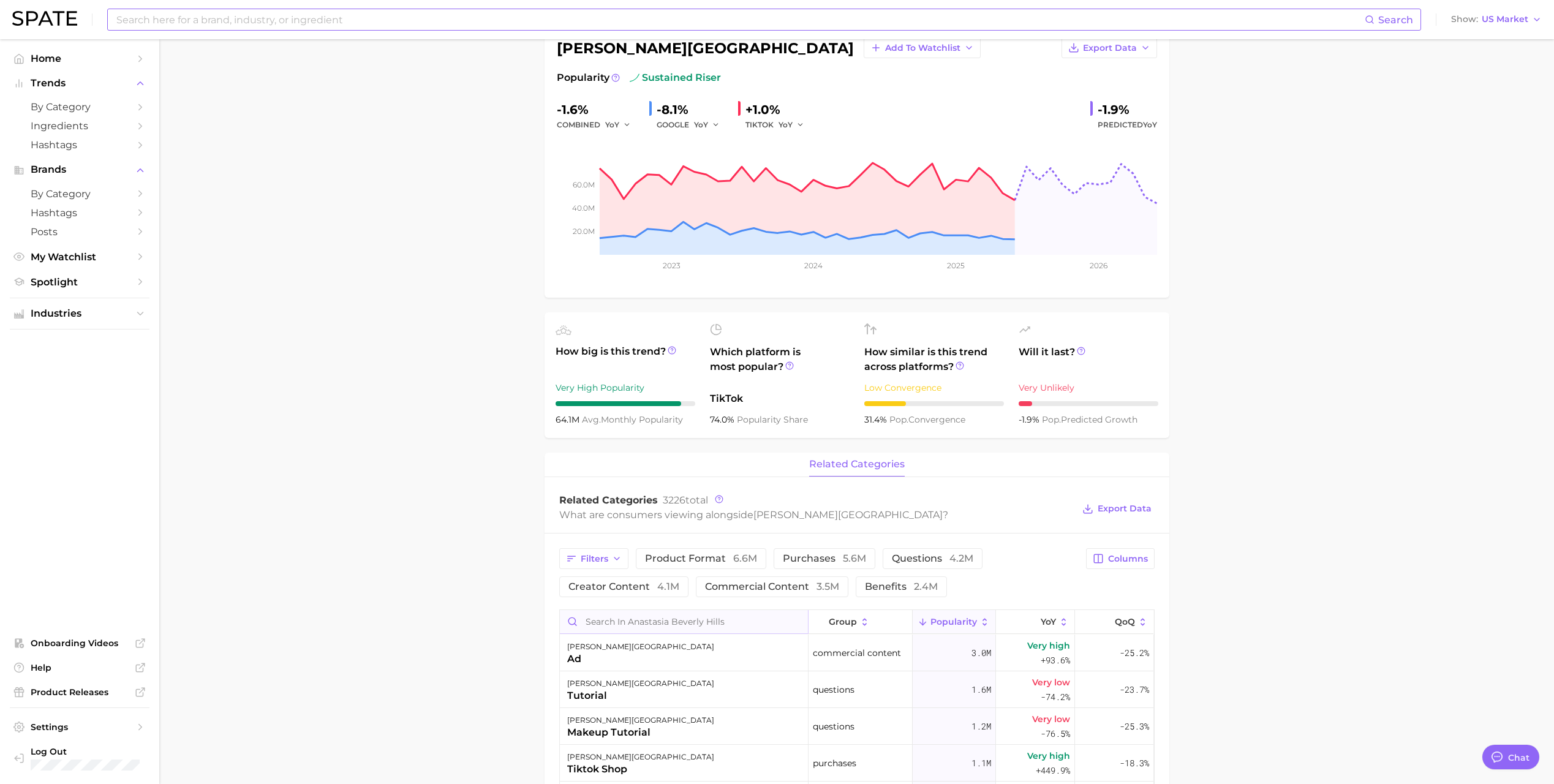 scroll, scrollTop: 245, scrollLeft: 0, axis: vertical 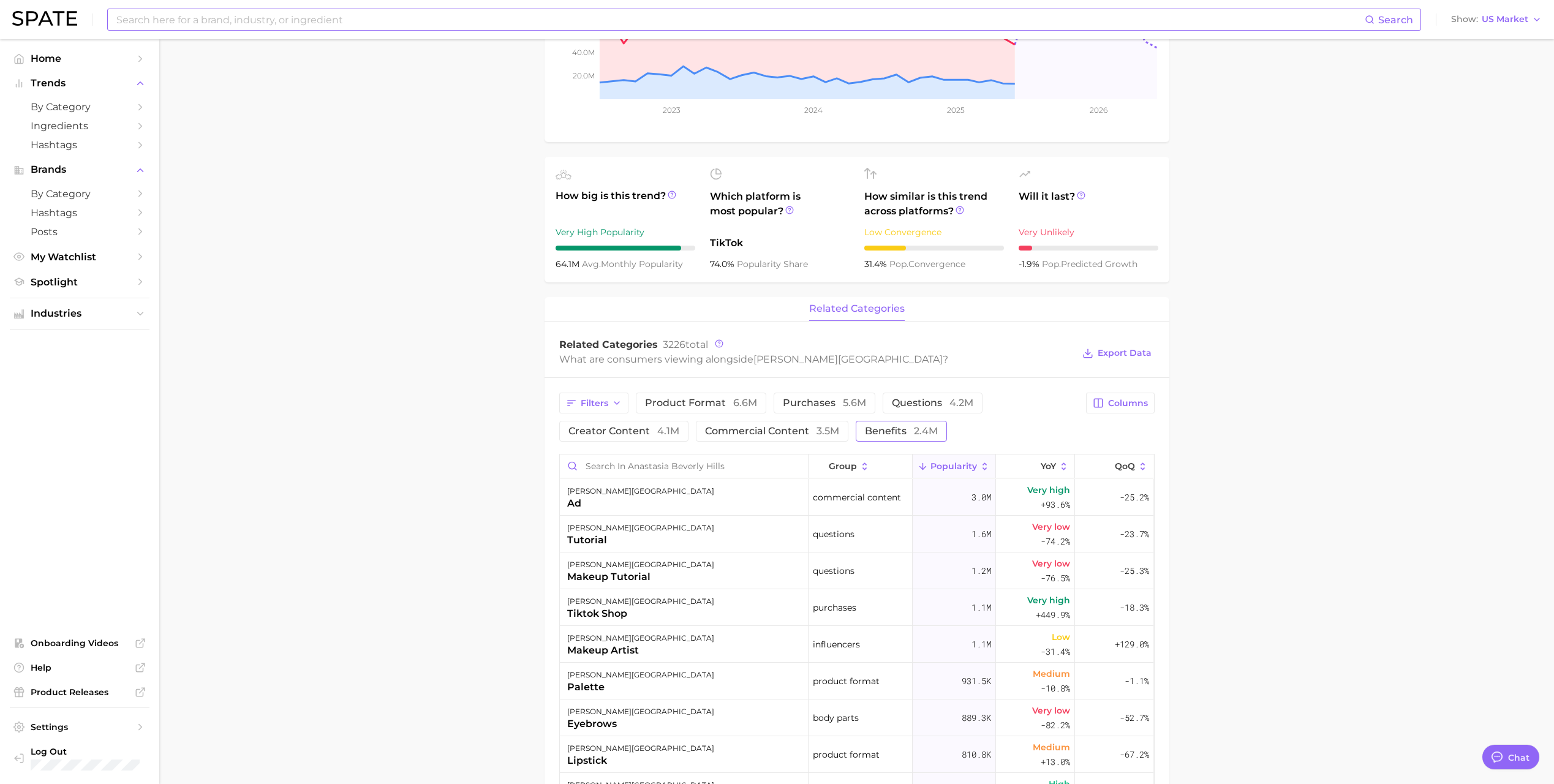 click on "2.4m" at bounding box center [926, 431] 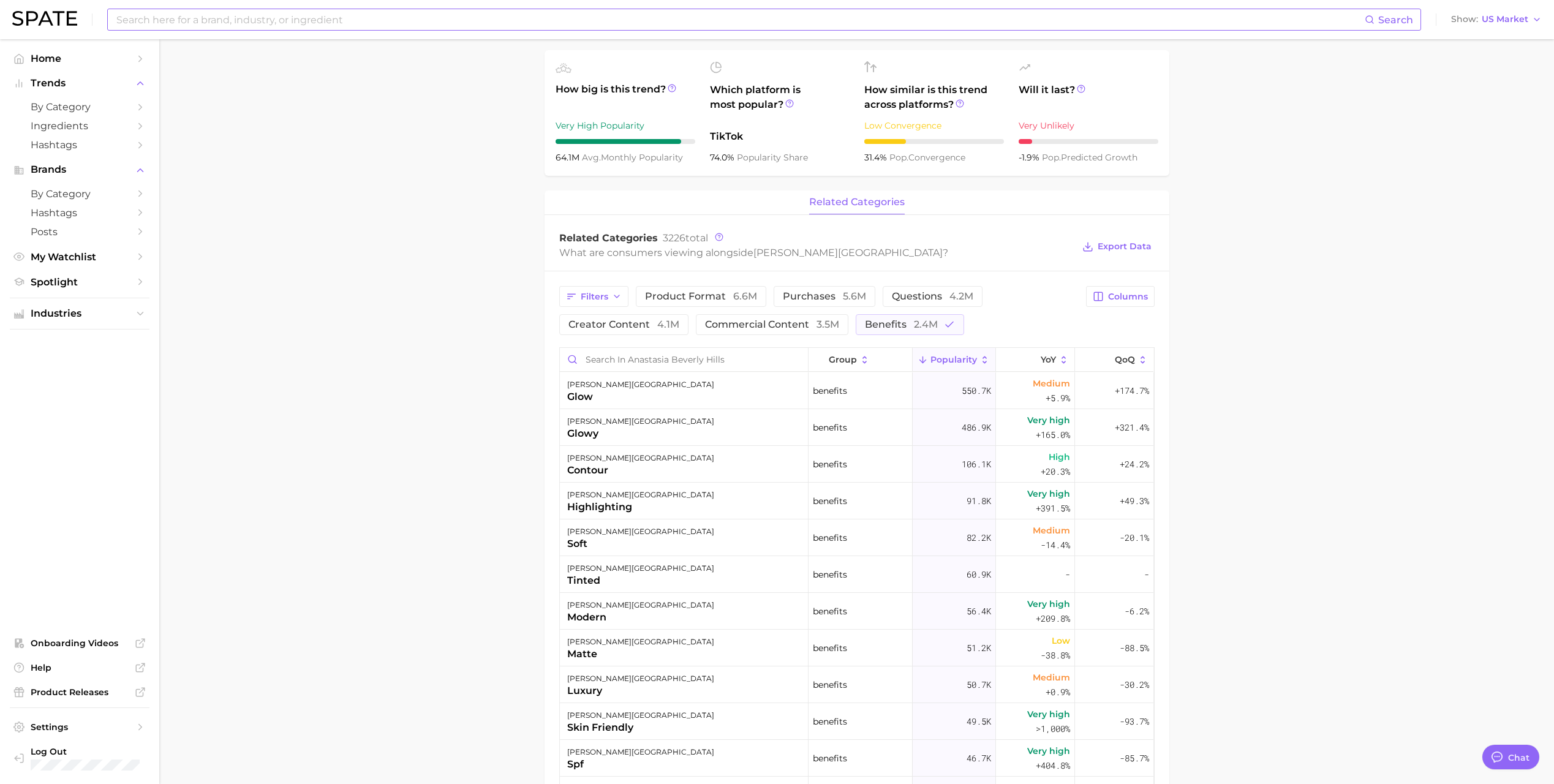 scroll, scrollTop: 368, scrollLeft: 0, axis: vertical 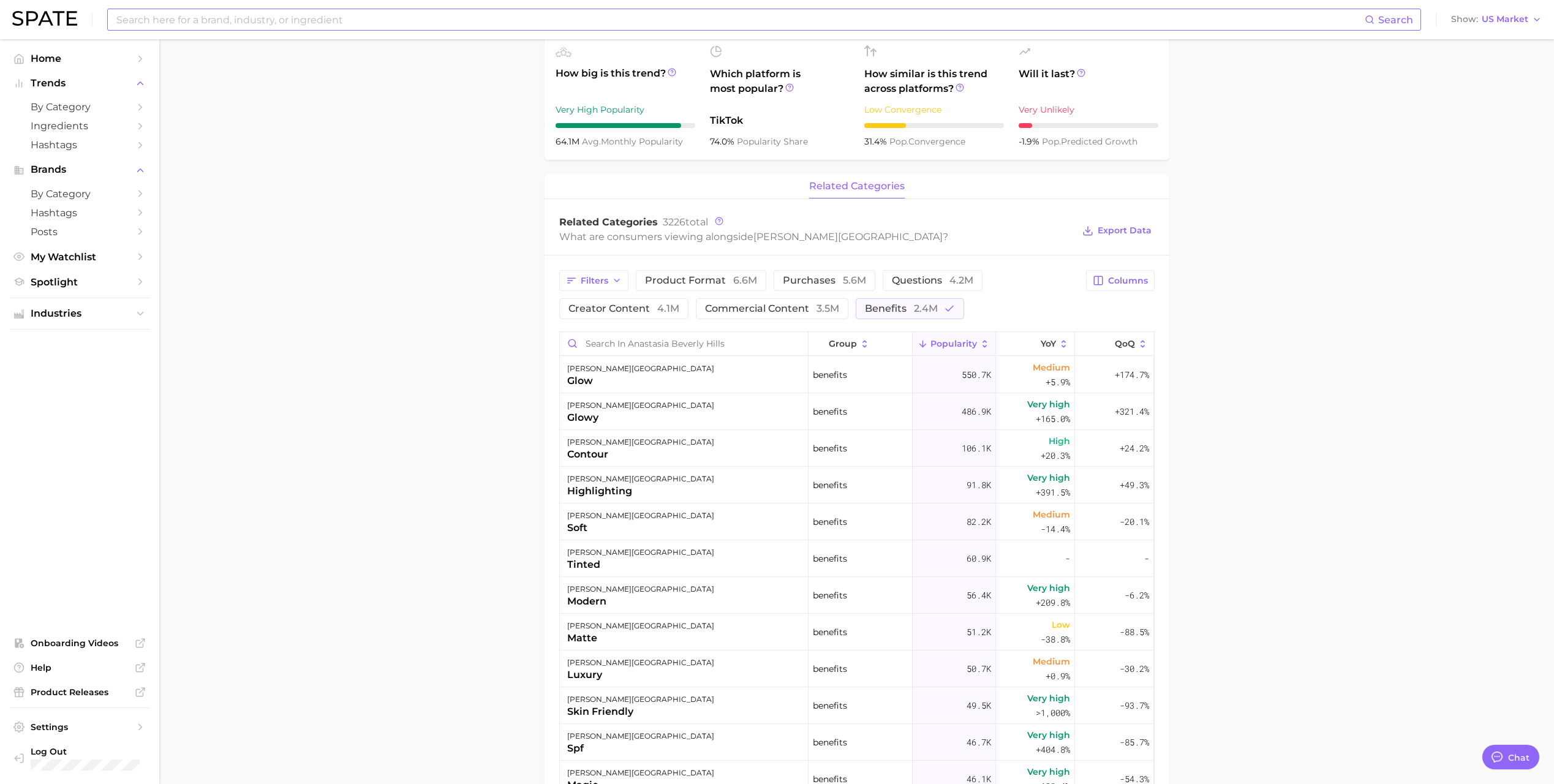 click at bounding box center [740, 20] 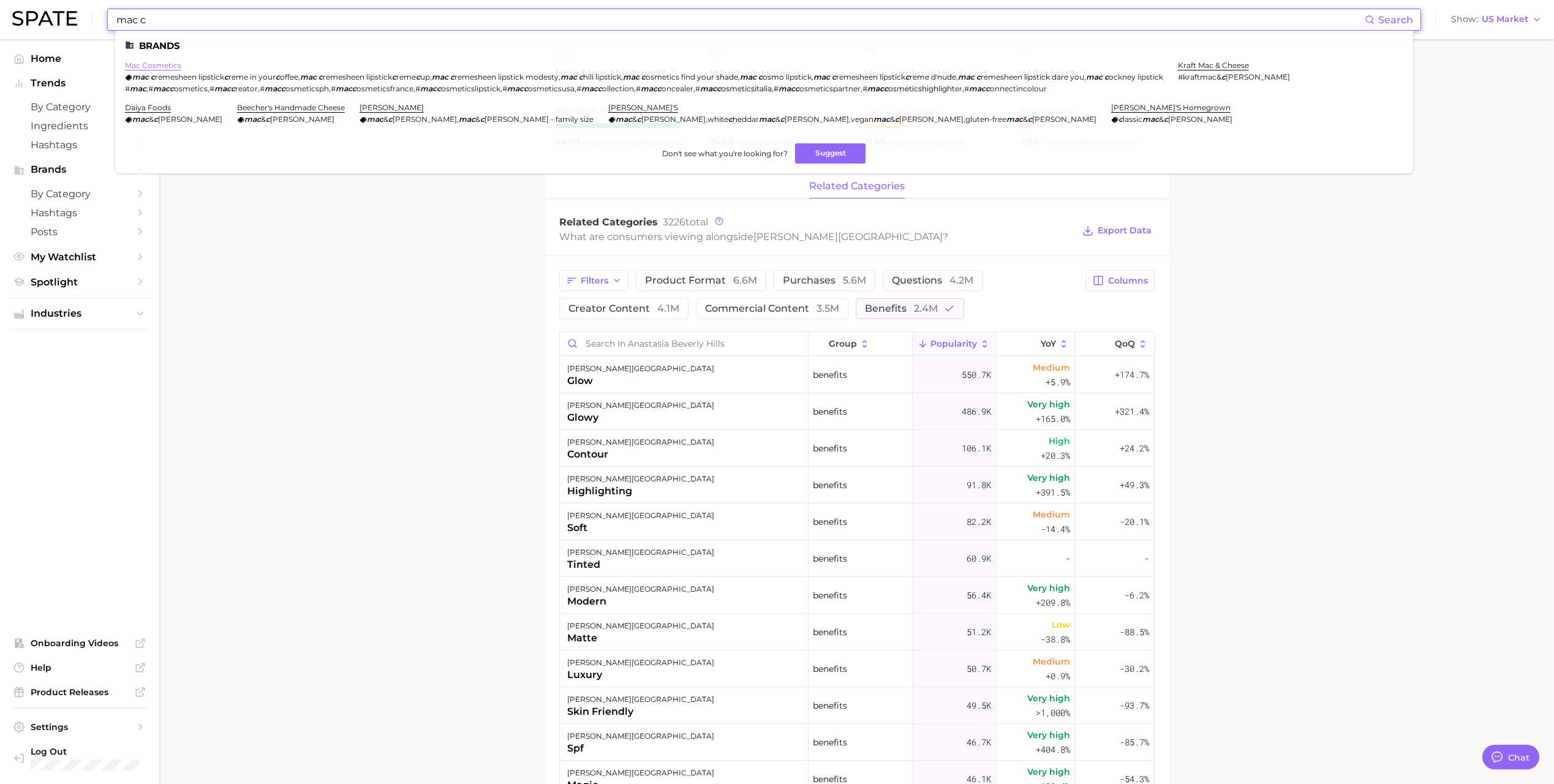 type on "mac c" 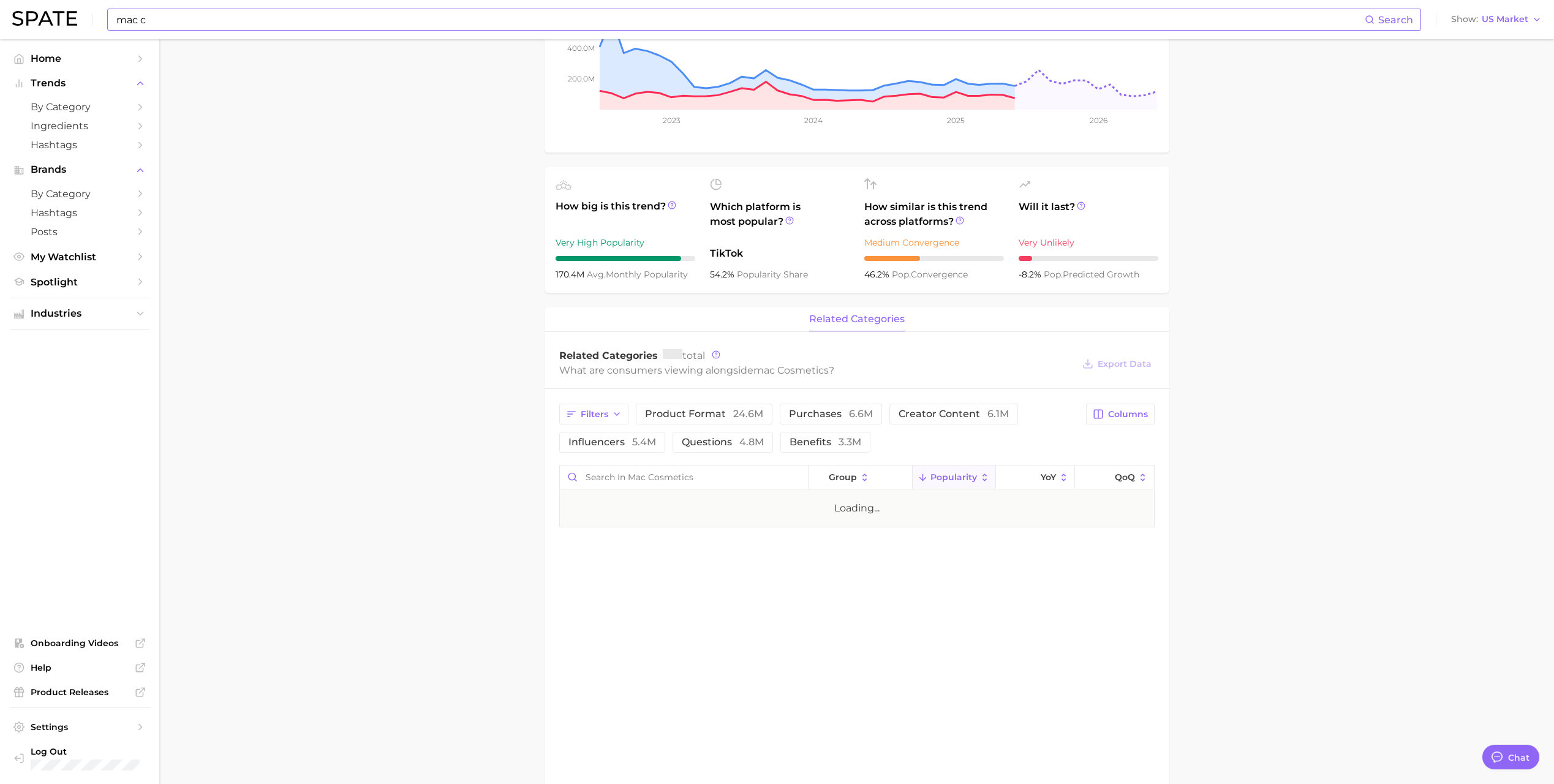 scroll, scrollTop: 245, scrollLeft: 0, axis: vertical 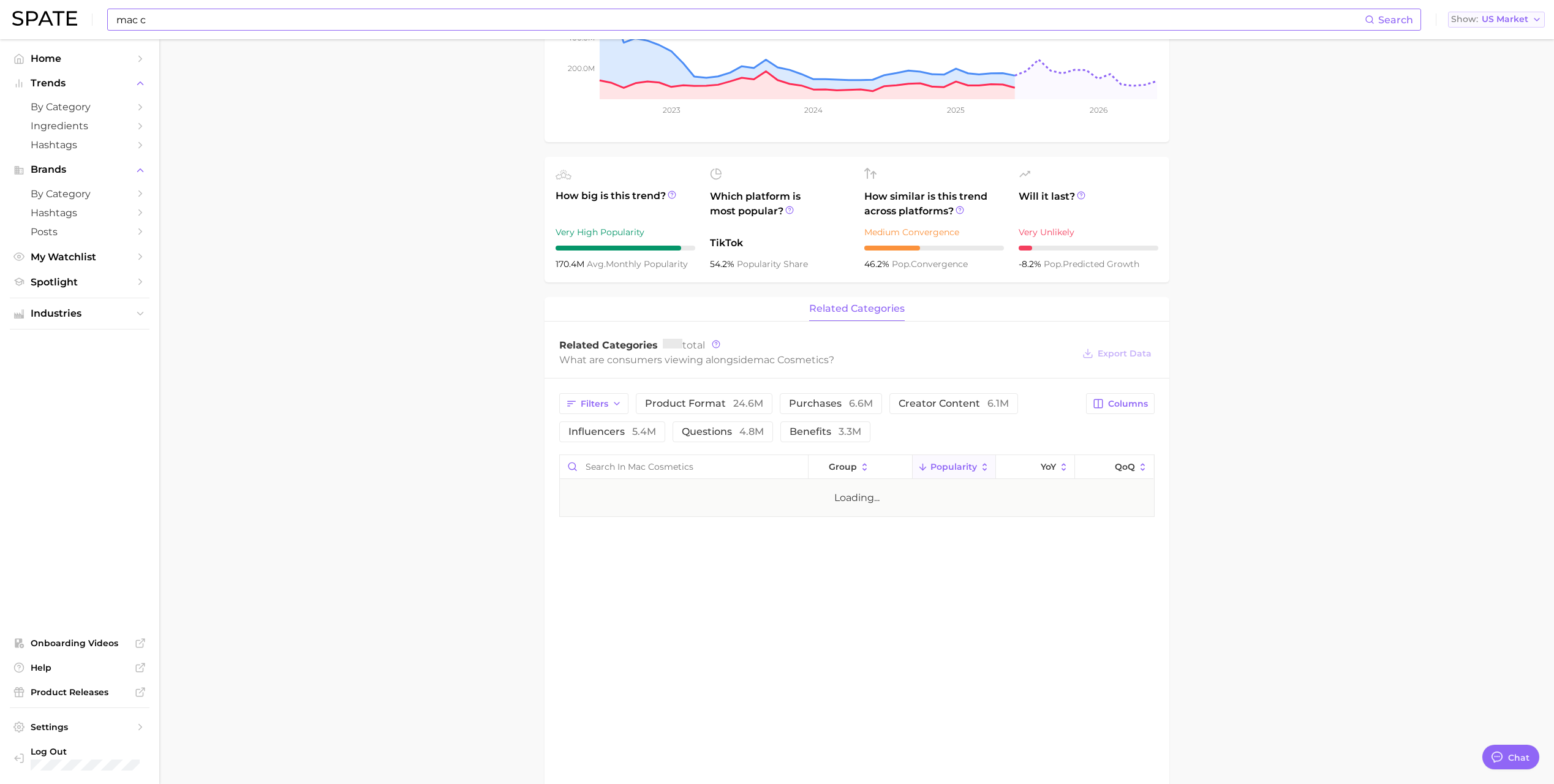 click on "US Market" at bounding box center [1505, 19] 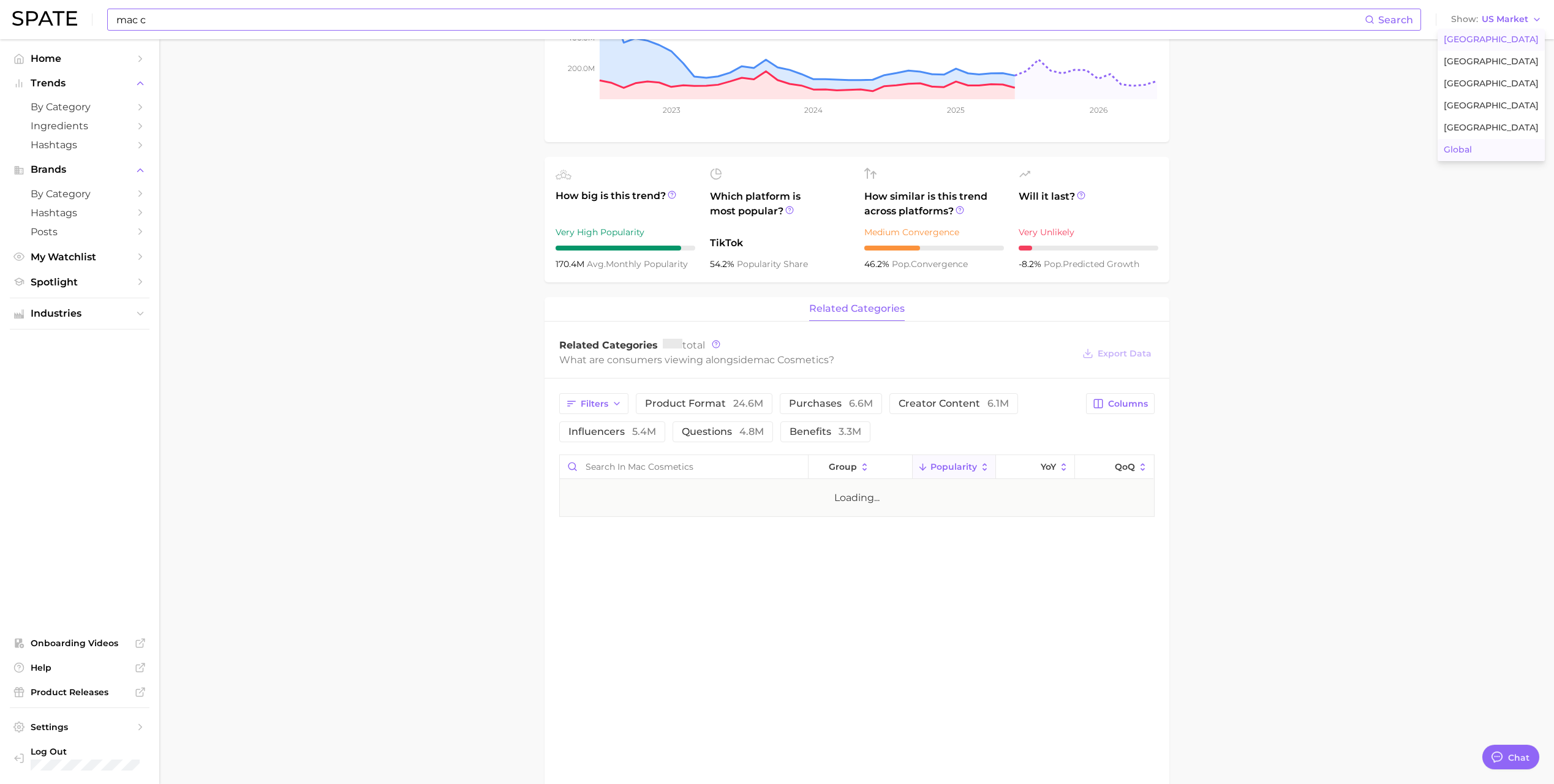 click on "Global" at bounding box center [1491, 150] 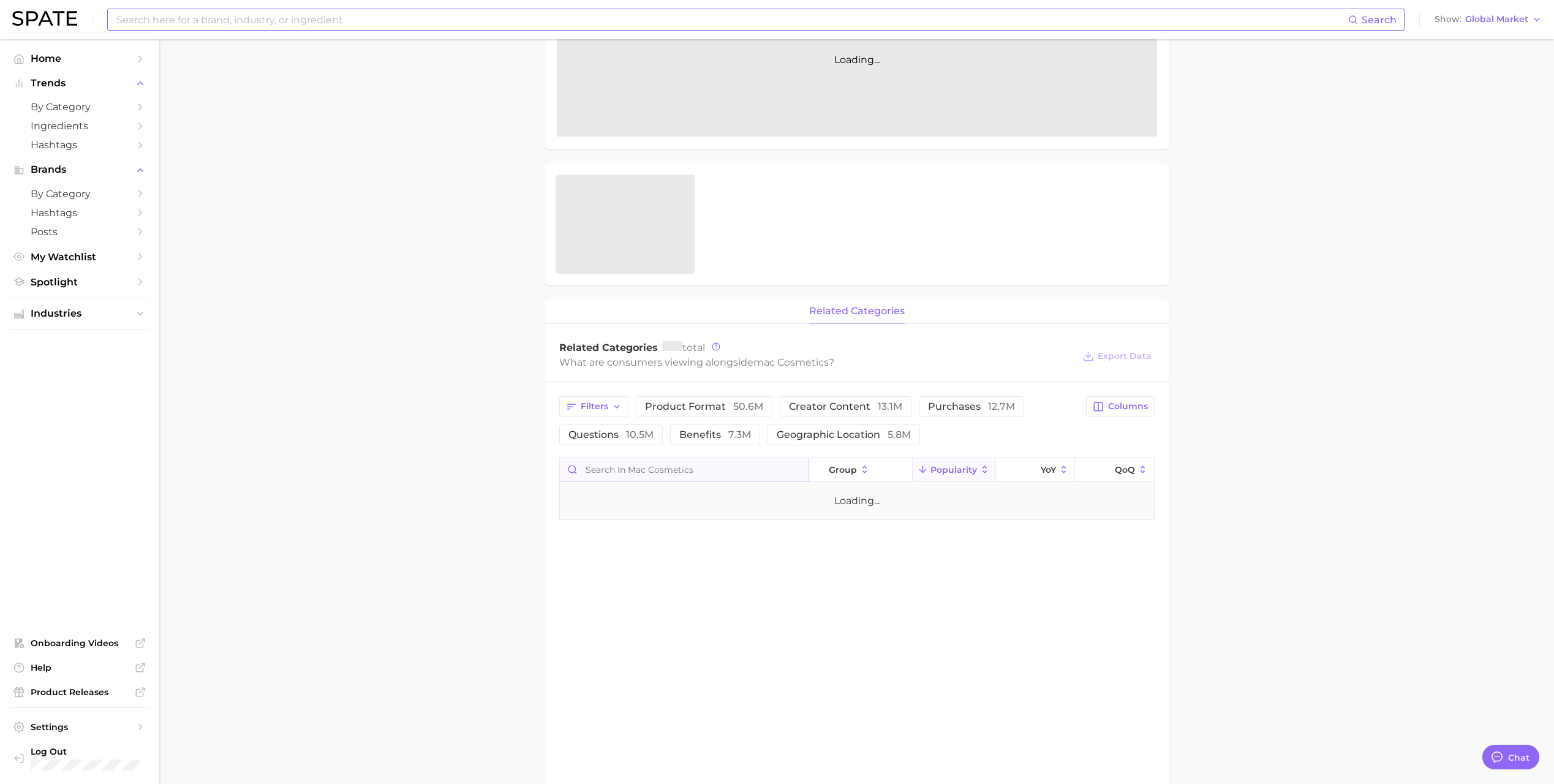 scroll, scrollTop: 245, scrollLeft: 0, axis: vertical 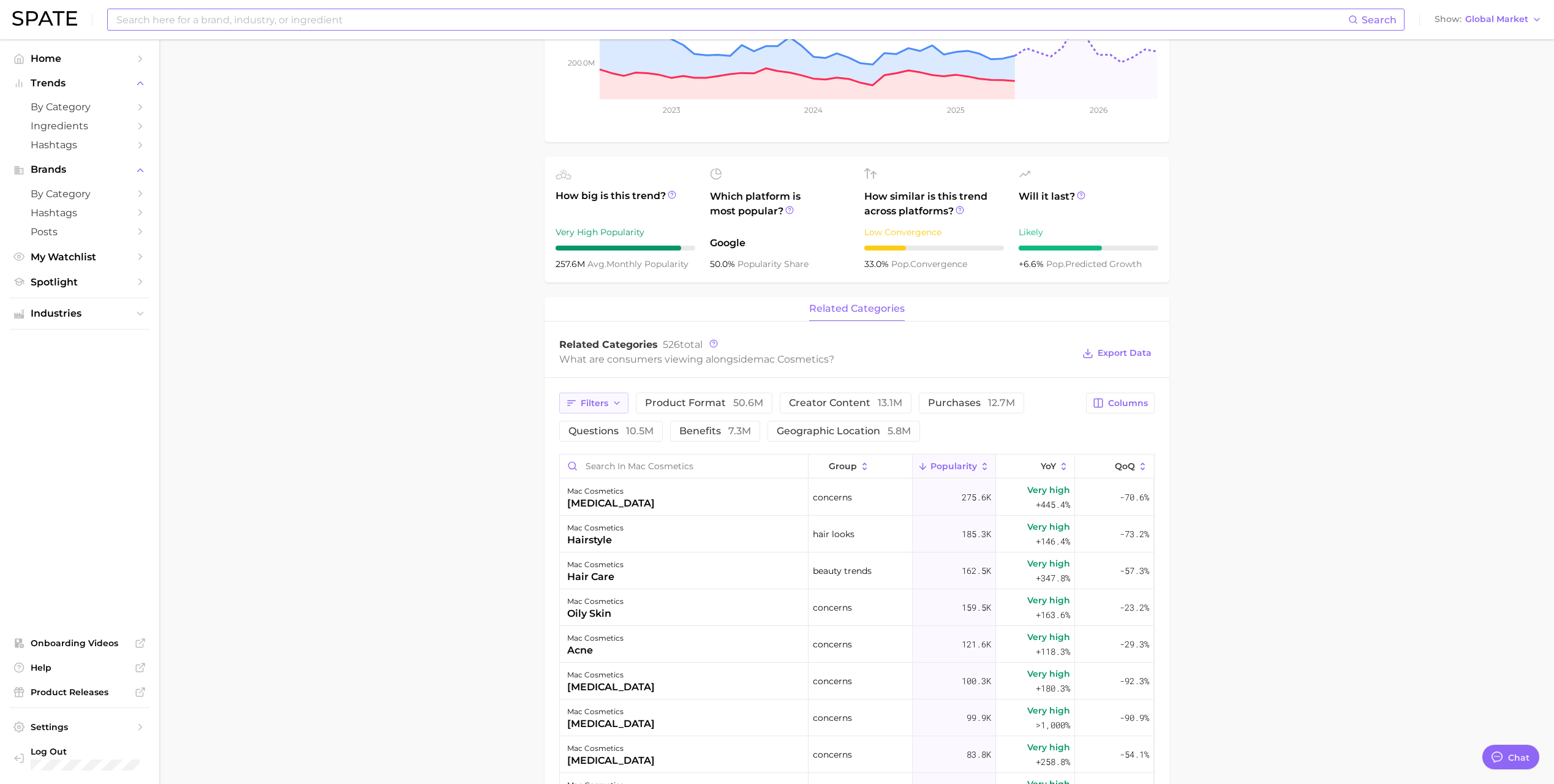 click 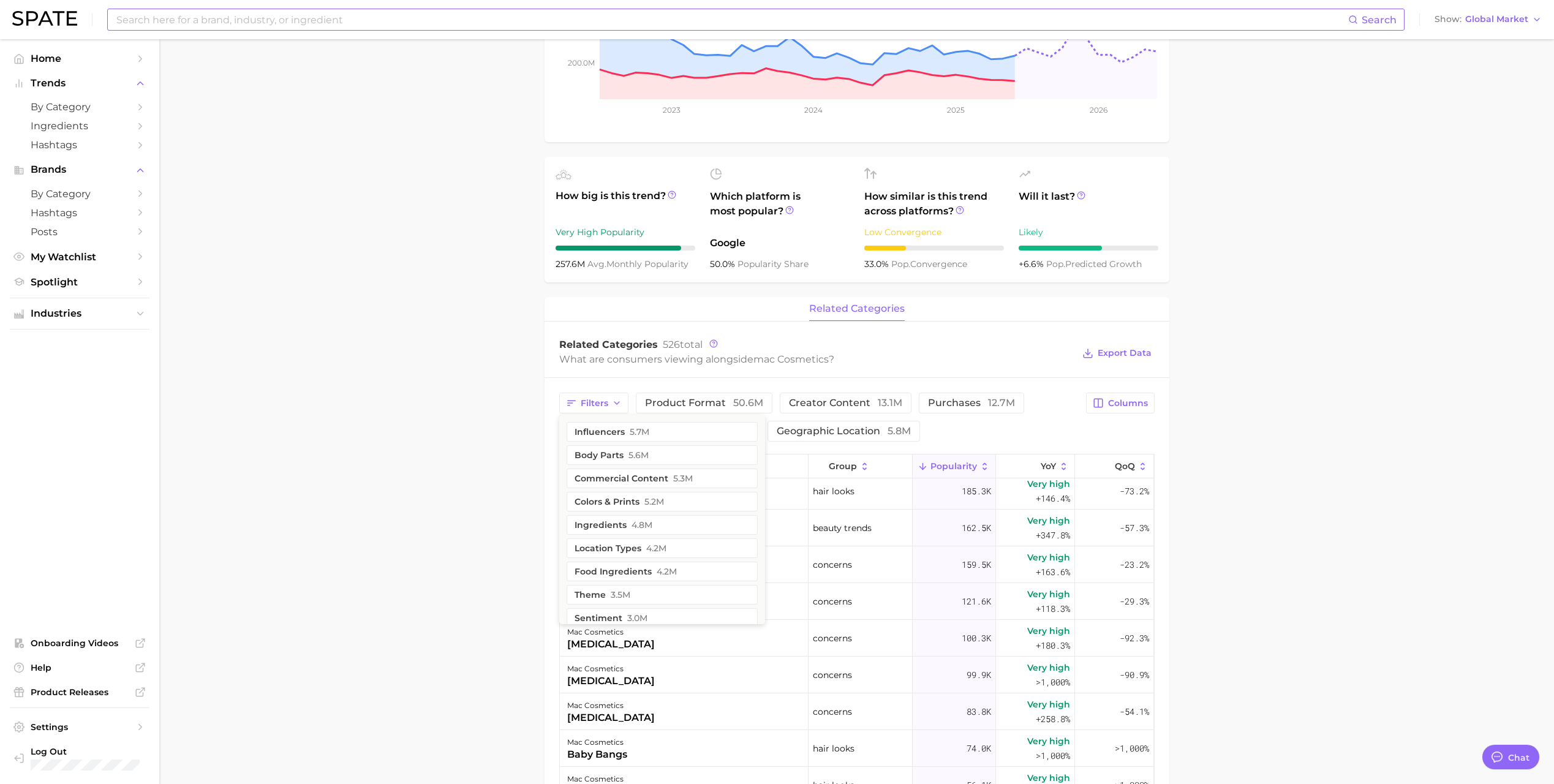 scroll, scrollTop: 61, scrollLeft: 0, axis: vertical 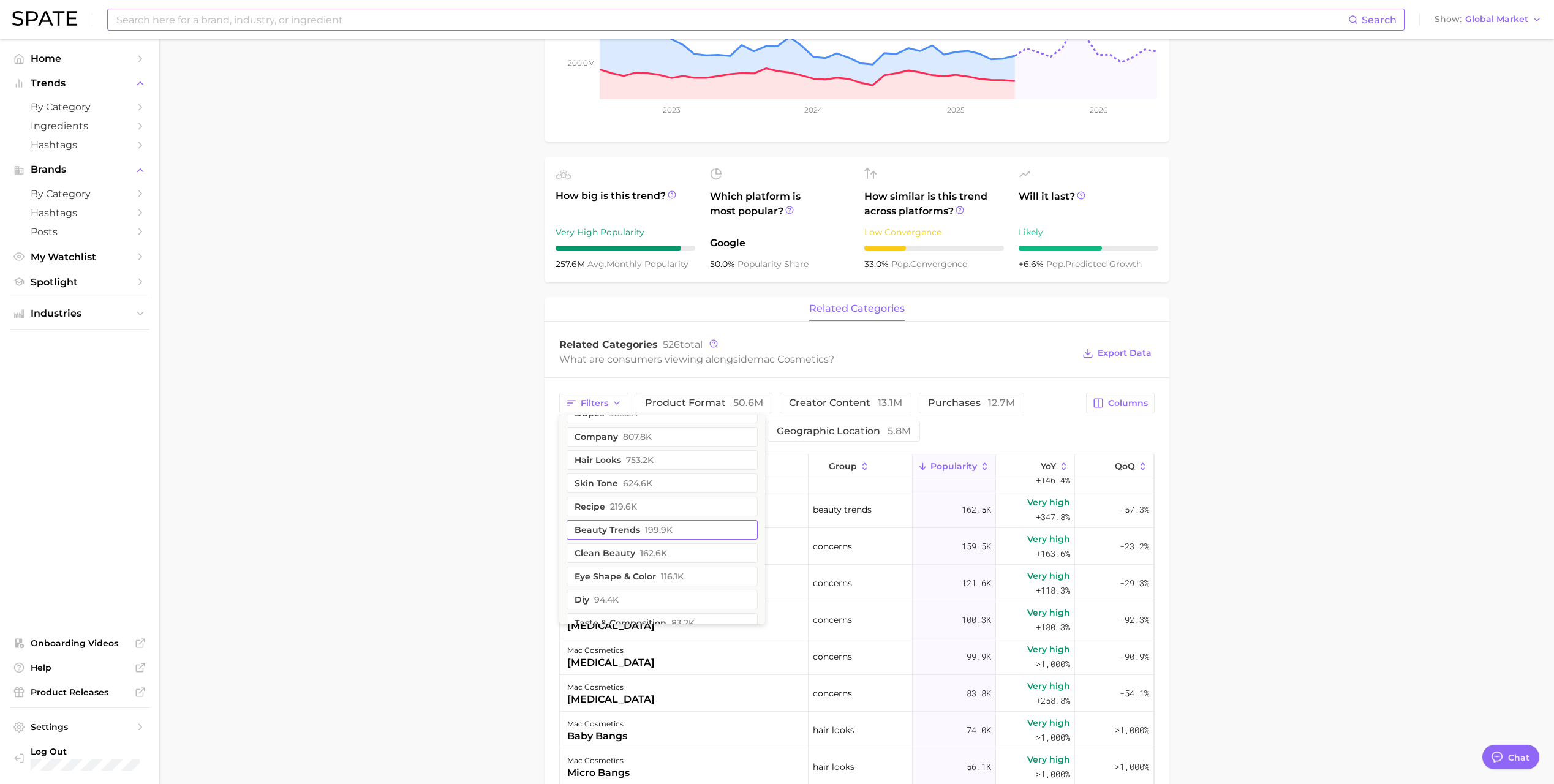 click on "beauty trends   199.9k" at bounding box center [662, 530] 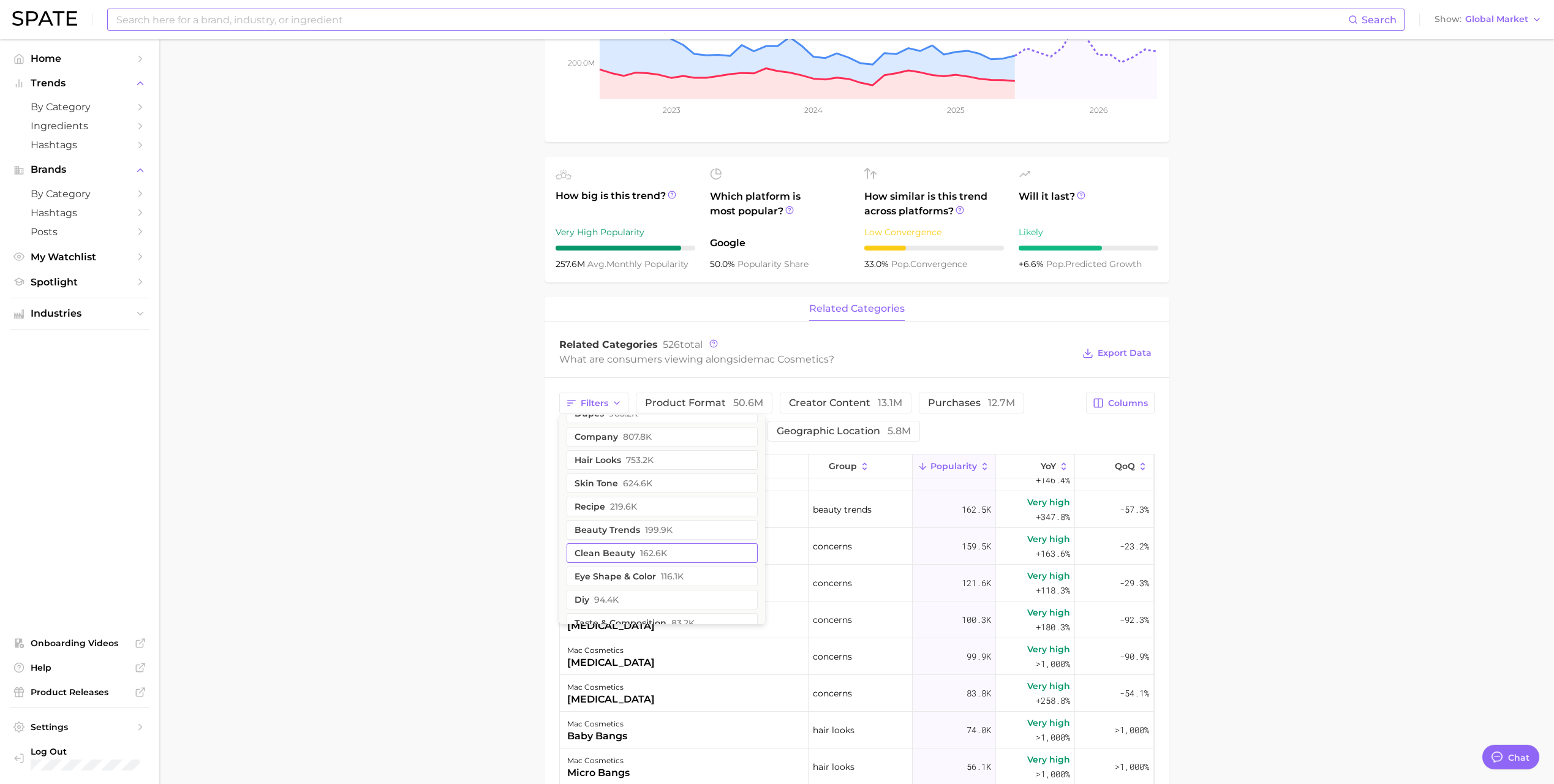 scroll, scrollTop: 0, scrollLeft: 0, axis: both 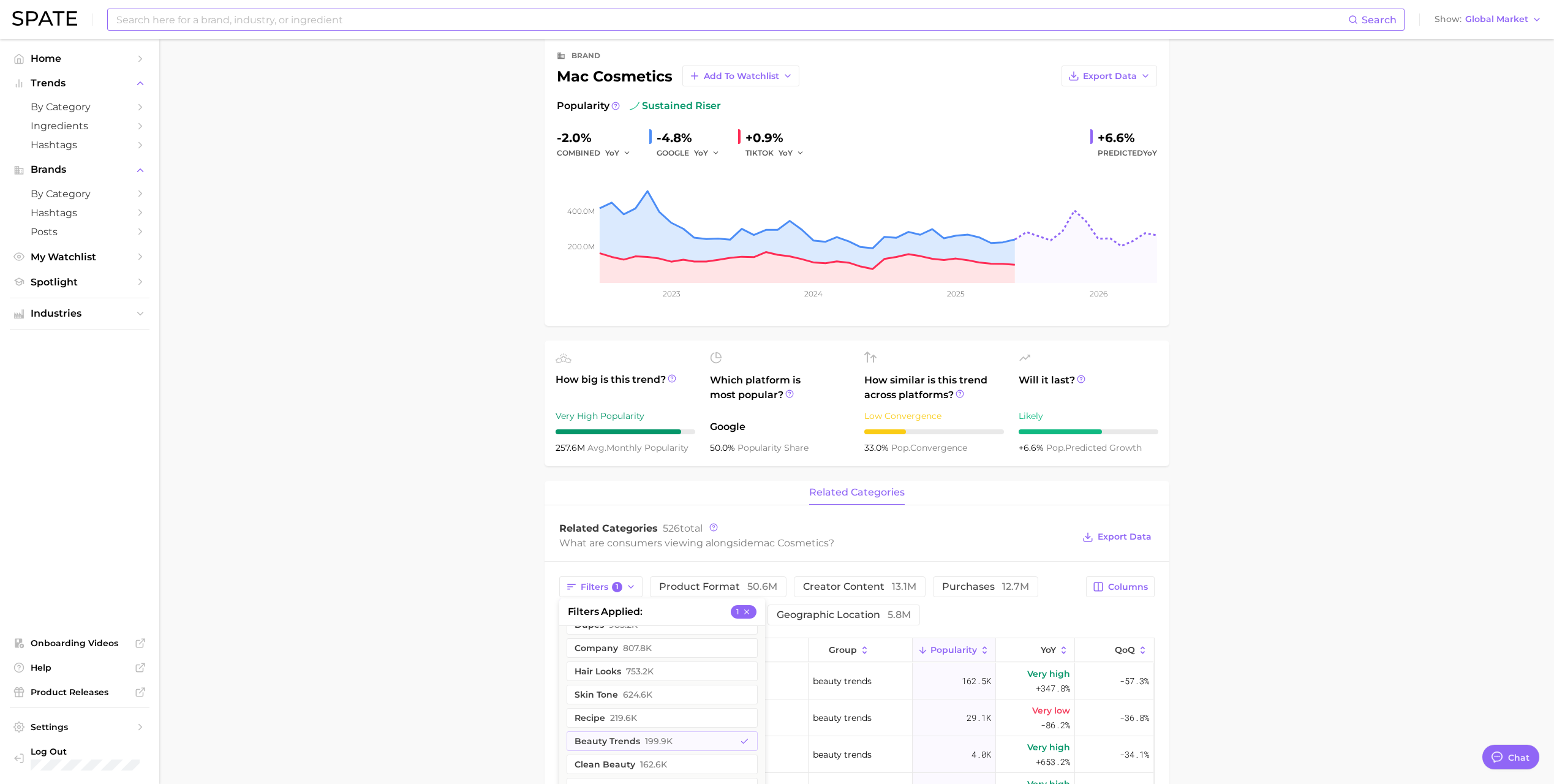 click on "Overview Google TikTok Instagram Beta brand mac cosmetics Add to Watchlist Export Data Popularity sustained riser -2.0% combined YoY -4.8% GOOGLE YoY +0.9% TIKTOK YoY +6.6% Predicted  YoY 200.0m 400.0m 2023 2024 2025 2026 How big is this trend? Very High Popularity 257.6m avg.  monthly popularity Which platform is most popular? Google 50.0% popularity share How similar is this trend across platforms? Low Convergence 33.0% pop.  convergence Will it last? Likely +6.6% pop.  predicted growth related categories Related Categories 526  total What are consumers viewing alongside  mac cosmetics ? Export Data Filters 1 filters applied 1 influencers   5.7m body parts   5.6m commercial content   5.3m colors & prints   5.2m ingredients   4.8m location types   4.2m food ingredients   4.2m theme   3.5m sentiment   3.0m retailers   2.7m demographics   2.0m concerns   1.6m holidays   1.5m social media   1.3m routines   1.1m dupes   985.2k company   807.8k hair looks   753.2k skin tone   624.6k recipe   219.6k beauty trends" at bounding box center (856, 737) 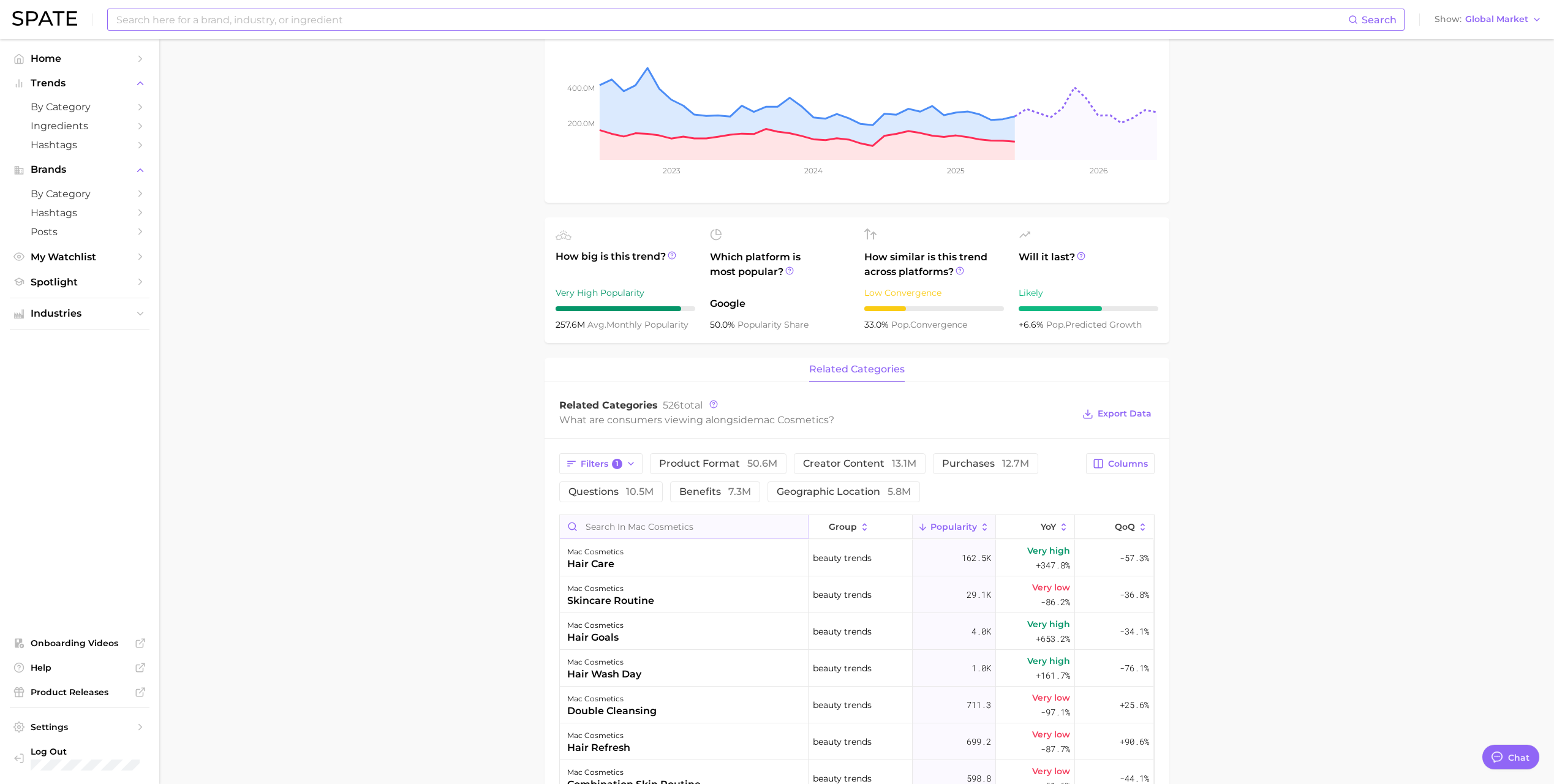 scroll, scrollTop: 184, scrollLeft: 0, axis: vertical 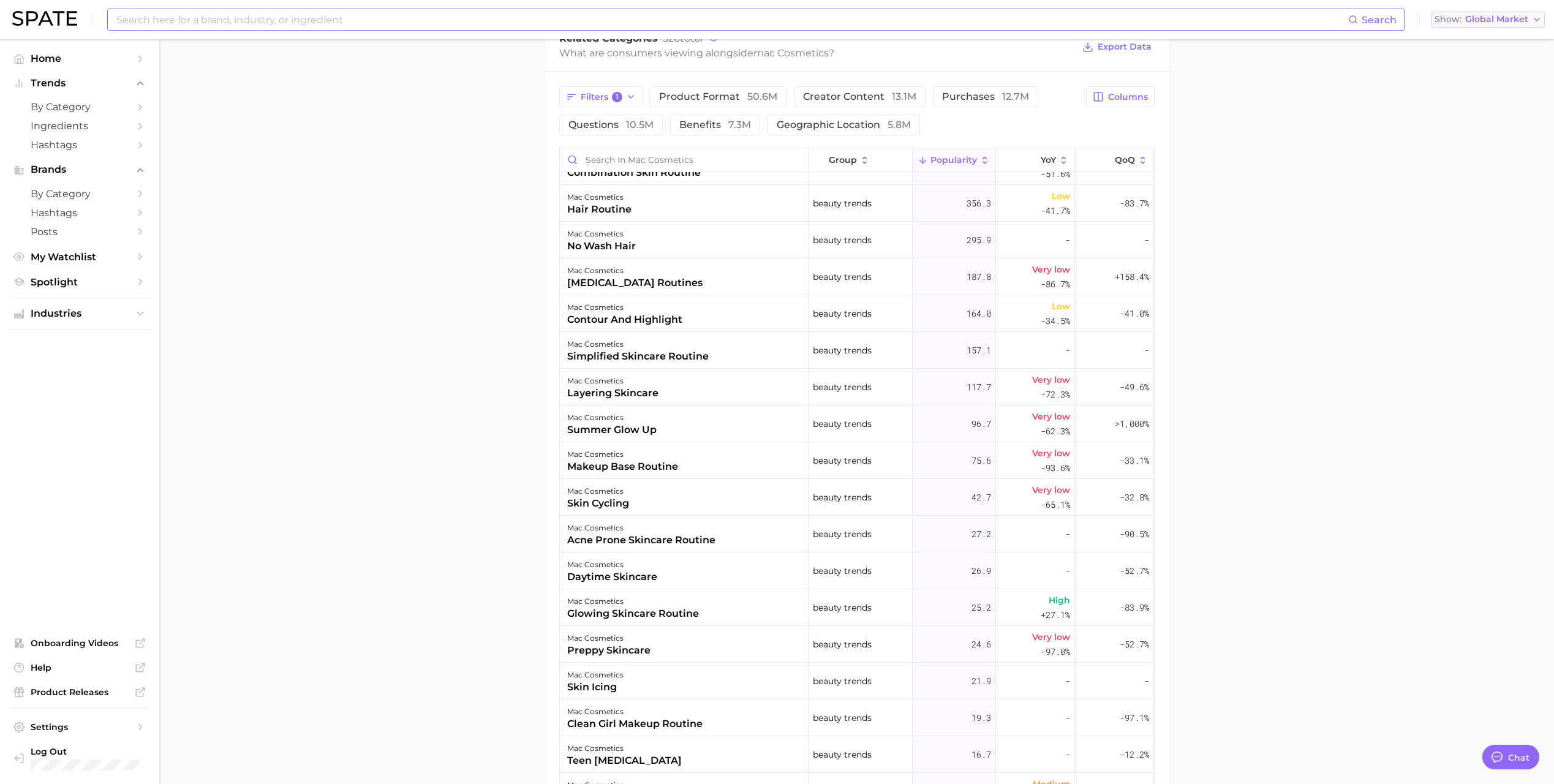 click on "Global Market" at bounding box center [1496, 19] 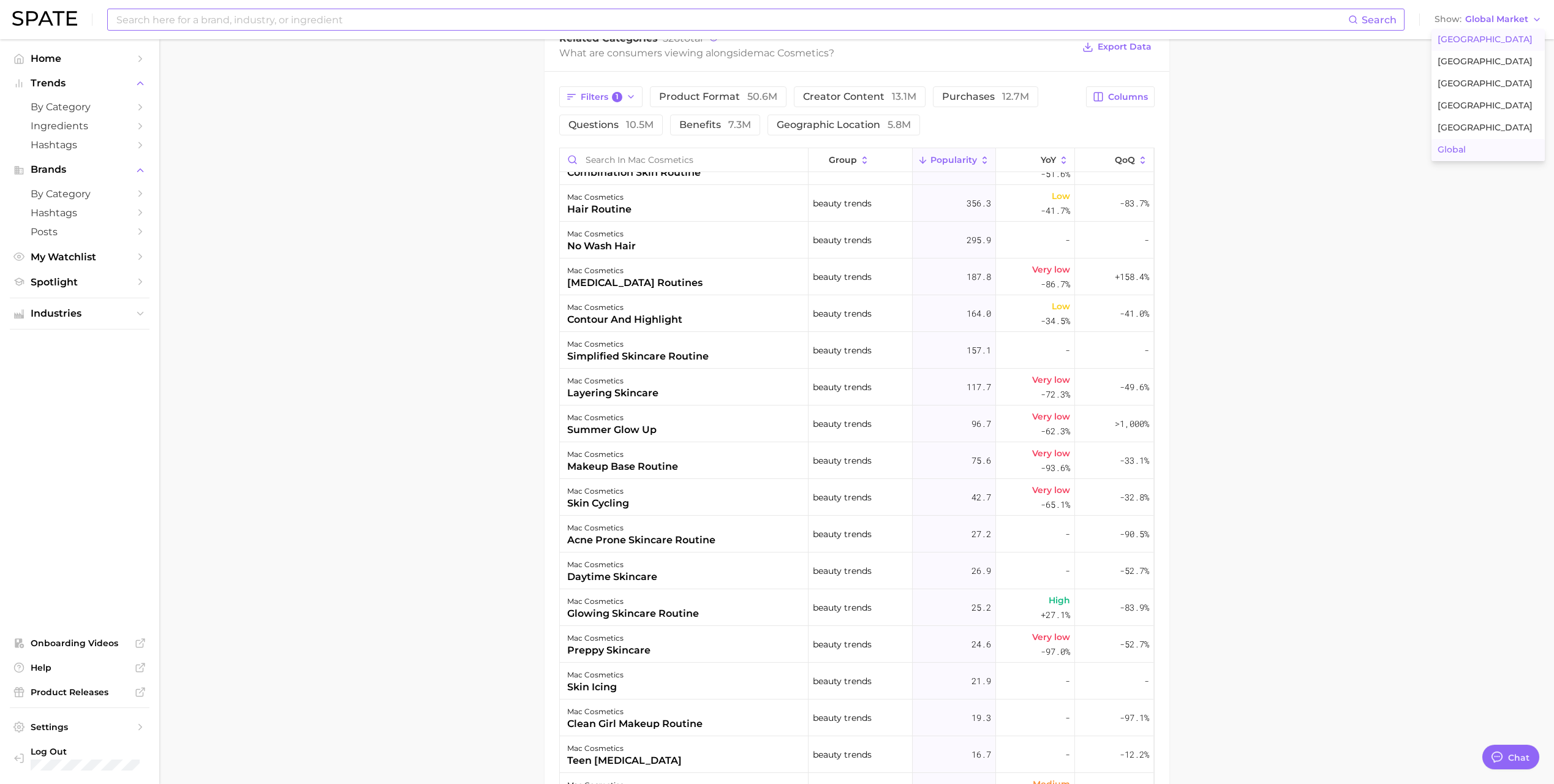 click on "[GEOGRAPHIC_DATA]" at bounding box center [1485, 39] 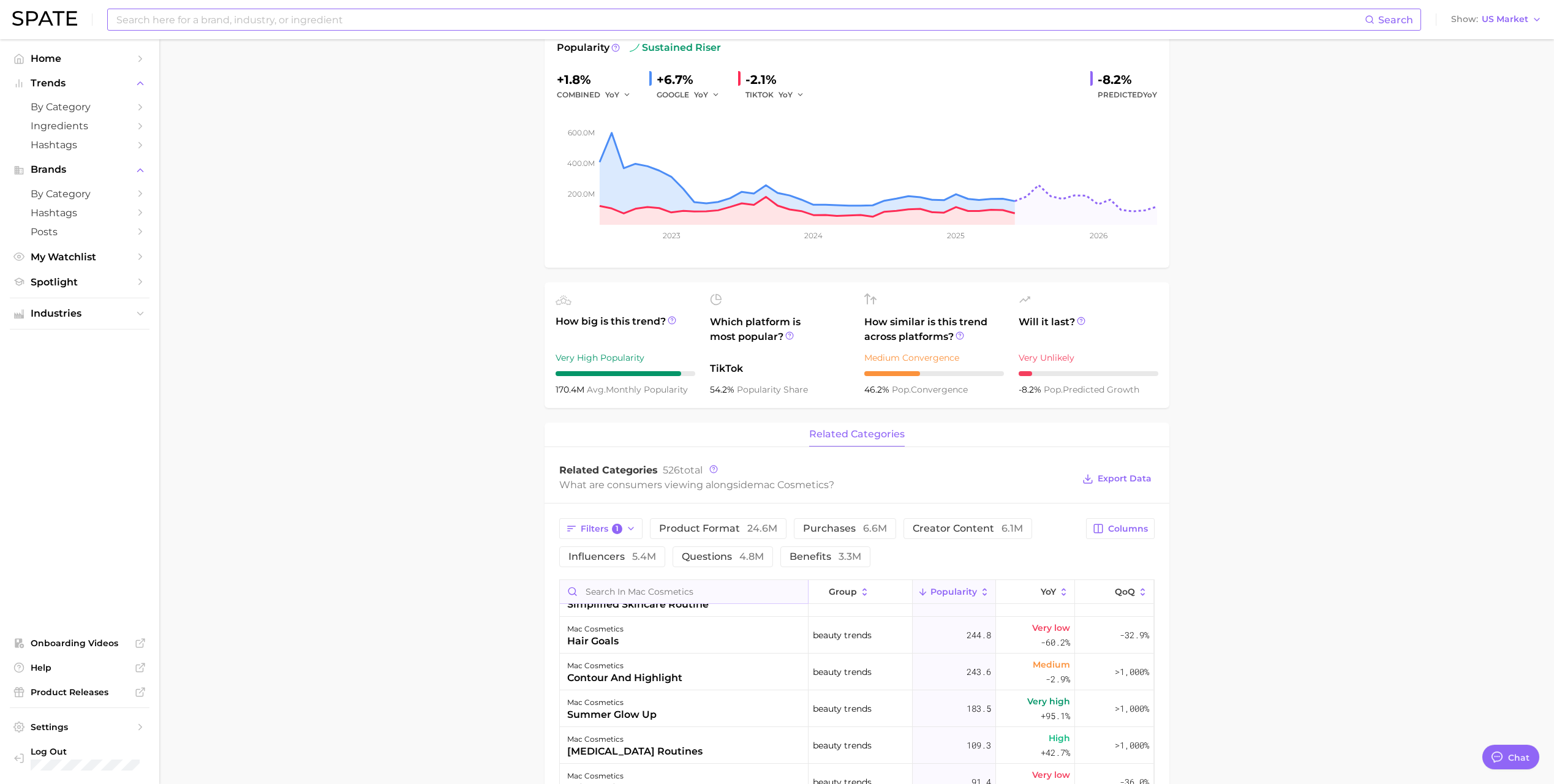 scroll, scrollTop: 123, scrollLeft: 0, axis: vertical 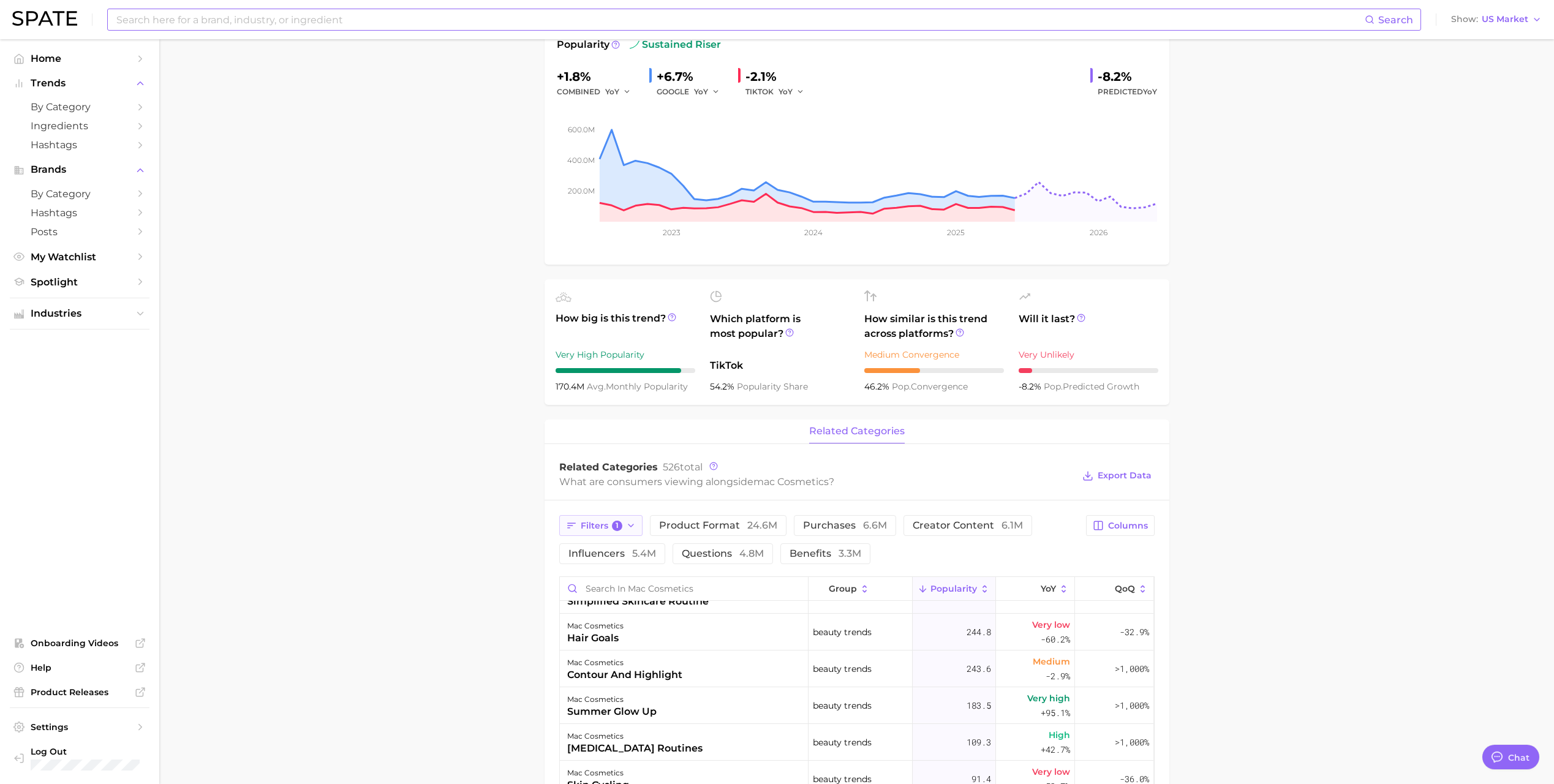click on "Filters 1" at bounding box center (601, 526) 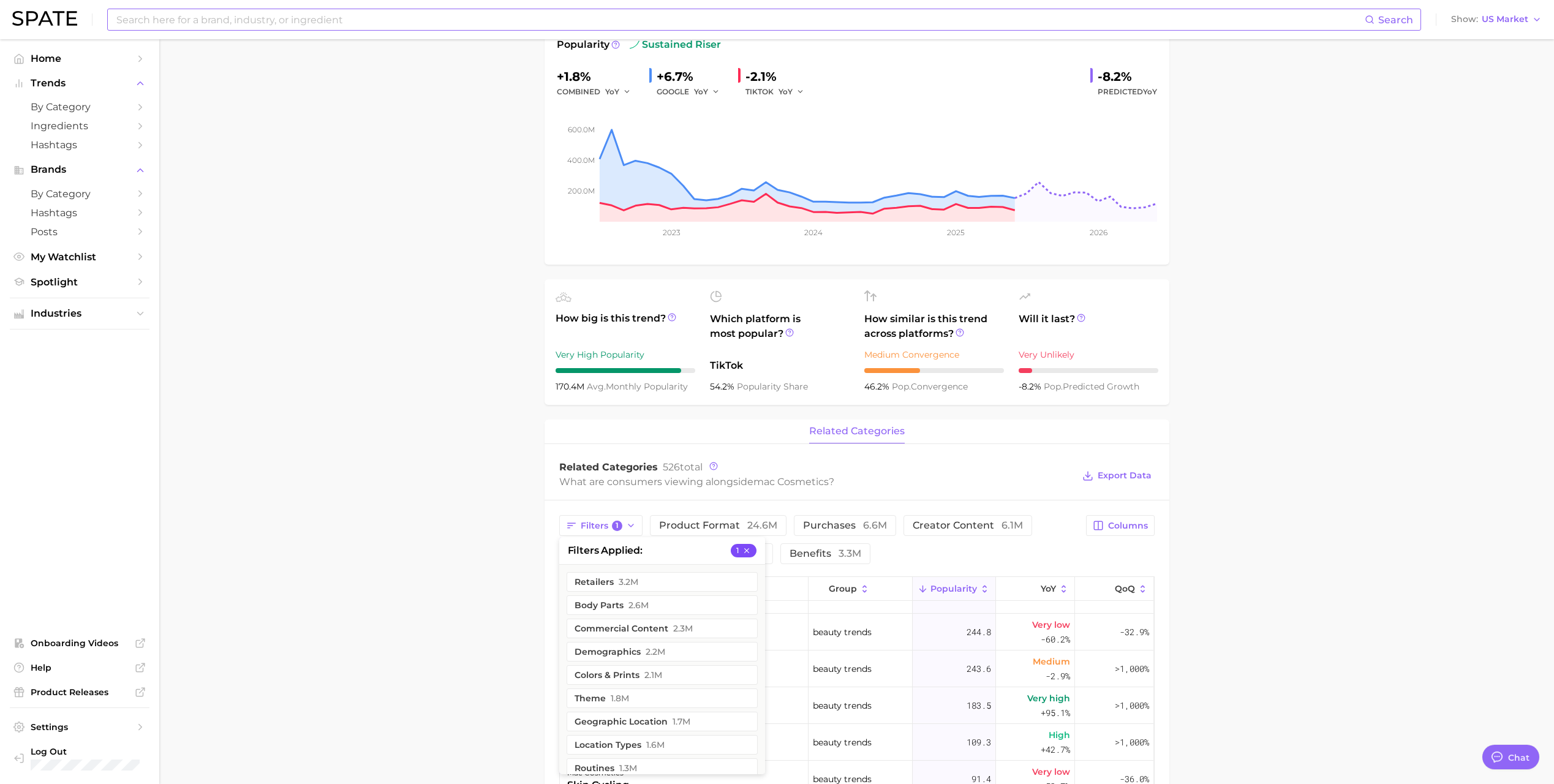 click on "1" at bounding box center [744, 551] 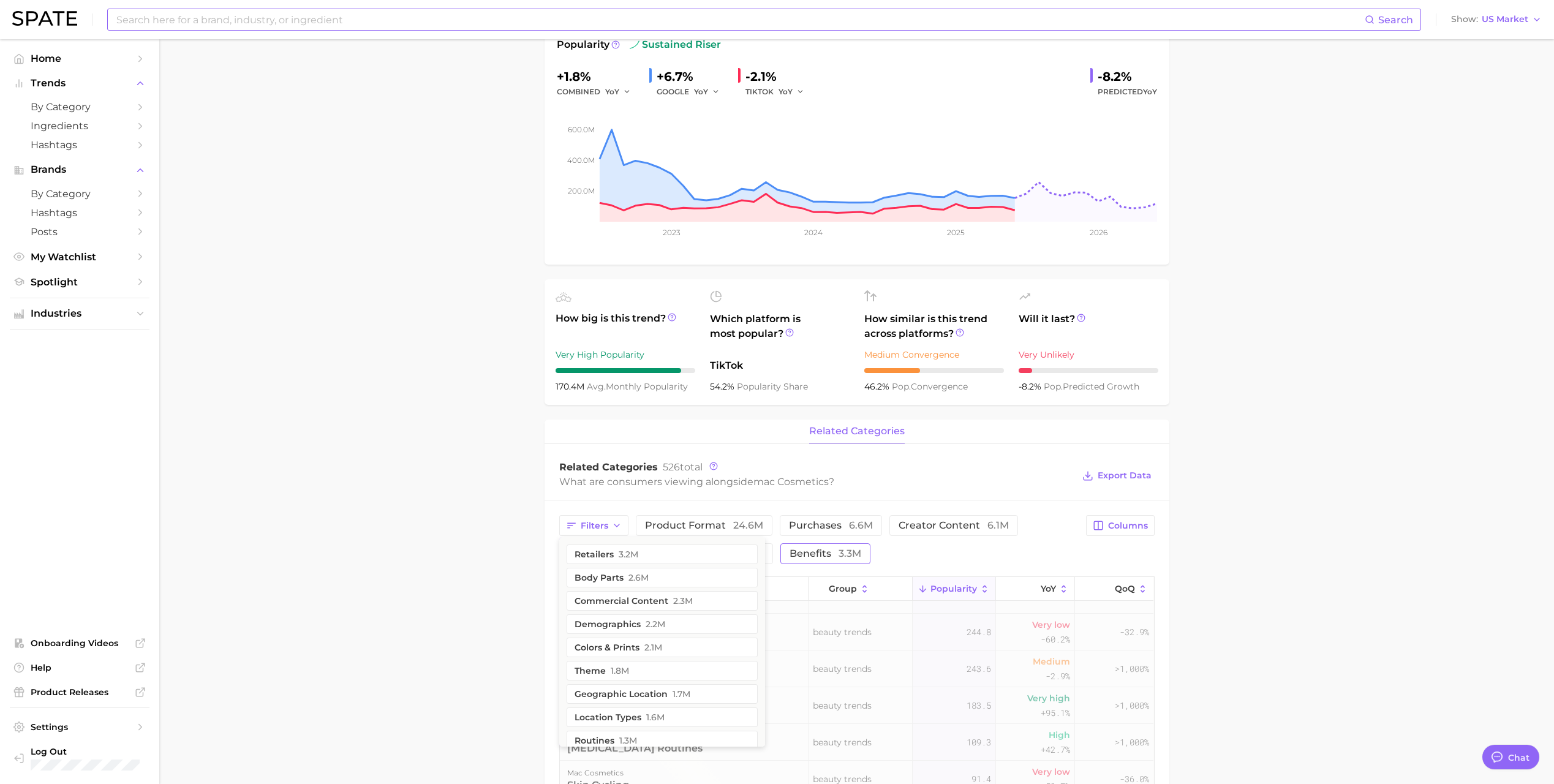 scroll, scrollTop: 0, scrollLeft: 0, axis: both 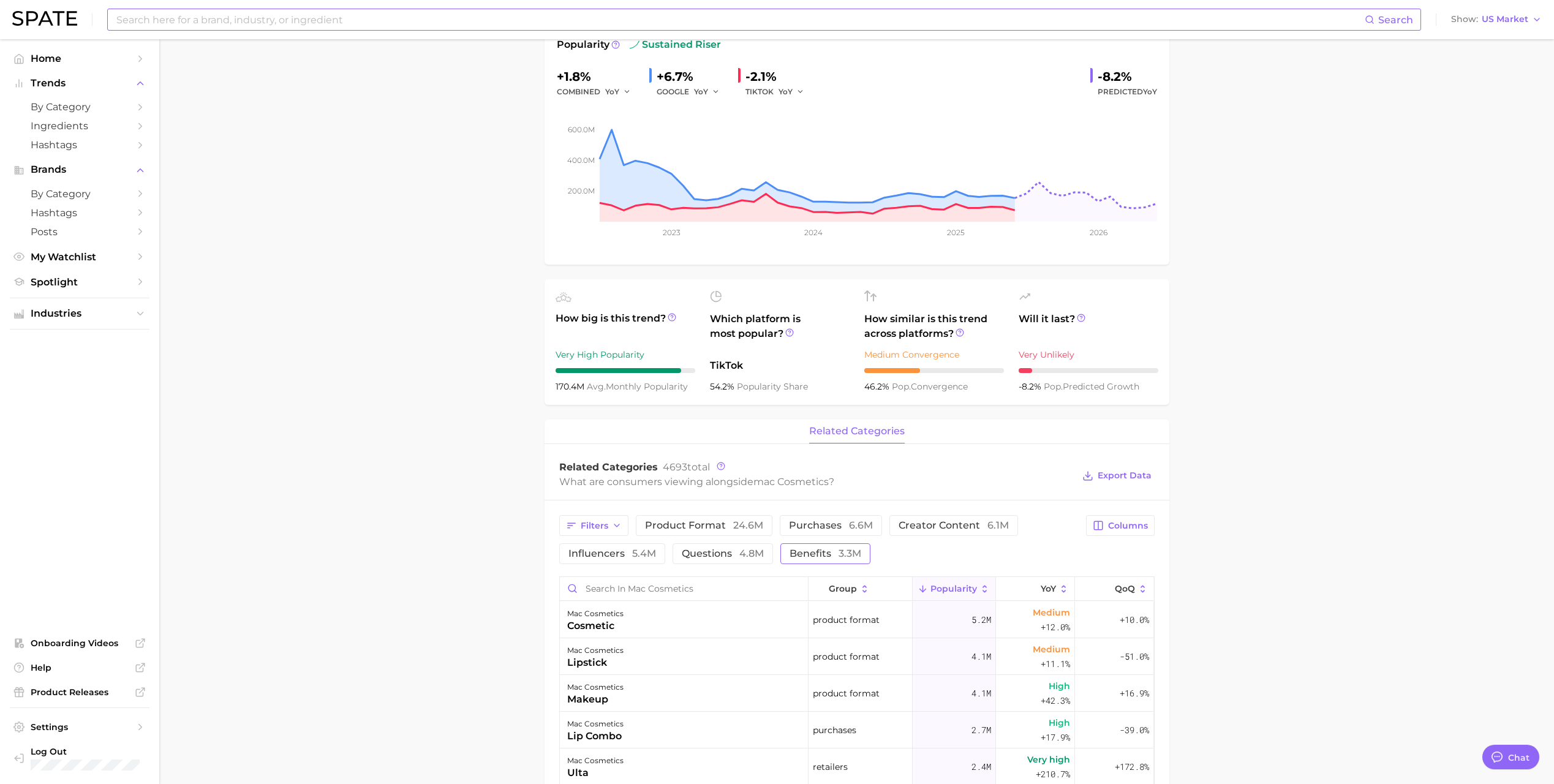 click on "benefits   3.3m" at bounding box center [825, 554] 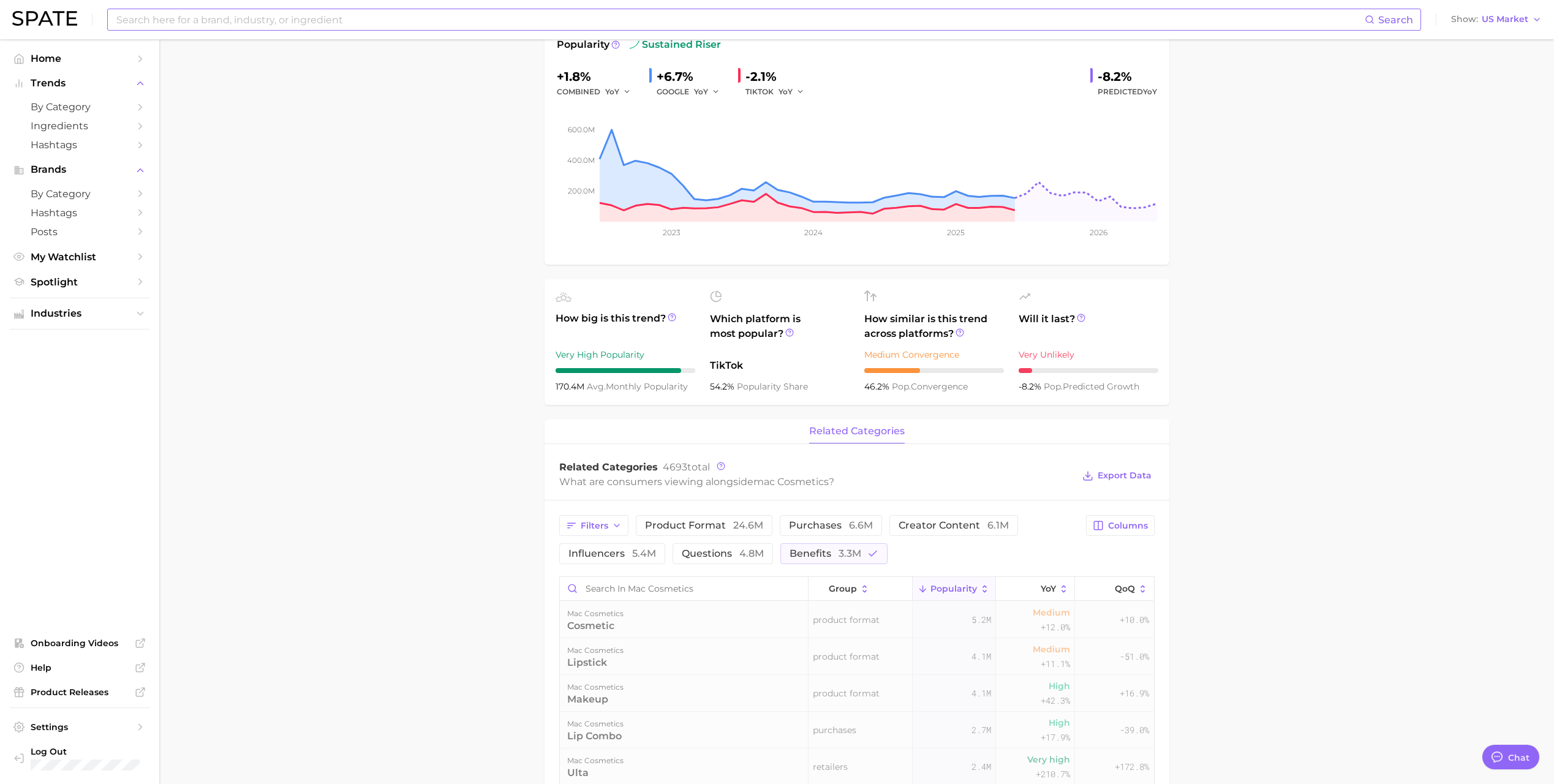click on "Overview Google TikTok Instagram Beta brand mac cosmetics Add to Watchlist Export Data Popularity sustained riser +1.8% combined YoY +6.7% GOOGLE YoY -2.1% TIKTOK YoY -8.2% Predicted  YoY 200.0m 400.0m 600.0m 2023 2024 2025 2026 How big is this trend? Very High Popularity 170.4m avg.  monthly popularity Which platform is most popular? TikTok 54.2% popularity share How similar is this trend across platforms? Medium Convergence 46.2% pop.  convergence Will it last? Very Unlikely -8.2% pop.  predicted growth related categories Related Categories 4693  total What are consumers viewing alongside  mac cosmetics ? Export Data Filters product format   24.6m purchases   6.6m creator content   6.1m influencers   5.4m questions   4.8m benefits   3.3m Columns group Popularity YoY QoQ mac cosmetics cosmetic product format 5.2m Medium +12.0% +10.0% mac cosmetics lipstick product format 4.1m Medium +11.1% -51.0% mac cosmetics makeup product format 4.1m High +42.3% +16.9% mac cosmetics lip combo purchases 2.7m High +17.9% ad" at bounding box center (856, 676) 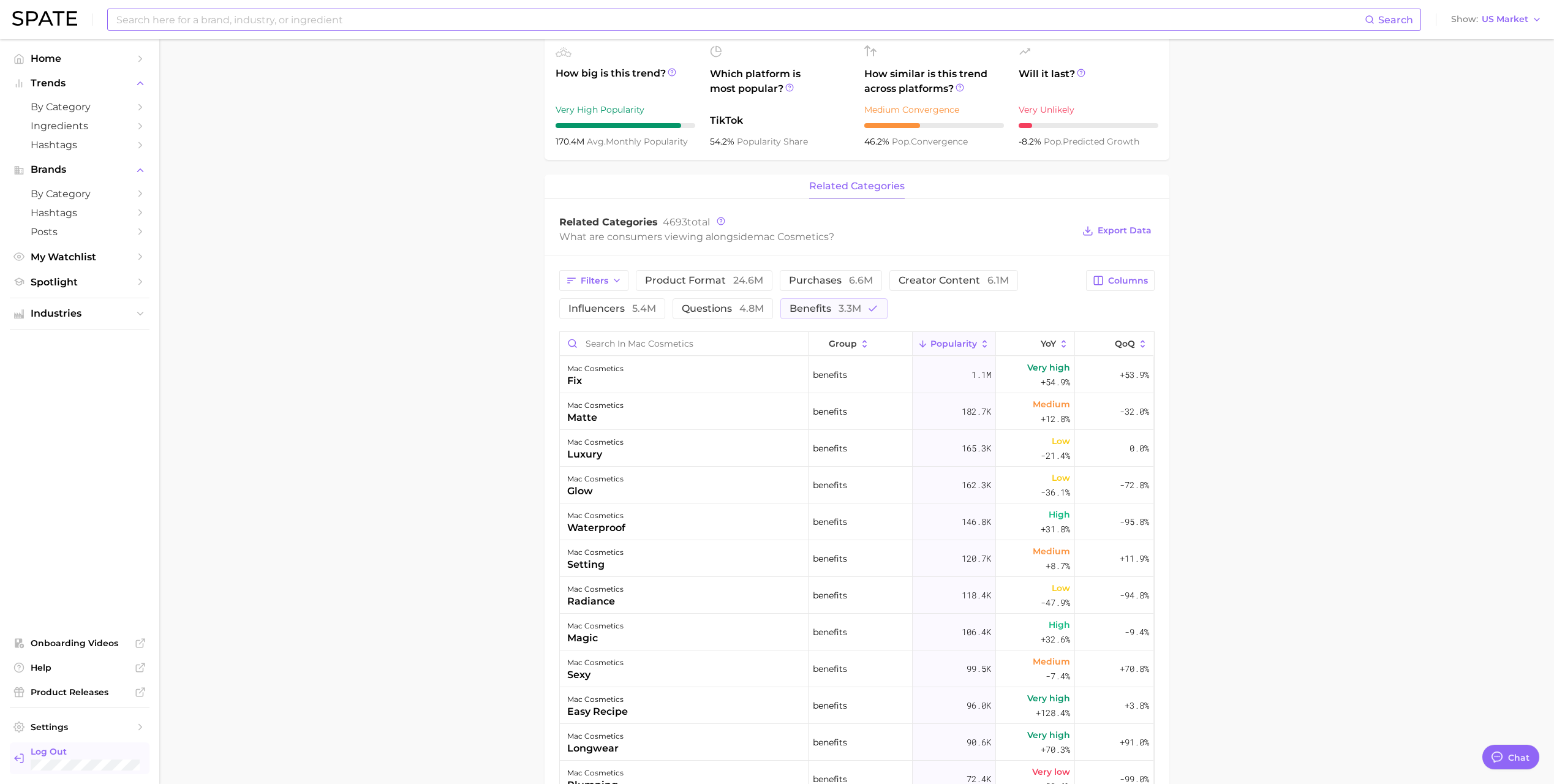 scroll, scrollTop: 306, scrollLeft: 0, axis: vertical 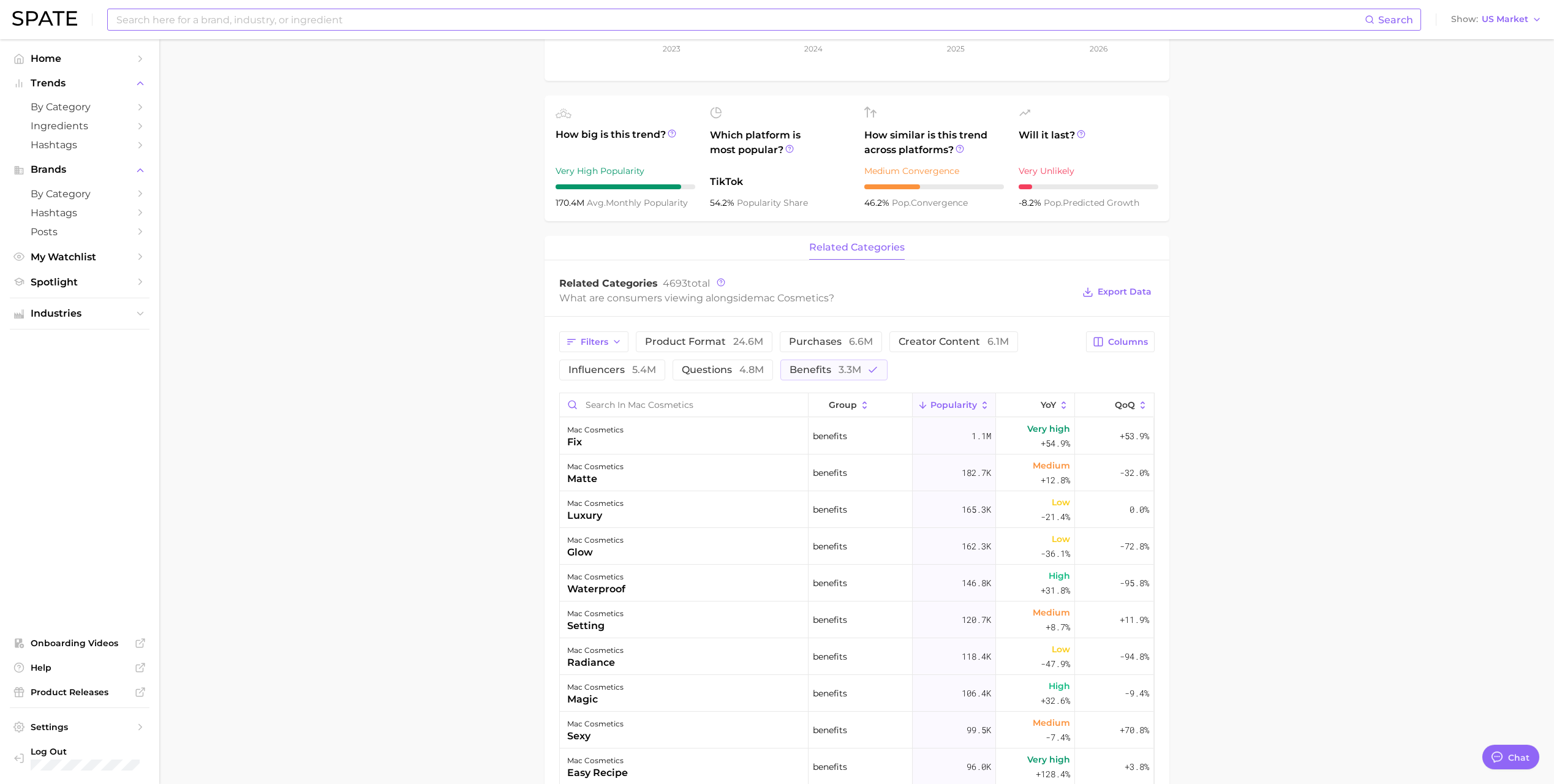 type on "x" 